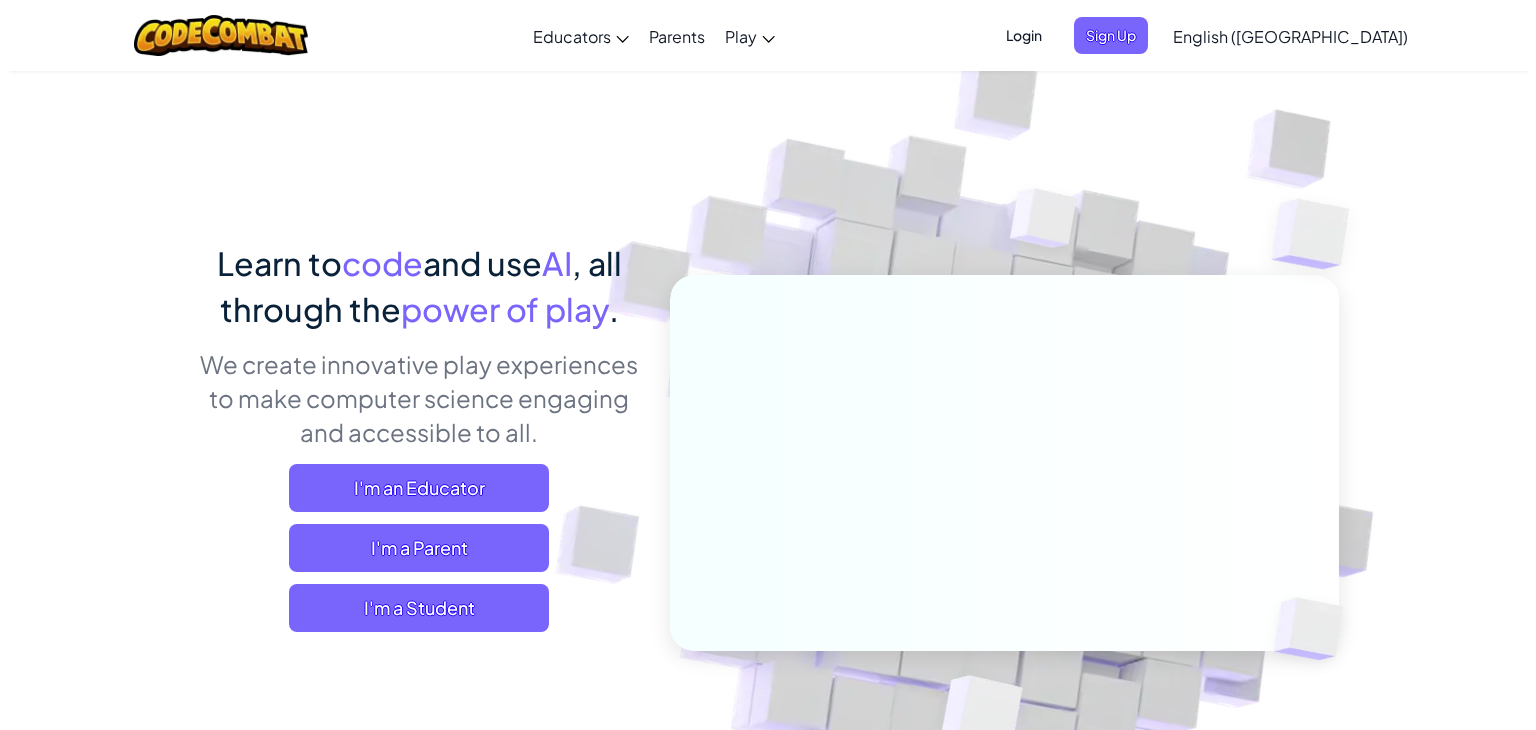 scroll, scrollTop: 0, scrollLeft: 0, axis: both 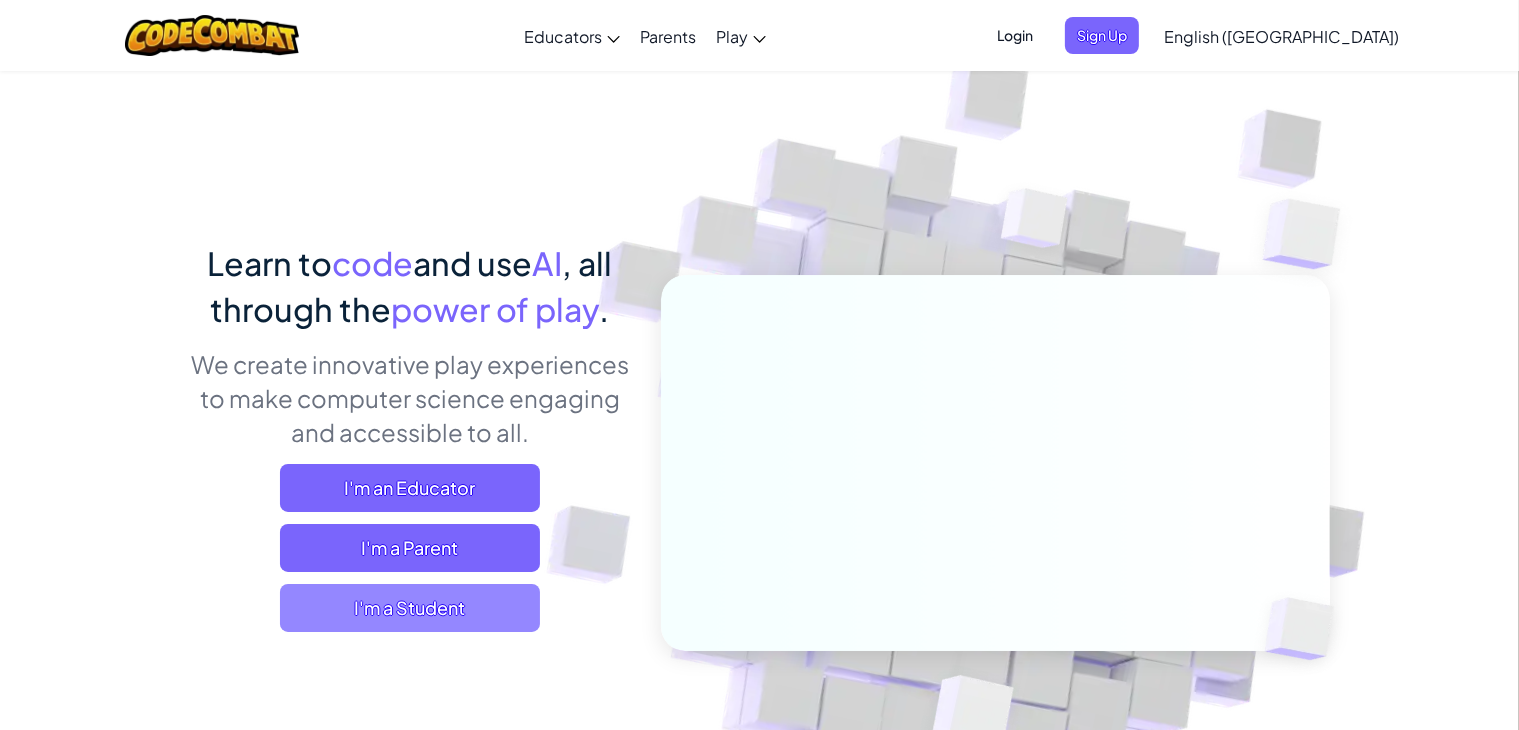 click on "I'm a Student" at bounding box center (410, 608) 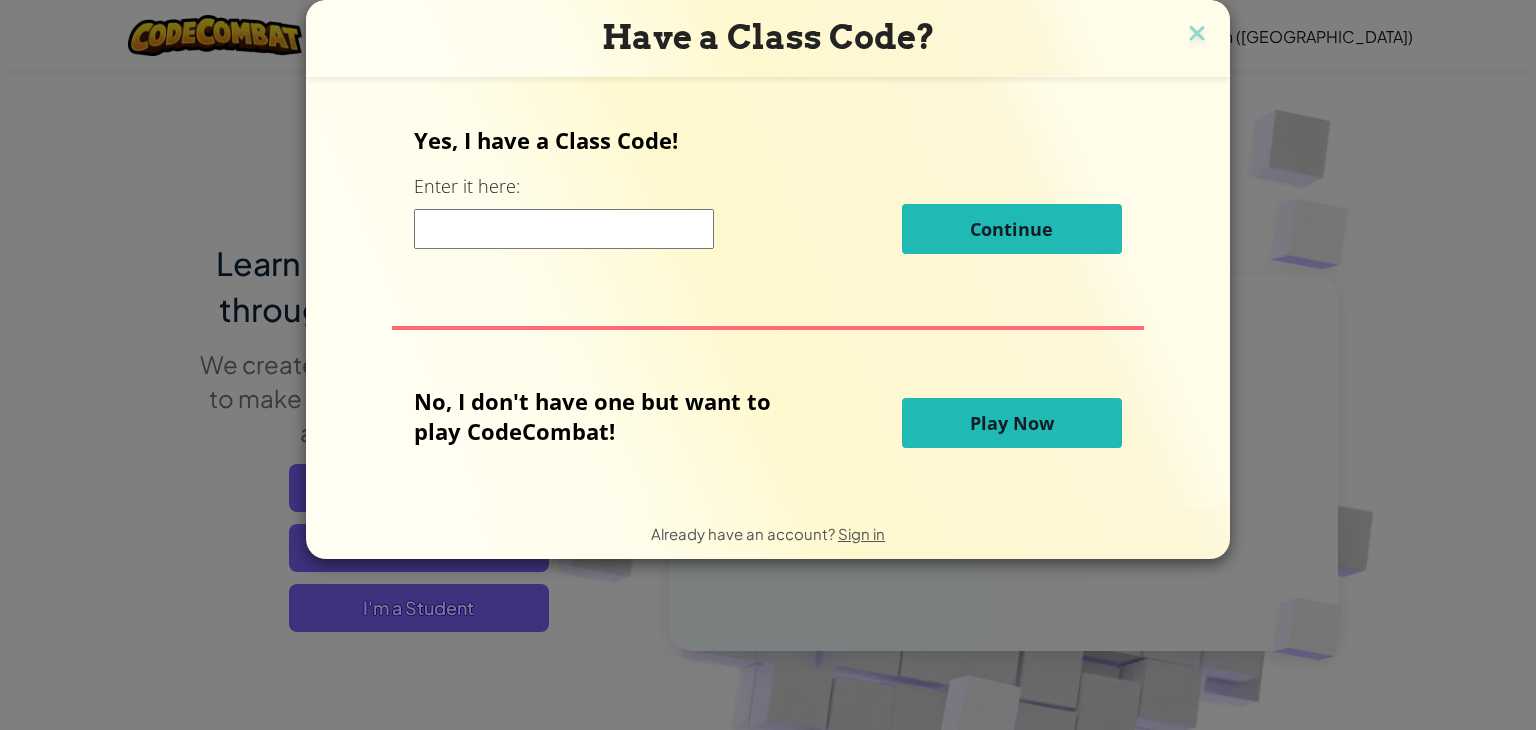 click on "Play Now" at bounding box center (1012, 423) 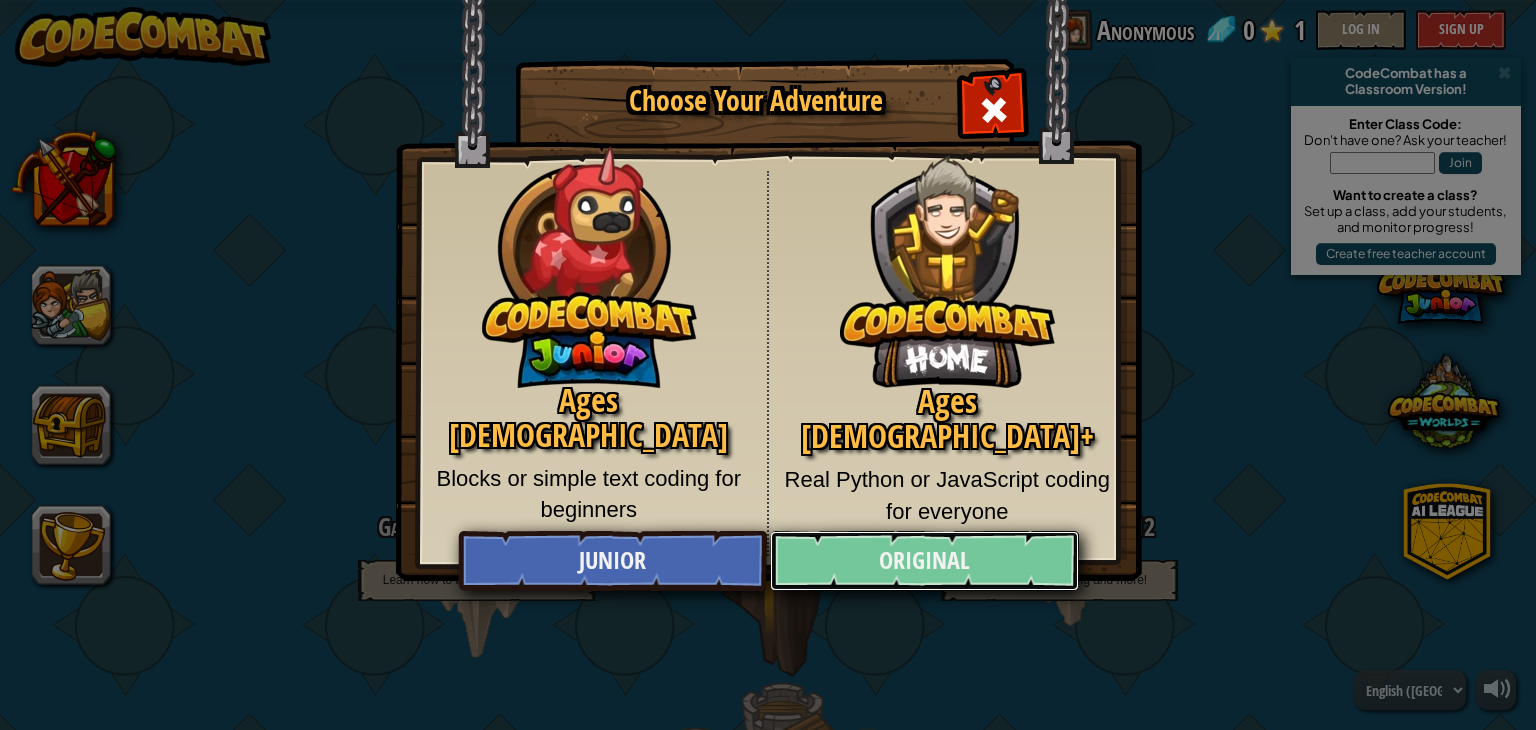 click on "Original" at bounding box center (924, 561) 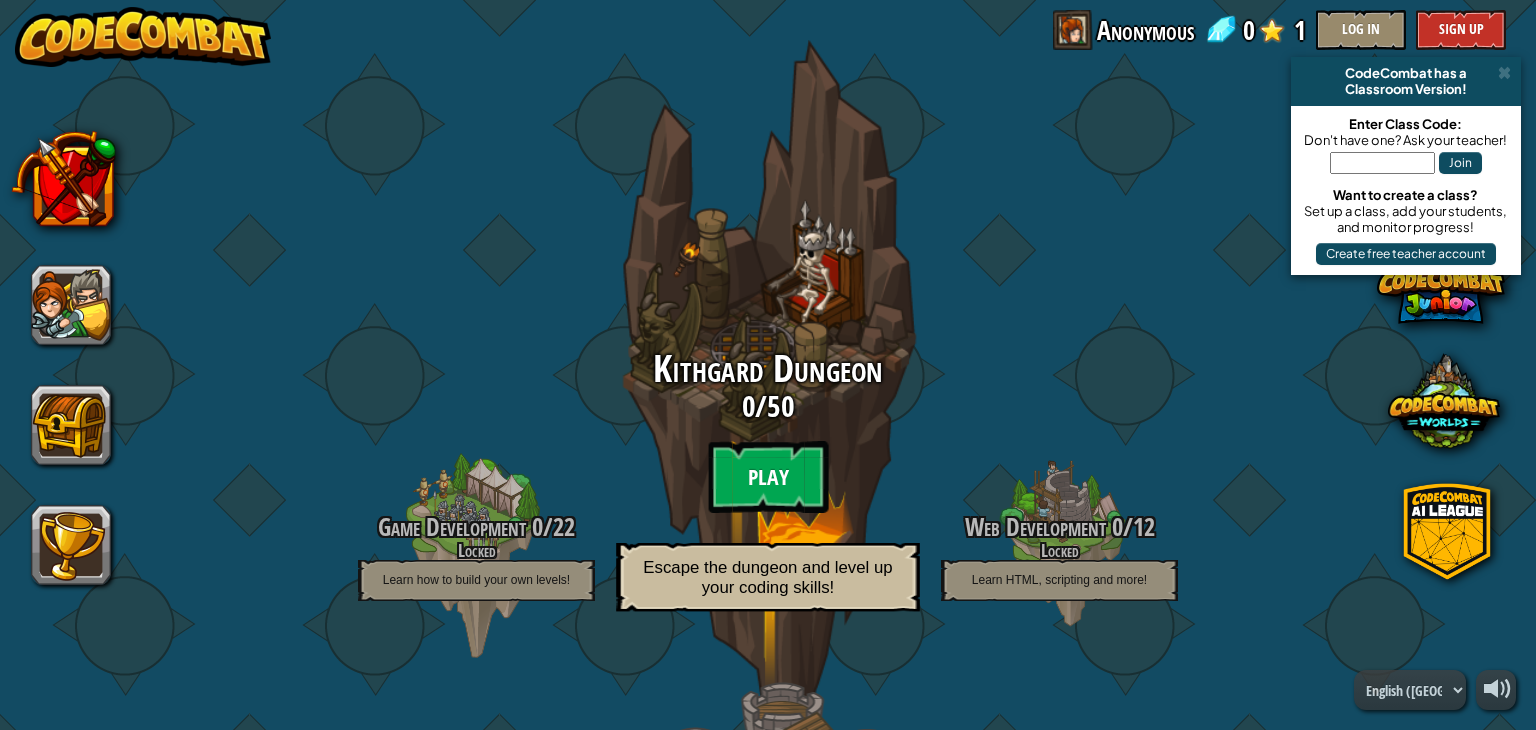 click on "Play" at bounding box center (768, 477) 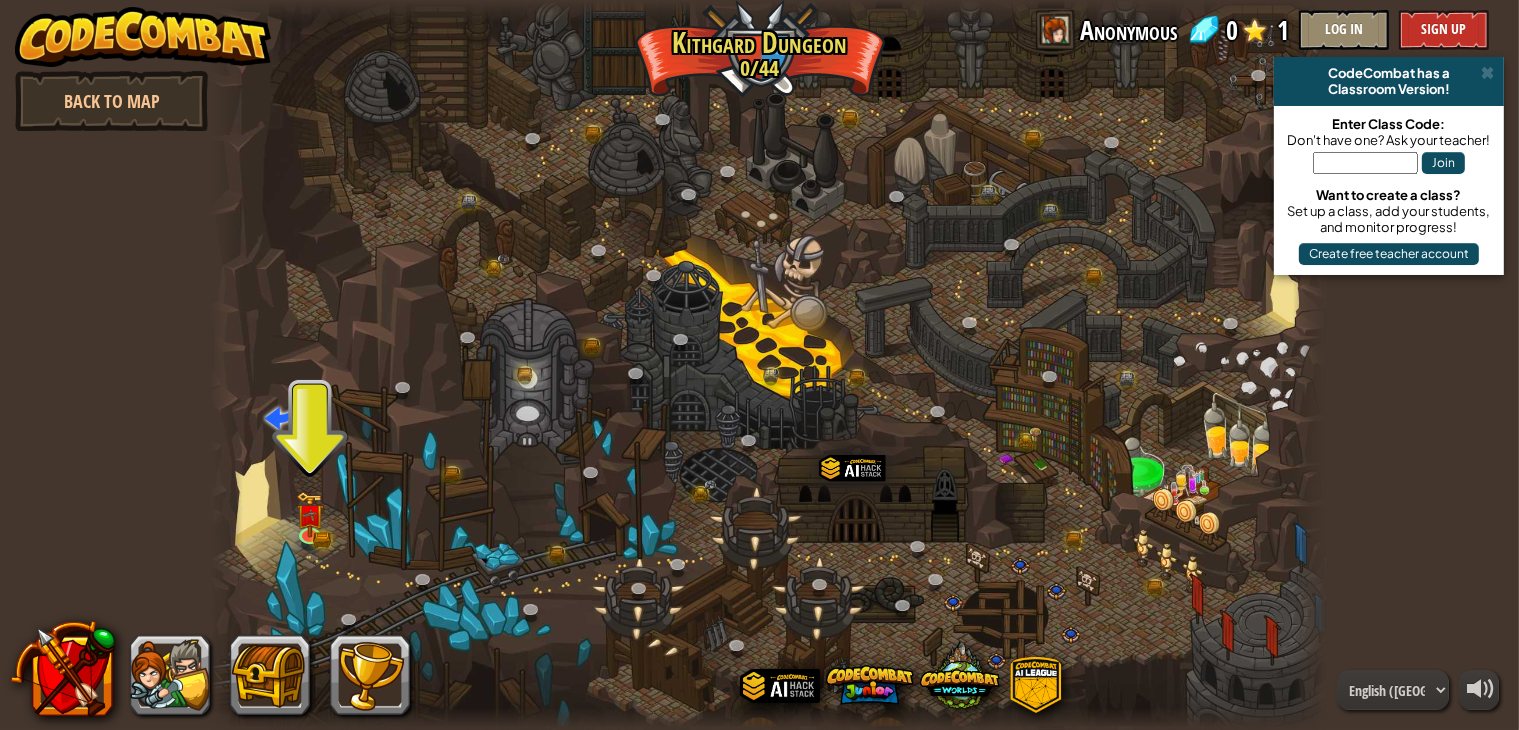 click at bounding box center [768, 365] 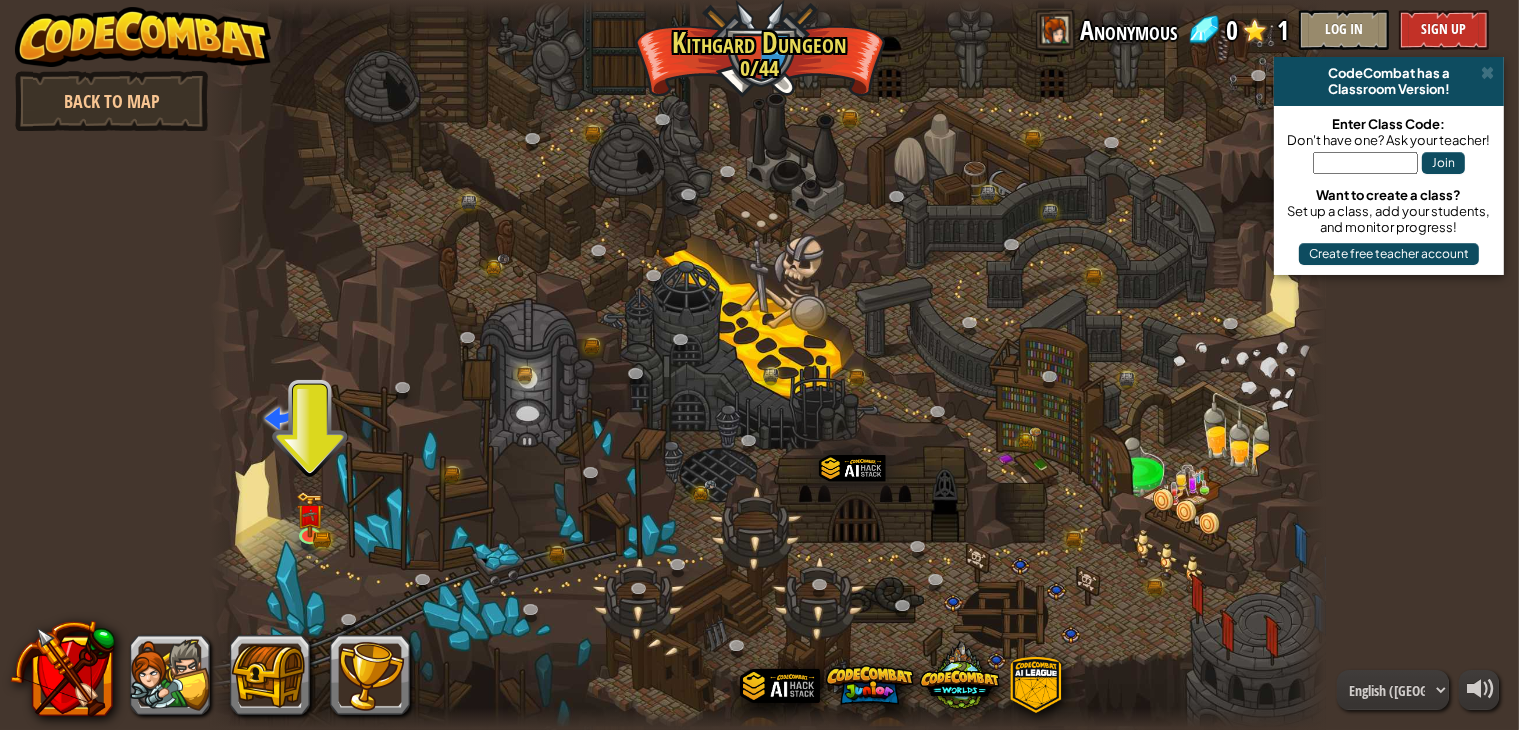 click at bounding box center [768, 365] 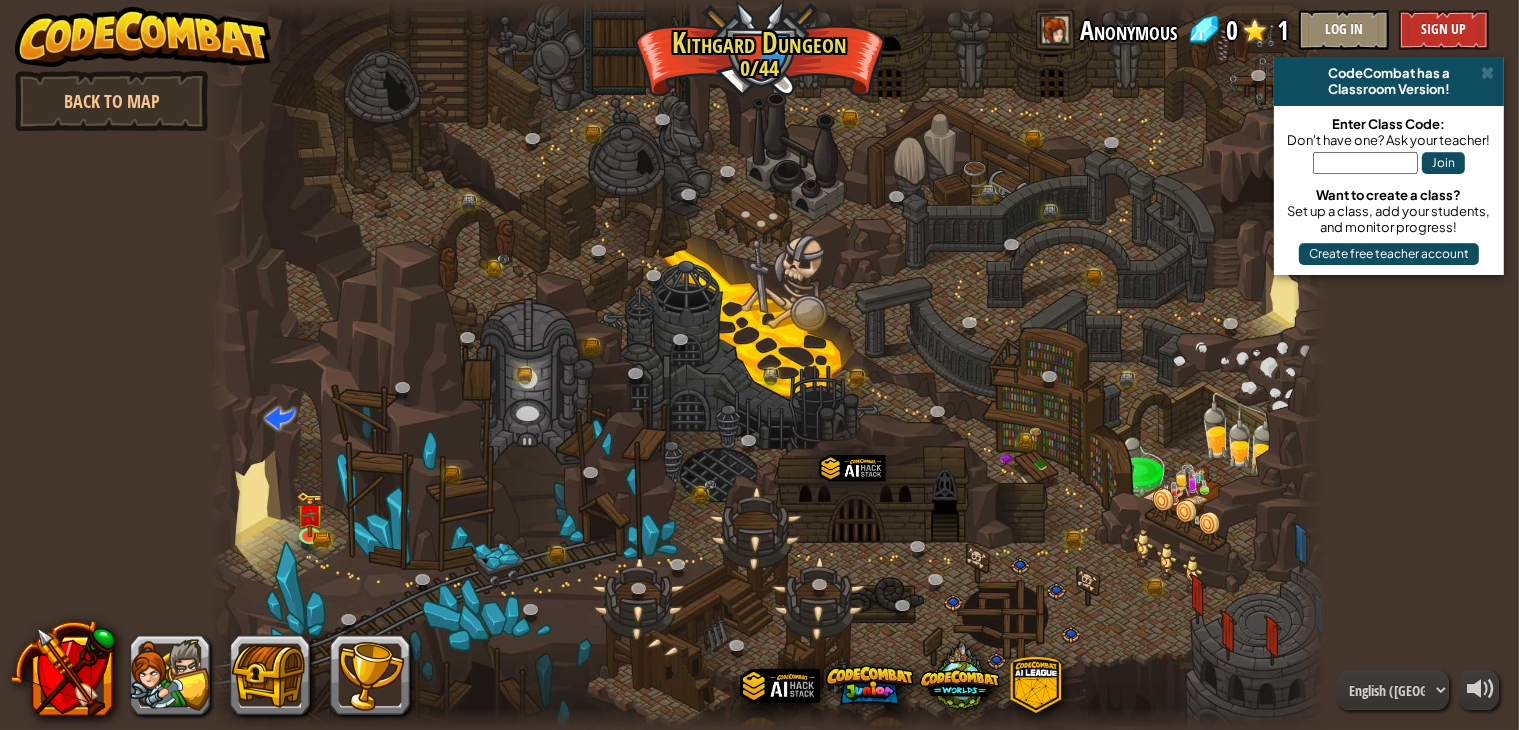 click at bounding box center (768, 365) 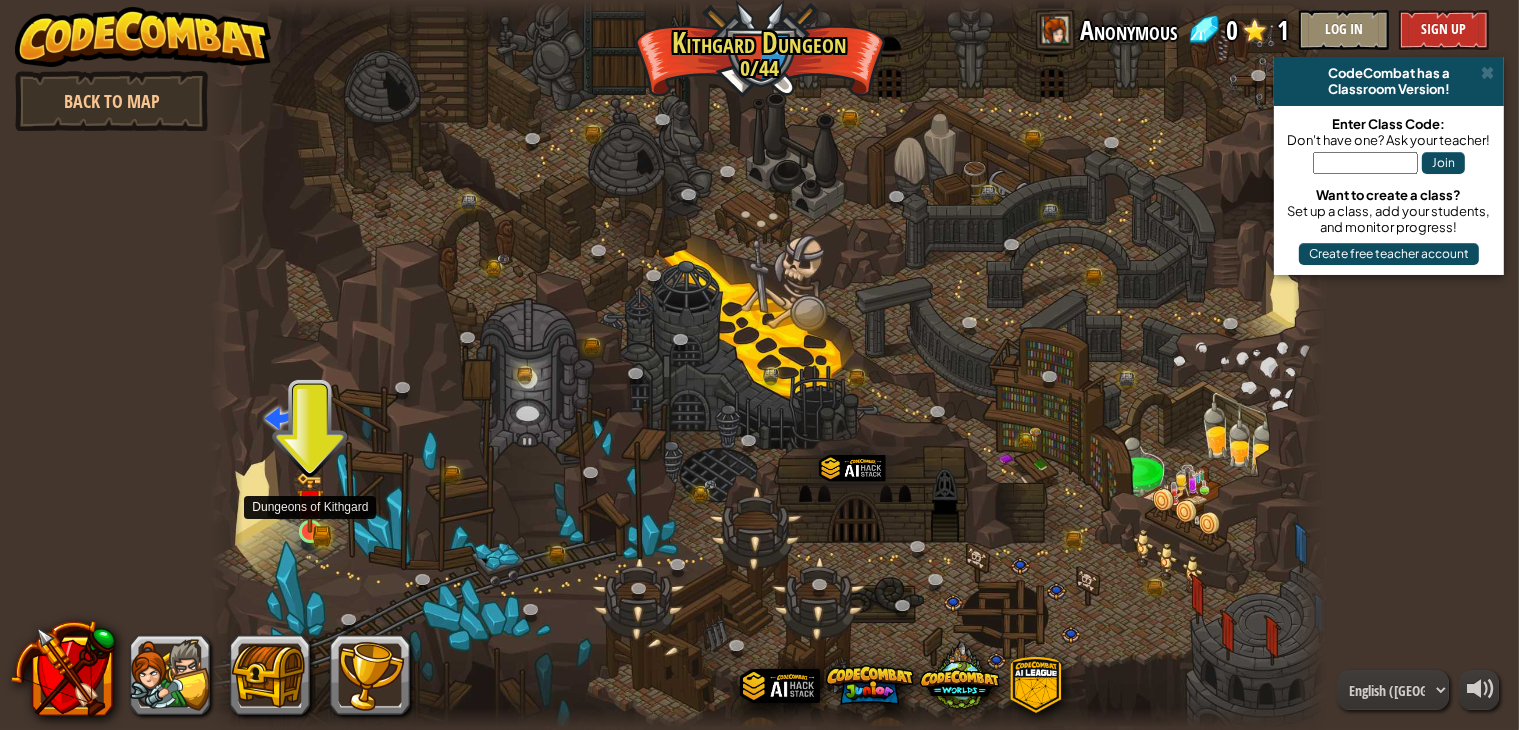 click at bounding box center (310, 502) 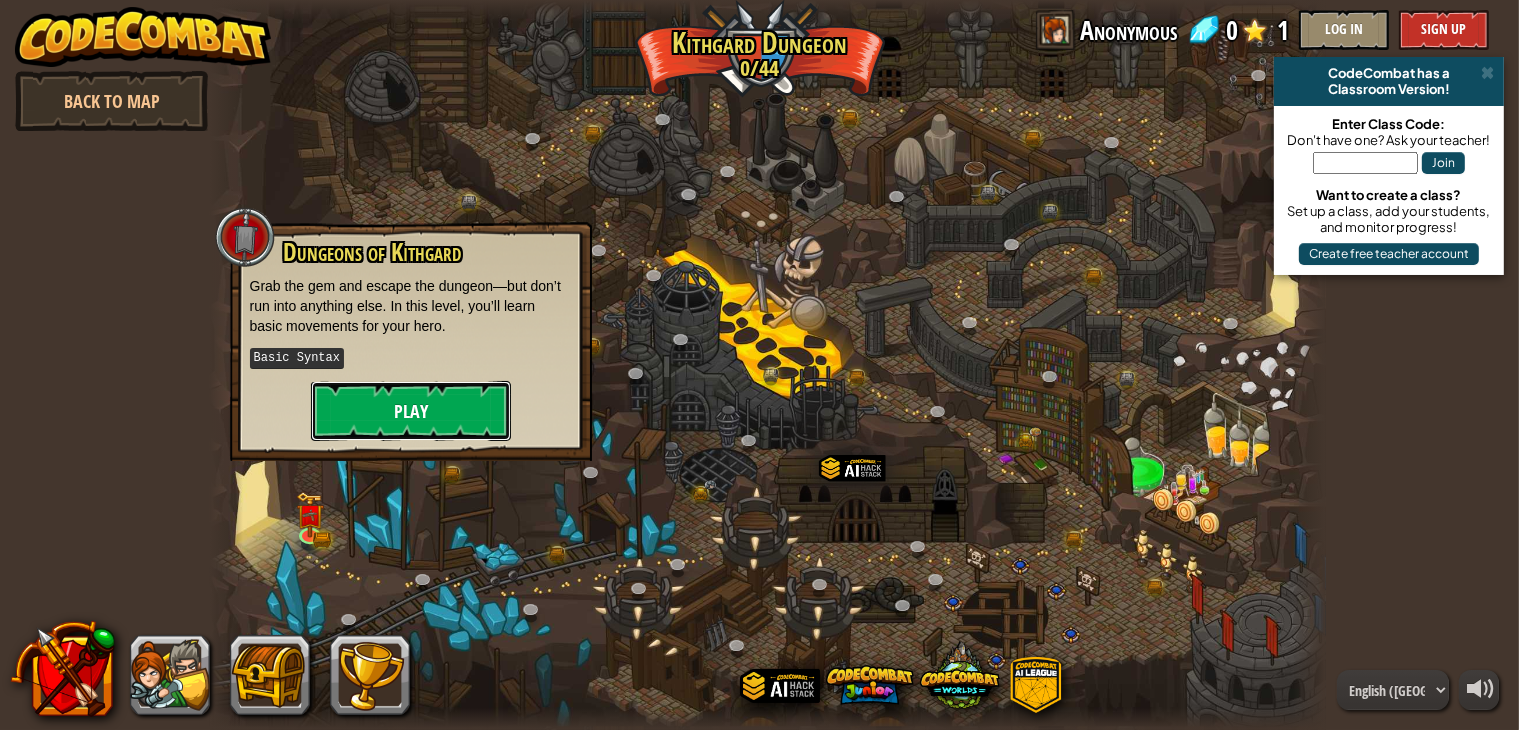 click on "Play" at bounding box center (411, 411) 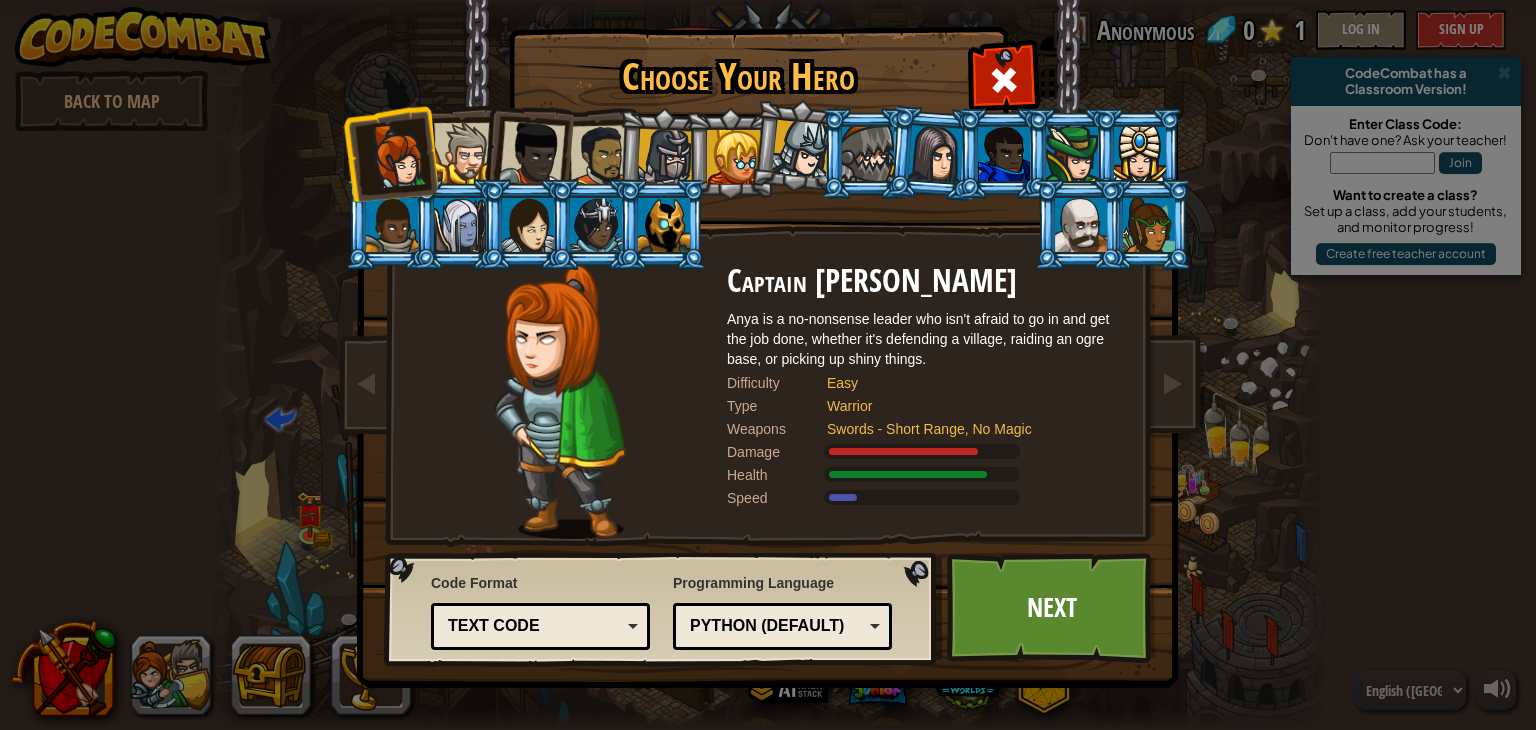 click at bounding box center [464, 153] 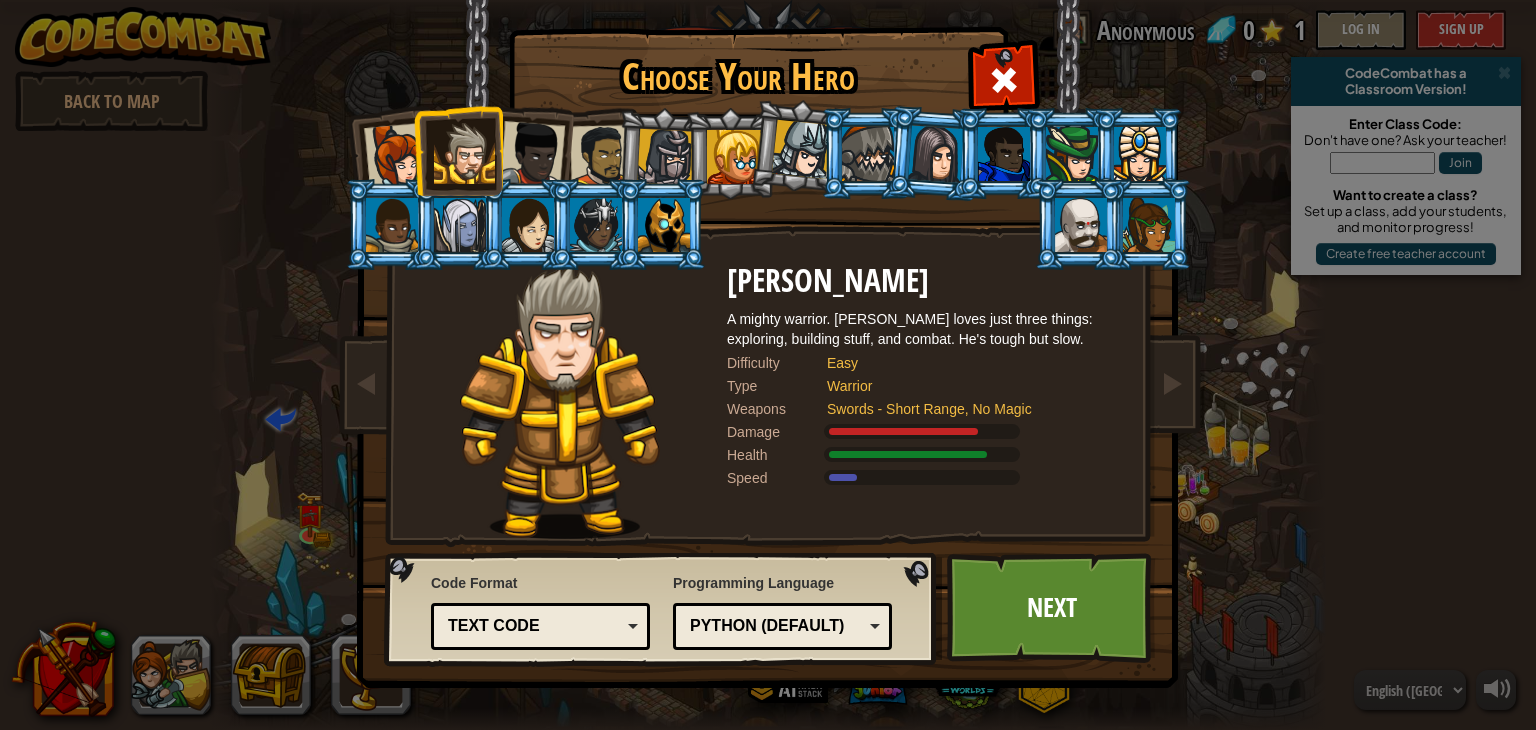 click at bounding box center [532, 154] 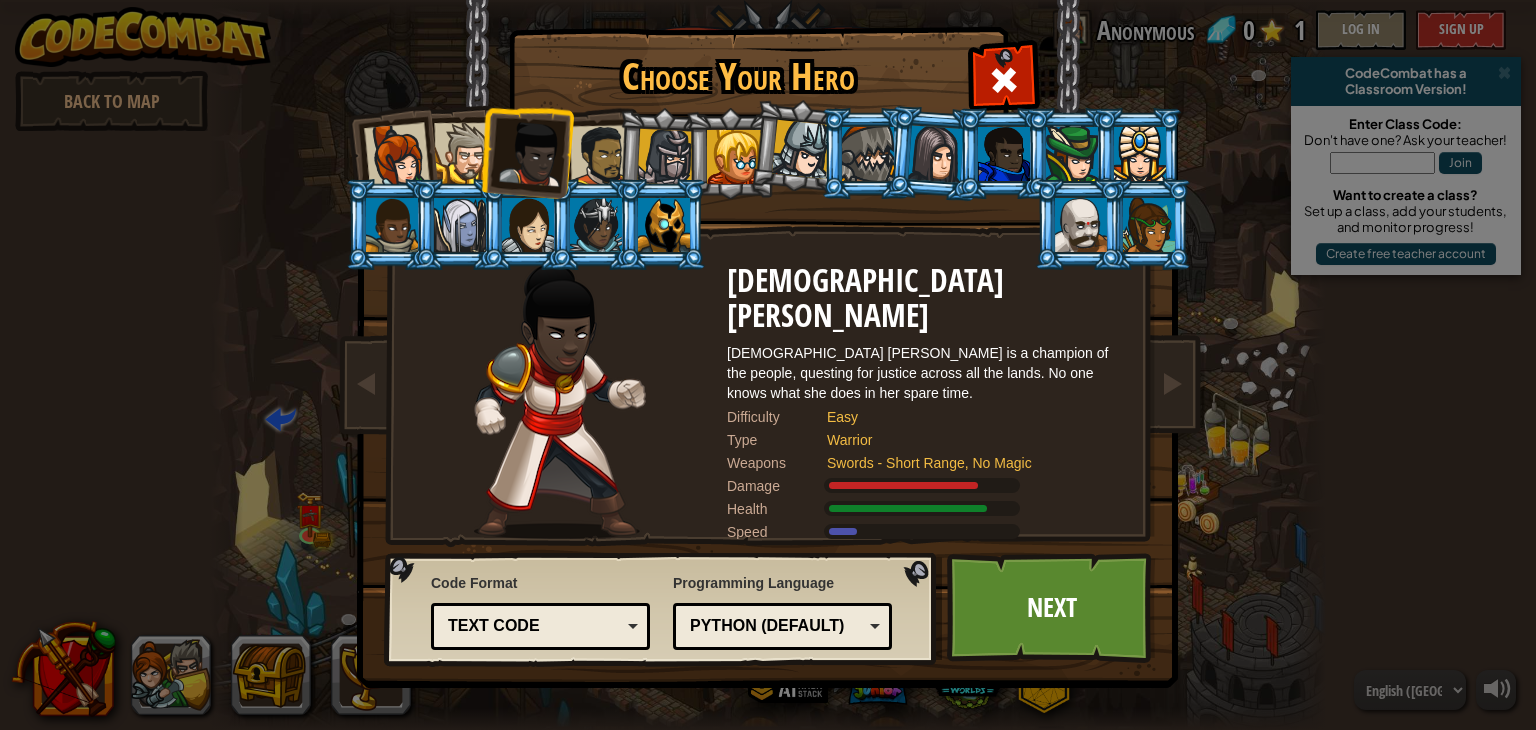 click at bounding box center (868, 154) 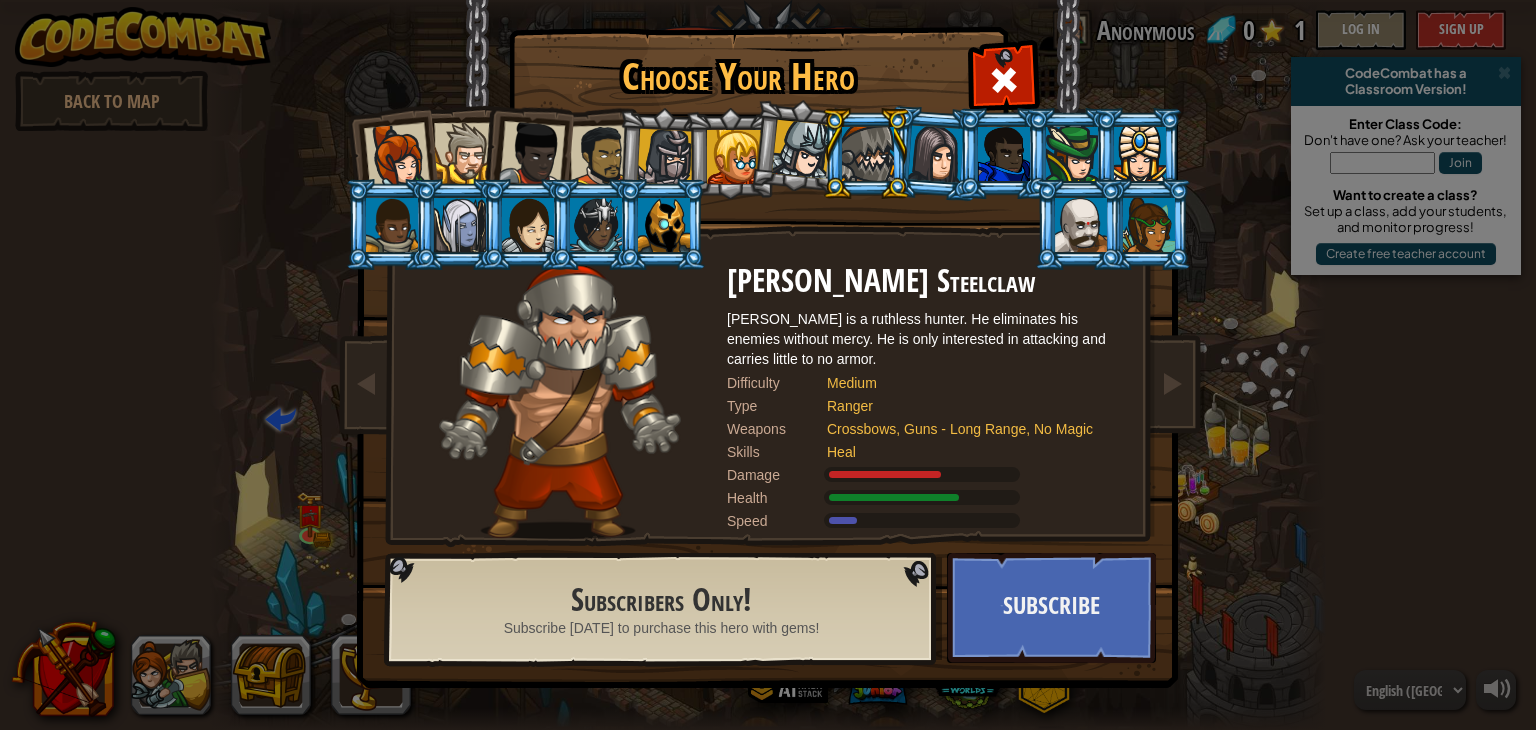 click at bounding box center [1081, 225] 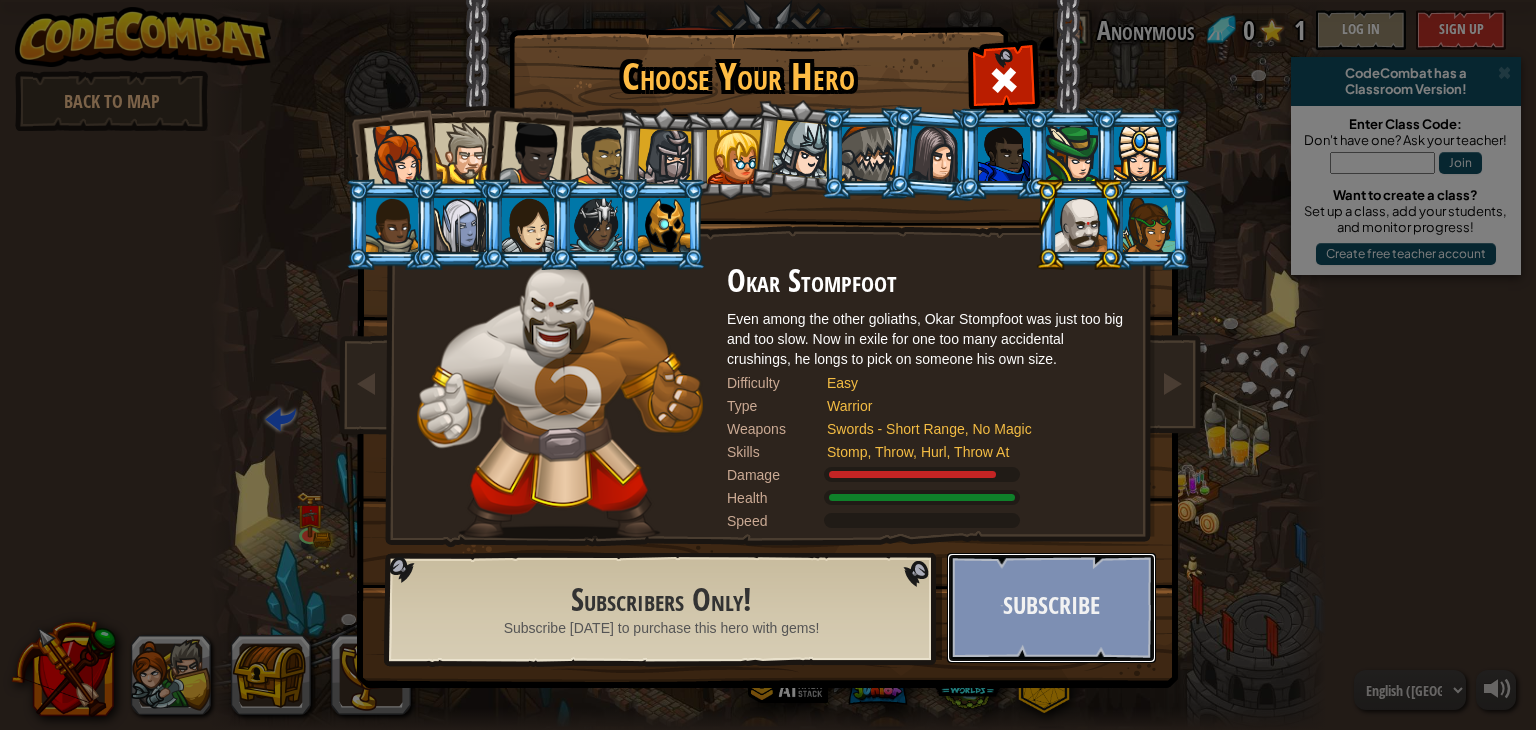 click on "Subscribe" at bounding box center (1051, 608) 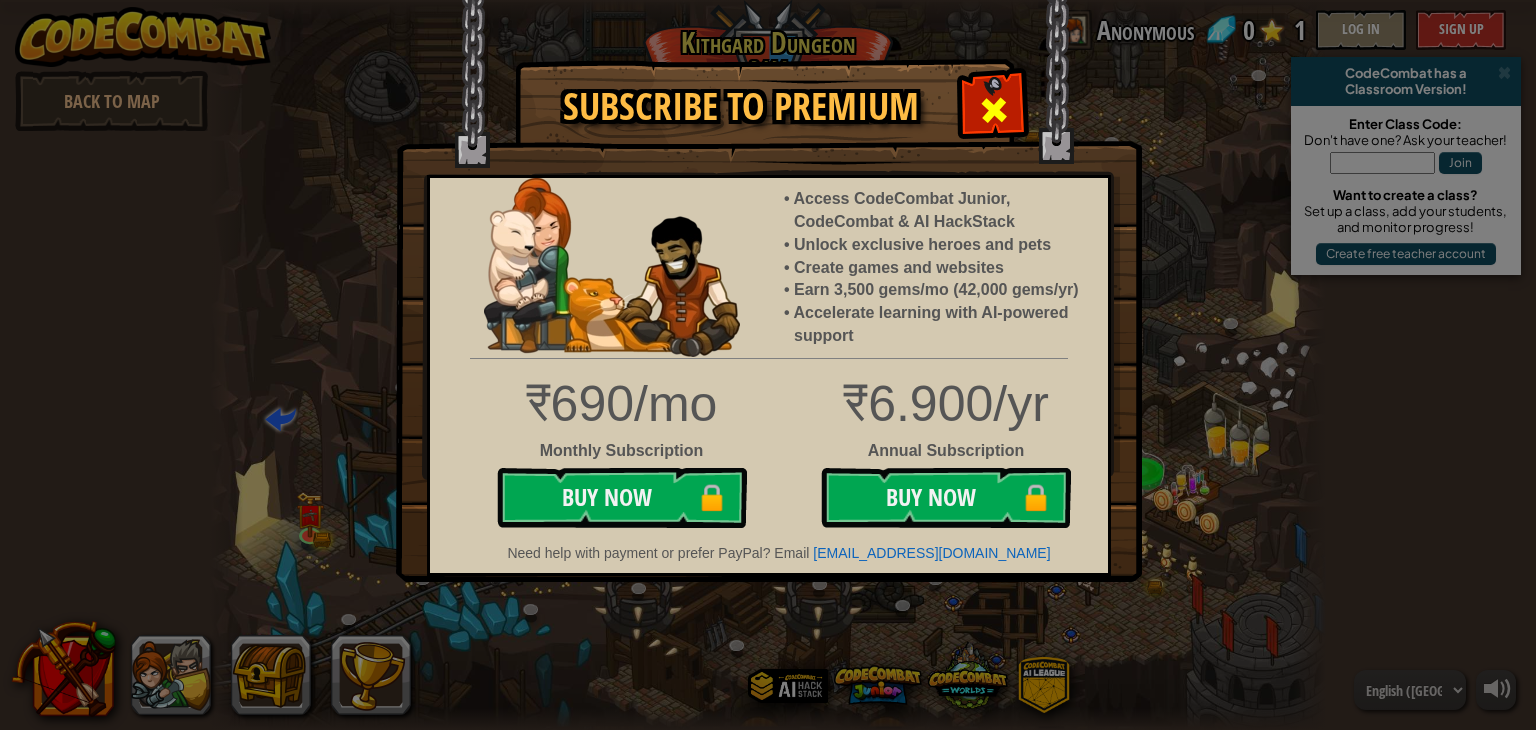 click at bounding box center [993, 107] 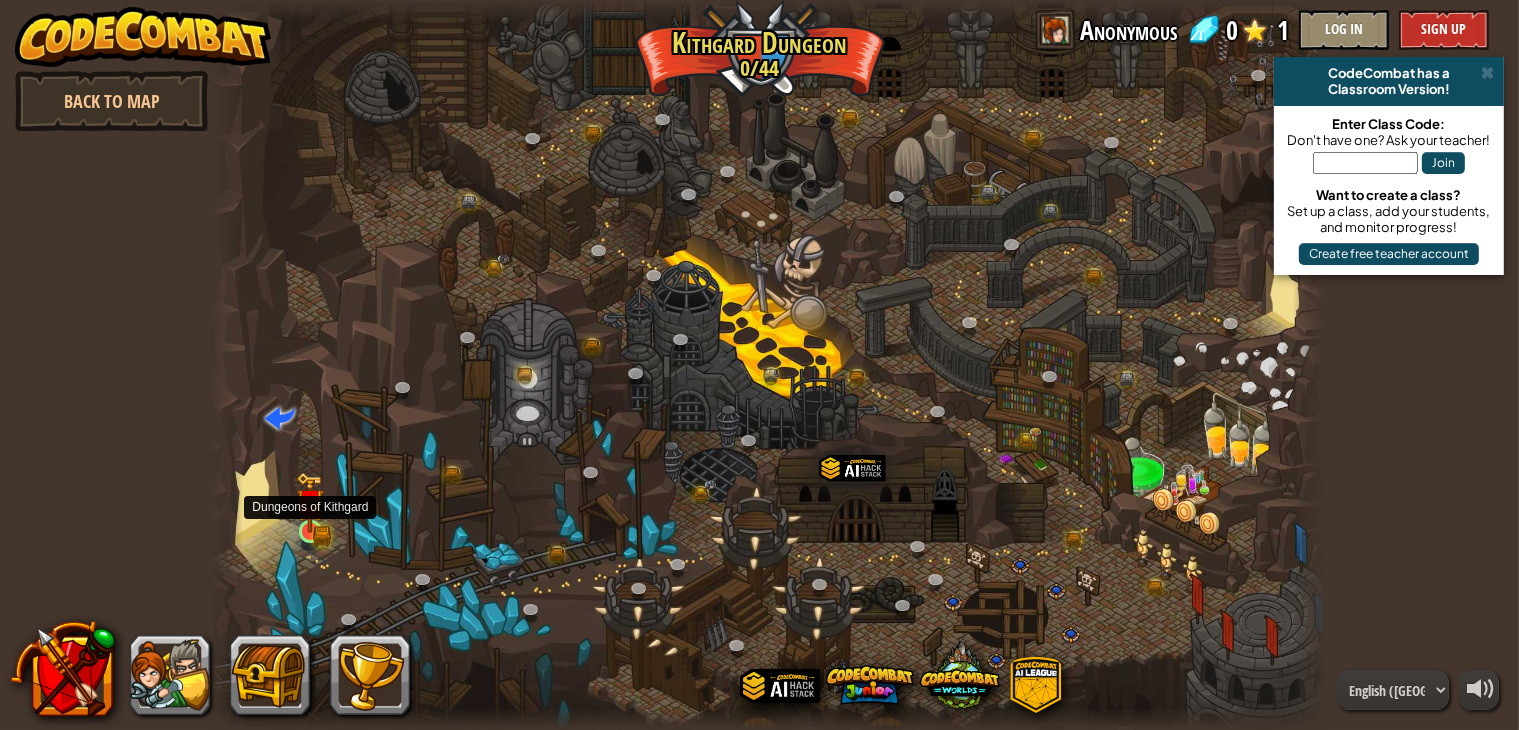 click at bounding box center (310, 502) 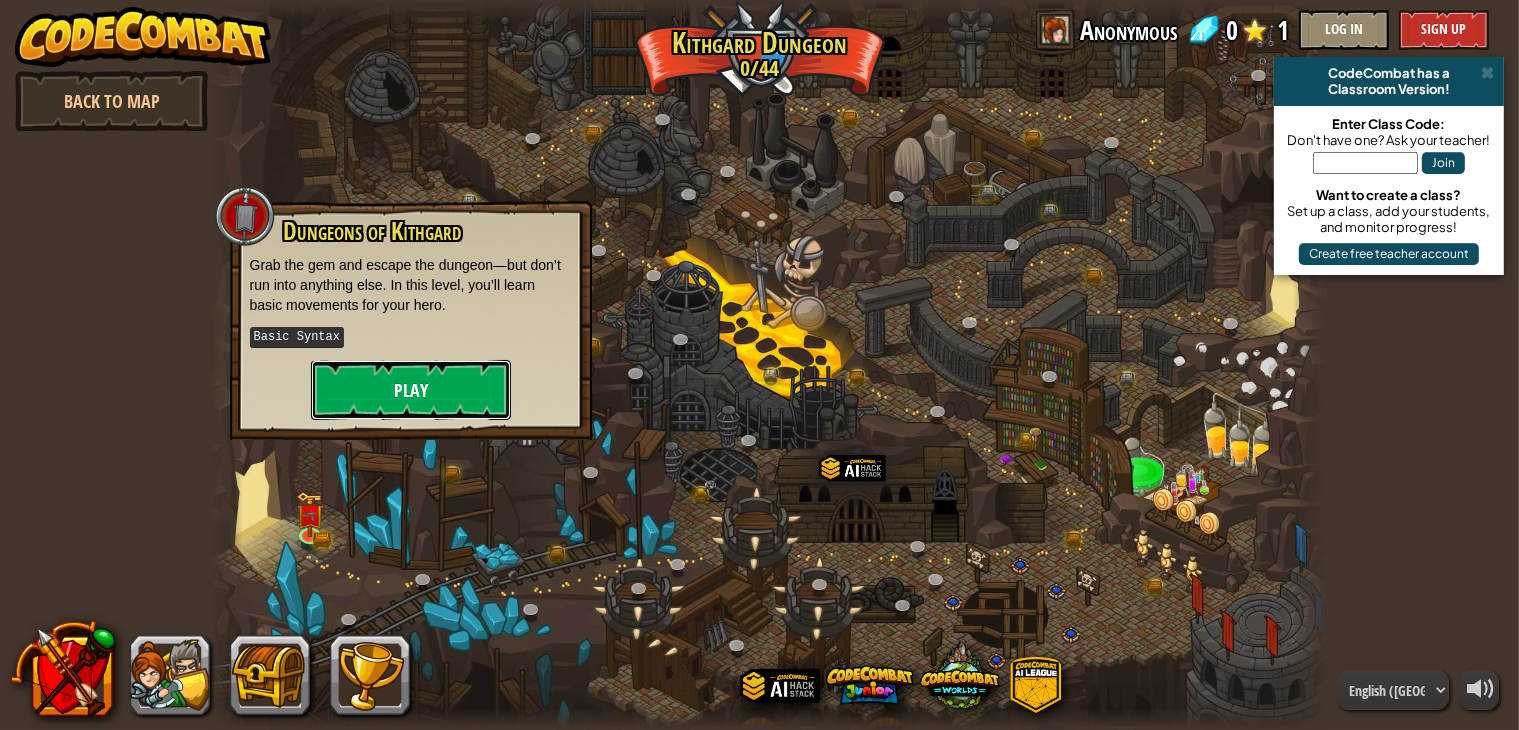 click on "Play" at bounding box center (411, 390) 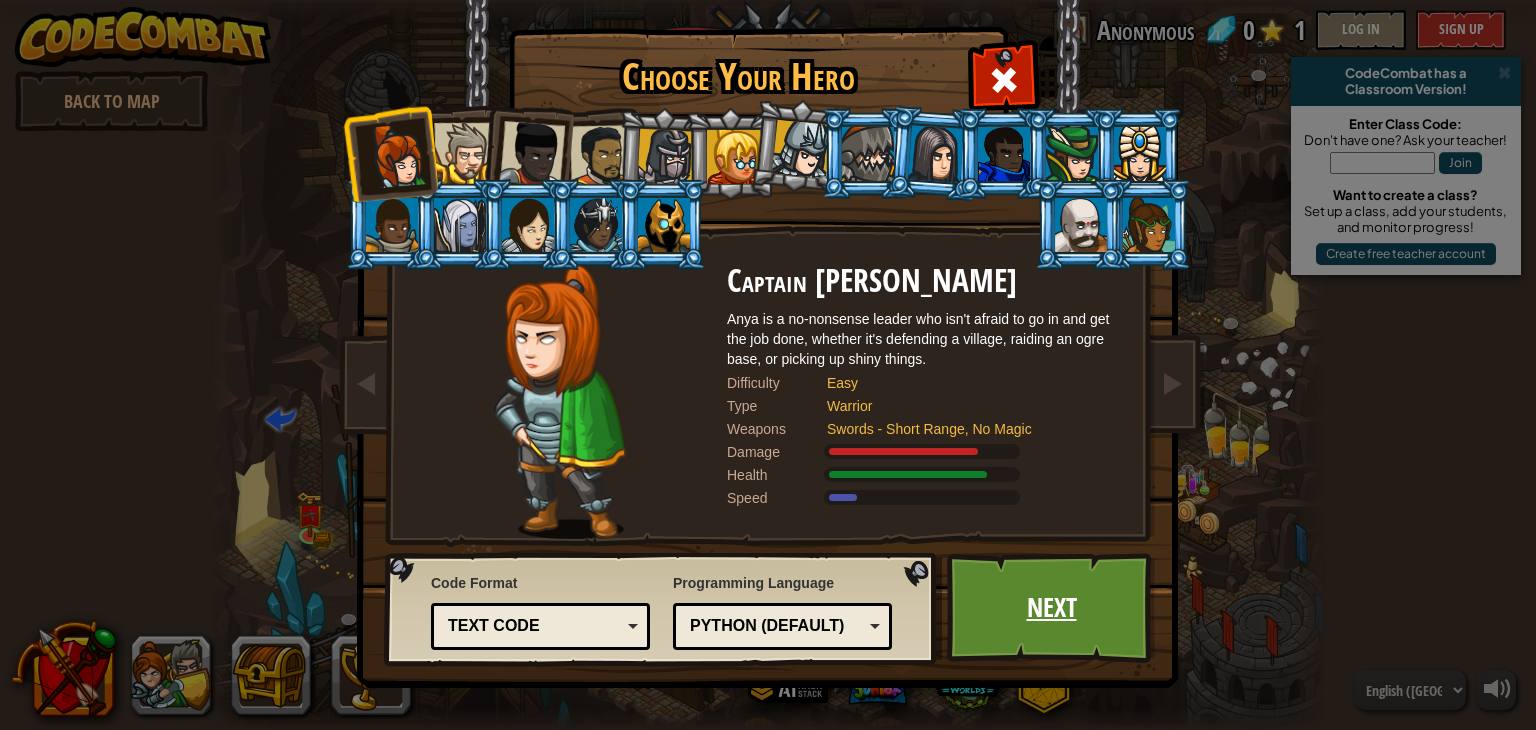 click on "Next" at bounding box center (1051, 608) 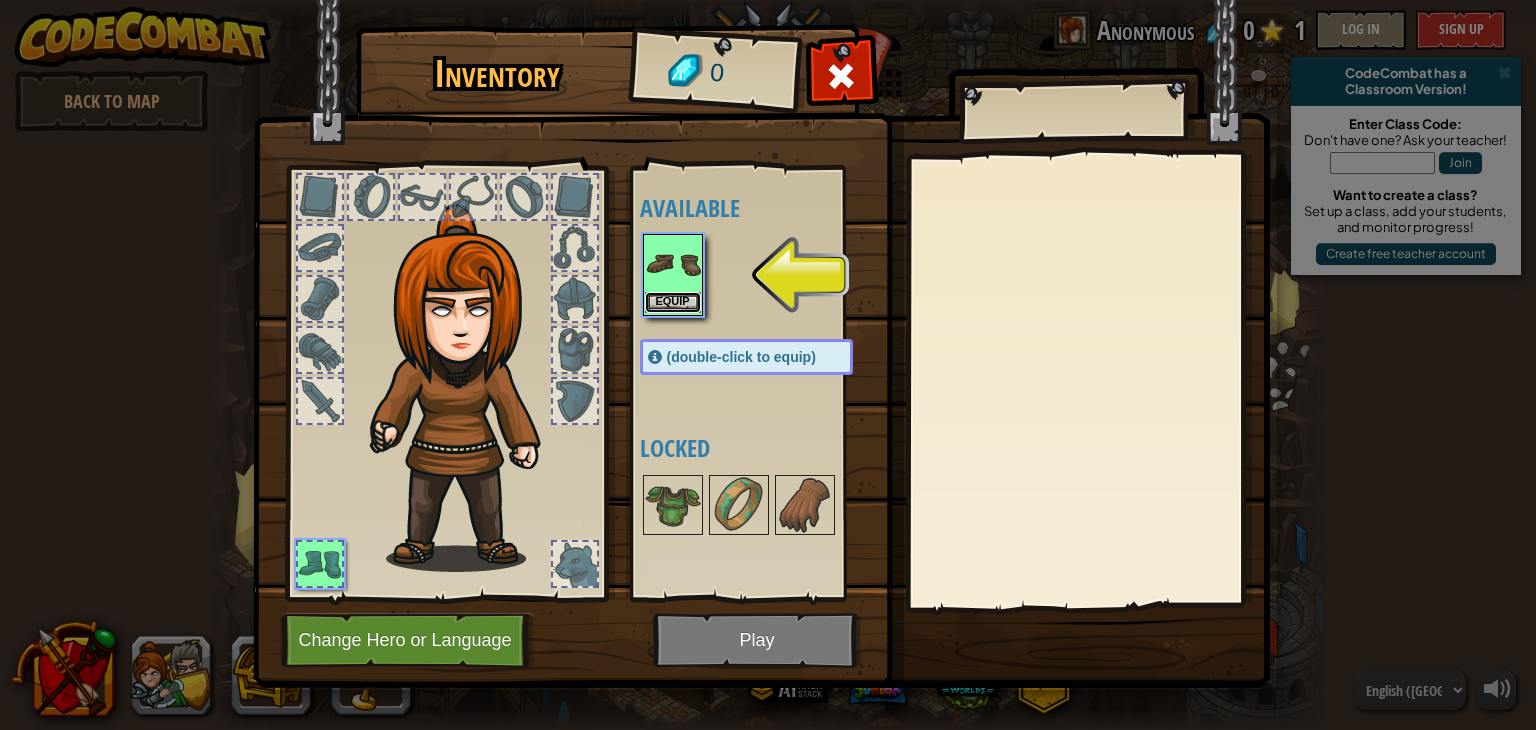 click on "Equip" at bounding box center [673, 302] 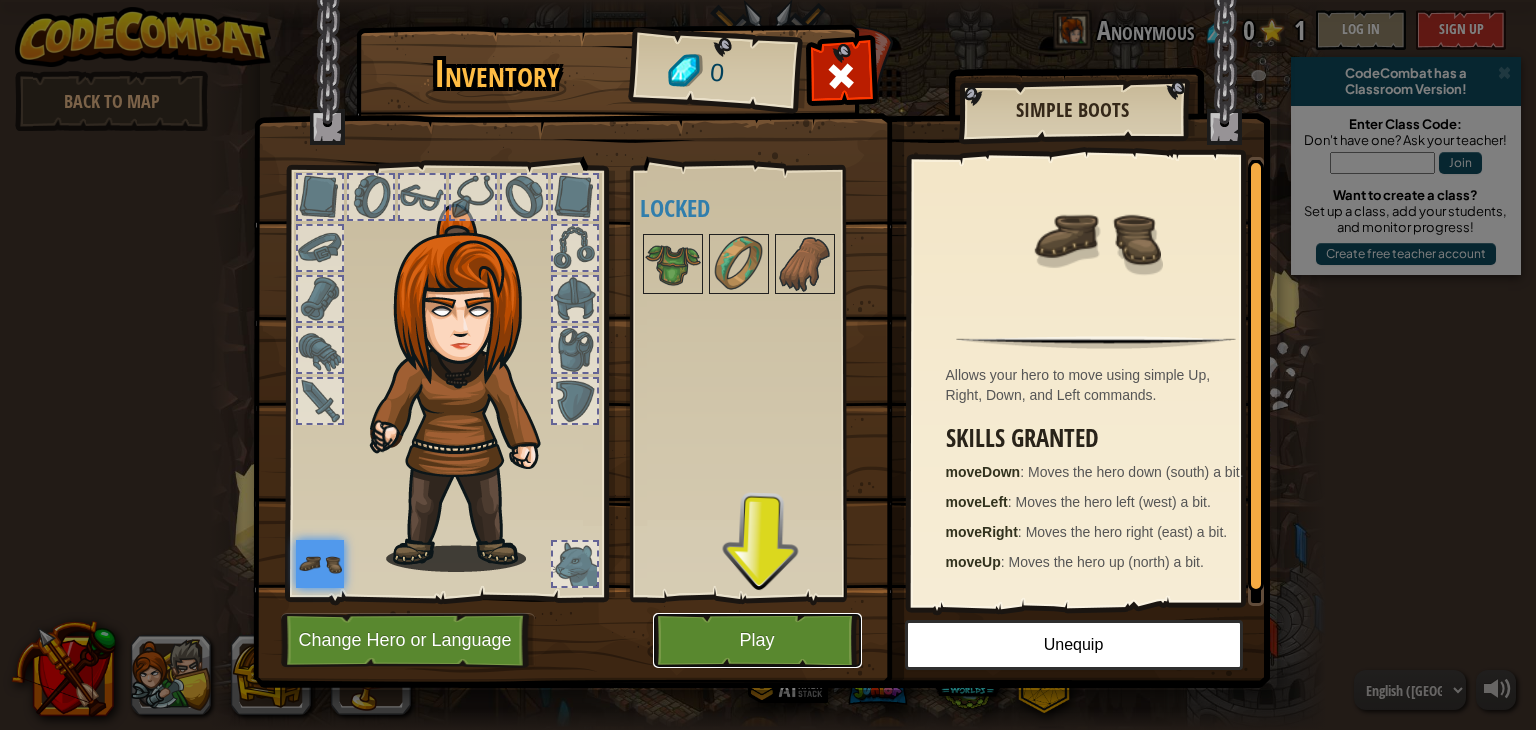 click on "Play" at bounding box center (757, 640) 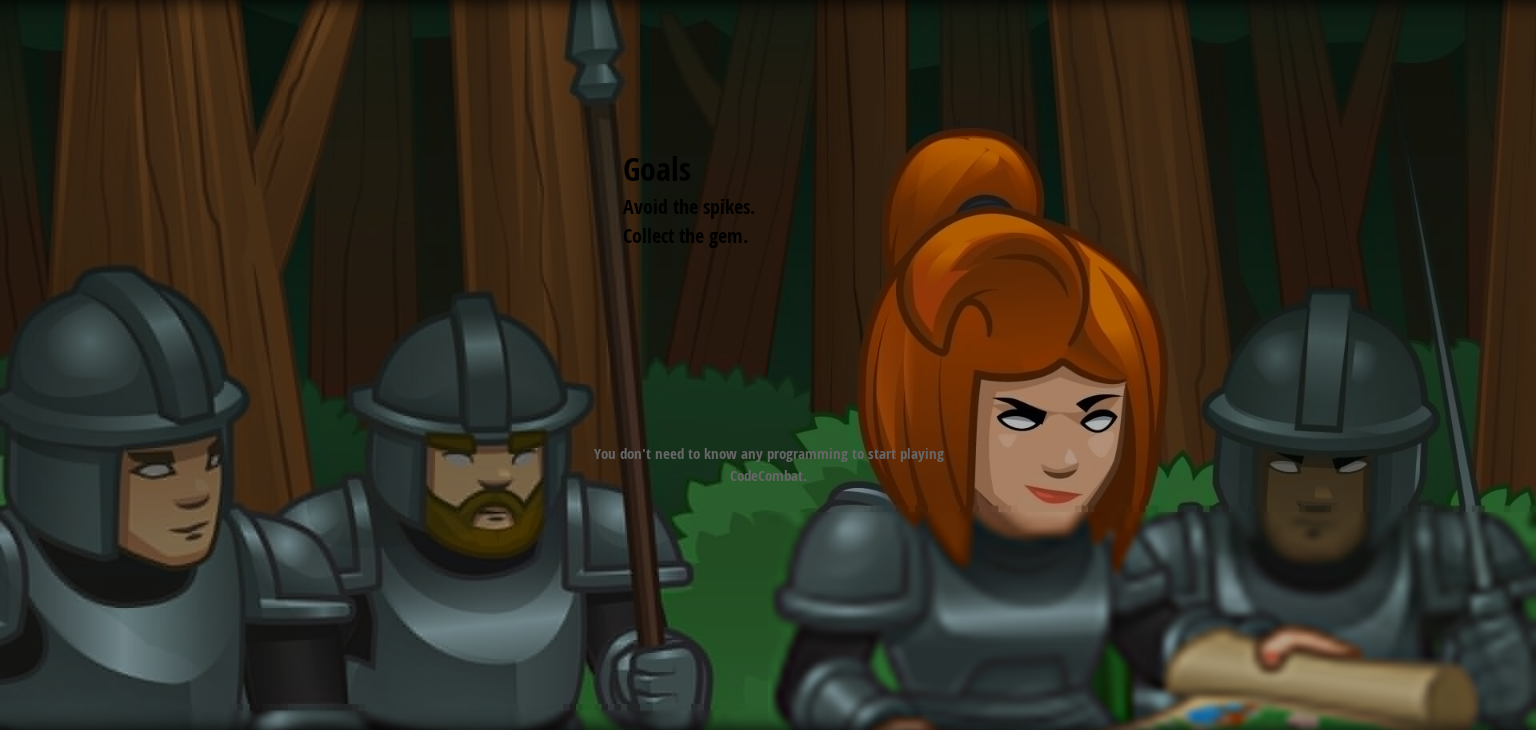 click on "Goals Avoid the spikes. Collect the gem. Start Level Error loading from server. Try refreshing the page. You'll need a subscription to play this level. Subscribe You'll need to join a course to play this level. Back to my courses Ask your teacher to assign a license to you so you can continue to play CodeCombat! Back to my courses This level is locked. Back to my courses You don't need to know any programming to start playing CodeCombat." at bounding box center (768, 365) 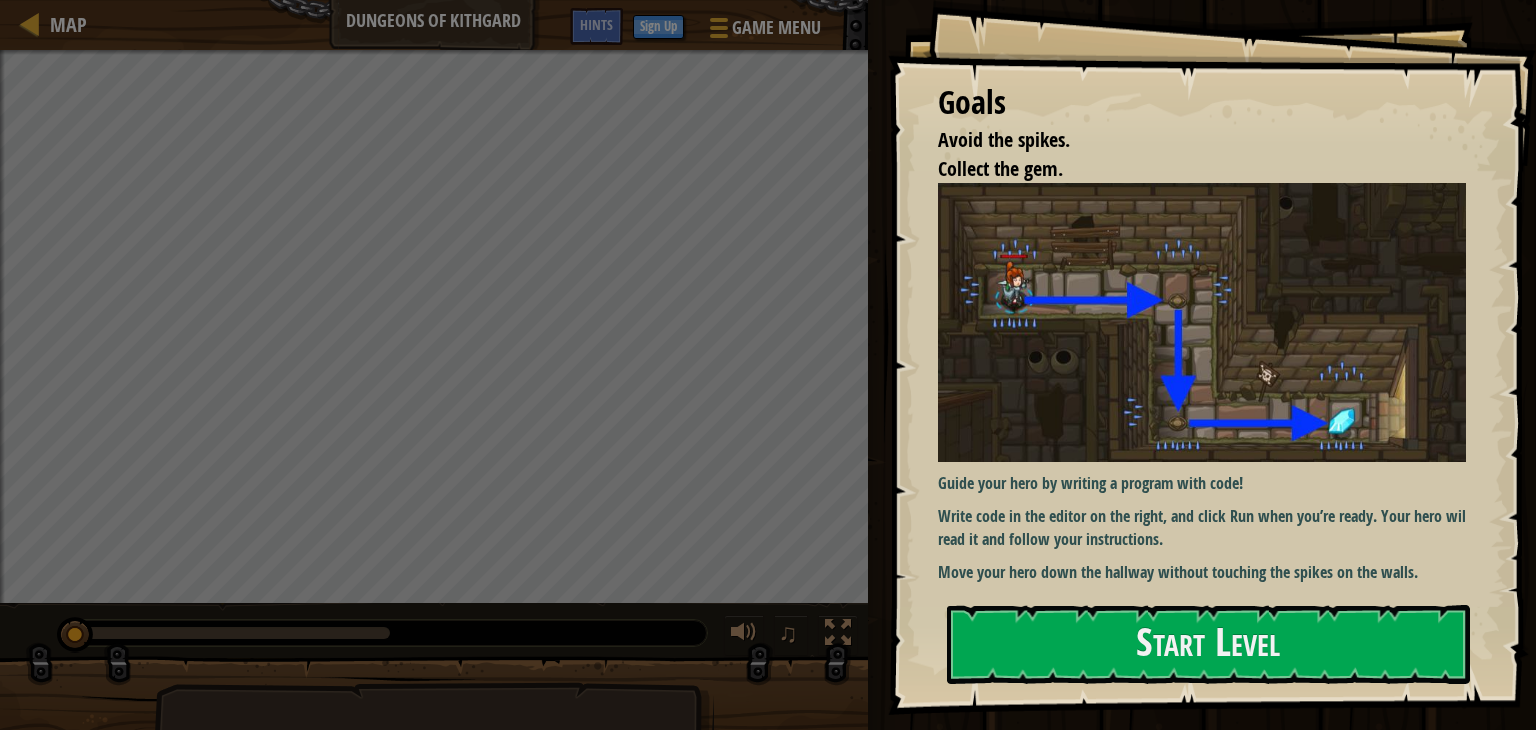 drag, startPoint x: 944, startPoint y: 506, endPoint x: 1295, endPoint y: 496, distance: 351.14243 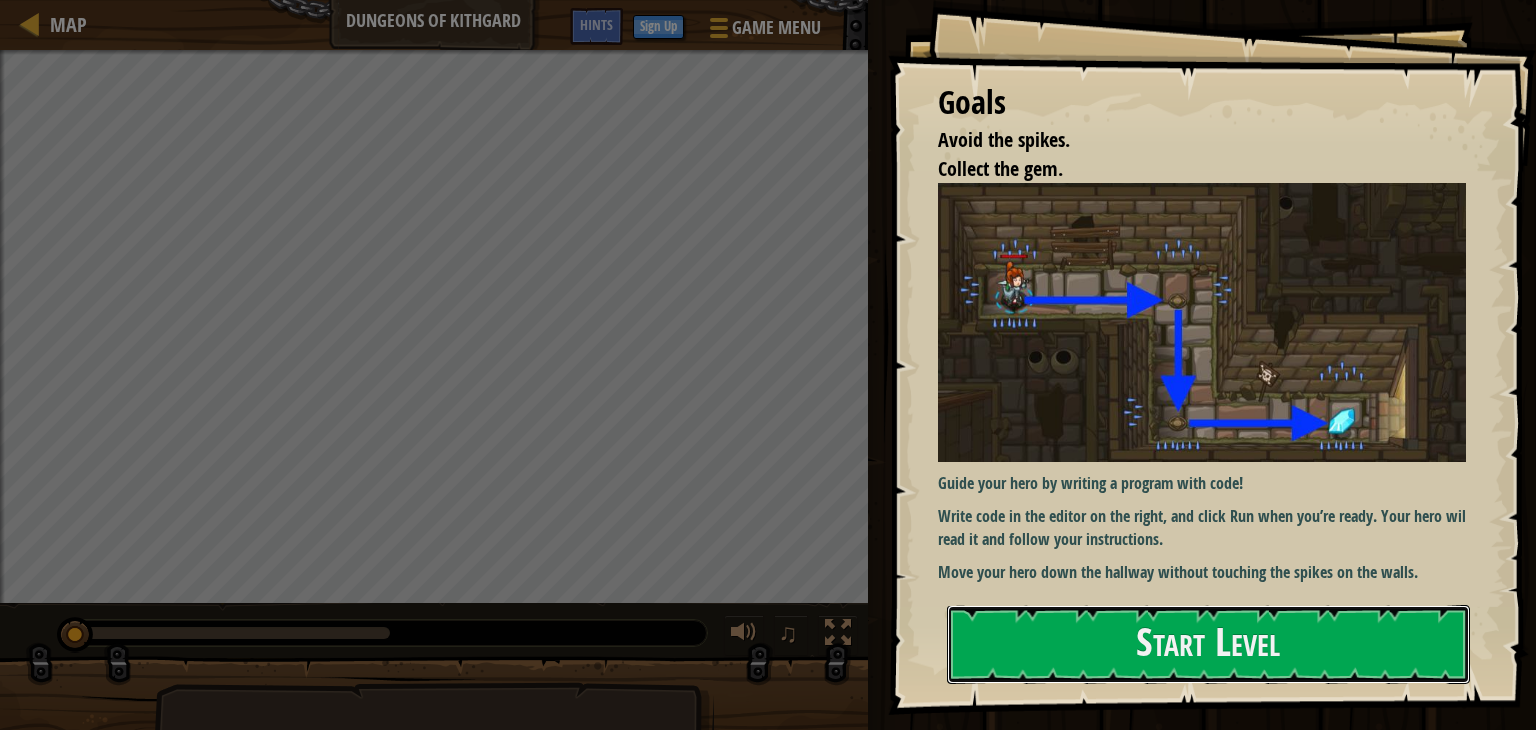 click on "Start Level" at bounding box center (1208, 644) 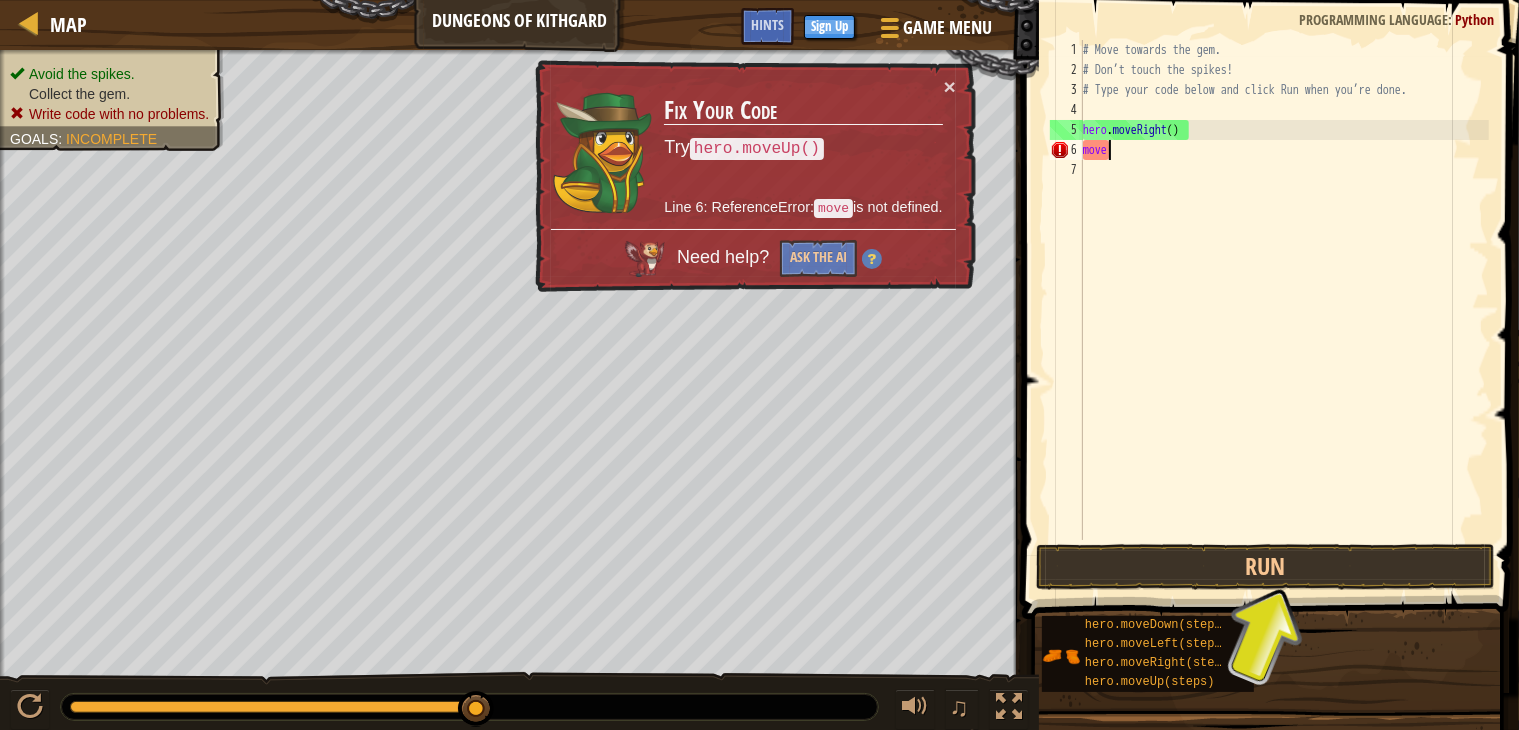 scroll, scrollTop: 9, scrollLeft: 1, axis: both 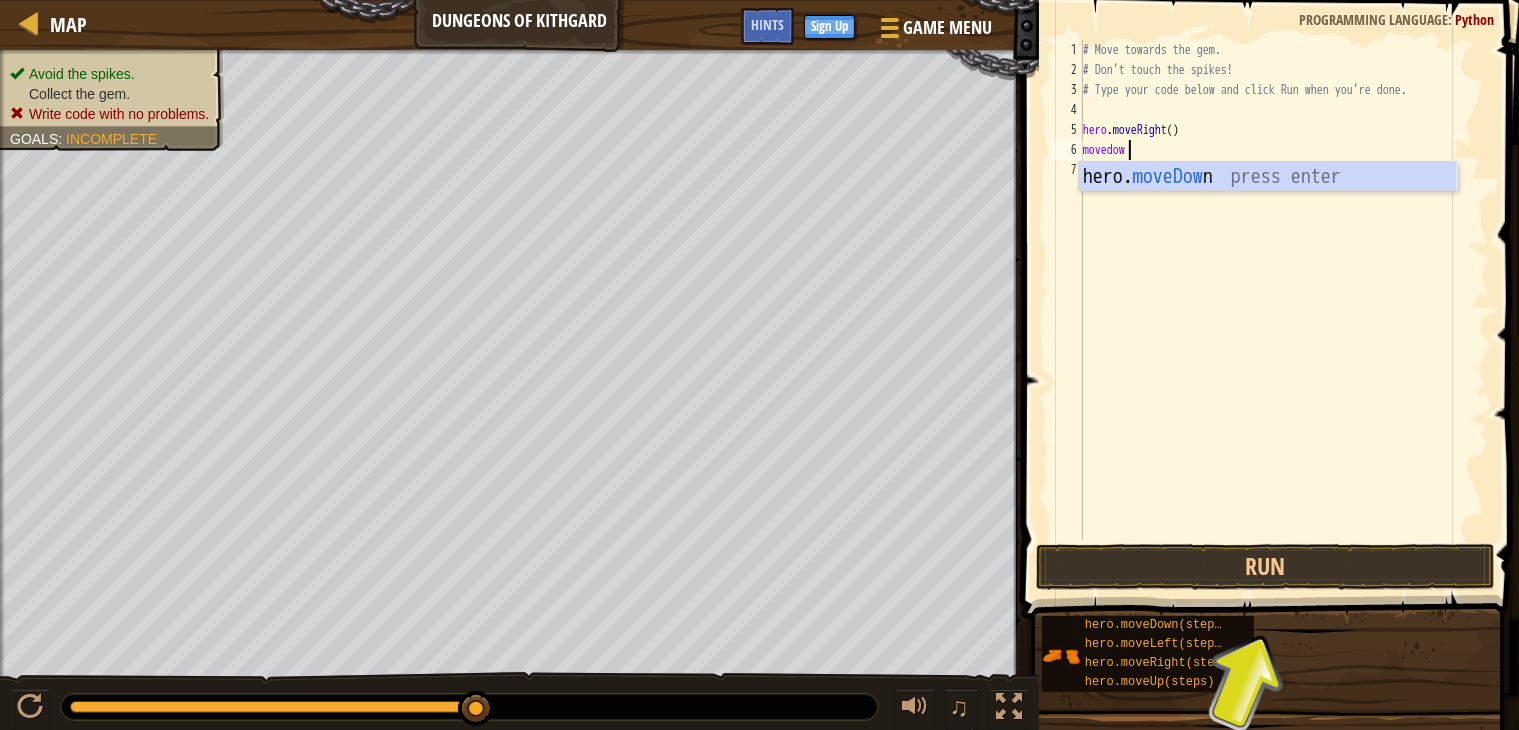 type on "movedown" 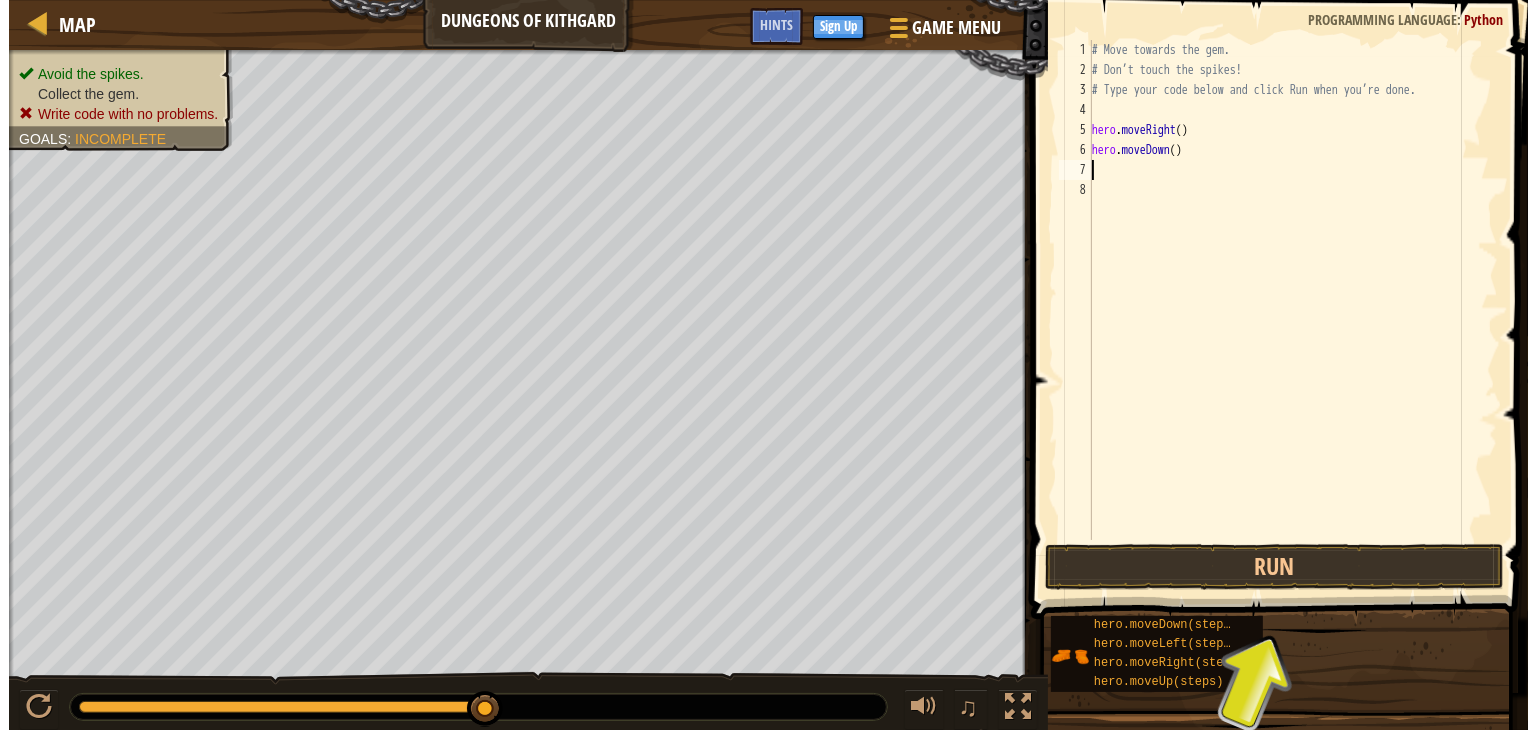 scroll, scrollTop: 9, scrollLeft: 0, axis: vertical 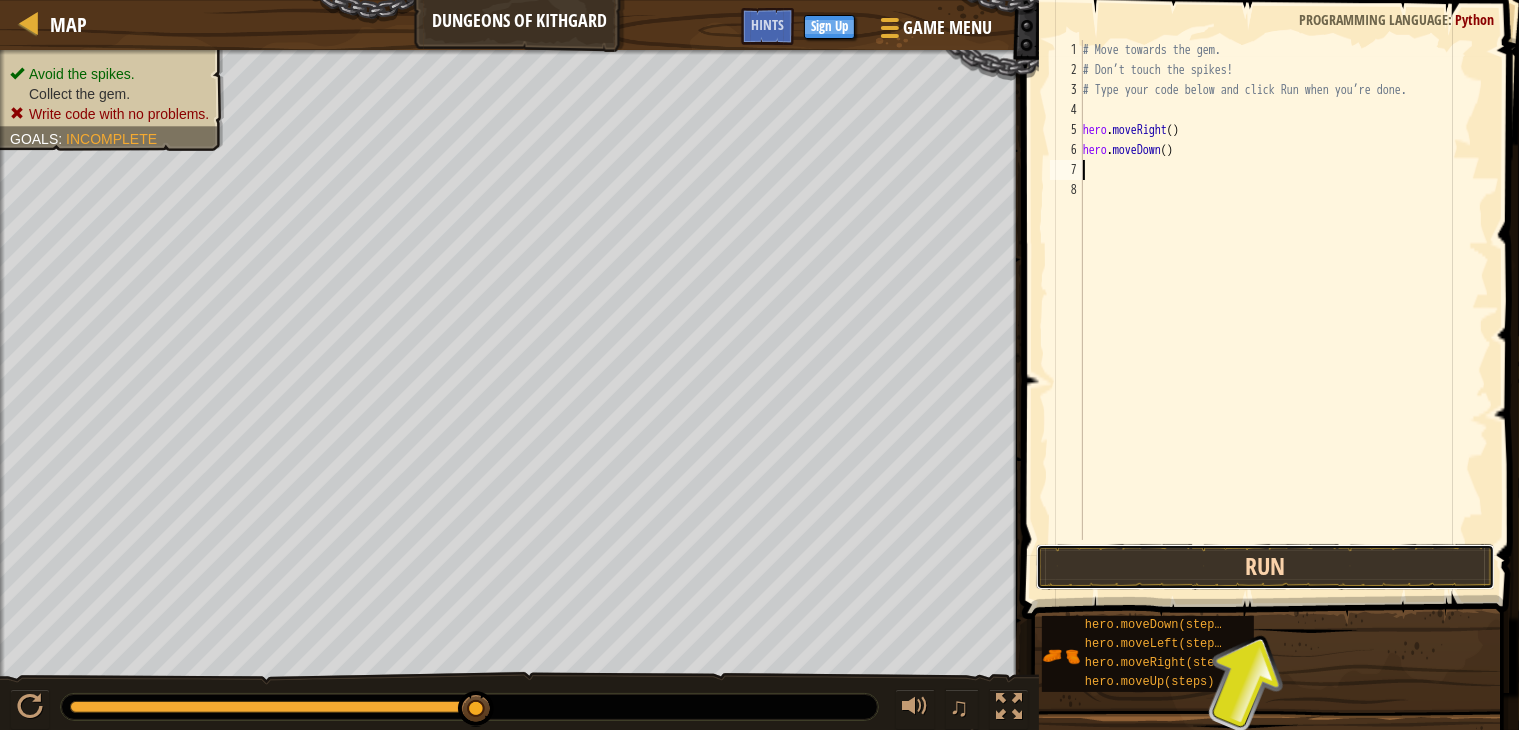 click on "Run" at bounding box center (1265, 567) 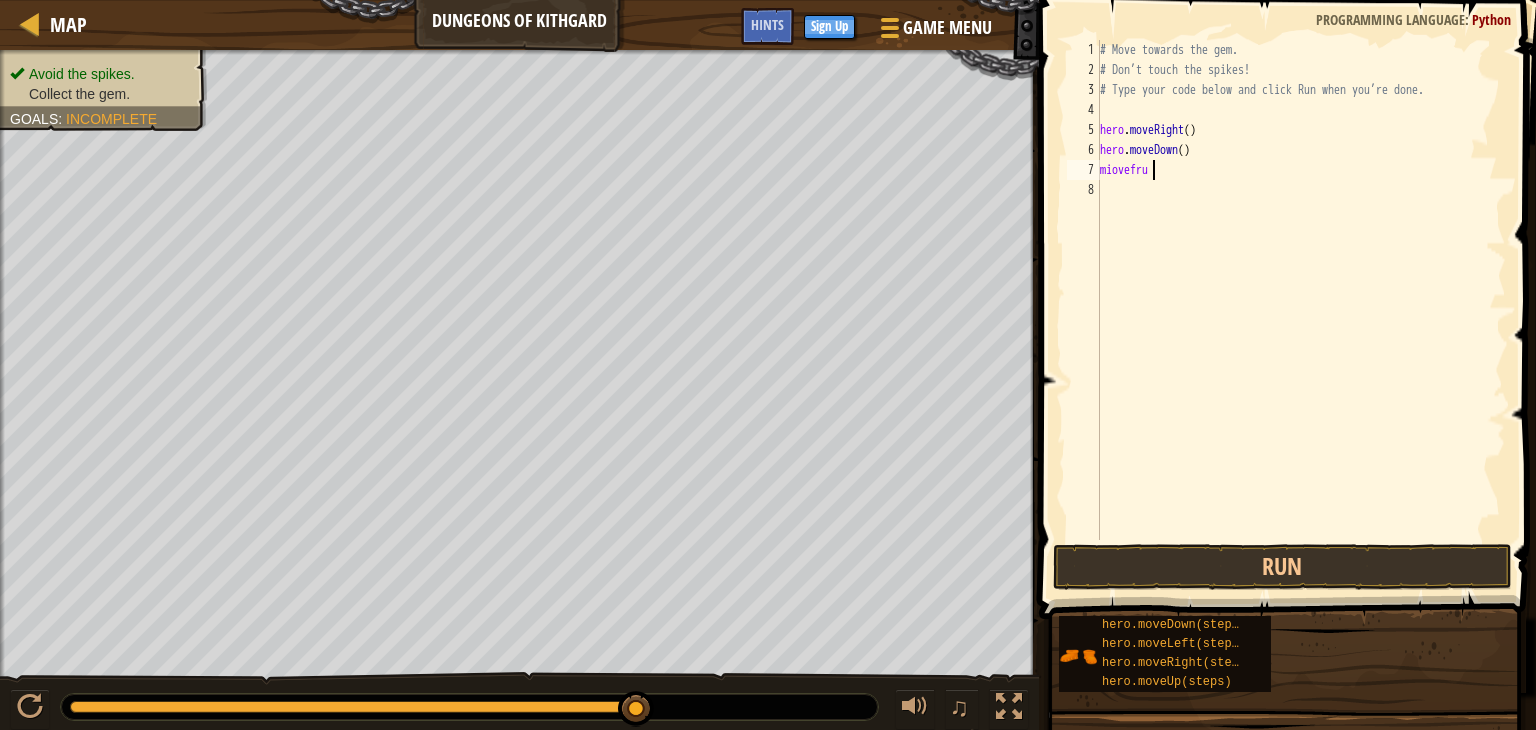 scroll, scrollTop: 9, scrollLeft: 3, axis: both 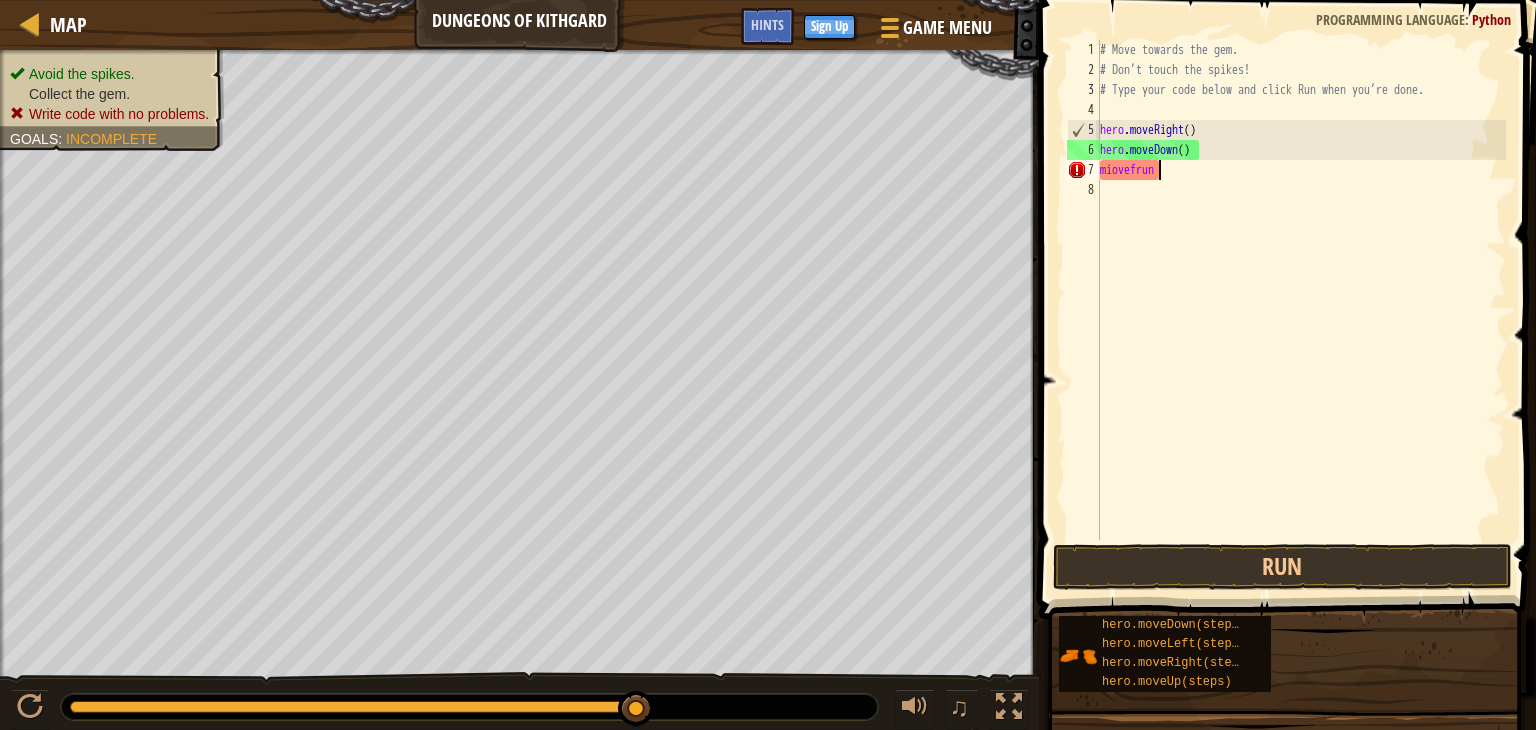 type on "miovefrunt" 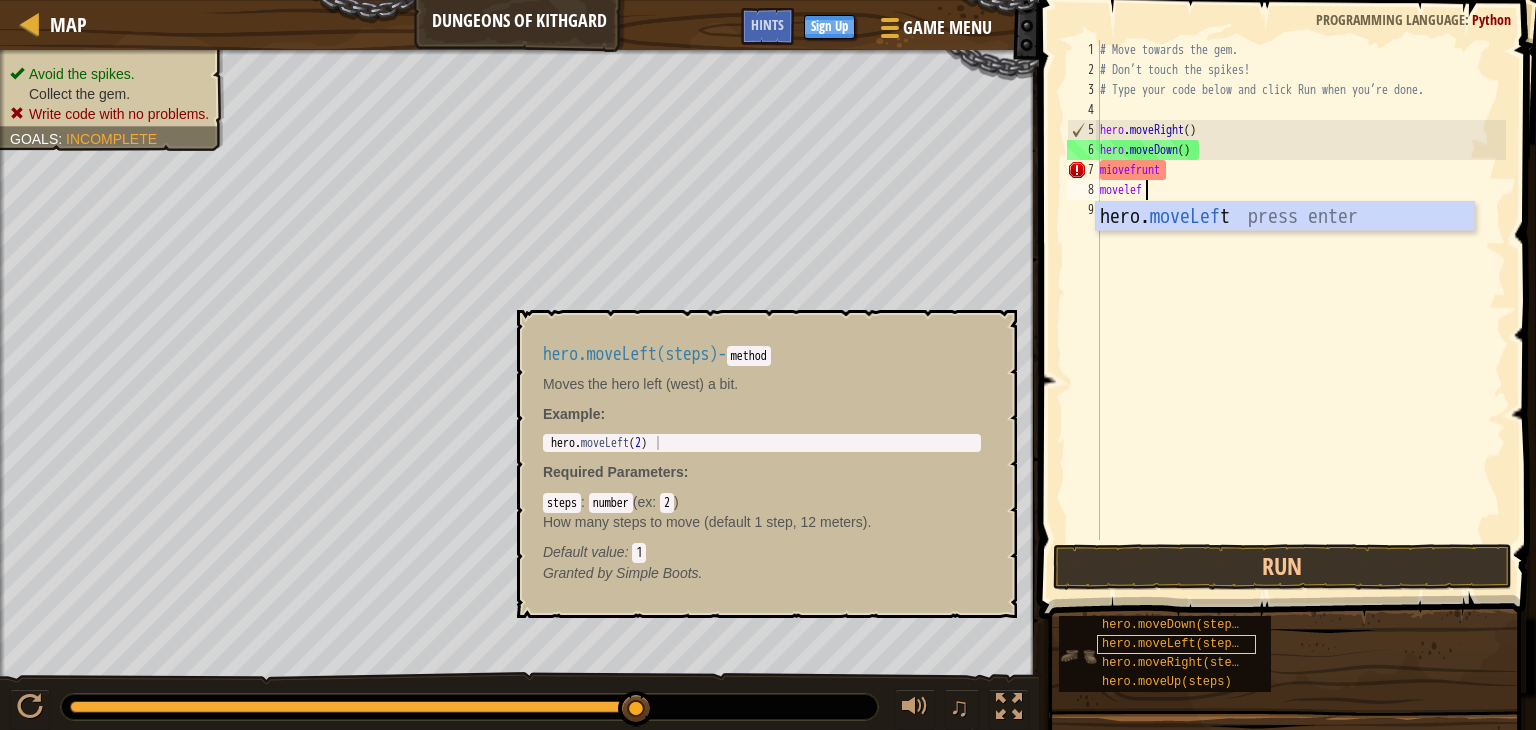 scroll, scrollTop: 9, scrollLeft: 2, axis: both 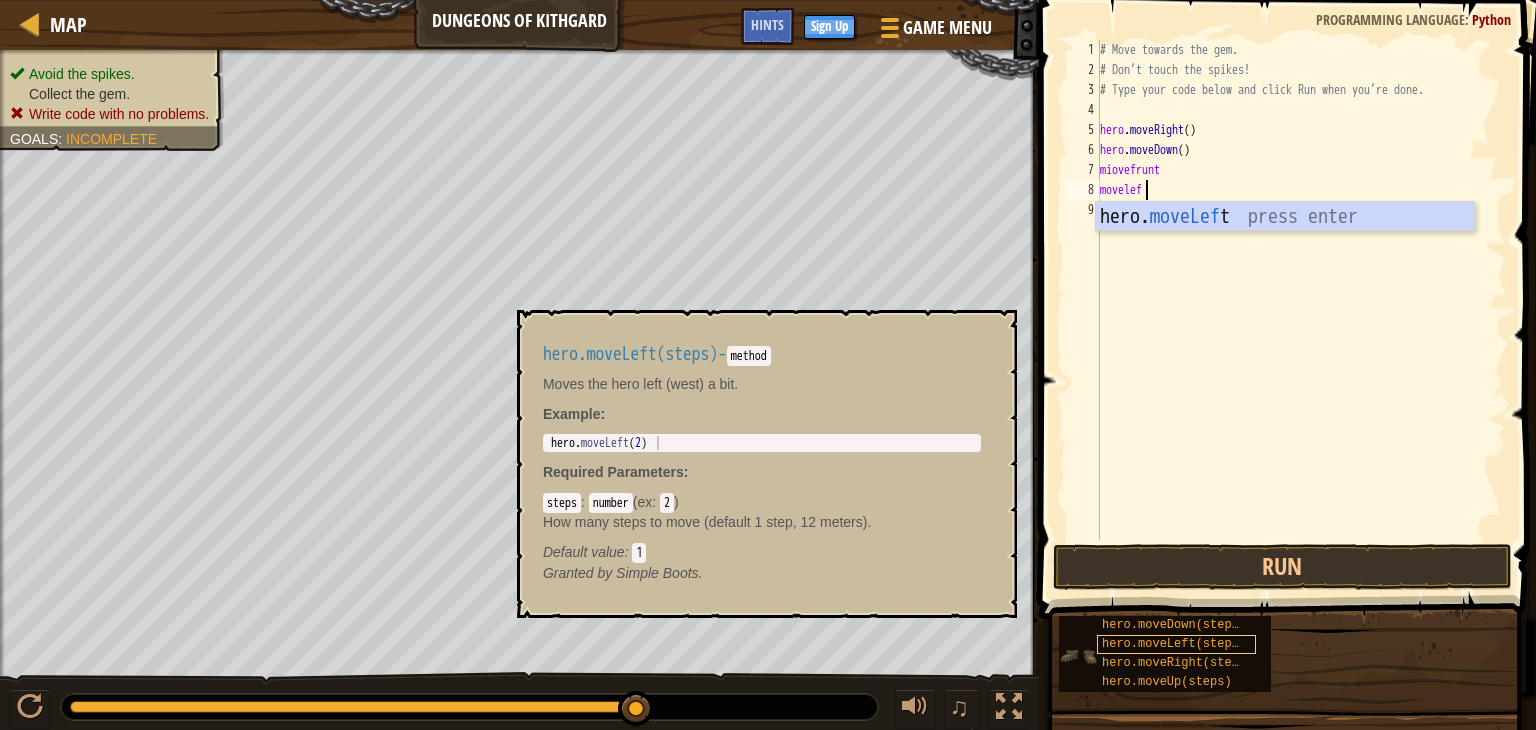 type on "moveleft" 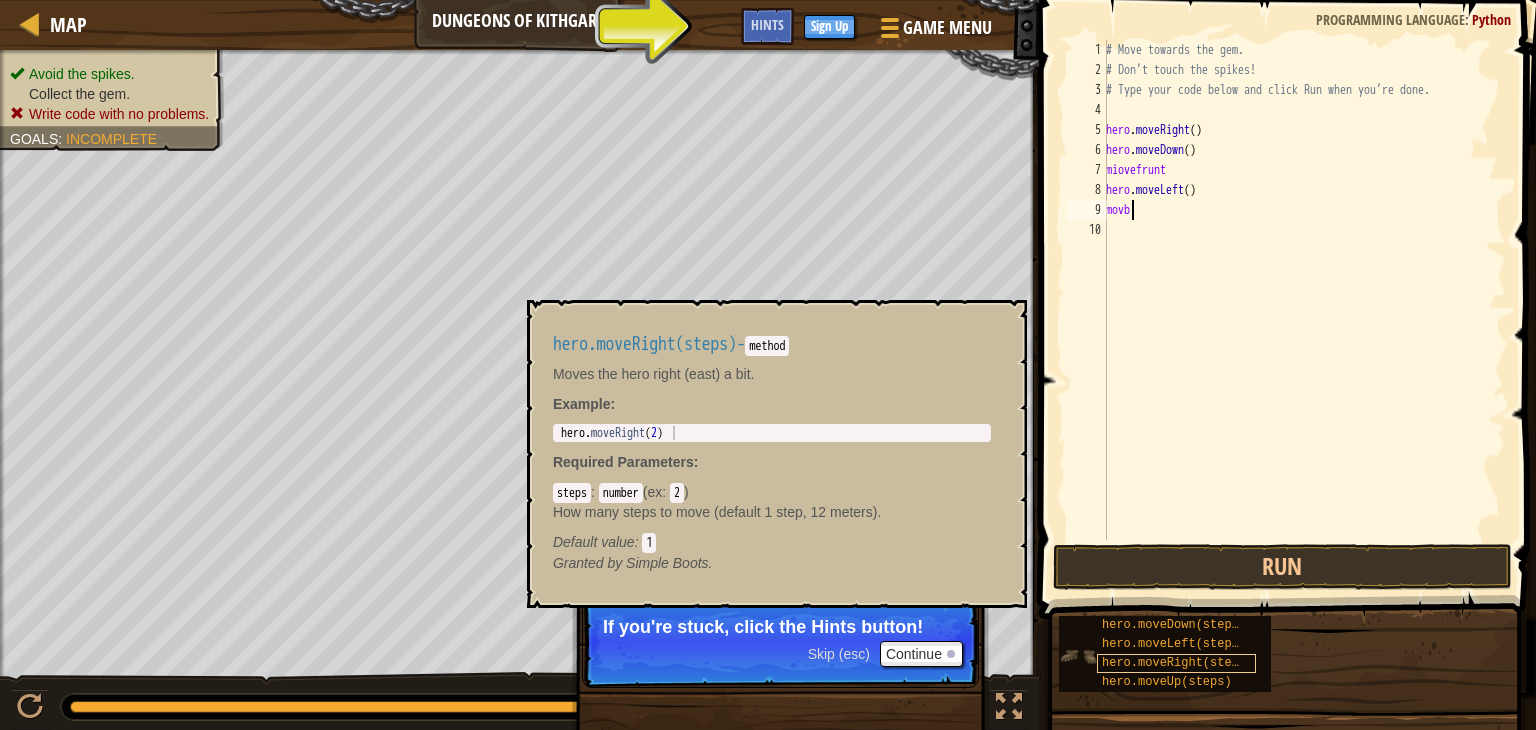 scroll, scrollTop: 9, scrollLeft: 1, axis: both 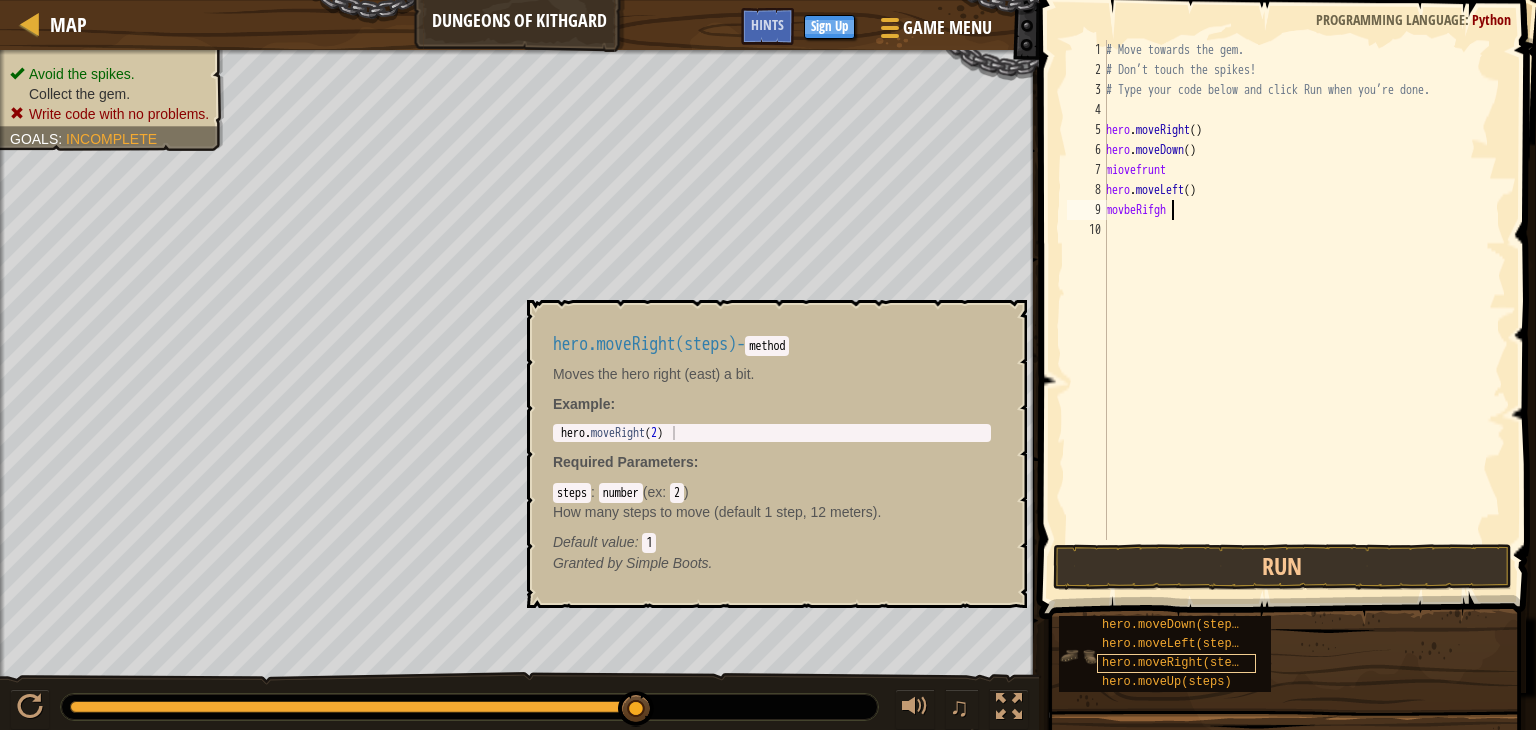 type on "movbeRifght" 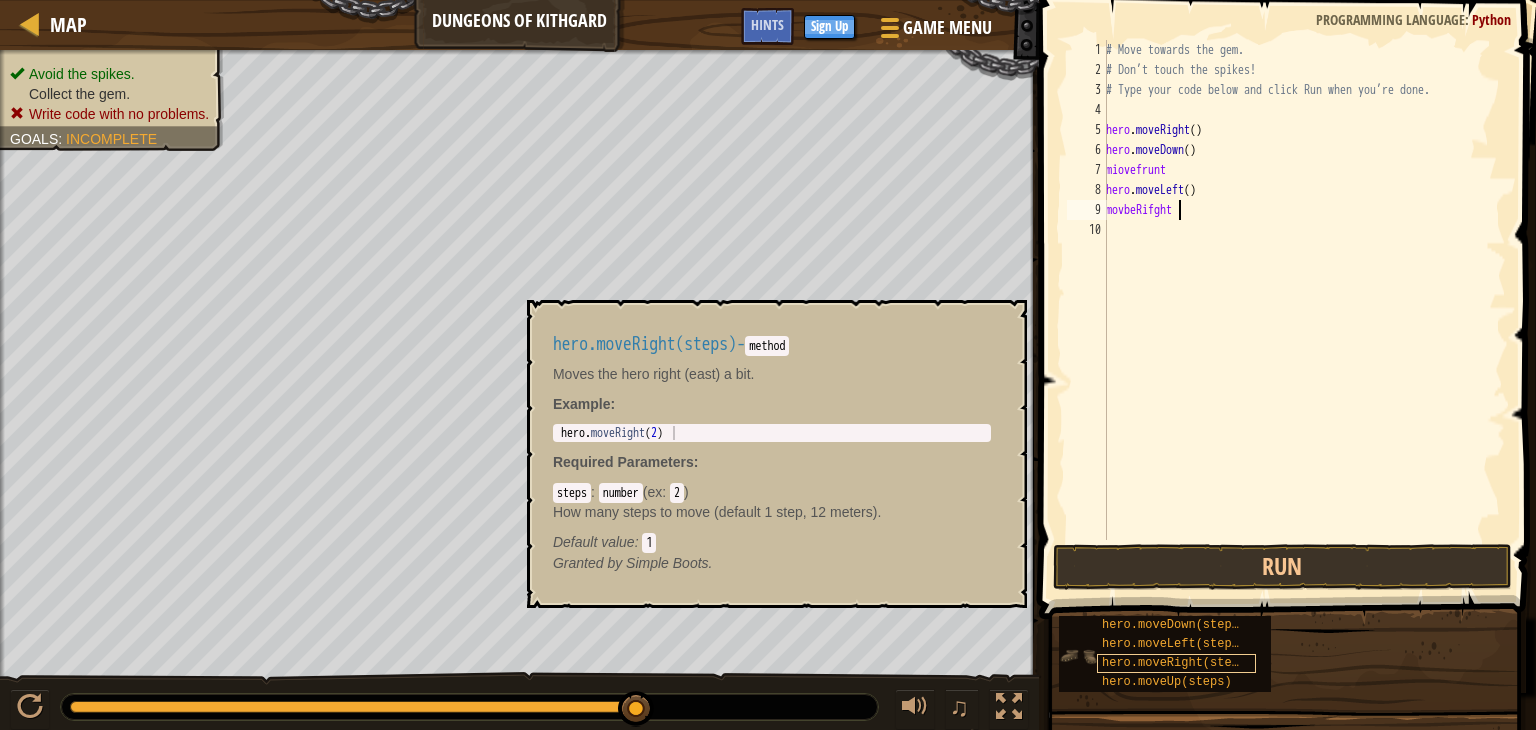 scroll, scrollTop: 9, scrollLeft: 0, axis: vertical 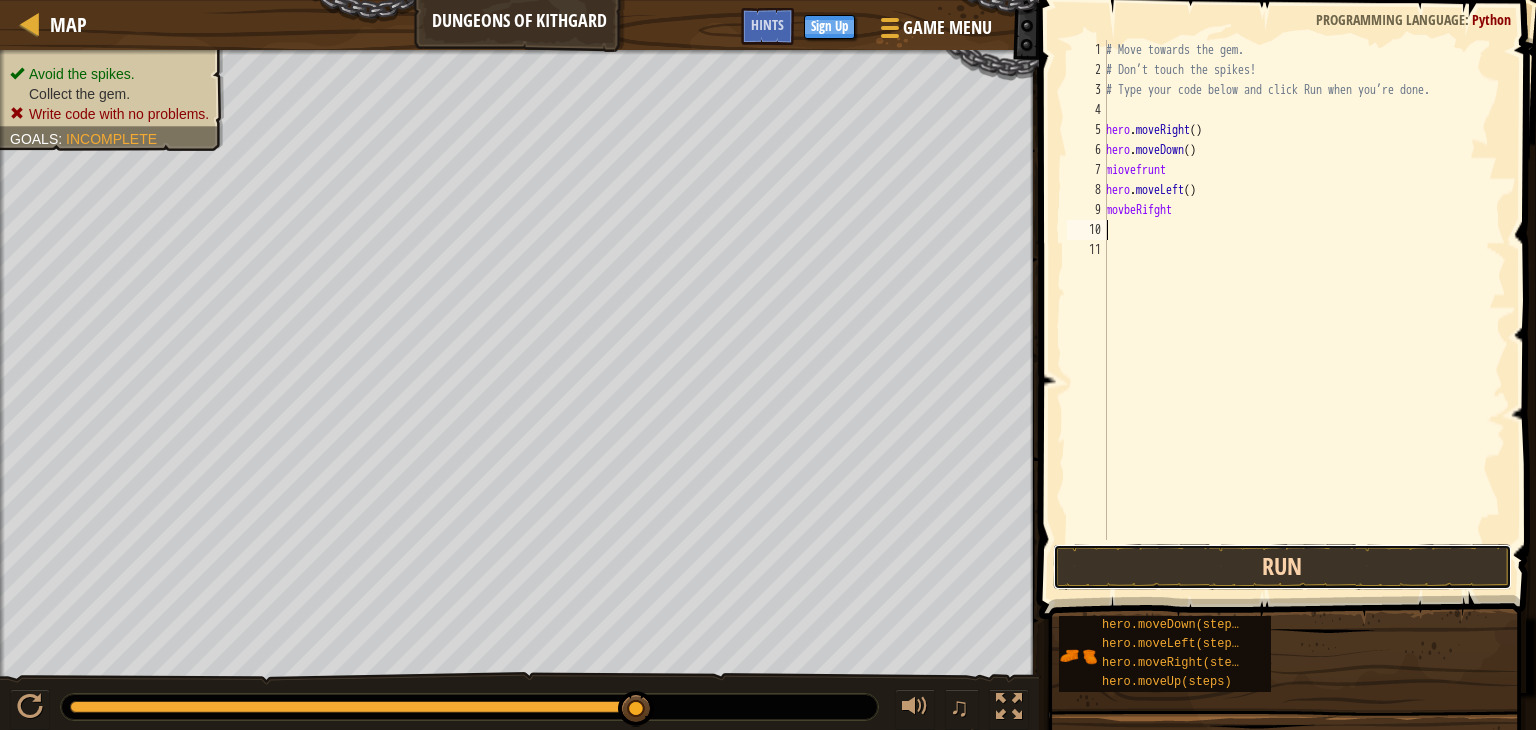 click on "Run" at bounding box center [1282, 567] 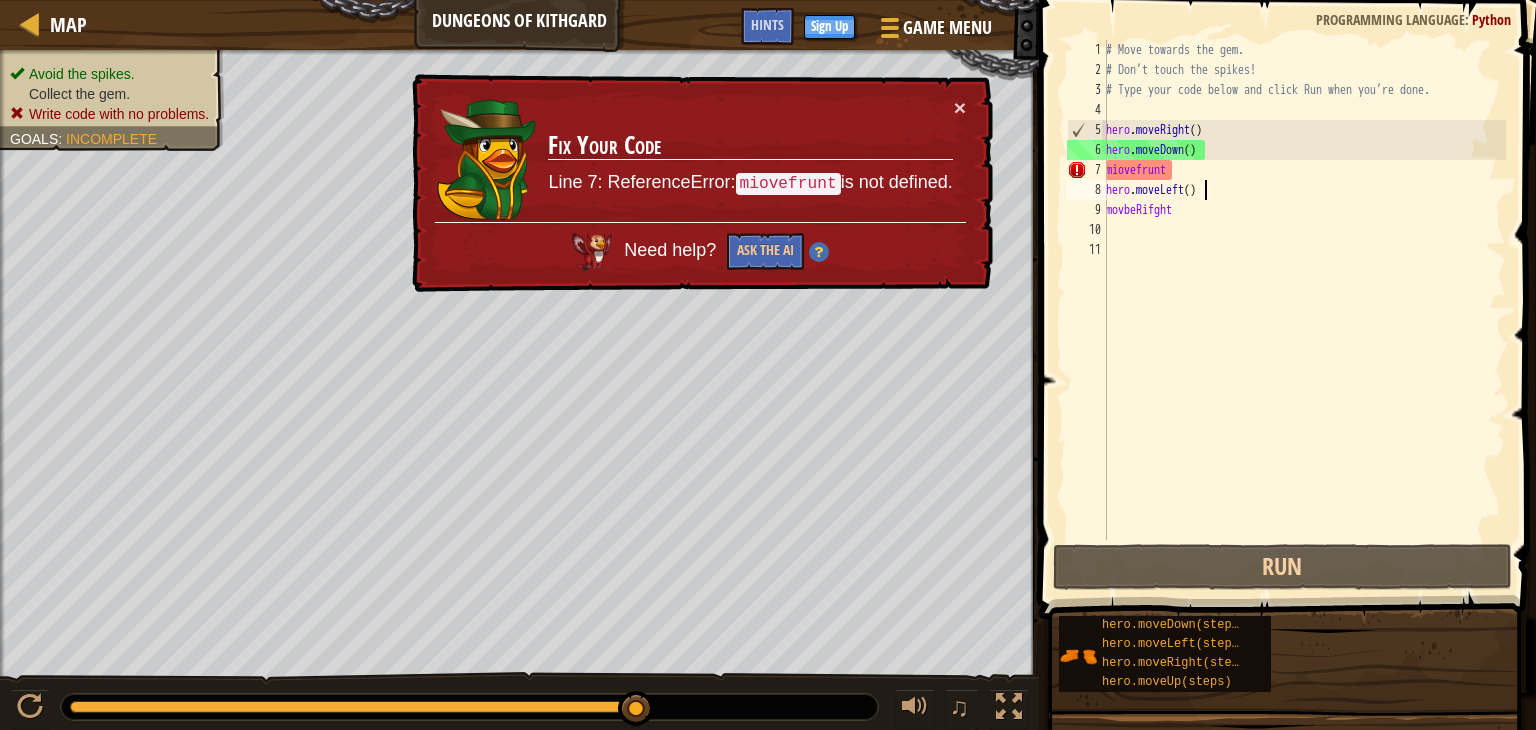 click on "# Move towards the gem. # Don’t touch the spikes! # Type your code below and click Run when you’re done. hero . moveRight ( ) hero . moveDown ( ) miovefrunt hero . moveLeft ( ) movbeRifght" at bounding box center [1304, 310] 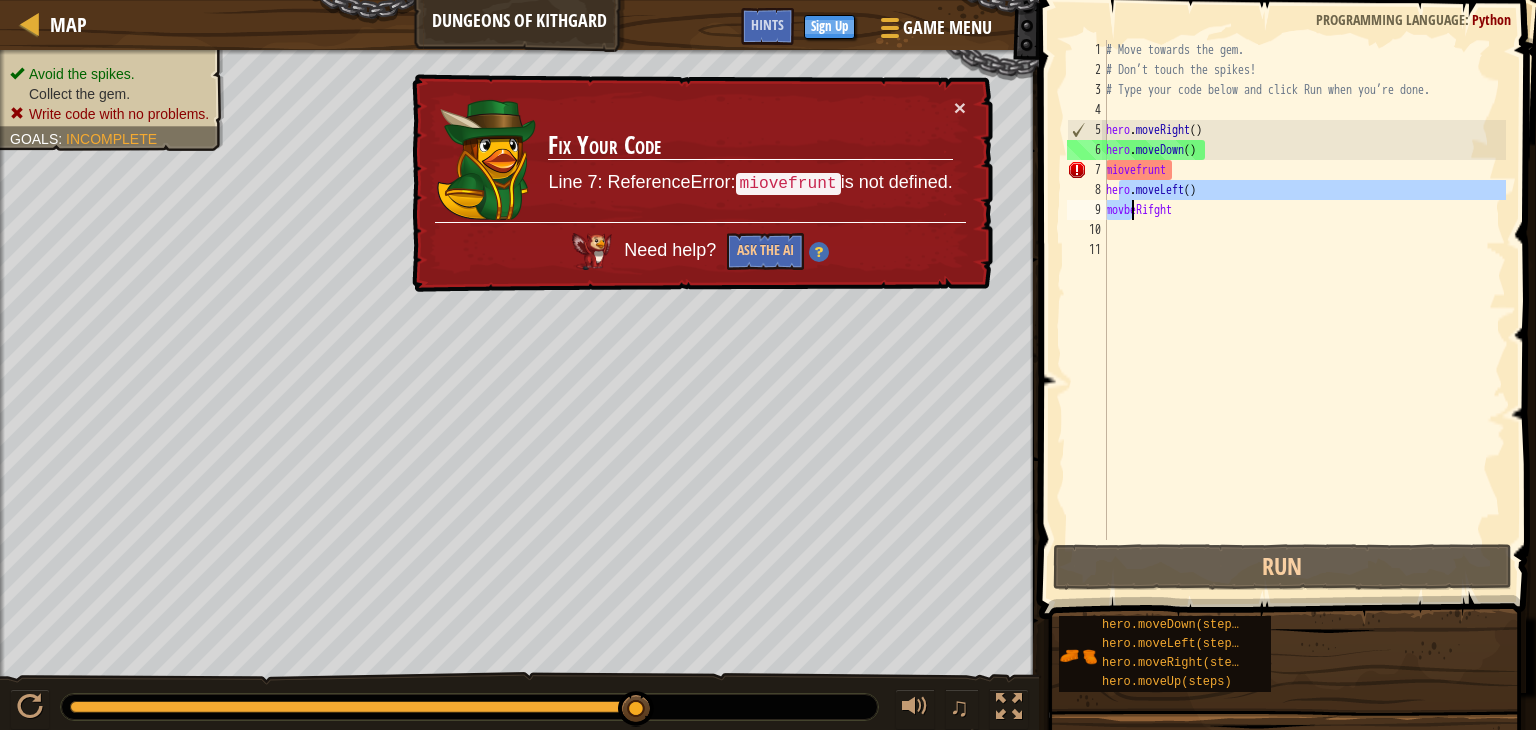 drag, startPoint x: 1118, startPoint y: 190, endPoint x: 1131, endPoint y: 206, distance: 20.615528 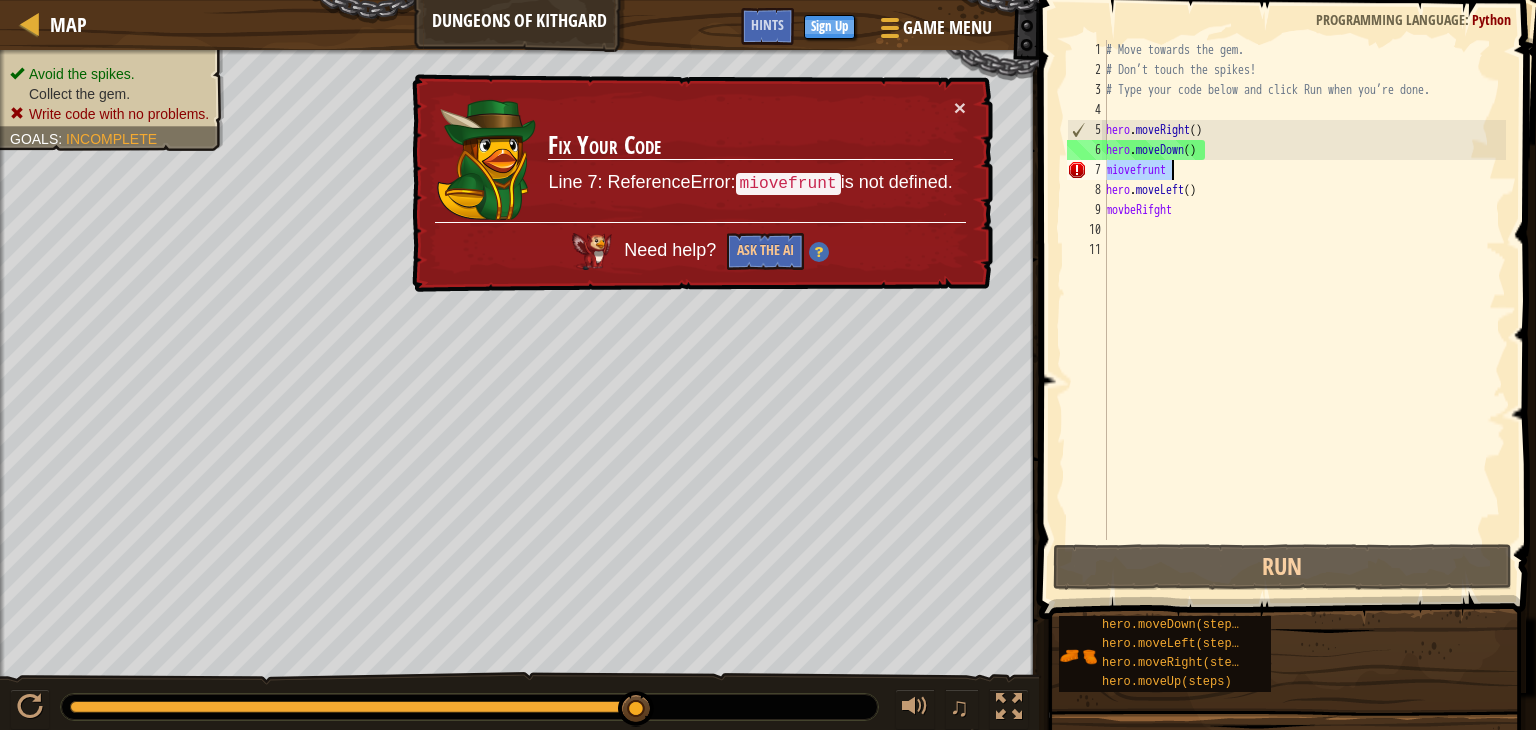 drag, startPoint x: 1108, startPoint y: 161, endPoint x: 1188, endPoint y: 179, distance: 82 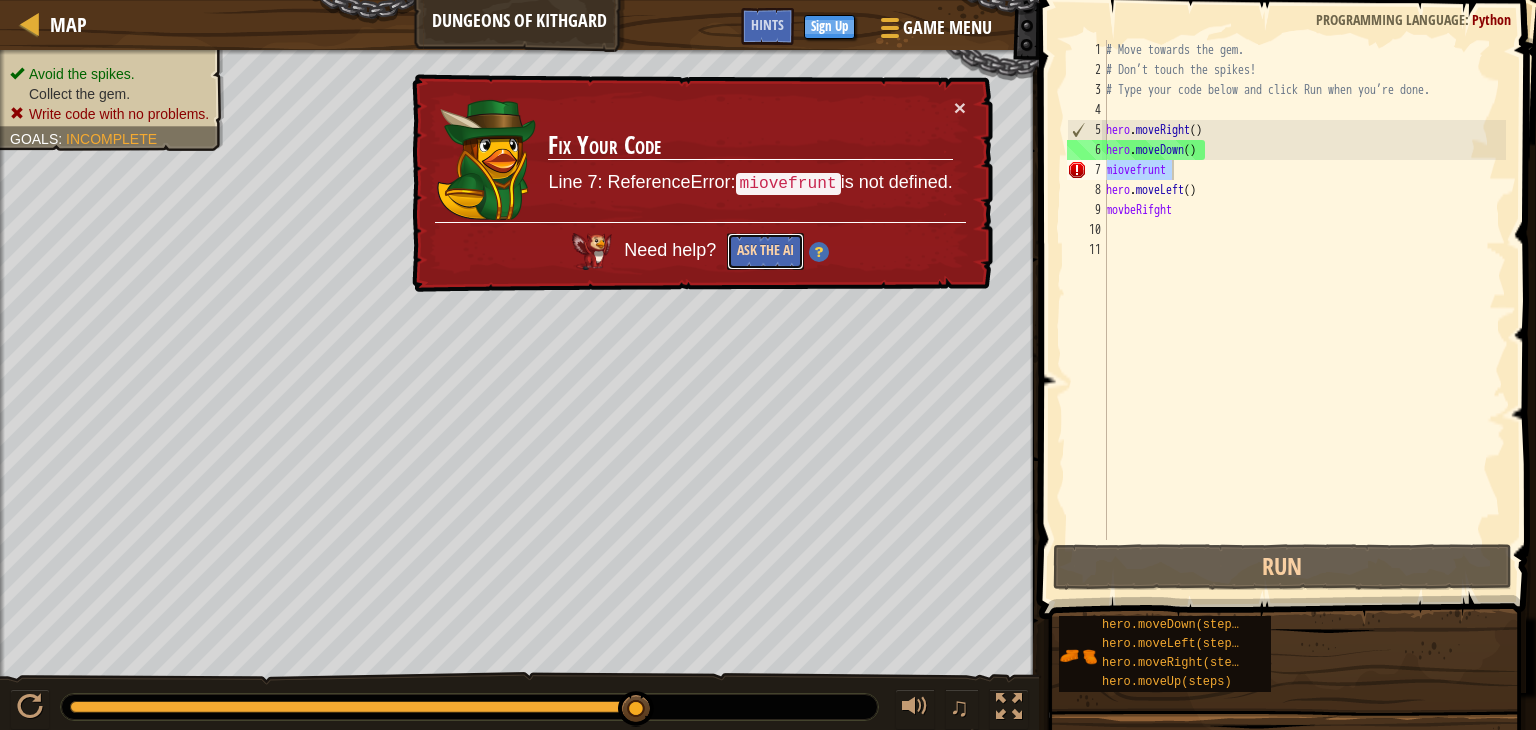 click on "Ask the AI" at bounding box center [765, 251] 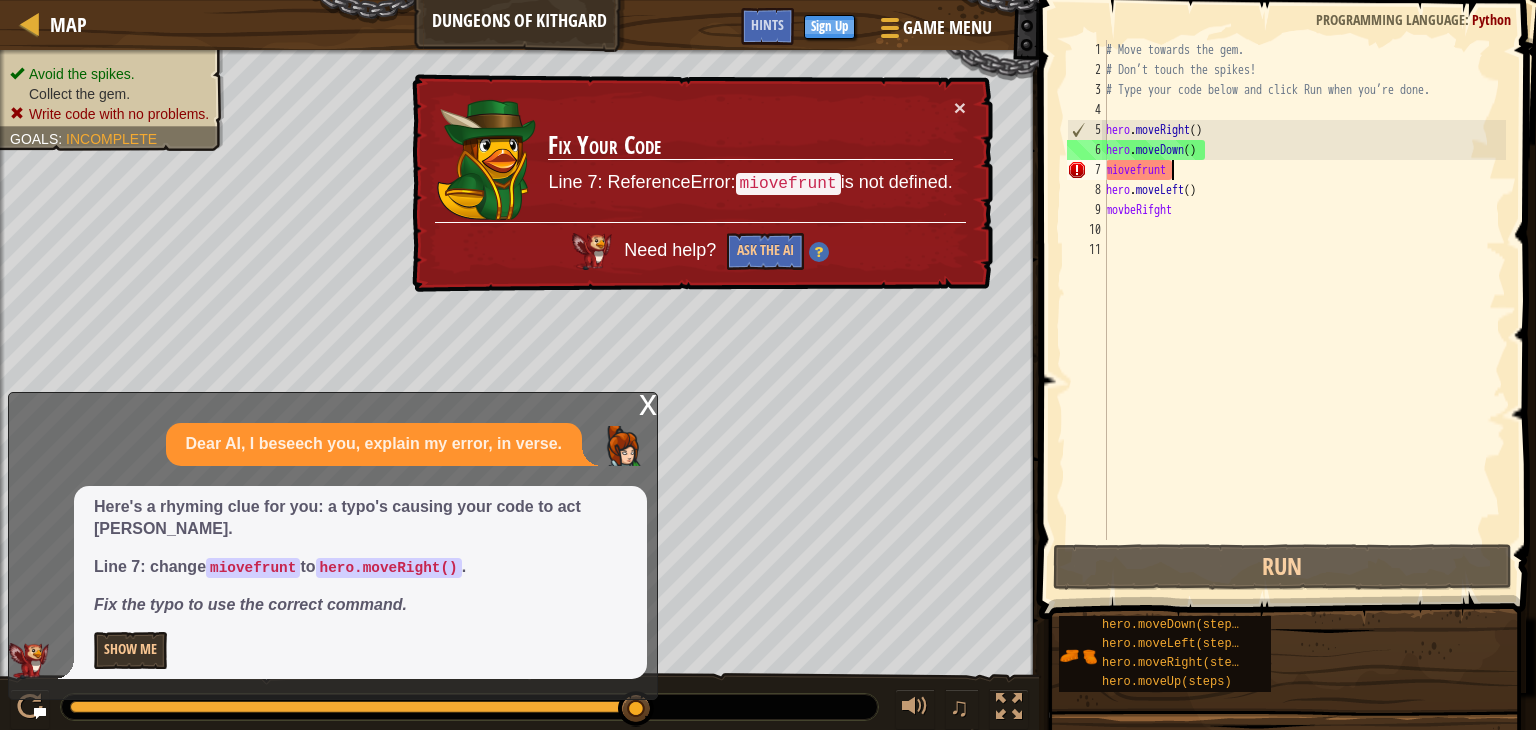 type on "\" 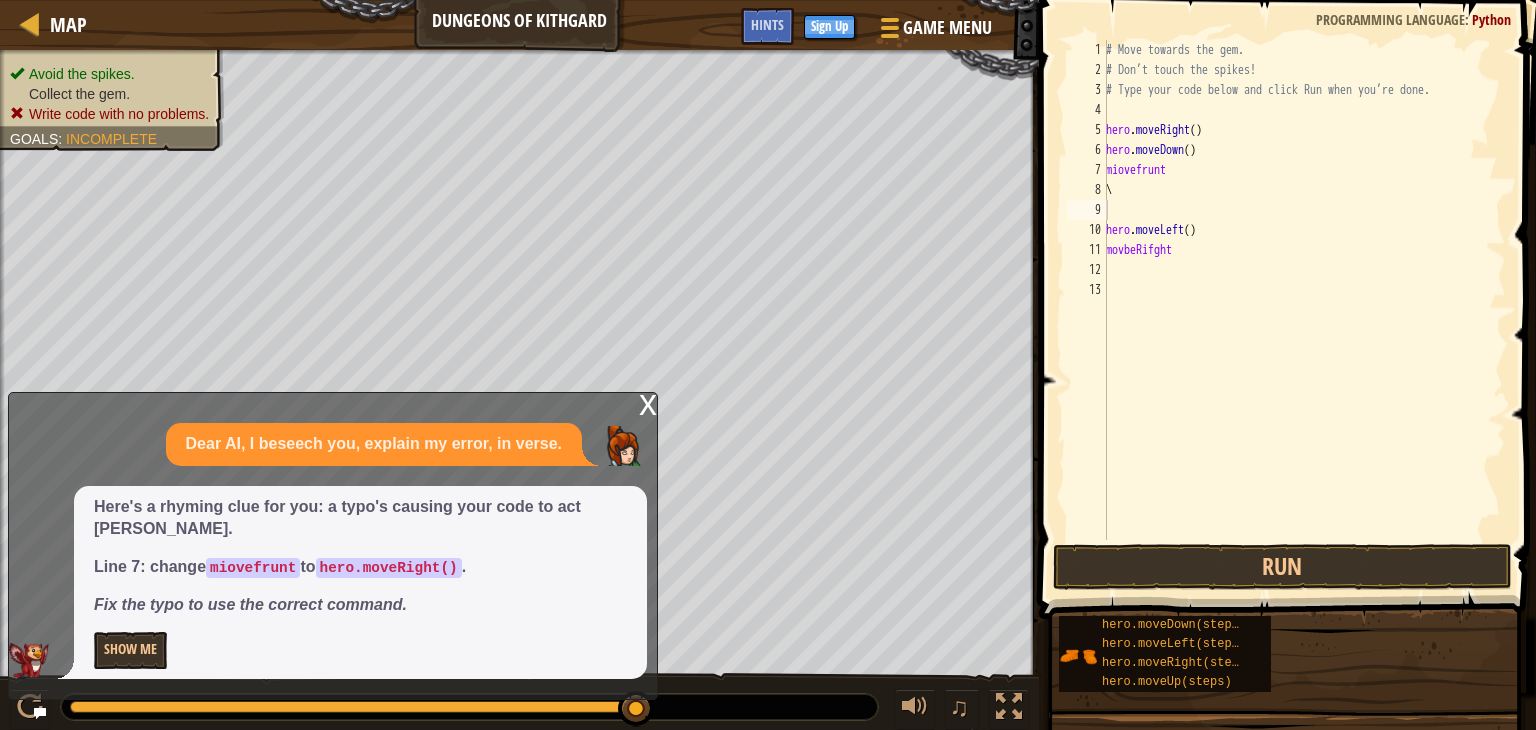 click on "x" at bounding box center (648, 403) 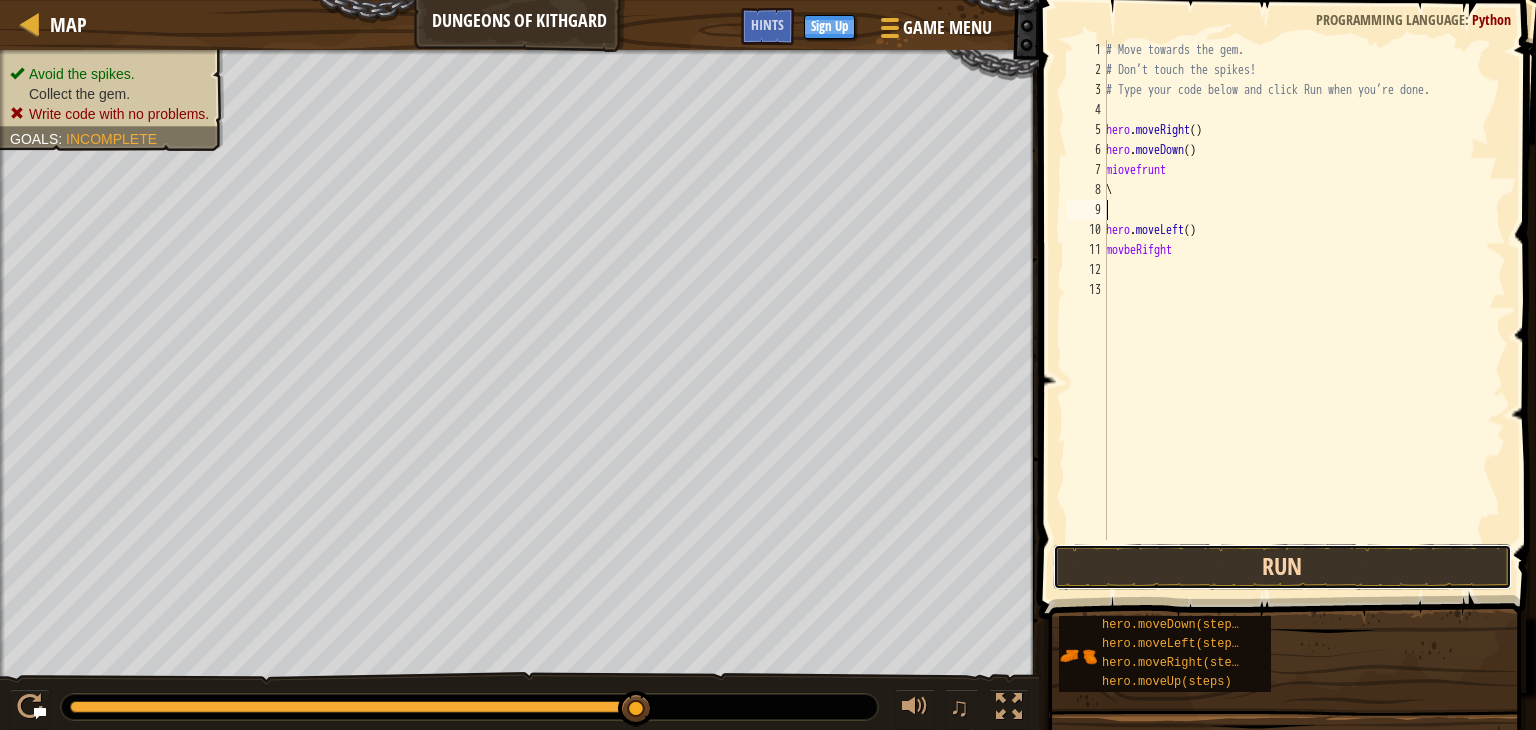 click on "Run" at bounding box center [1282, 567] 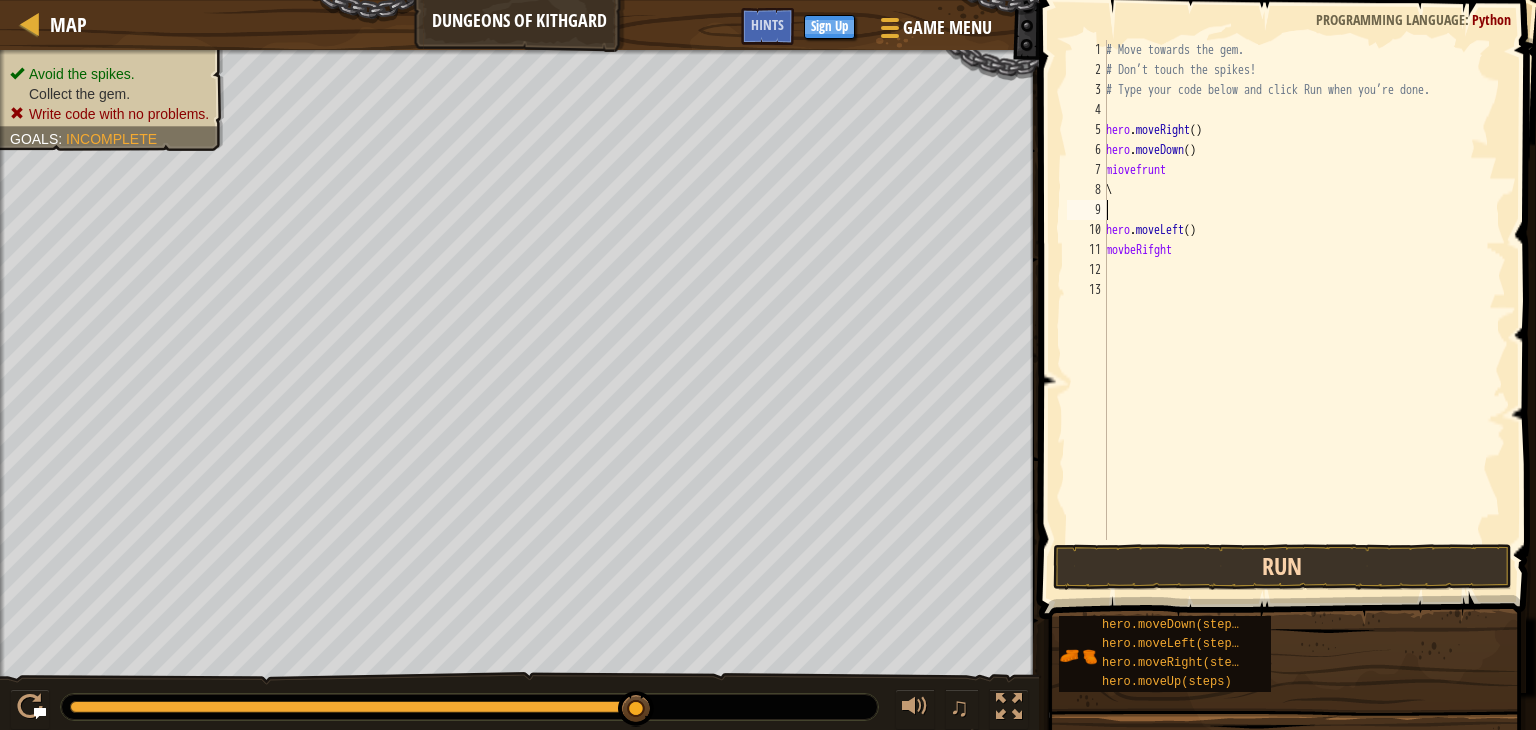 click on "Run" at bounding box center [1282, 567] 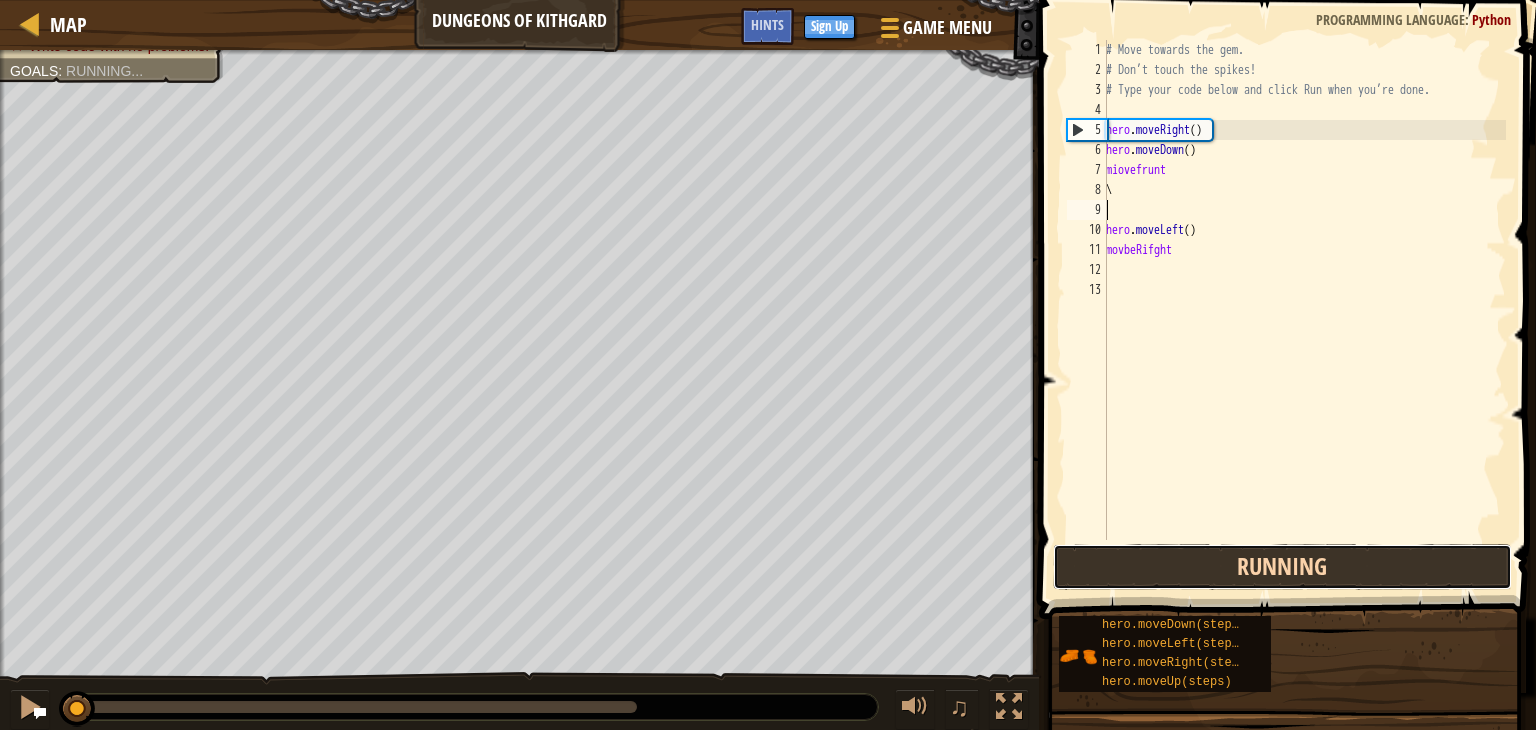 drag, startPoint x: 1331, startPoint y: 567, endPoint x: 1280, endPoint y: 569, distance: 51.0392 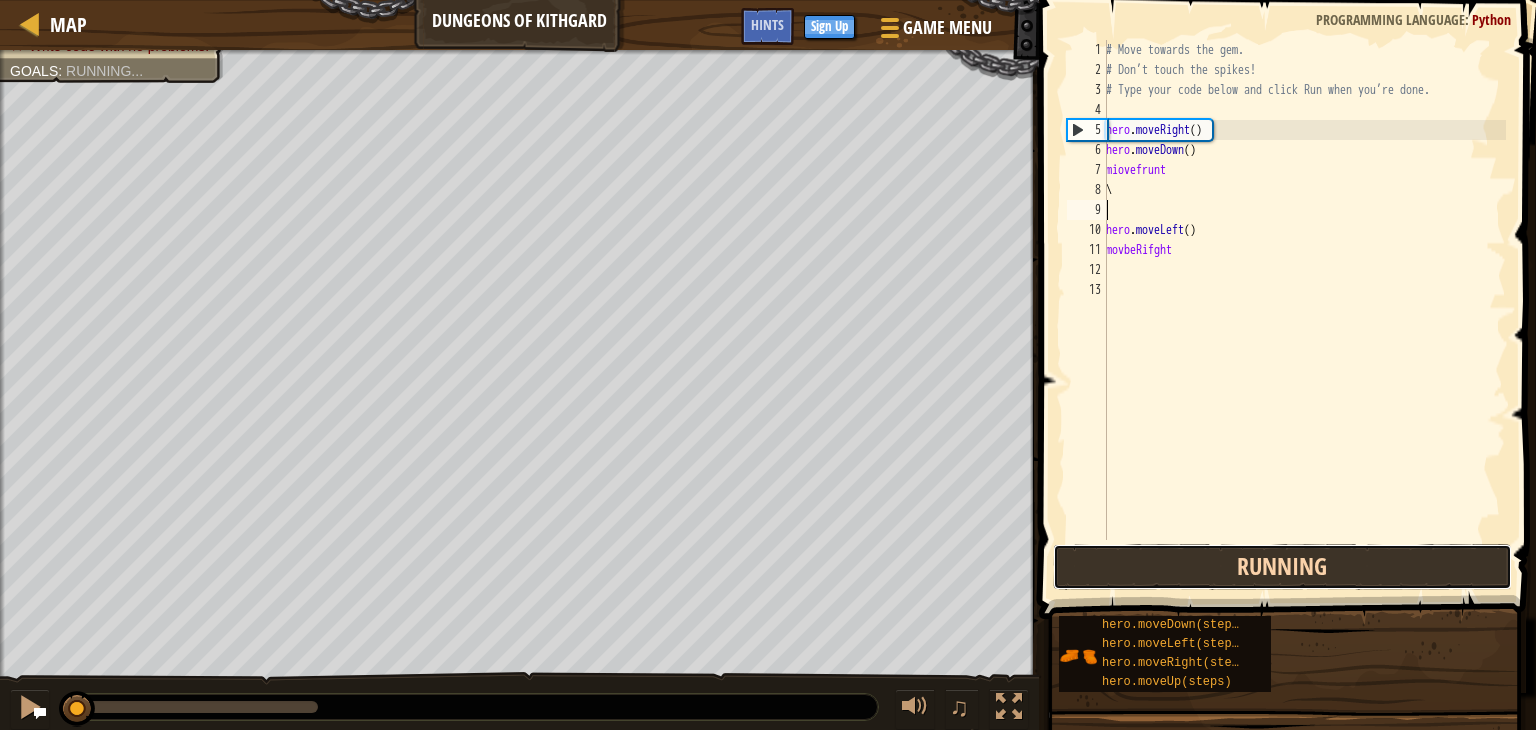 drag, startPoint x: 1280, startPoint y: 569, endPoint x: 1287, endPoint y: 557, distance: 13.892444 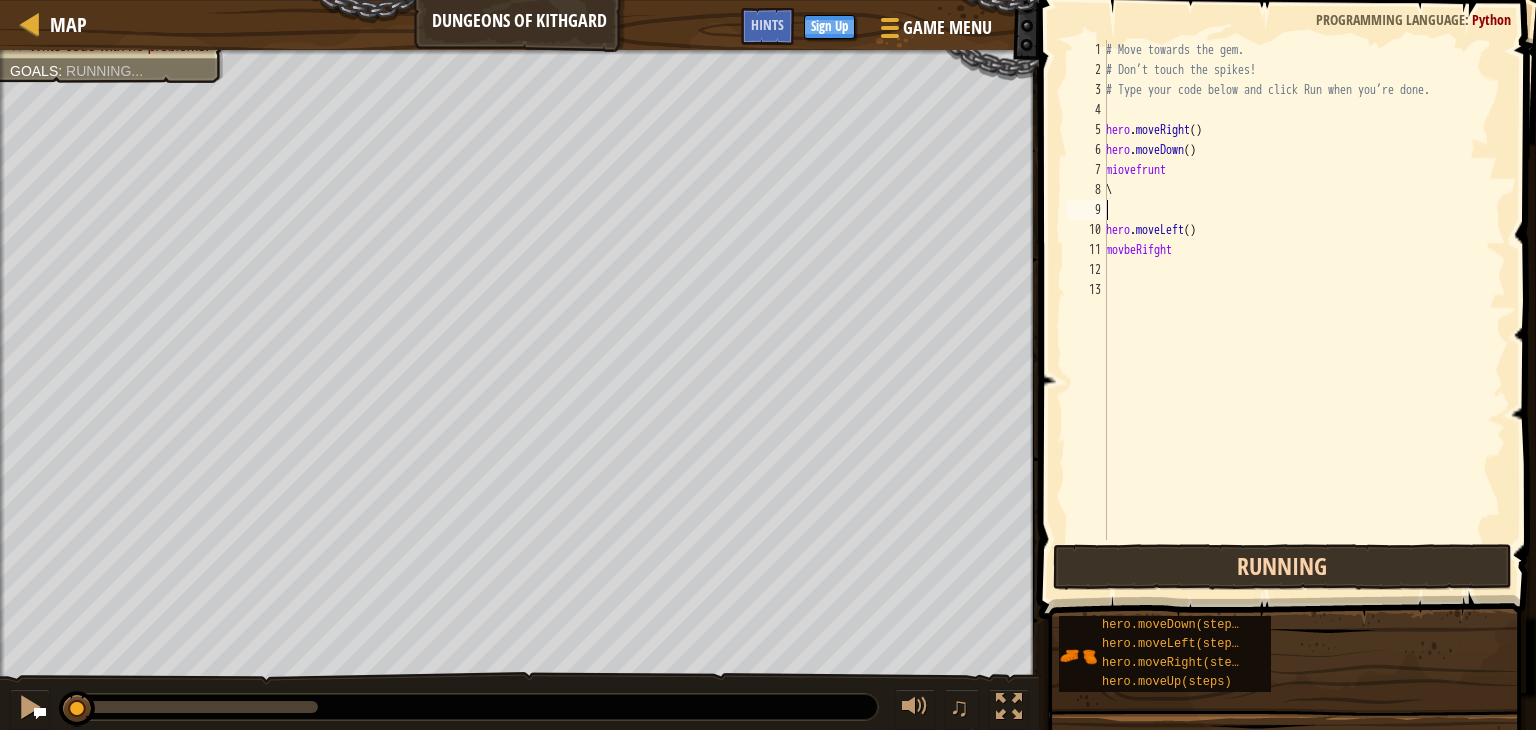 click on "Running" at bounding box center [1282, 567] 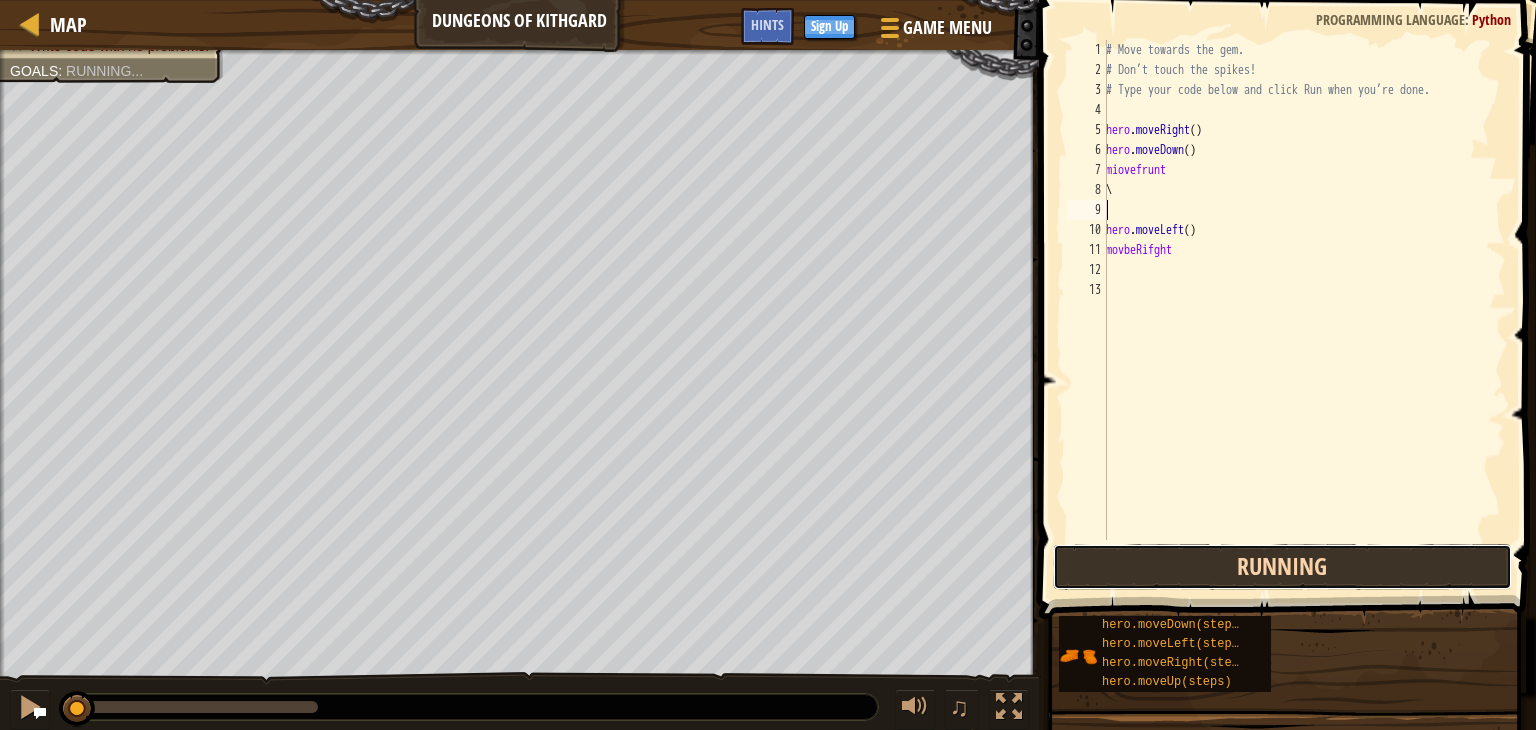 click on "Running" at bounding box center [1282, 567] 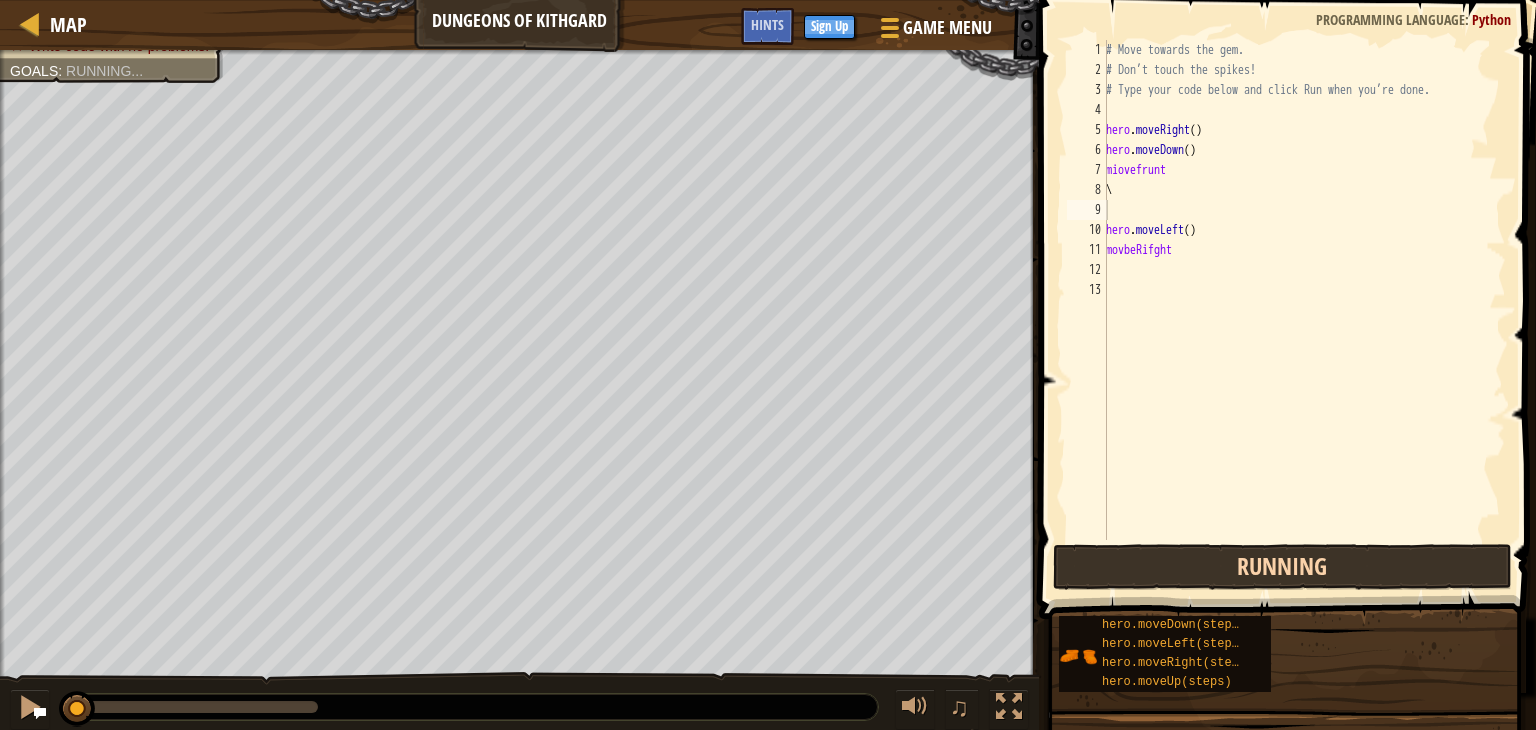 click on "Running" at bounding box center [1282, 567] 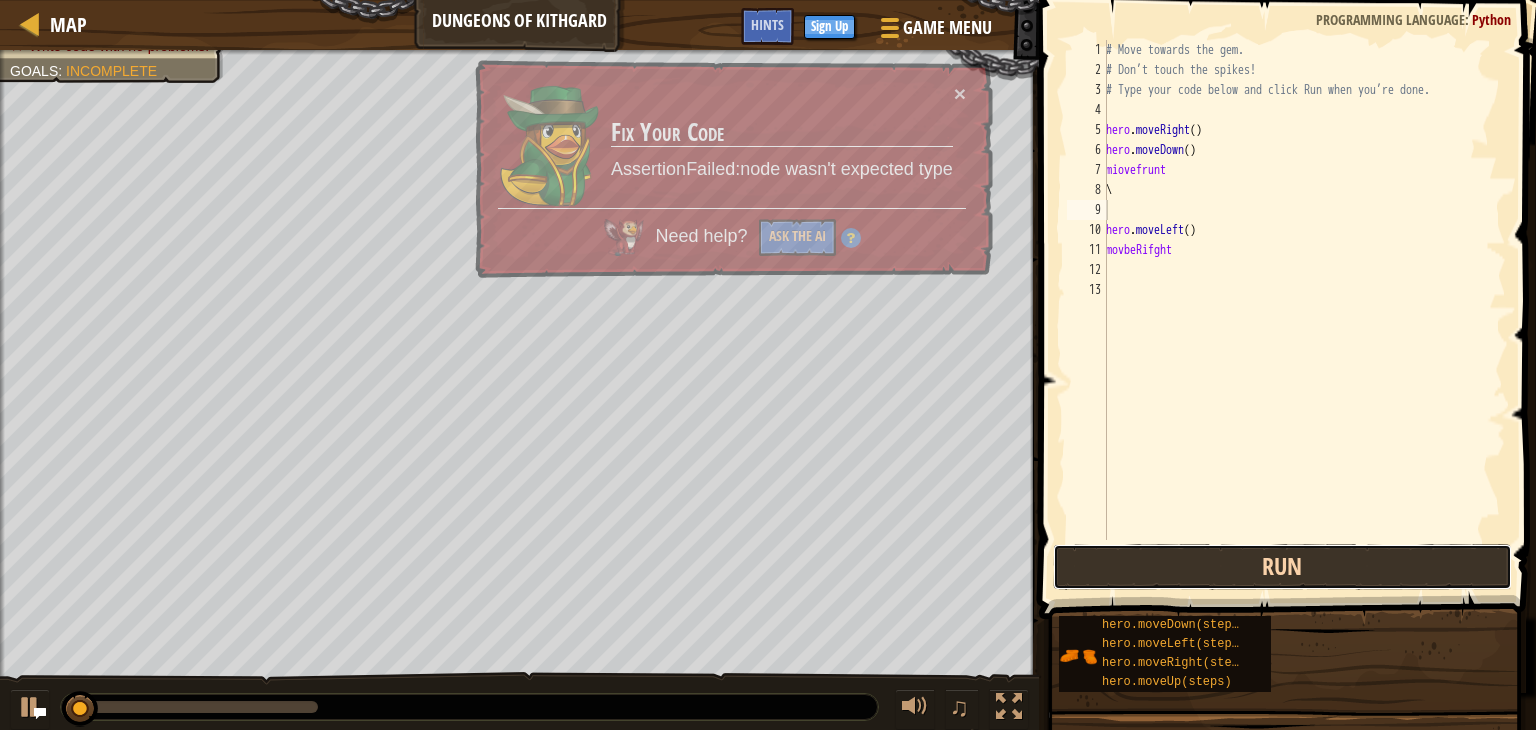 click on "Run" at bounding box center (1282, 567) 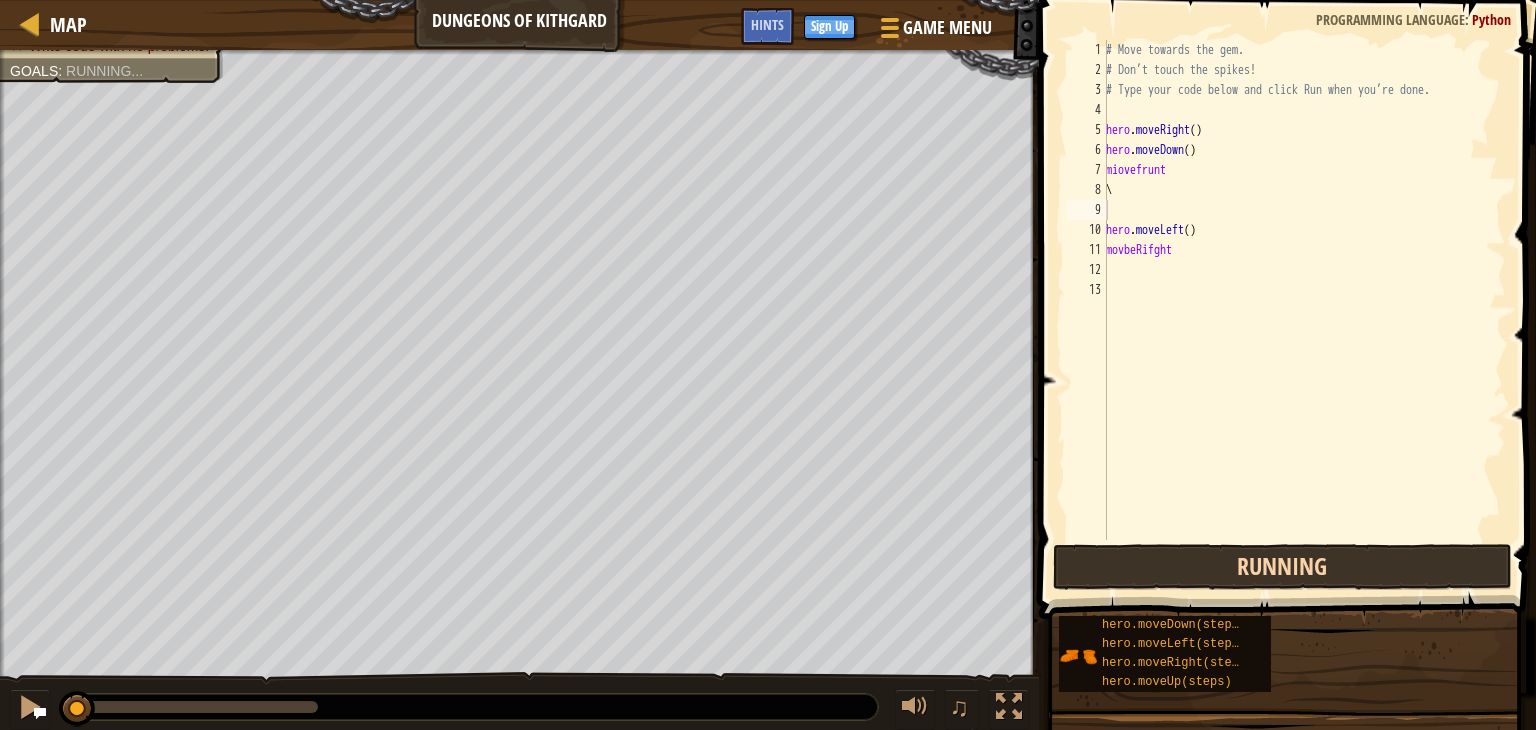 click on "Running" at bounding box center [1282, 567] 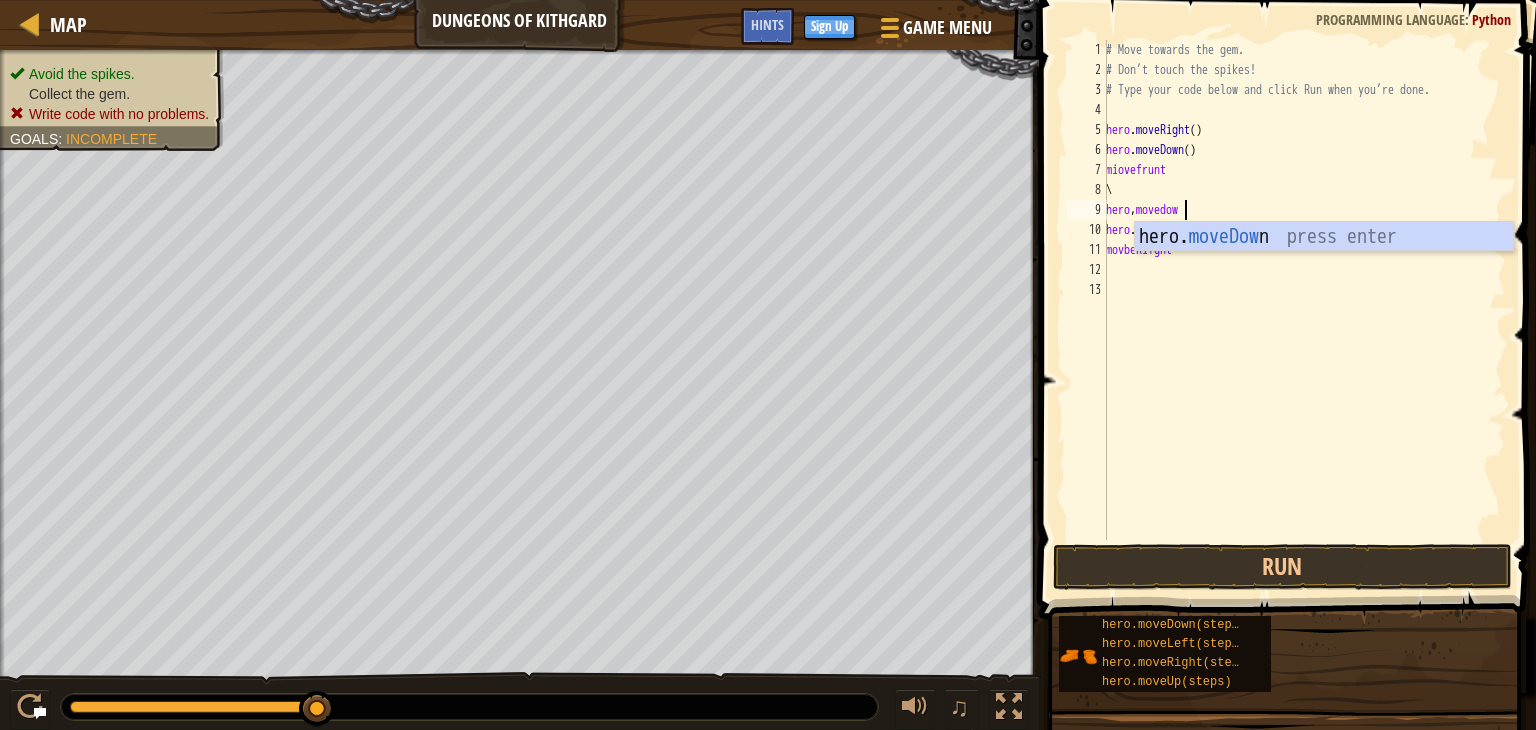 scroll, scrollTop: 9, scrollLeft: 5, axis: both 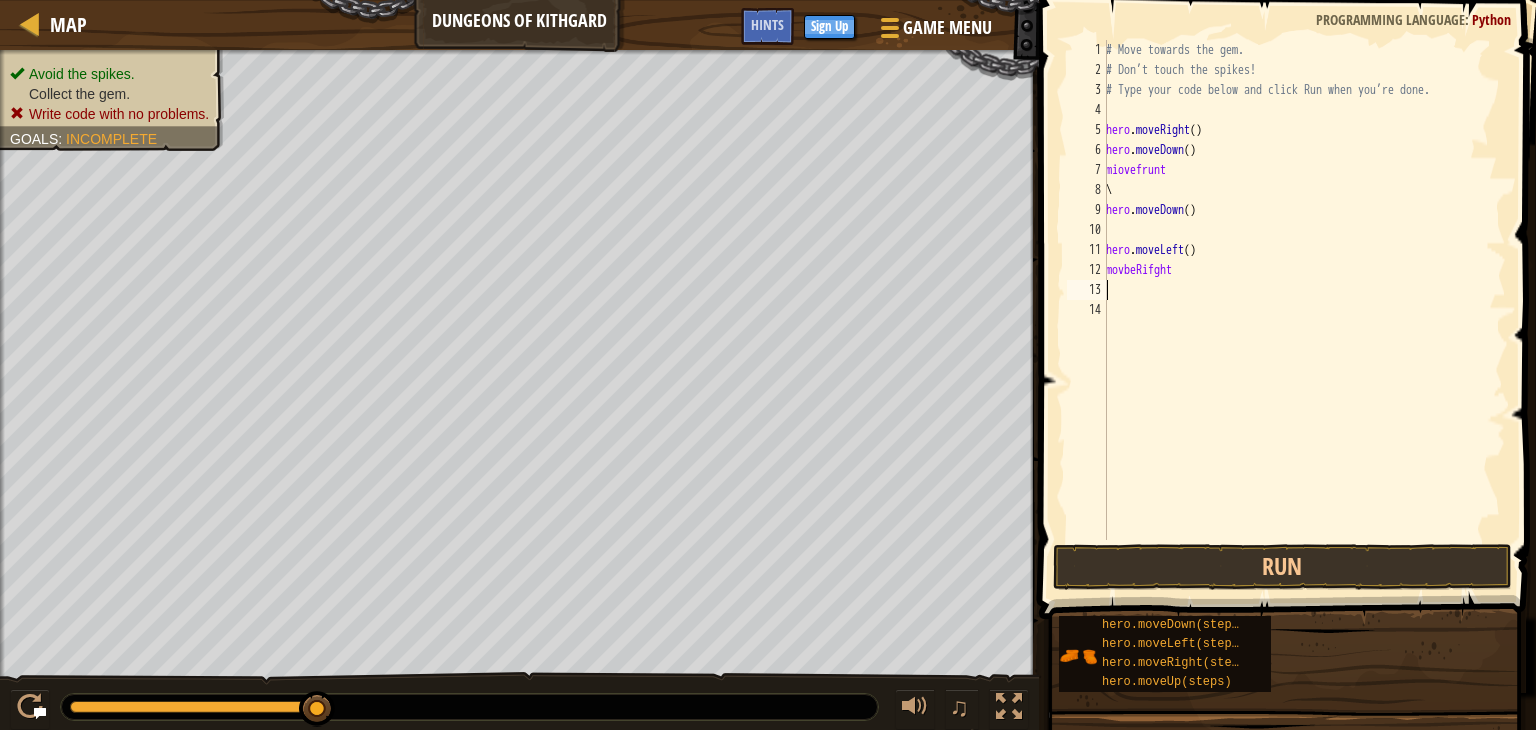click on "# Move towards the gem. # Don’t touch the spikes! # Type your code below and click Run when you’re done. hero . moveRight ( ) hero . moveDown ( ) miovefrunt \ hero . moveDown ( ) hero . moveLeft ( ) movbeRifght" at bounding box center [1304, 310] 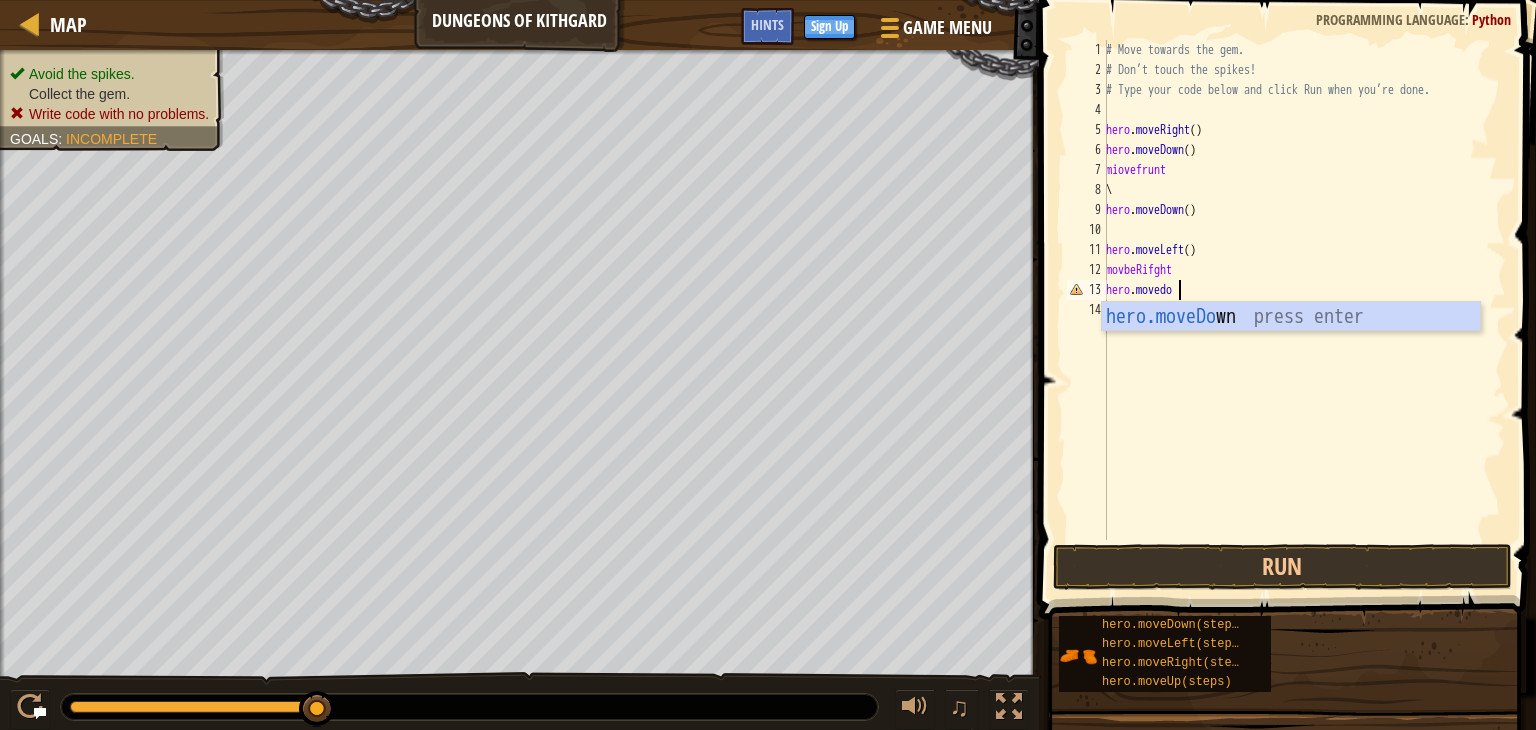 scroll, scrollTop: 9, scrollLeft: 5, axis: both 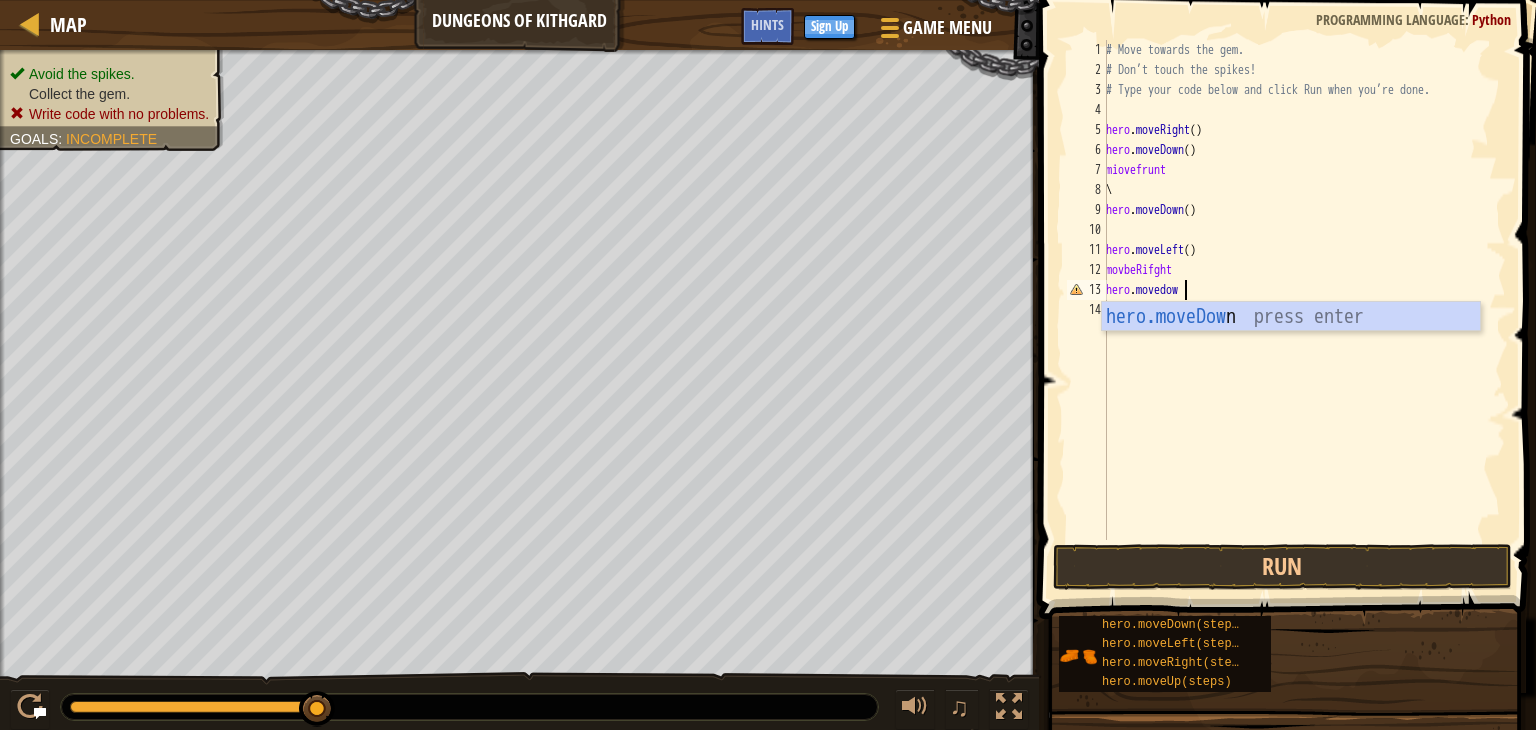 type on "hero.movedown" 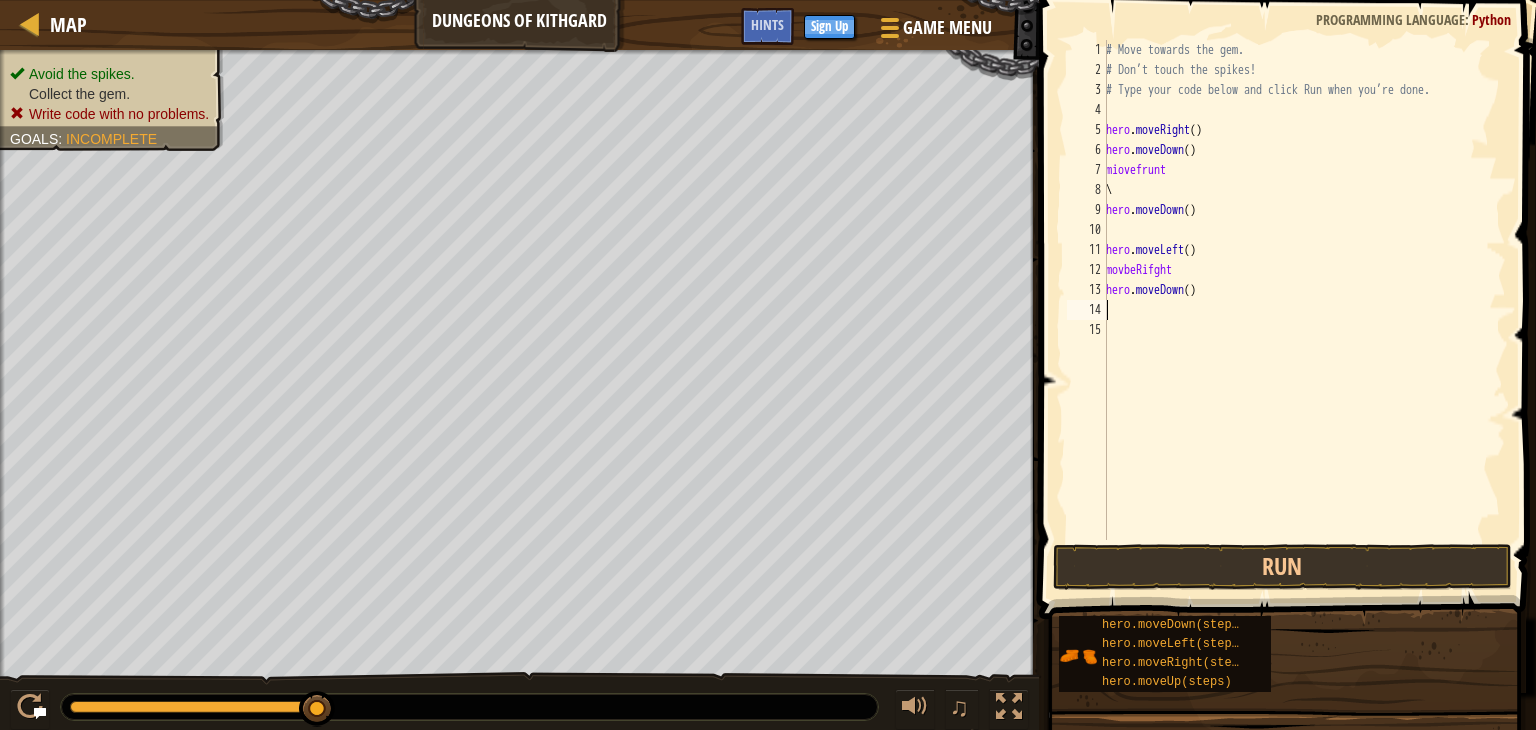 scroll, scrollTop: 9, scrollLeft: 0, axis: vertical 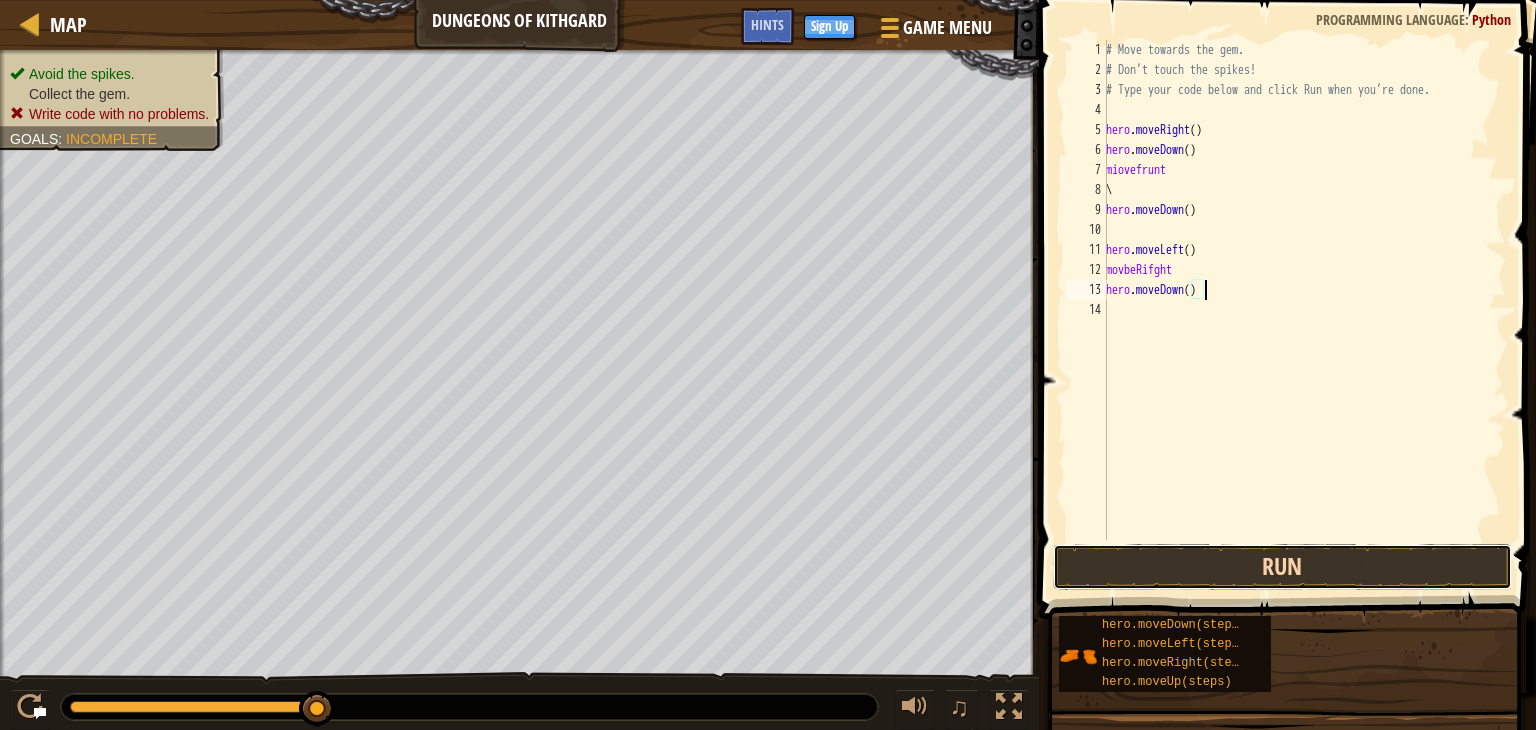 click on "Run" at bounding box center [1282, 567] 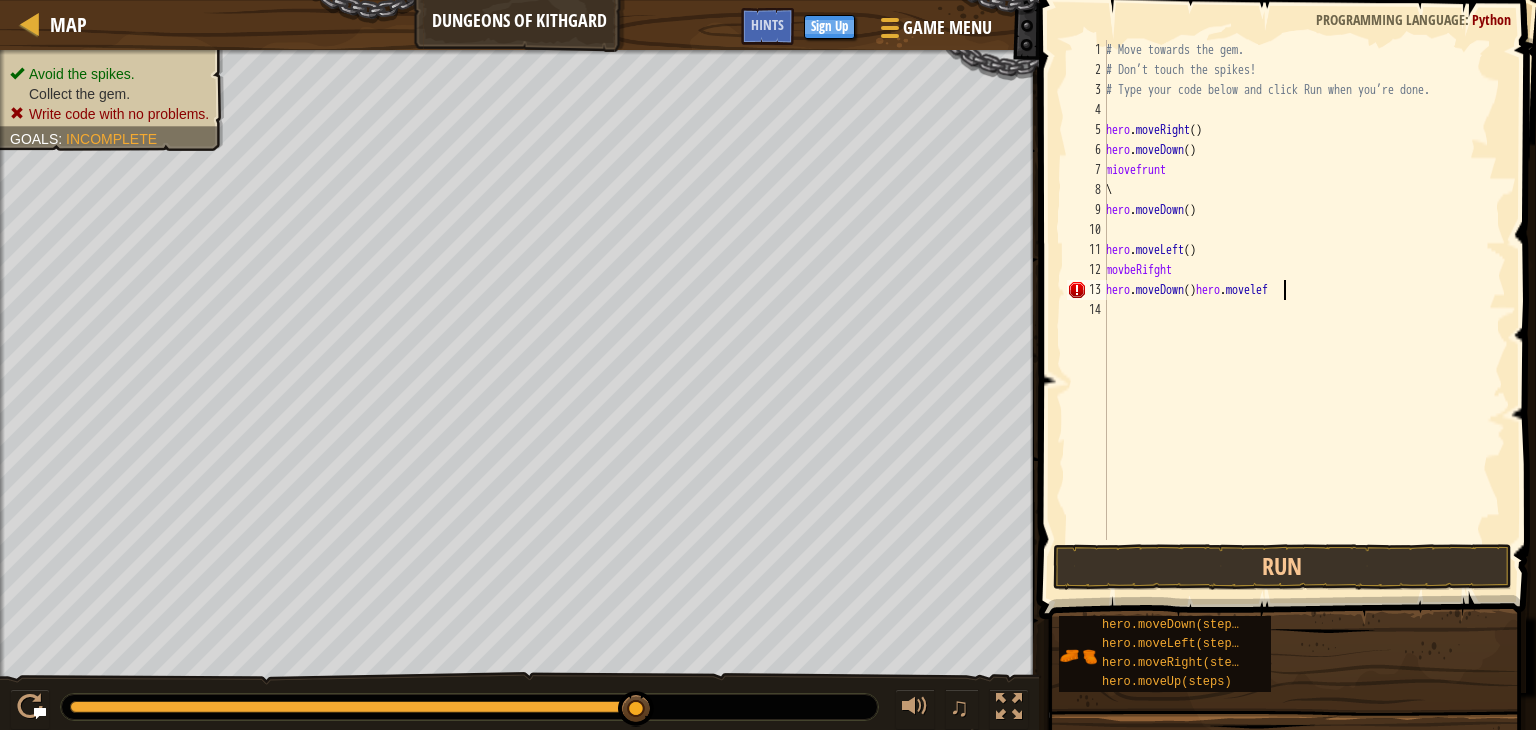 scroll, scrollTop: 9, scrollLeft: 14, axis: both 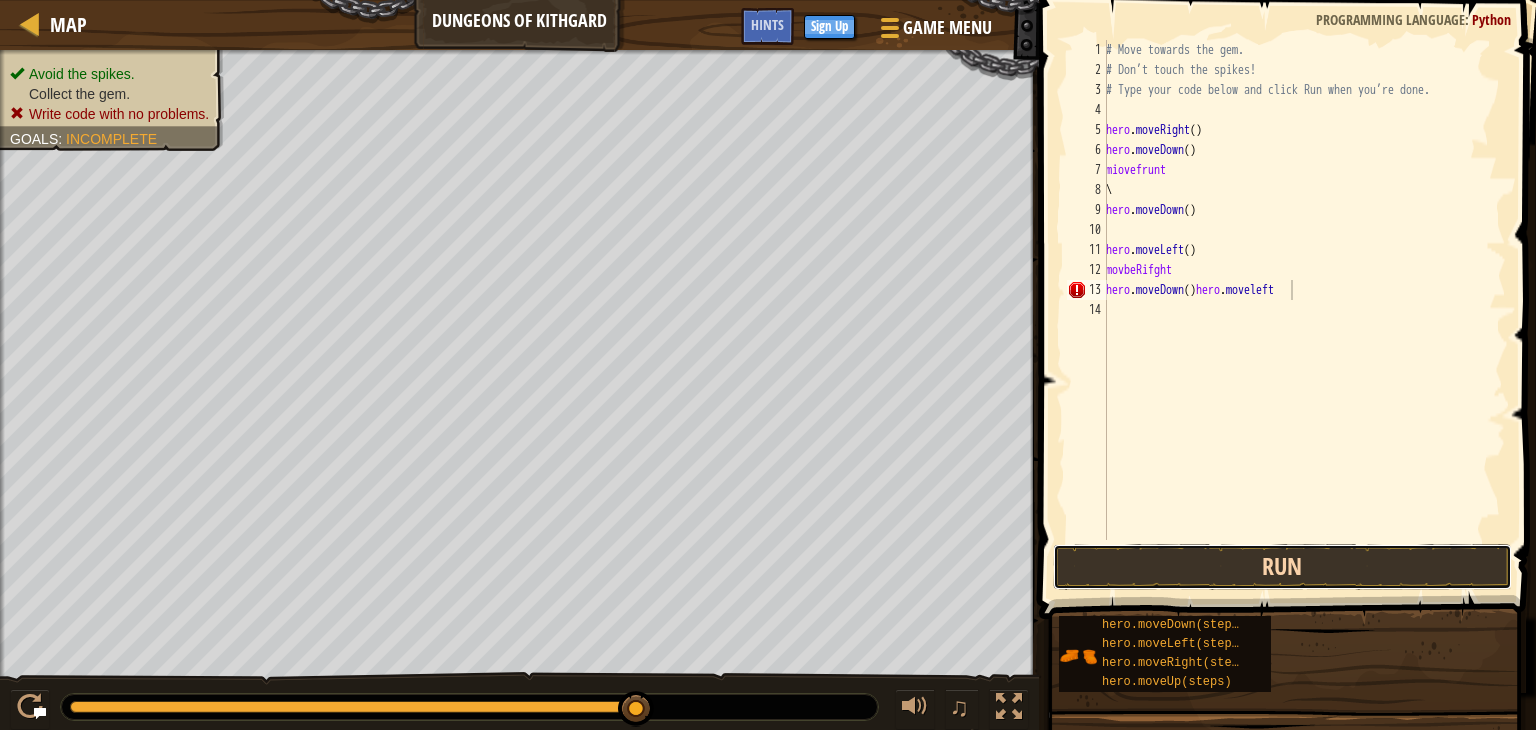 click on "Run" at bounding box center [1282, 567] 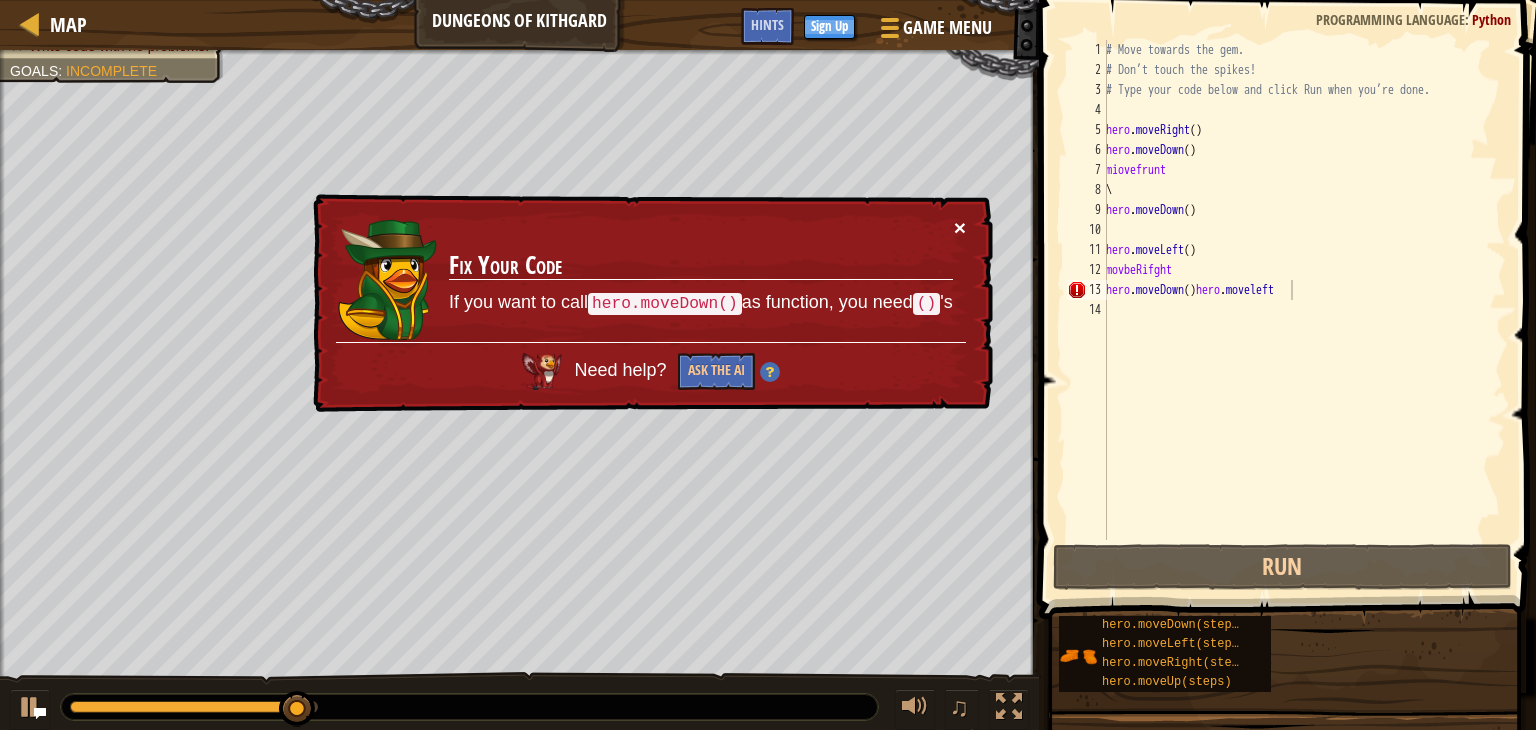 click on "×" at bounding box center (960, 227) 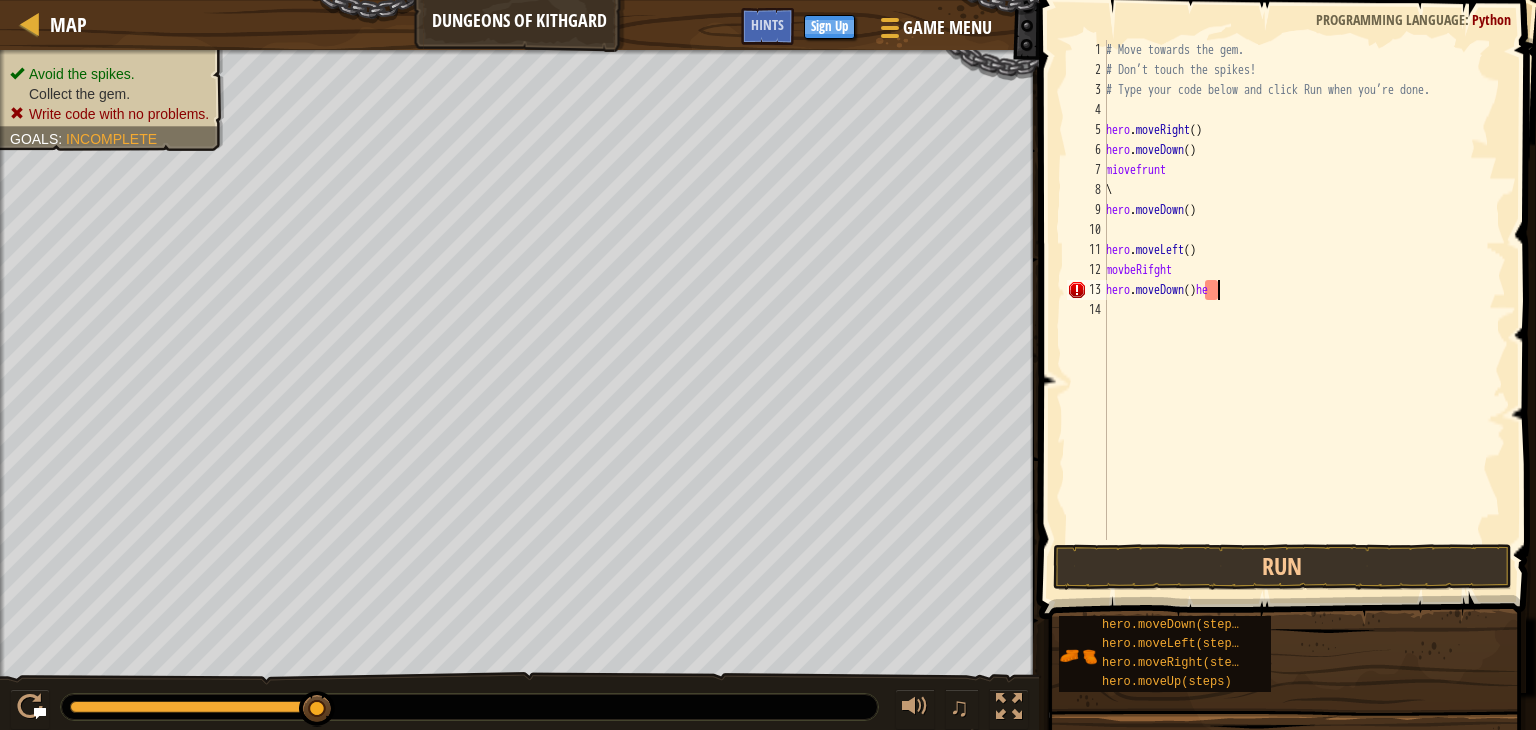 type on "hero.moveDown(" 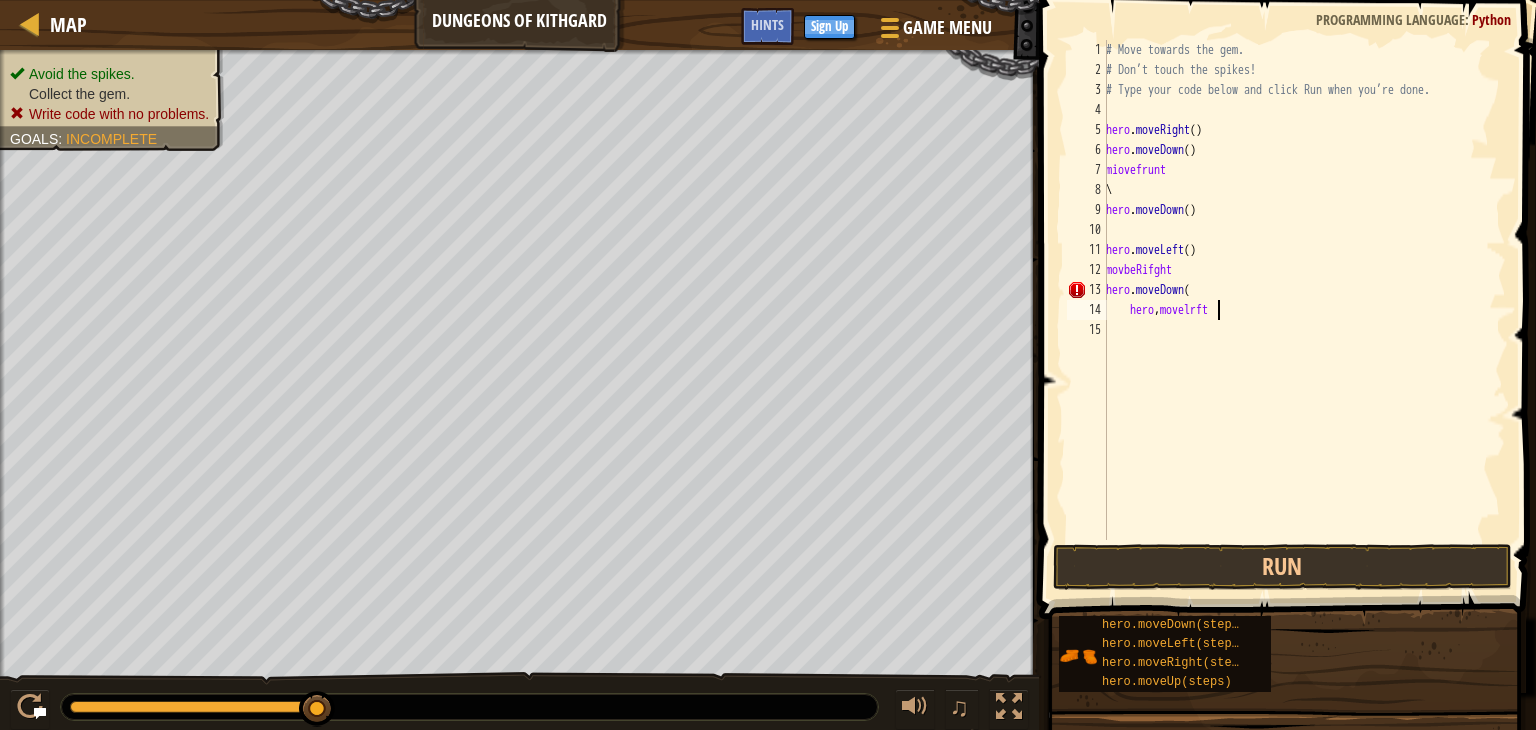scroll, scrollTop: 9, scrollLeft: 8, axis: both 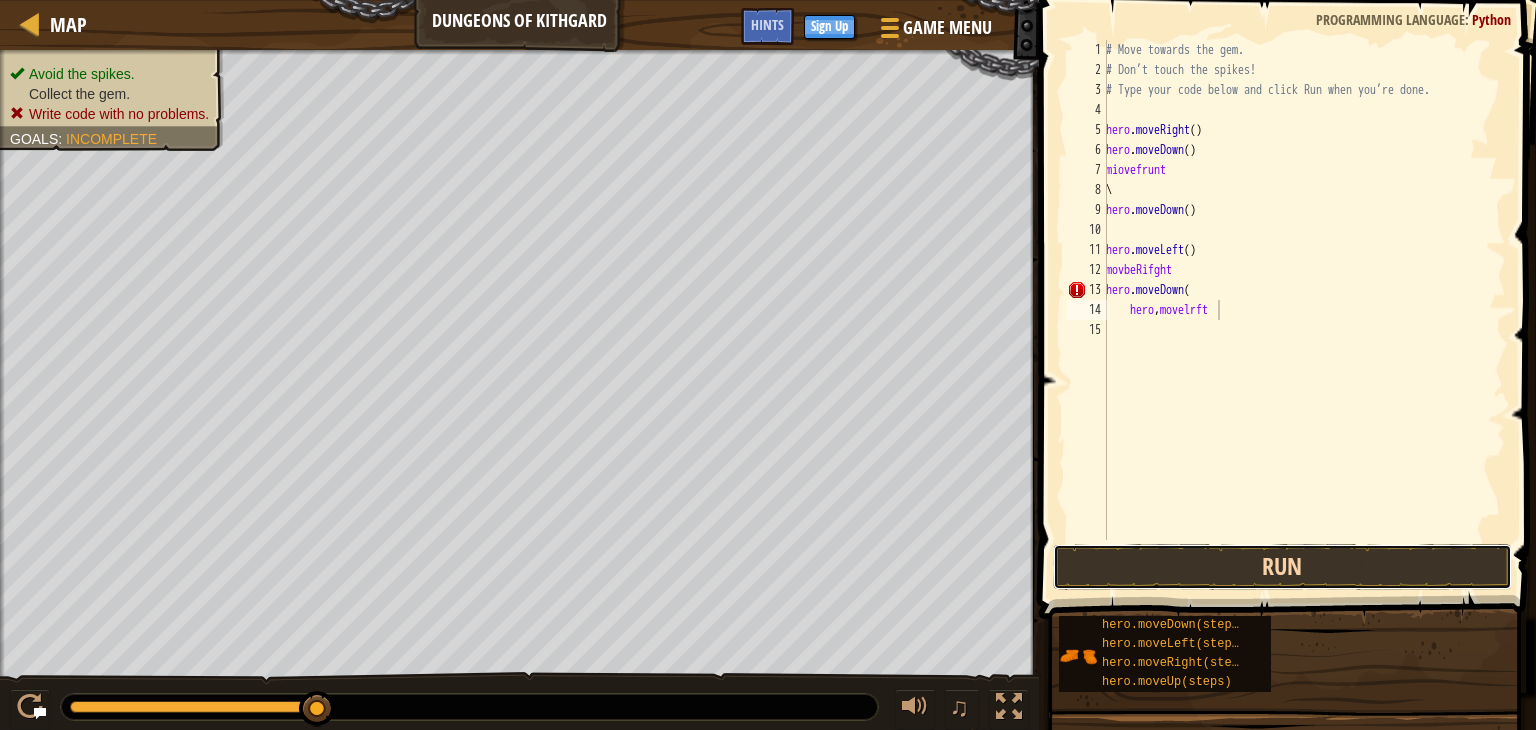click on "Run" at bounding box center (1282, 567) 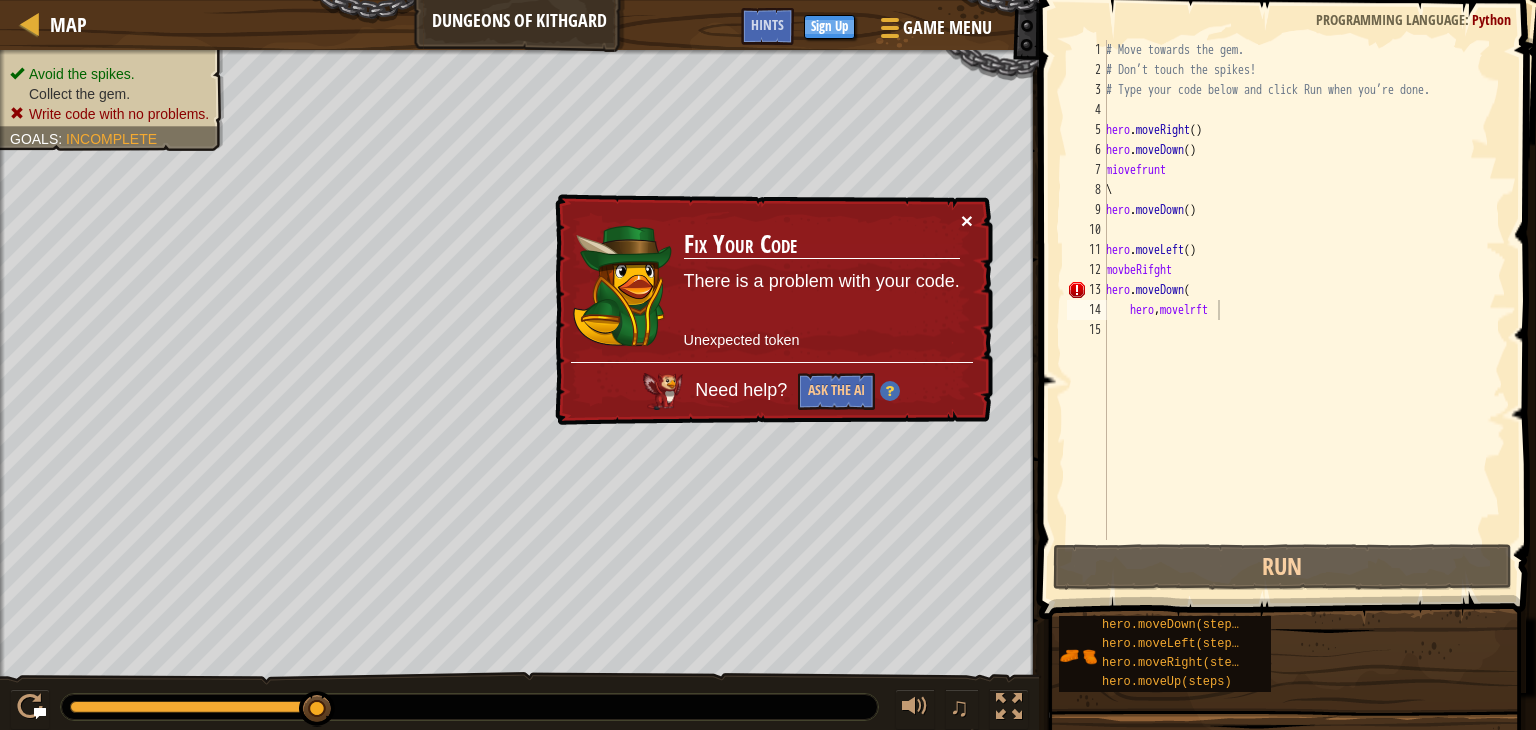 click on "×" at bounding box center [967, 220] 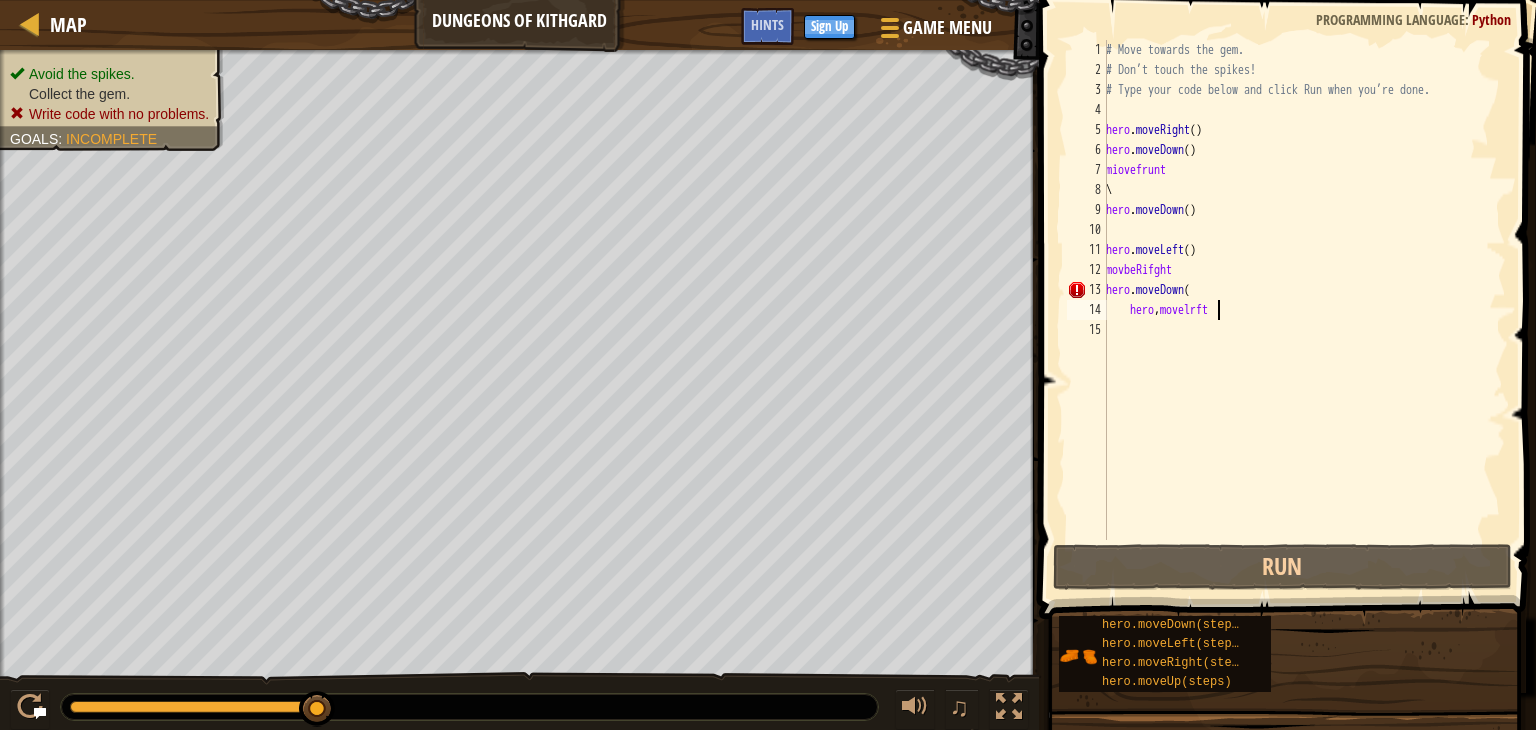 click on "Map Dungeons of Kithgard Game Menu Done Sign Up Hints 1 2 3 4 5 6 7 8 9 10 # Move towards the gem. # Don’t touch the spikes! # Type your code below and click Run when you’re done. hero . moveRight ( ) hero . moveDown ( ) hero . moveRight ( ) hero . moveLeft ( ) movbeRifght     הההההההההההההההההההההההההההההההההההההההההההההההההההההההההההההההההההההההההההההההההההההההההההההההההההההההההההההההההההההההההההההההההההההההההההההההההההההההההההההההההההההההההההההההההההההההההההההההההההההההההההההההההההההההההההההההההההההההההההההההההההההההההההההההה Solution × Hints hero,movelrft 1 2 3 4 5 6 7 8 9 10 11 12 13 14 15 # Move towards the gem. # Don’t touch the spikes! # Type your code below and click Run when you’re done. hero . moveRight ( ) hero . moveDown ( ) \ hero ." at bounding box center (768, 365) 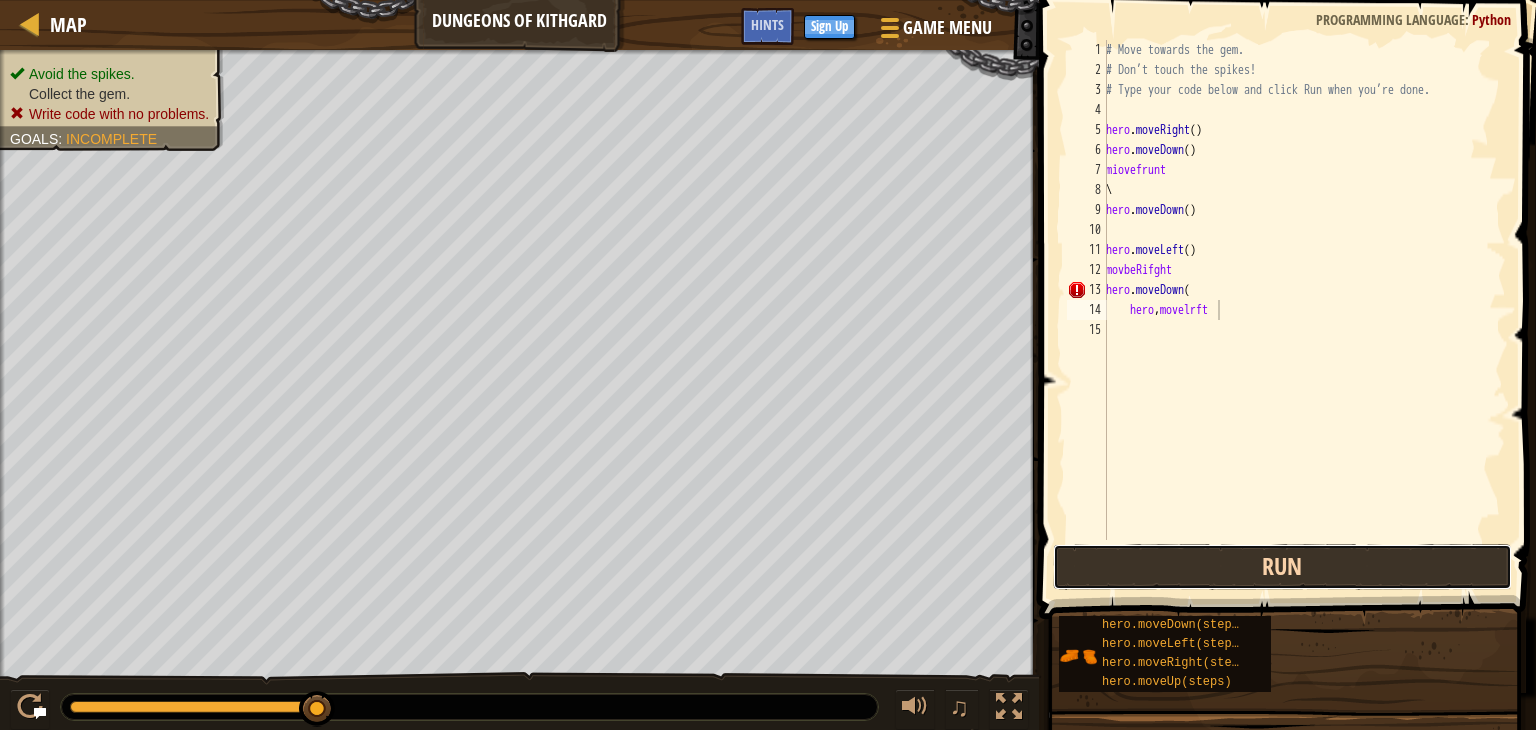 click on "Run" at bounding box center [1282, 567] 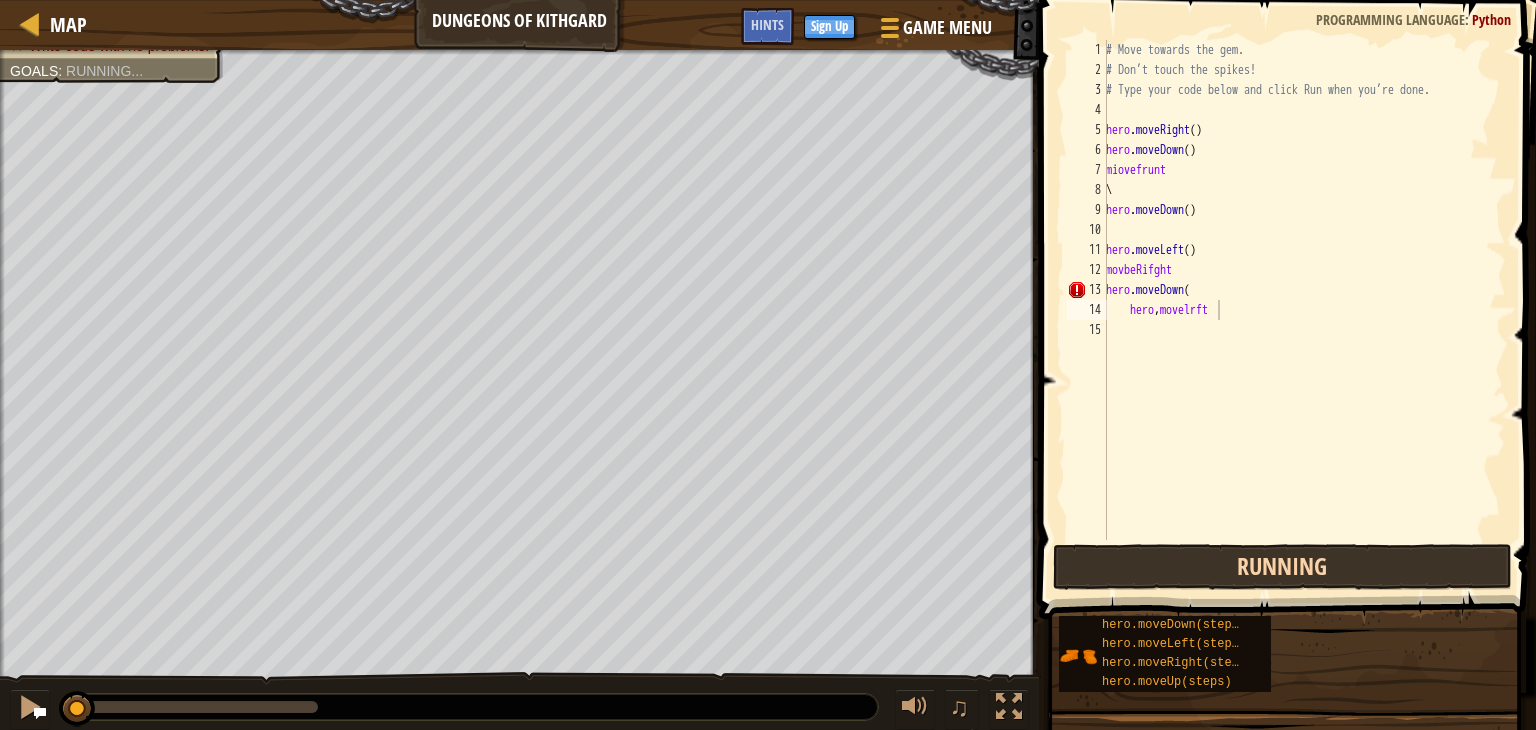 click on "Running" at bounding box center [1282, 567] 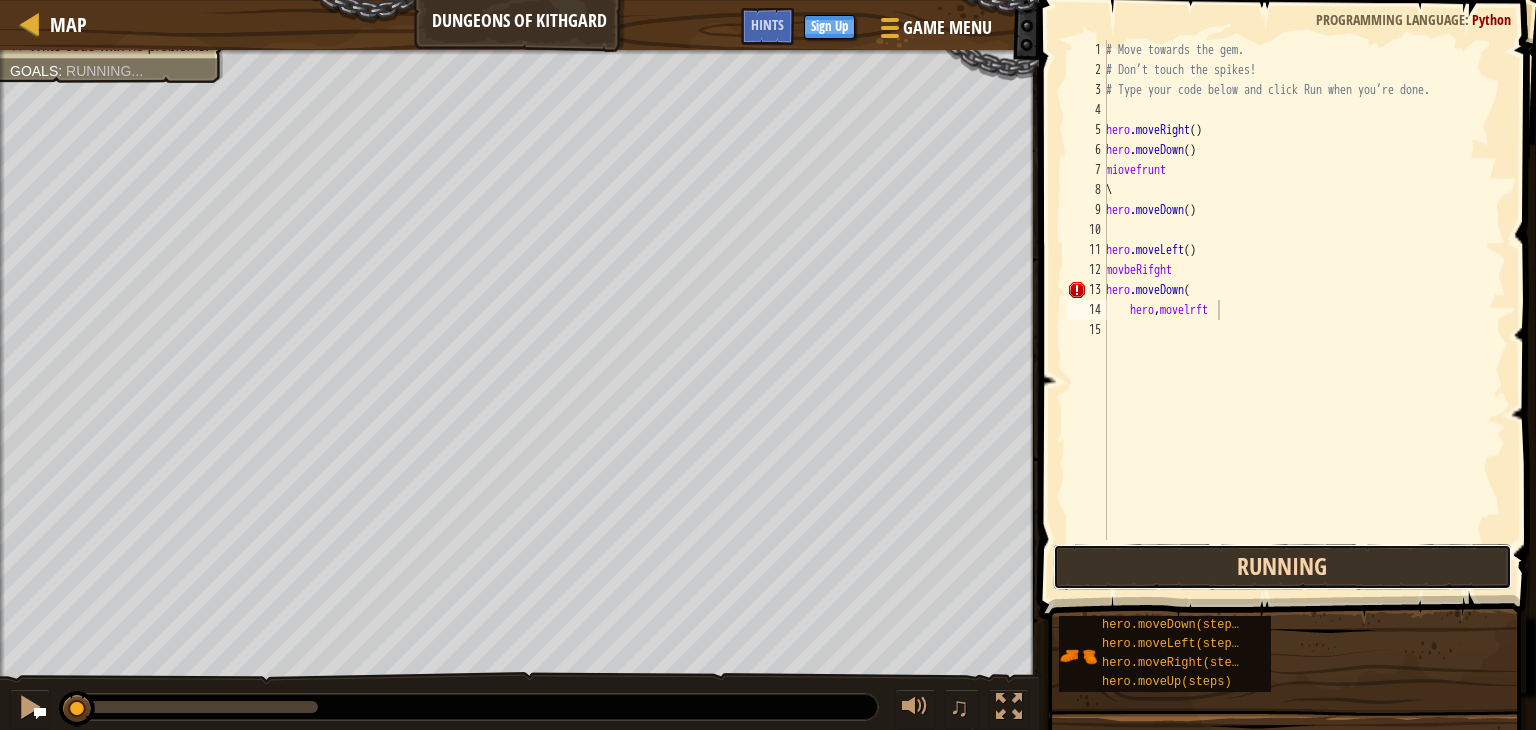 click on "Running" at bounding box center (1282, 567) 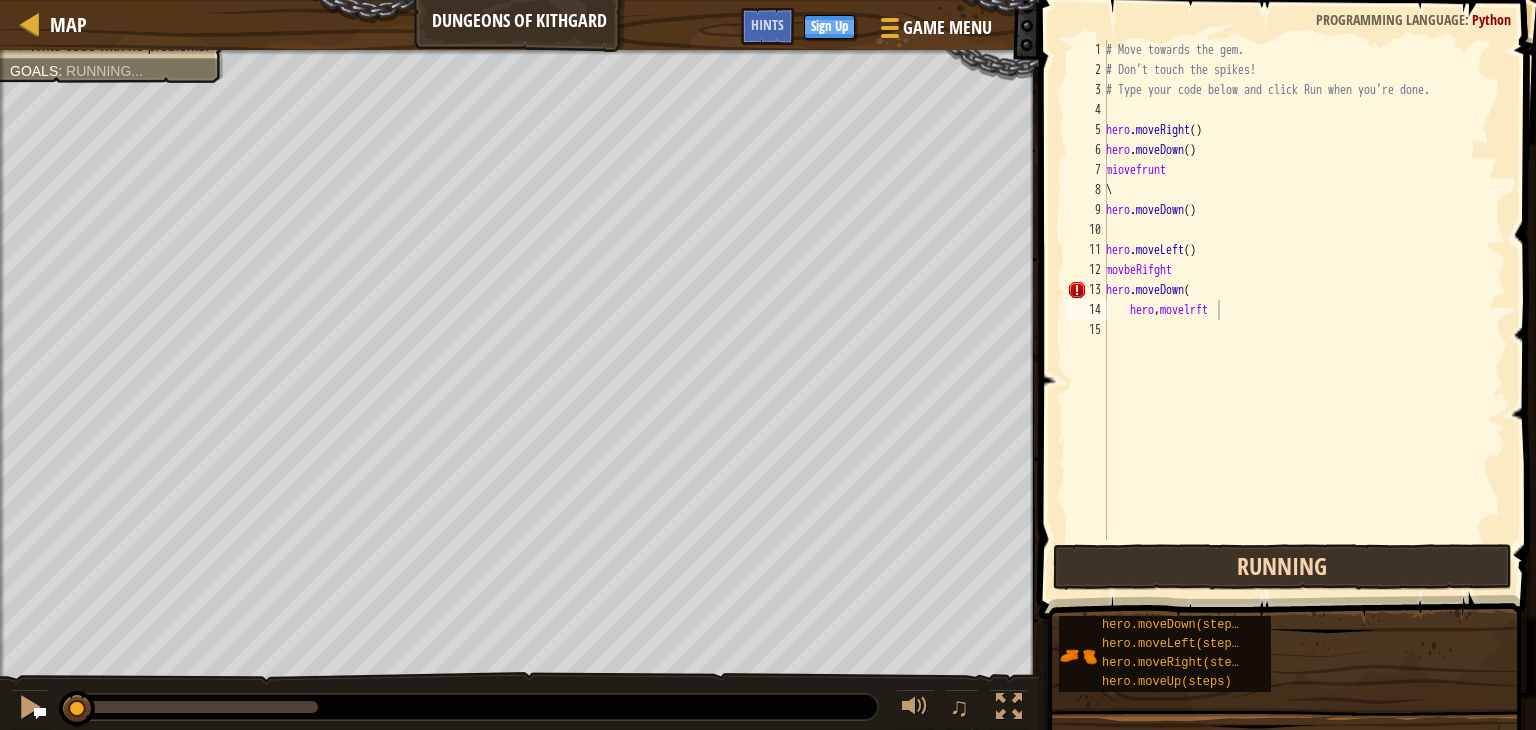 click on "Running" at bounding box center (1282, 567) 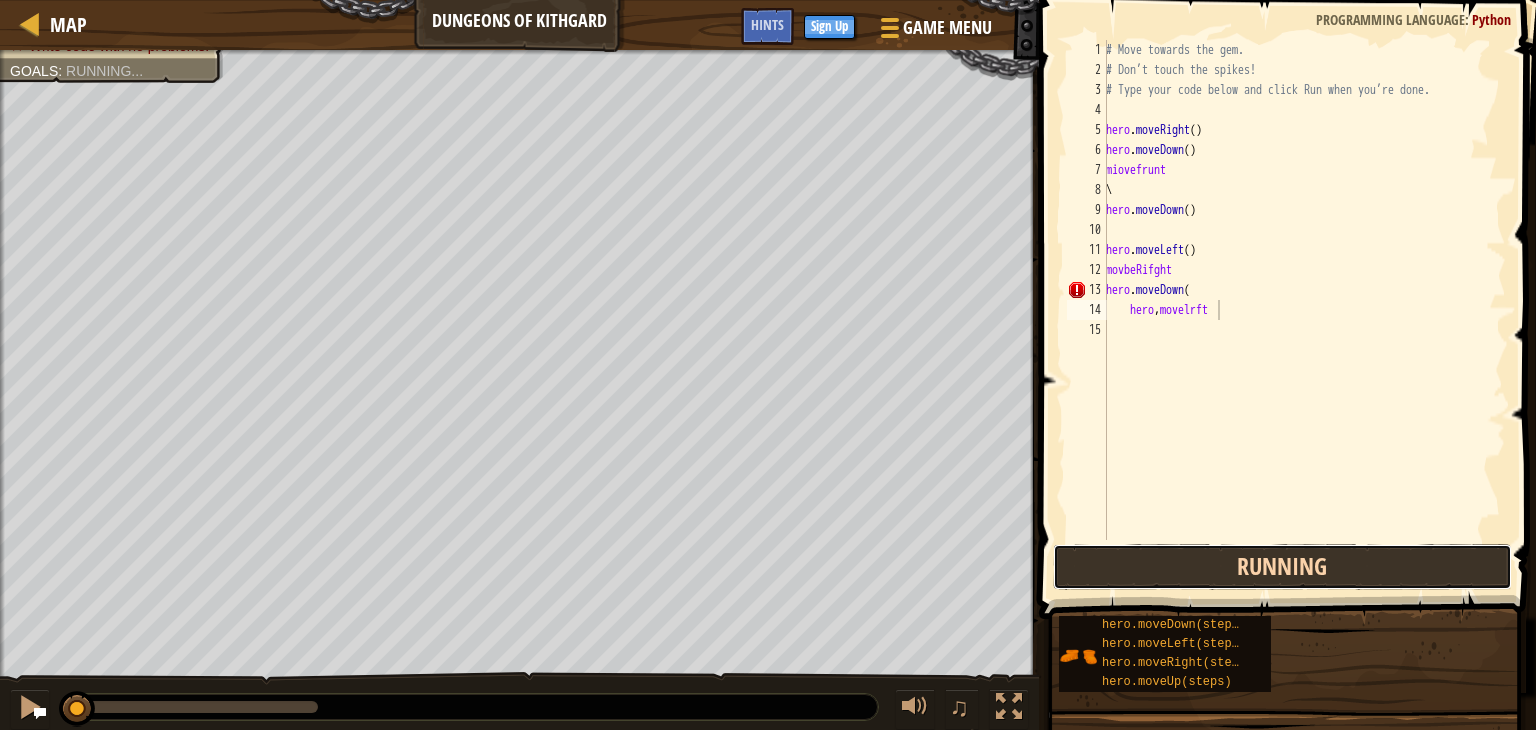 click on "Running" at bounding box center [1282, 567] 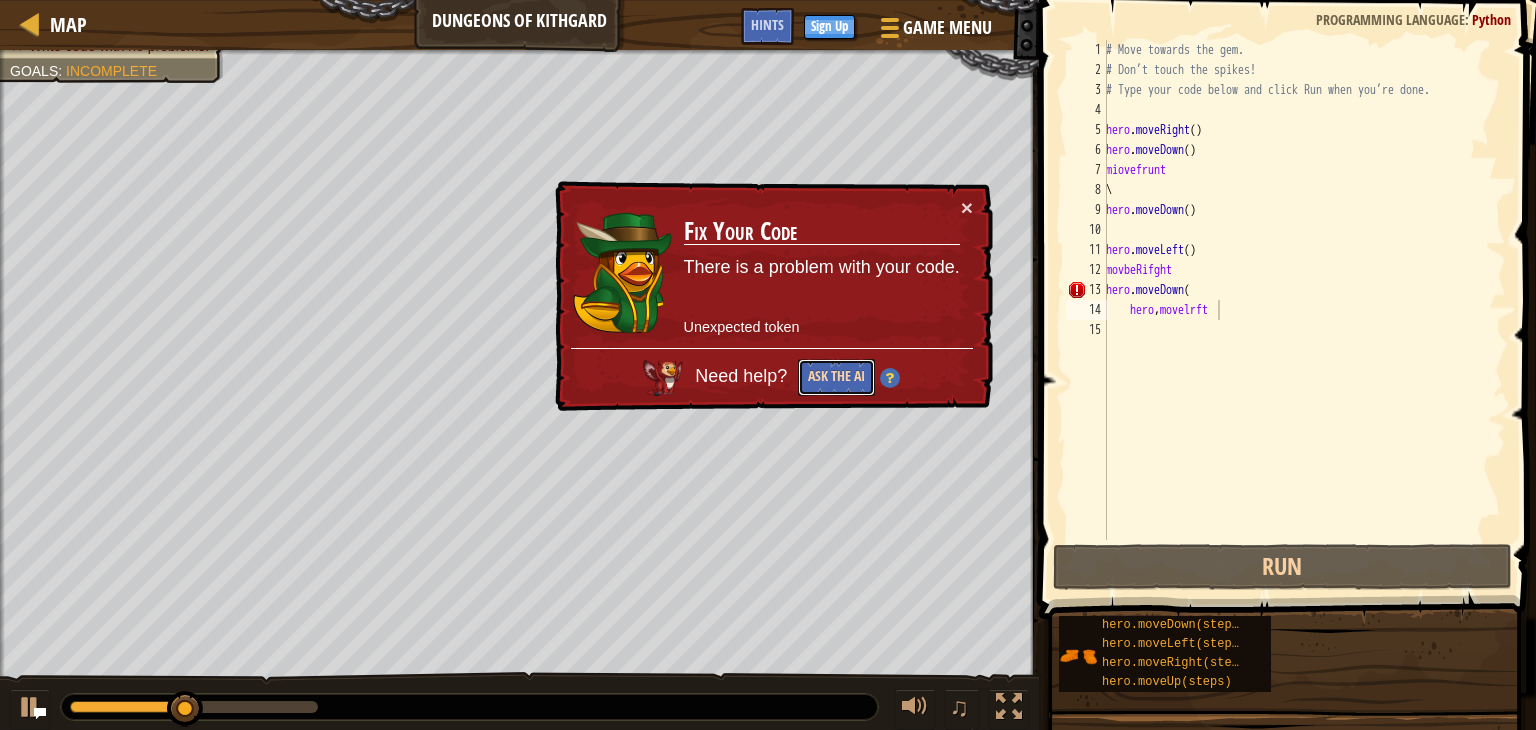 click on "Ask the AI" at bounding box center (836, 377) 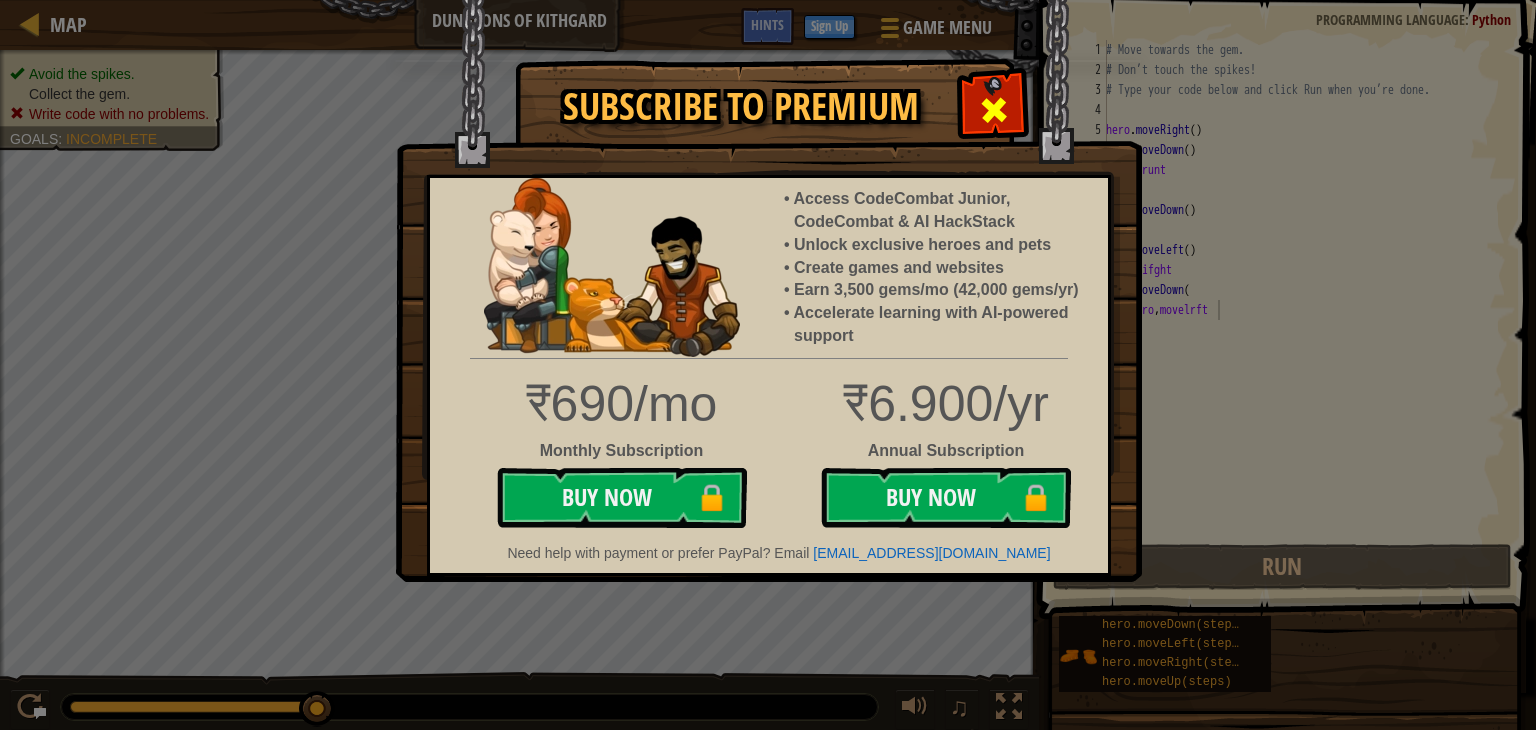 click at bounding box center (994, 110) 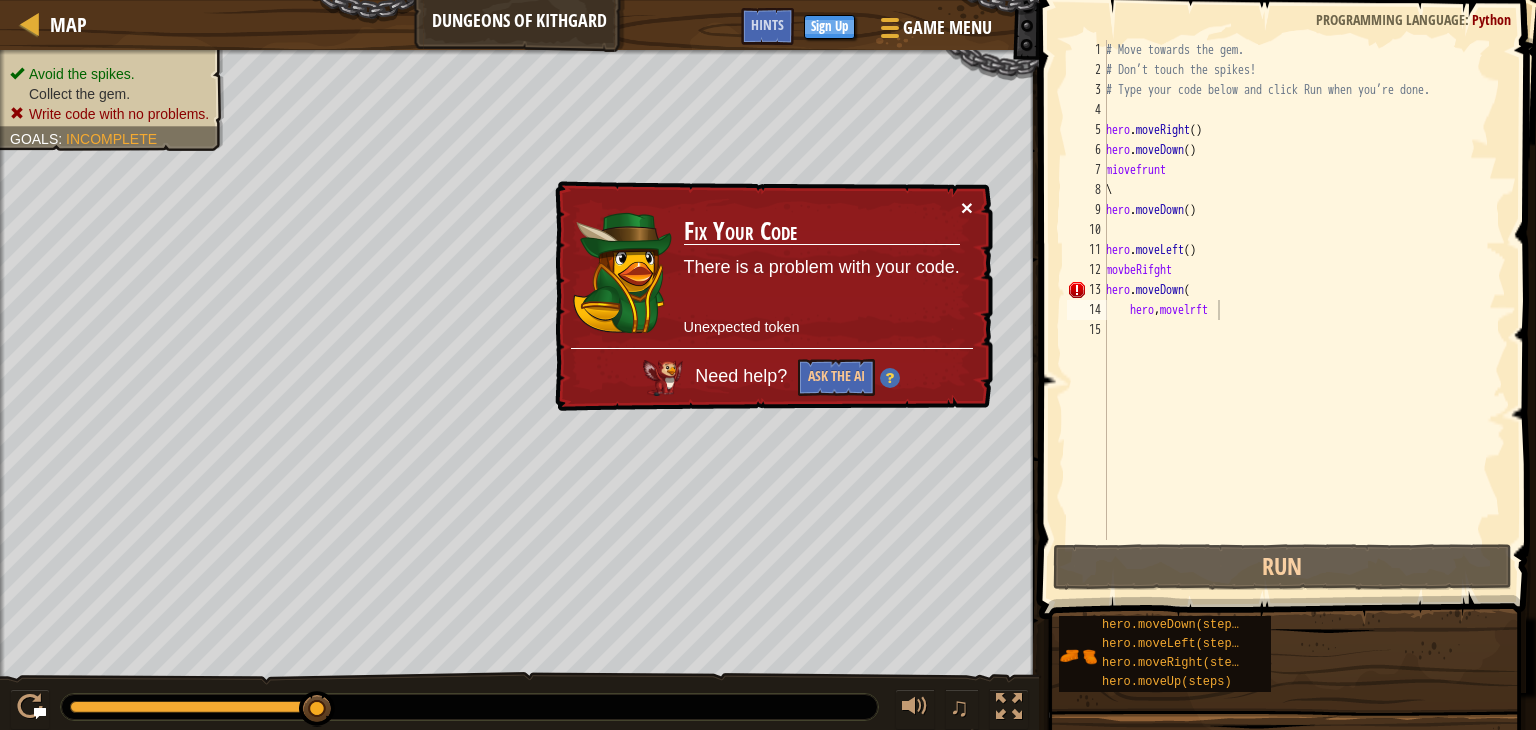 click on "×" at bounding box center [967, 207] 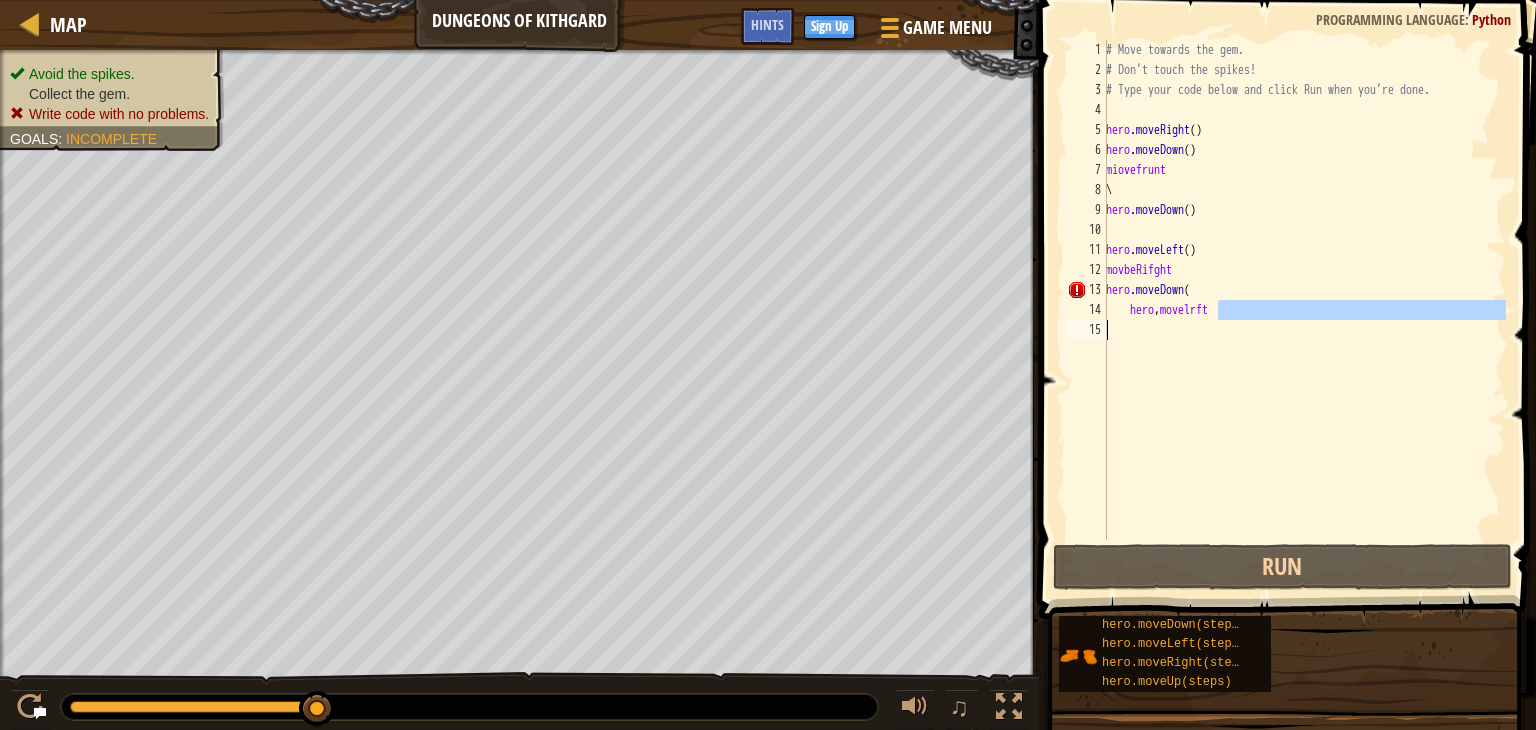 click on "Map Dungeons of Kithgard Game Menu Done Sign Up Hints 1 2 3 4 5 6 7 8 9 10 # Move towards the gem. # Don’t touch the spikes! # Type your code below and click Run when you’re done. hero . moveRight ( ) hero . moveDown ( ) hero . moveRight ( ) hero . moveLeft ( ) movbeRifght     הההההההההההההההההההההההההההההההההההההההההההההההההההההההההההההההההההההההההההההההההההההההההההההההההההההההההההההההההההההההההההההההההההההההההההההההההההההההההההההההההההההההההההההההההההההההההההההההההההההההההההההההההההההההההההההההההההההההההההההההההההההההההההההההה Solution × Hints hero,movelrft 1 2 3 4 5 6 7 8 9 10 11 12 13 14 15 # Move towards the gem. # Don’t touch the spikes! # Type your code below and click Run when you’re done. hero . moveRight ( ) hero . moveDown ( ) \ hero ." at bounding box center (768, 365) 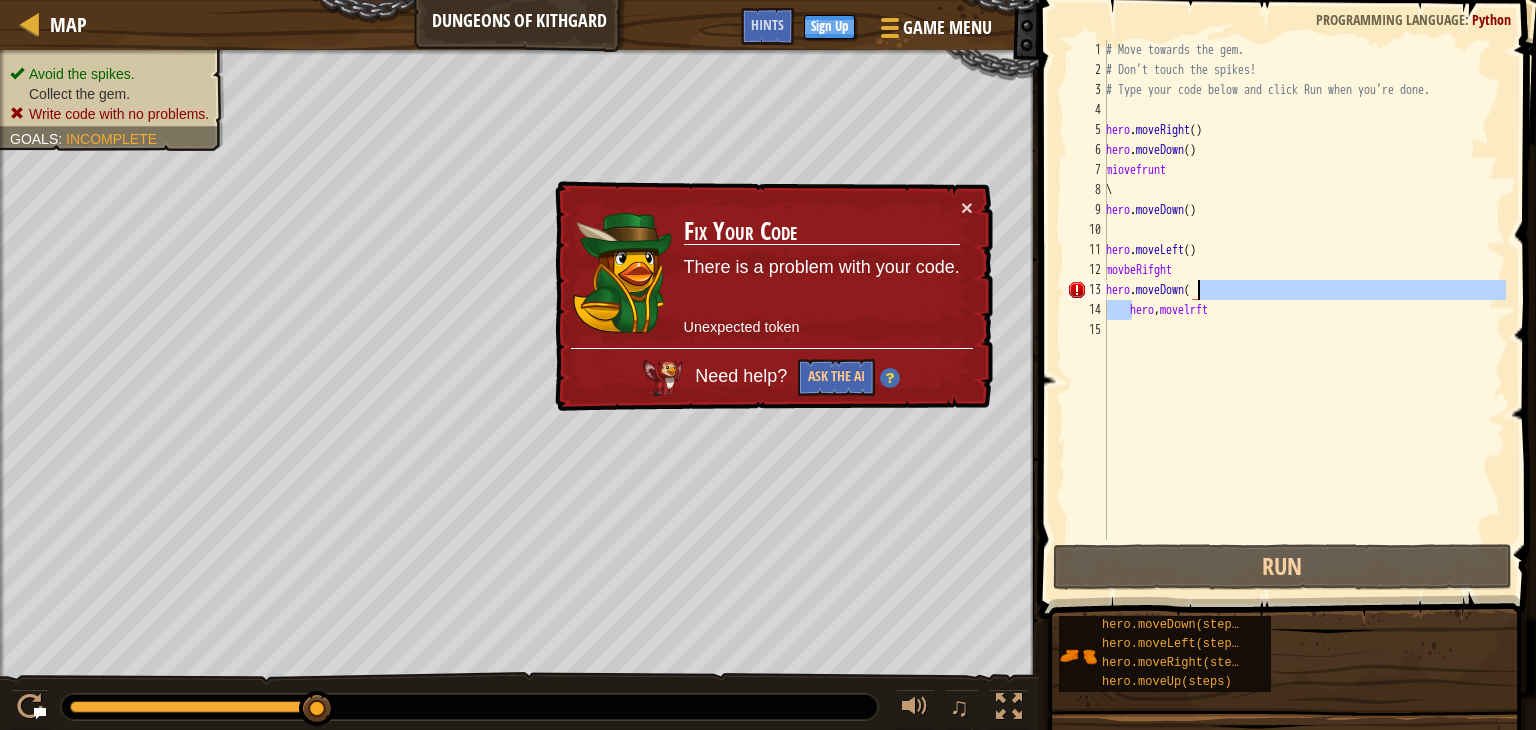 drag, startPoint x: 1134, startPoint y: 309, endPoint x: 1221, endPoint y: 297, distance: 87.823685 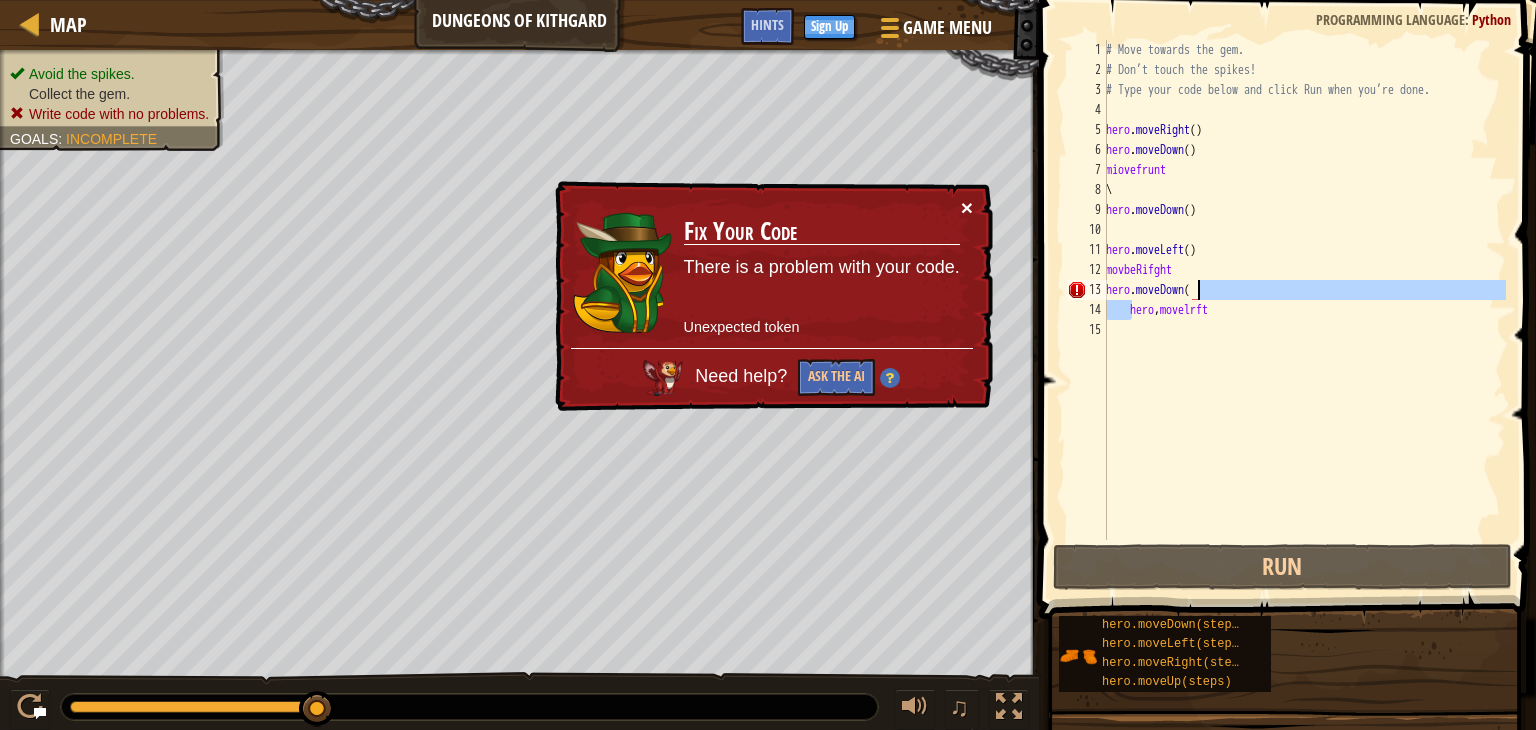 click on "×" at bounding box center [967, 207] 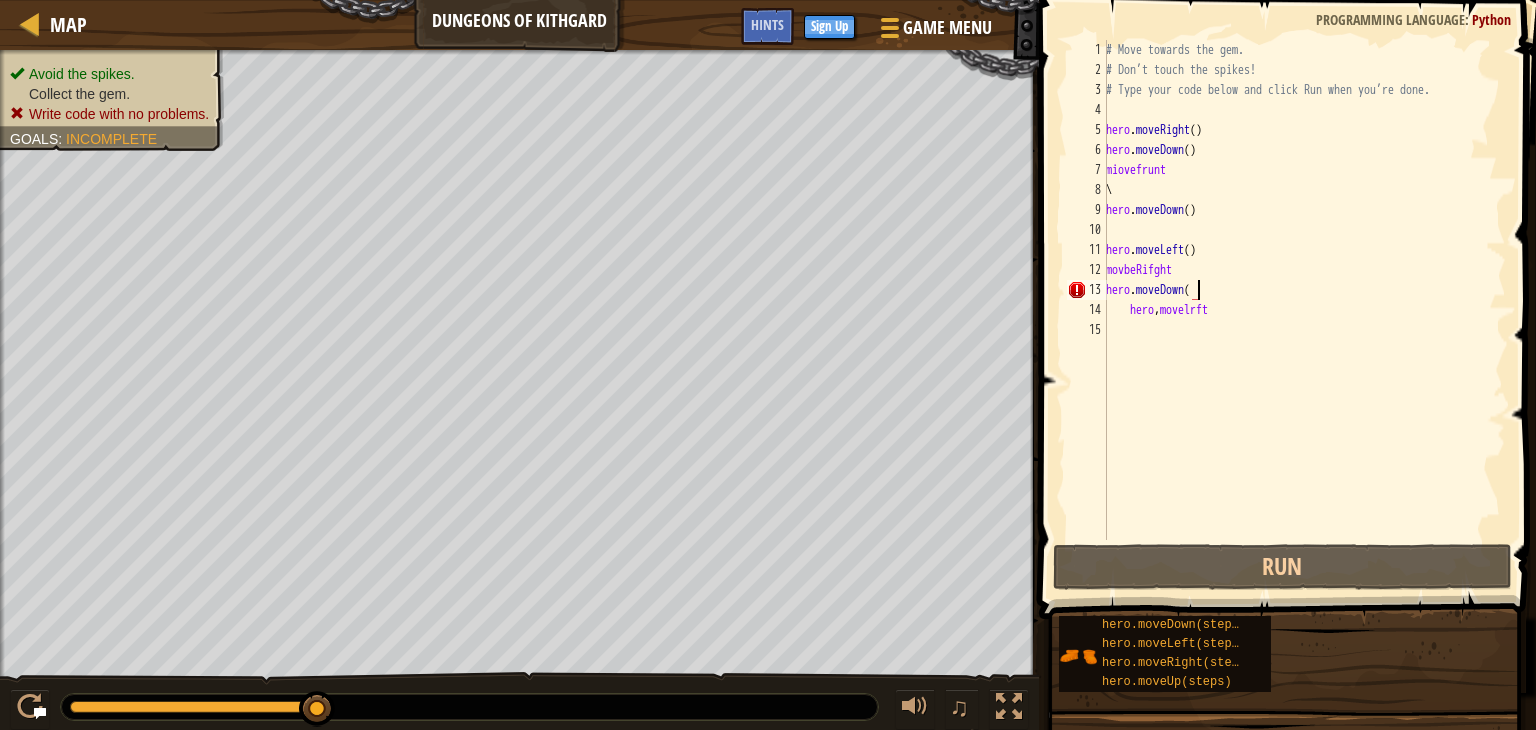 scroll, scrollTop: 9, scrollLeft: 6, axis: both 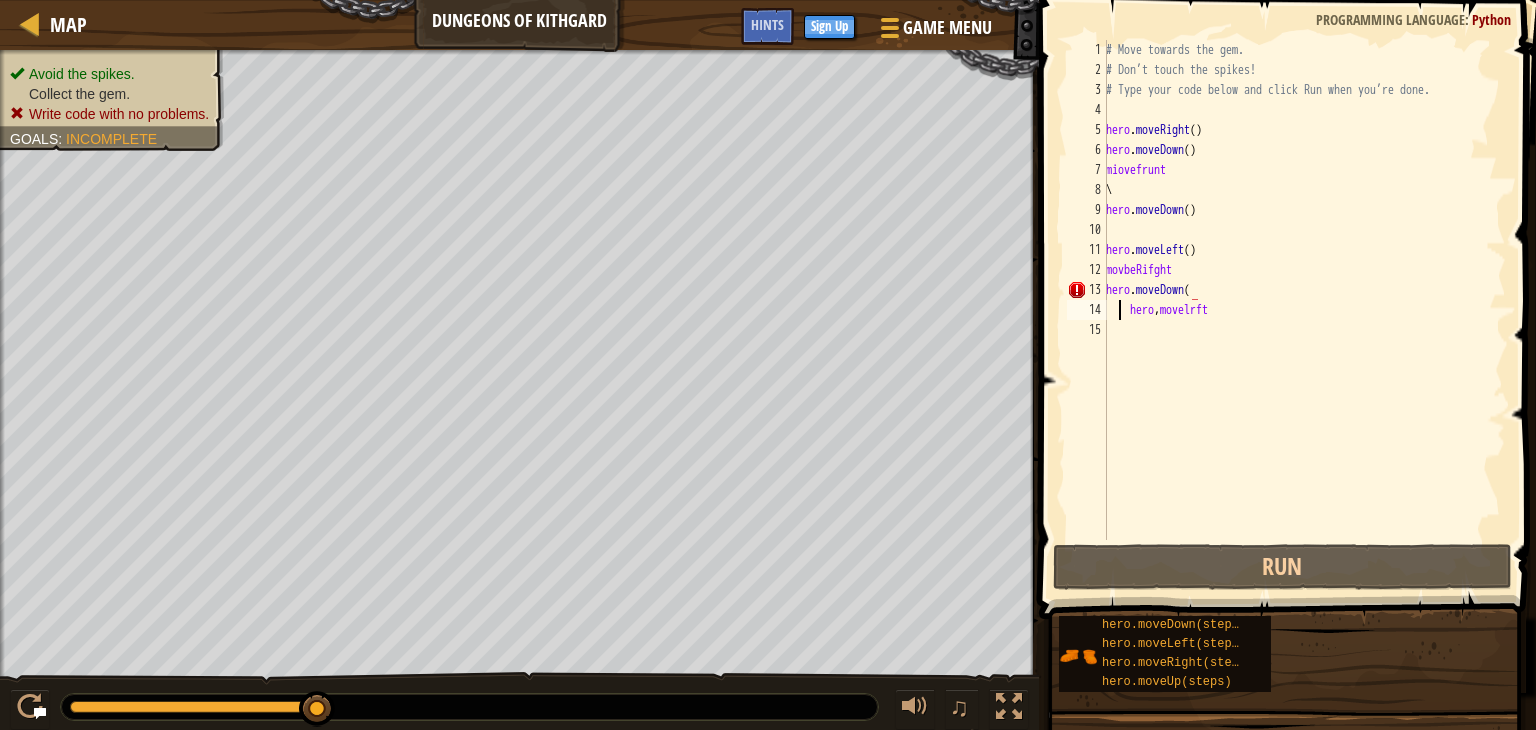 click on "# Move towards the gem. # Don’t touch the spikes! # Type your code below and click Run when you’re done. hero . moveRight ( ) hero . moveDown ( ) miovefrunt \ hero . moveDown ( ) hero . moveLeft ( ) movbeRifght hero . moveDown (      hero , movelrft" at bounding box center [1304, 310] 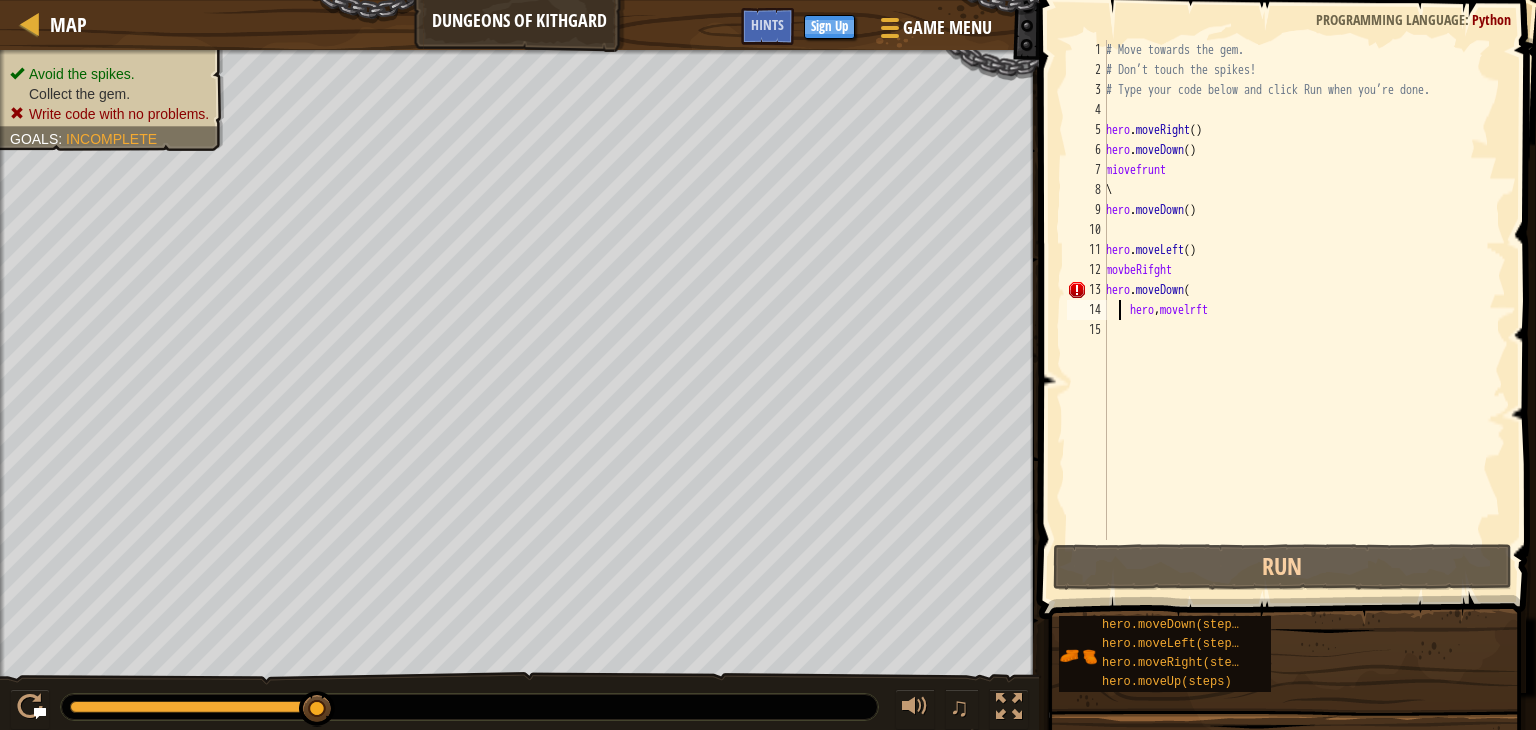 click on "# Move towards the gem. # Don’t touch the spikes! # Type your code below and click Run when you’re done. hero . moveRight ( ) hero . moveDown ( ) miovefrunt \ hero . moveDown ( ) hero . moveLeft ( ) movbeRifght hero . moveDown (      hero , movelrft" at bounding box center [1304, 310] 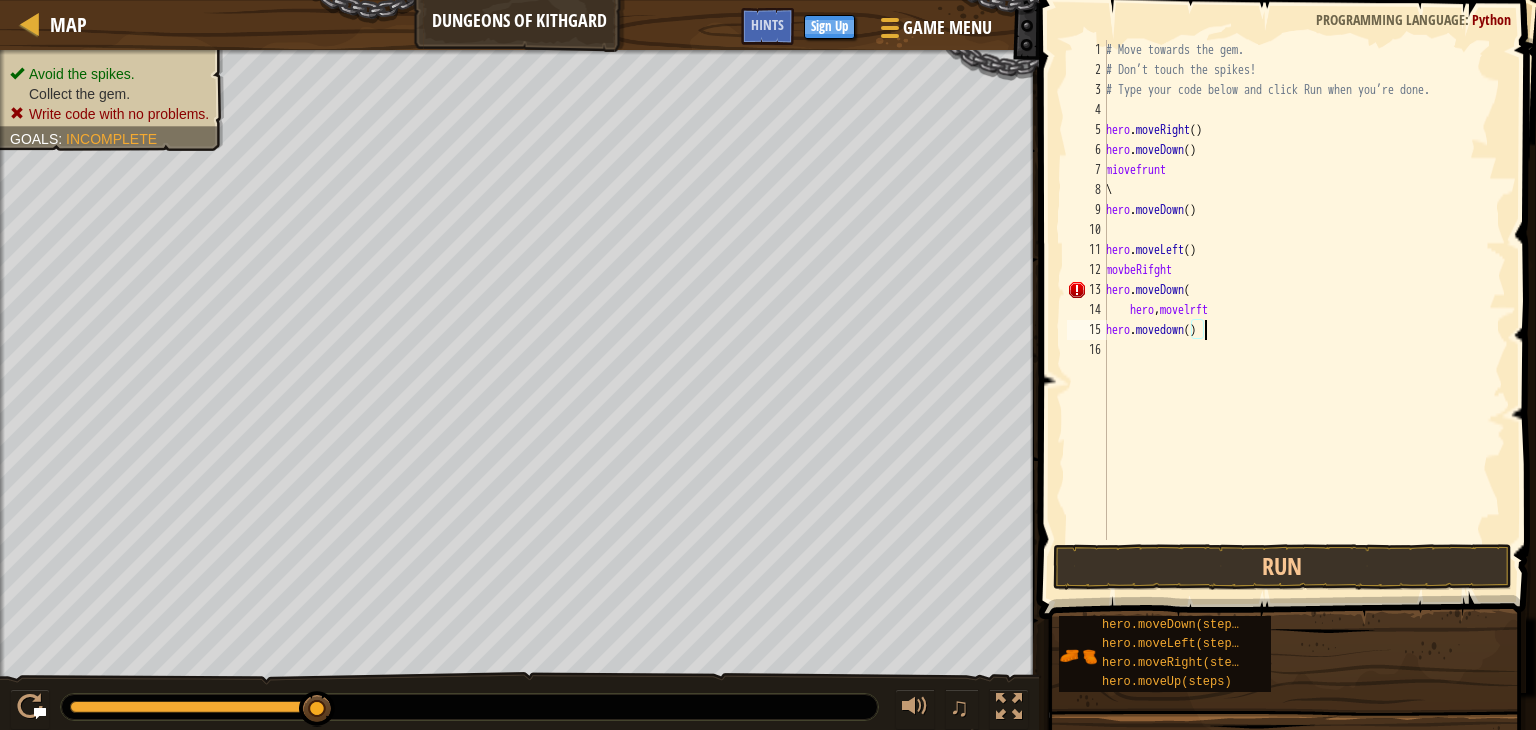 scroll, scrollTop: 9, scrollLeft: 7, axis: both 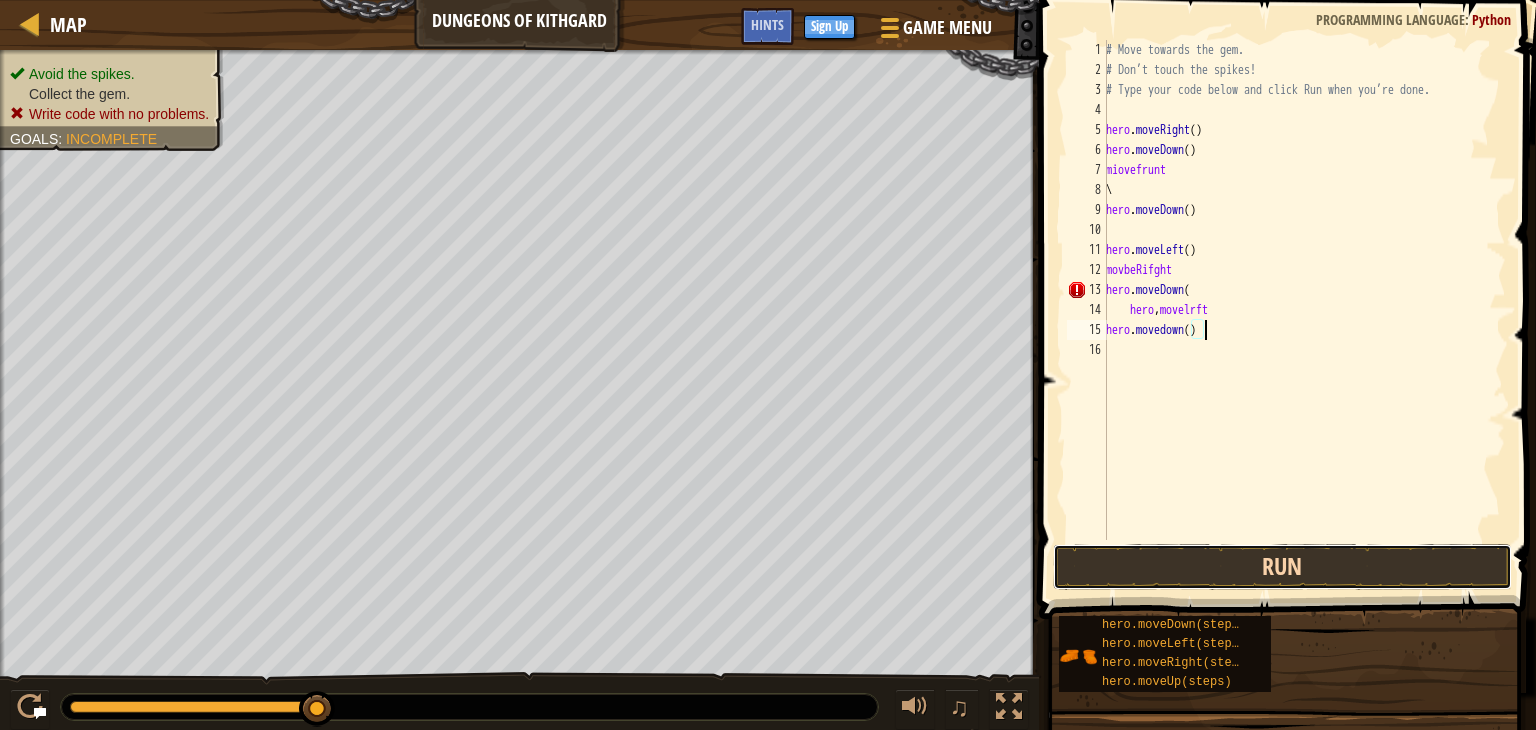 click on "Run" at bounding box center (1282, 567) 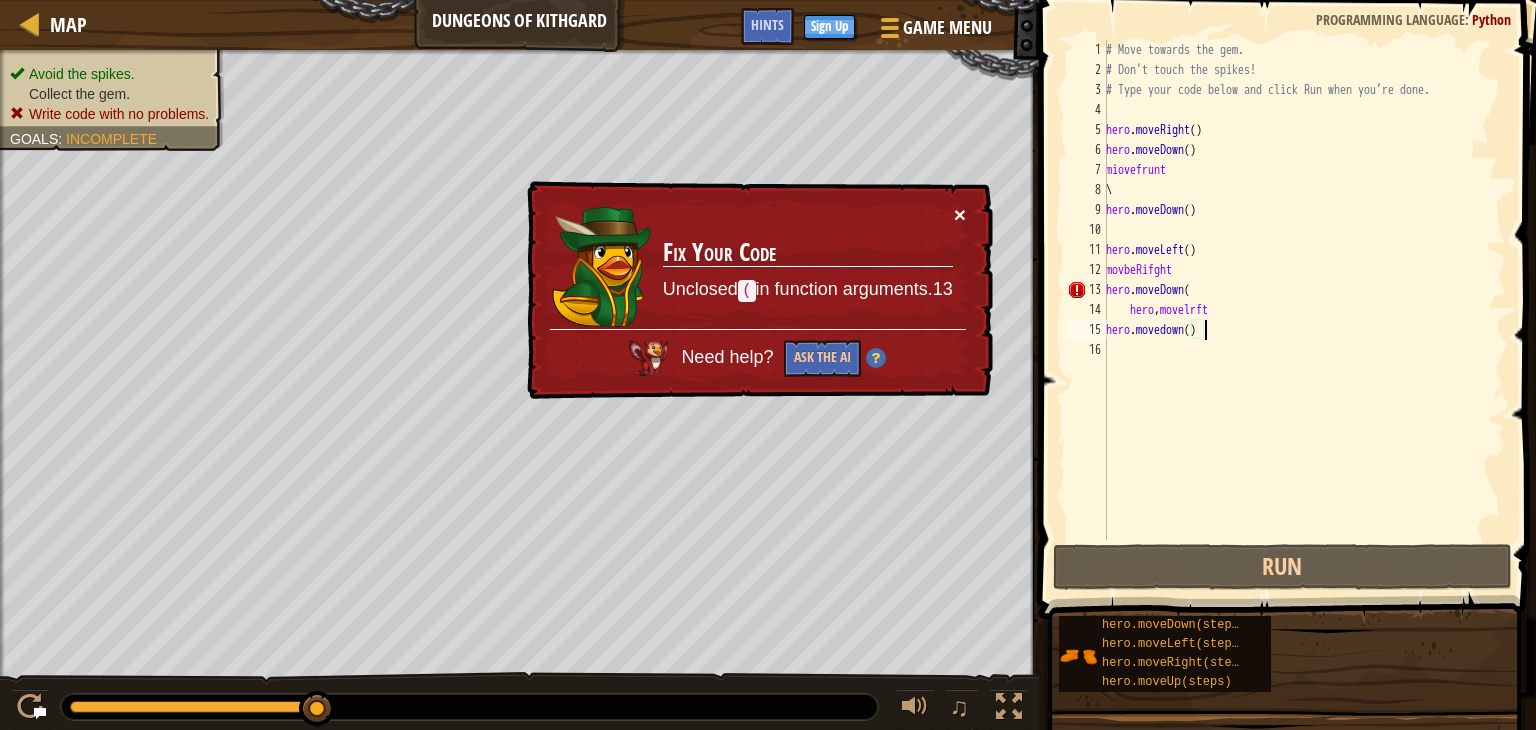 click on "×" at bounding box center [960, 214] 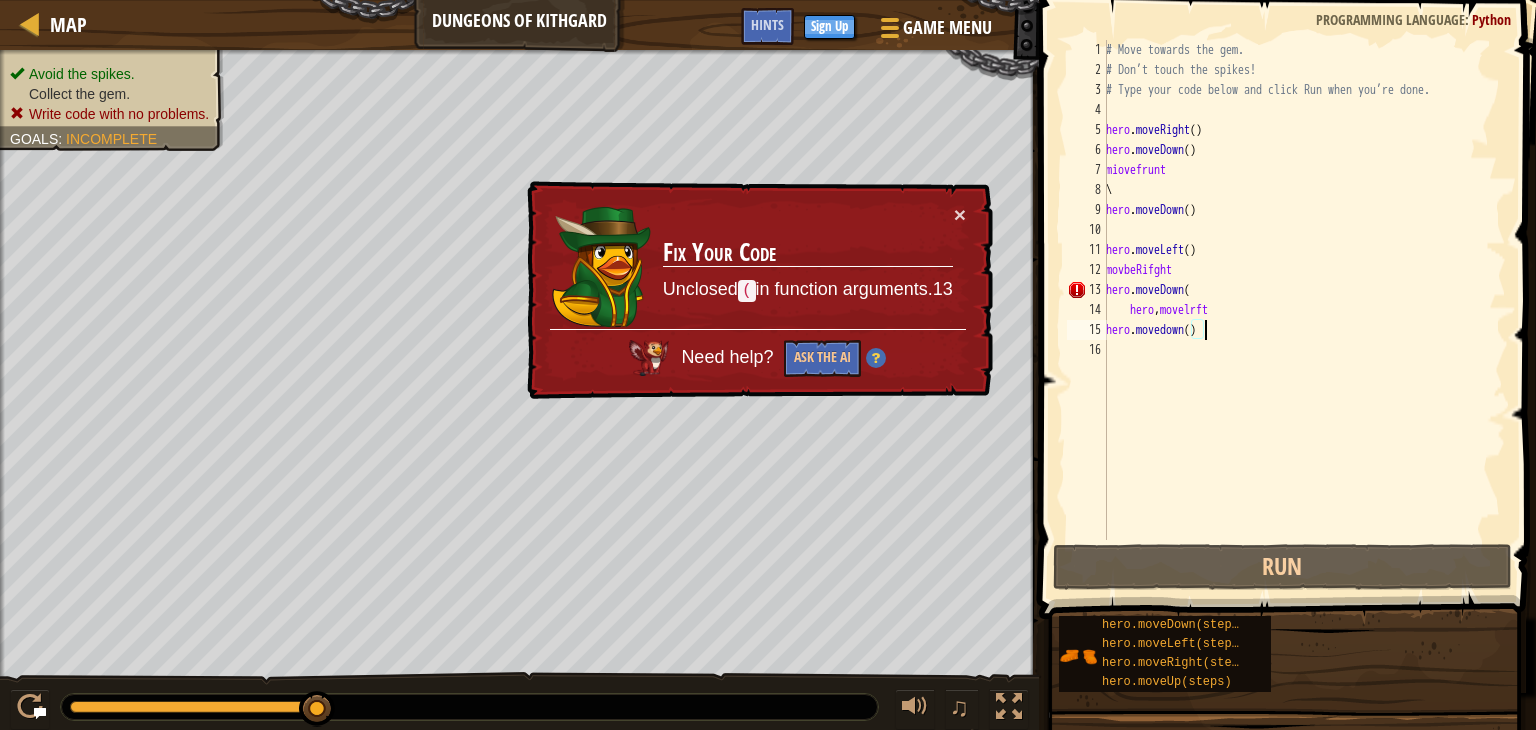 click on "# Move towards the gem. # Don’t touch the spikes! # Type your code below and click Run when you’re done. hero . moveRight ( ) hero . moveDown ( ) miovefrunt \ hero . moveDown ( ) hero . moveLeft ( ) movbeRifght hero . moveDown (      hero , movelrft hero . [GEOGRAPHIC_DATA] ( )" at bounding box center [1304, 310] 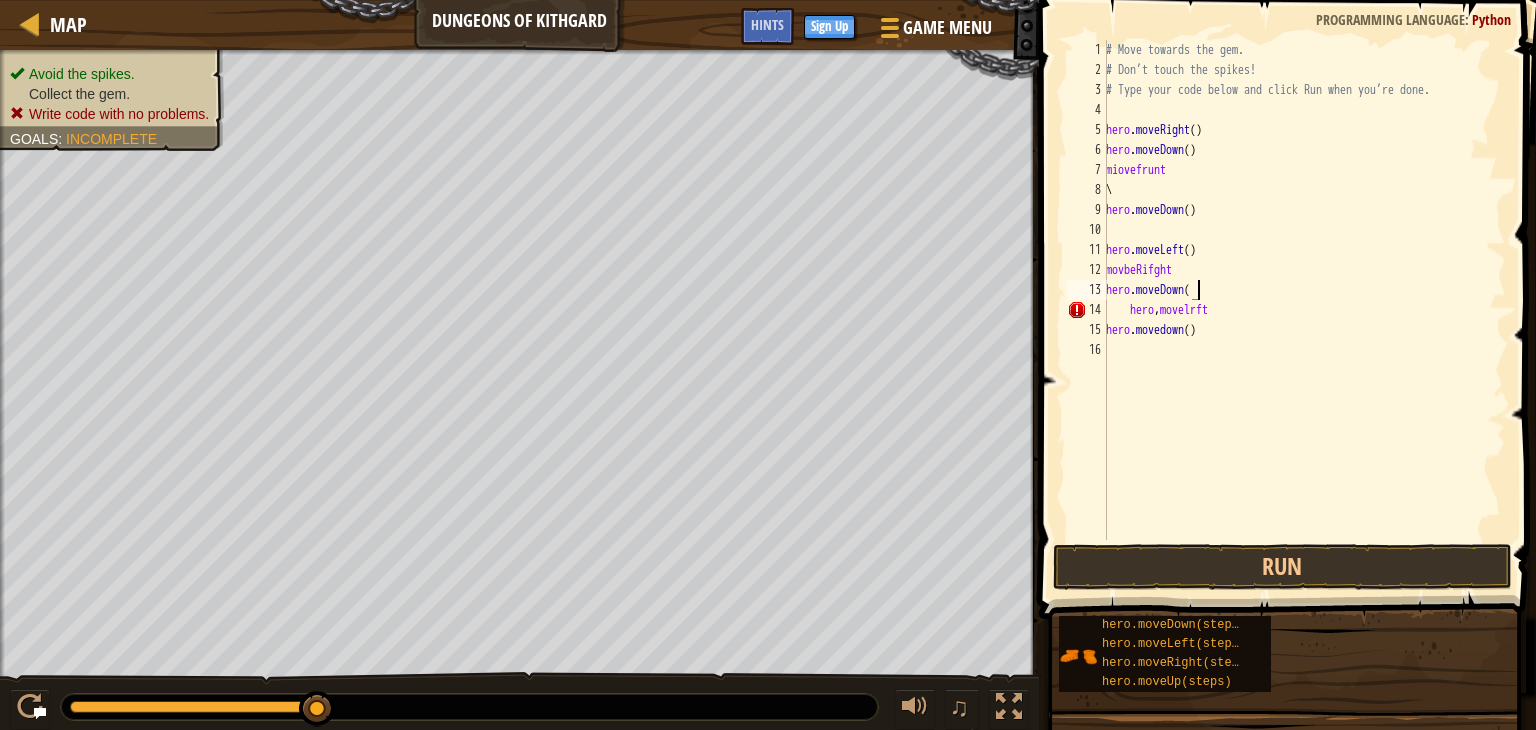 scroll, scrollTop: 9, scrollLeft: 5, axis: both 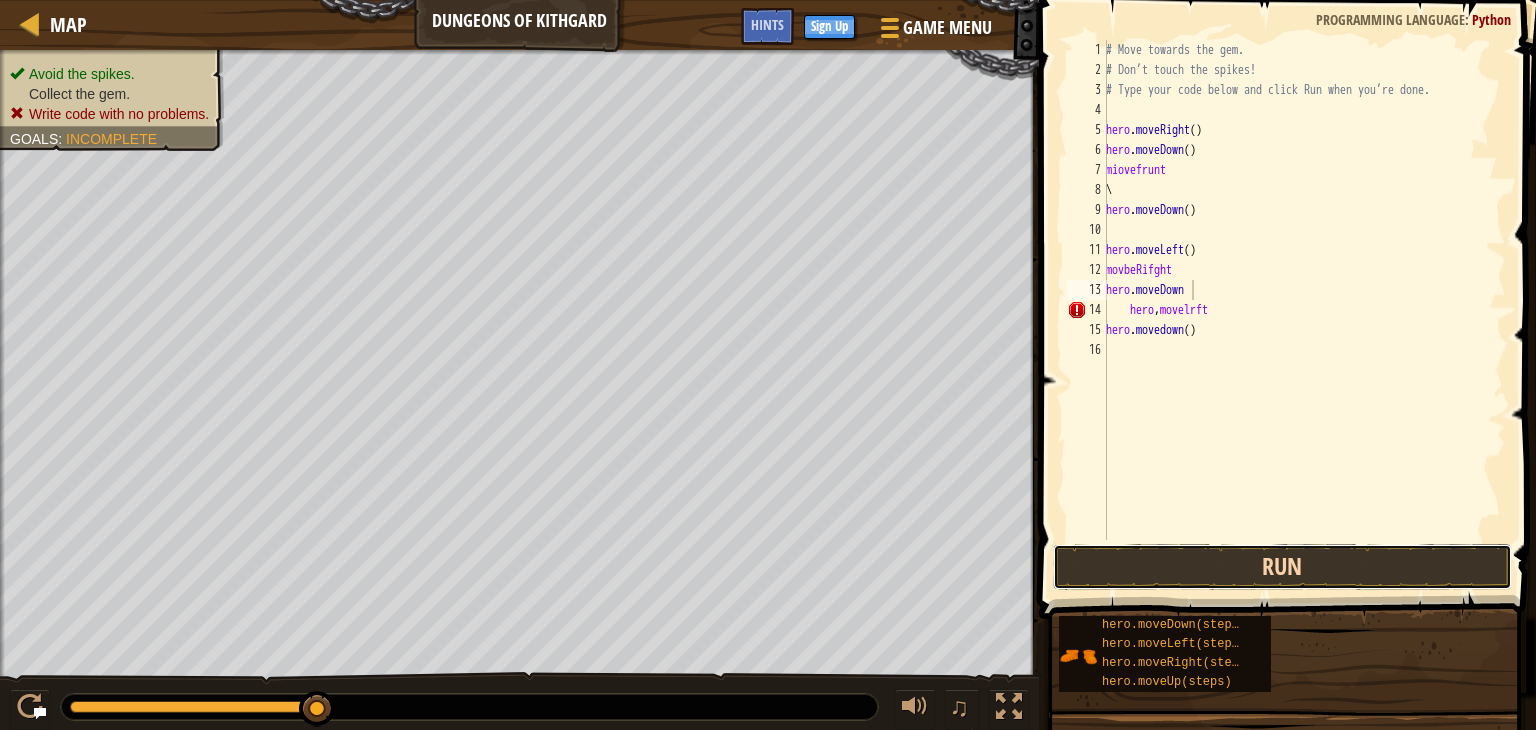 click on "Run" at bounding box center [1282, 567] 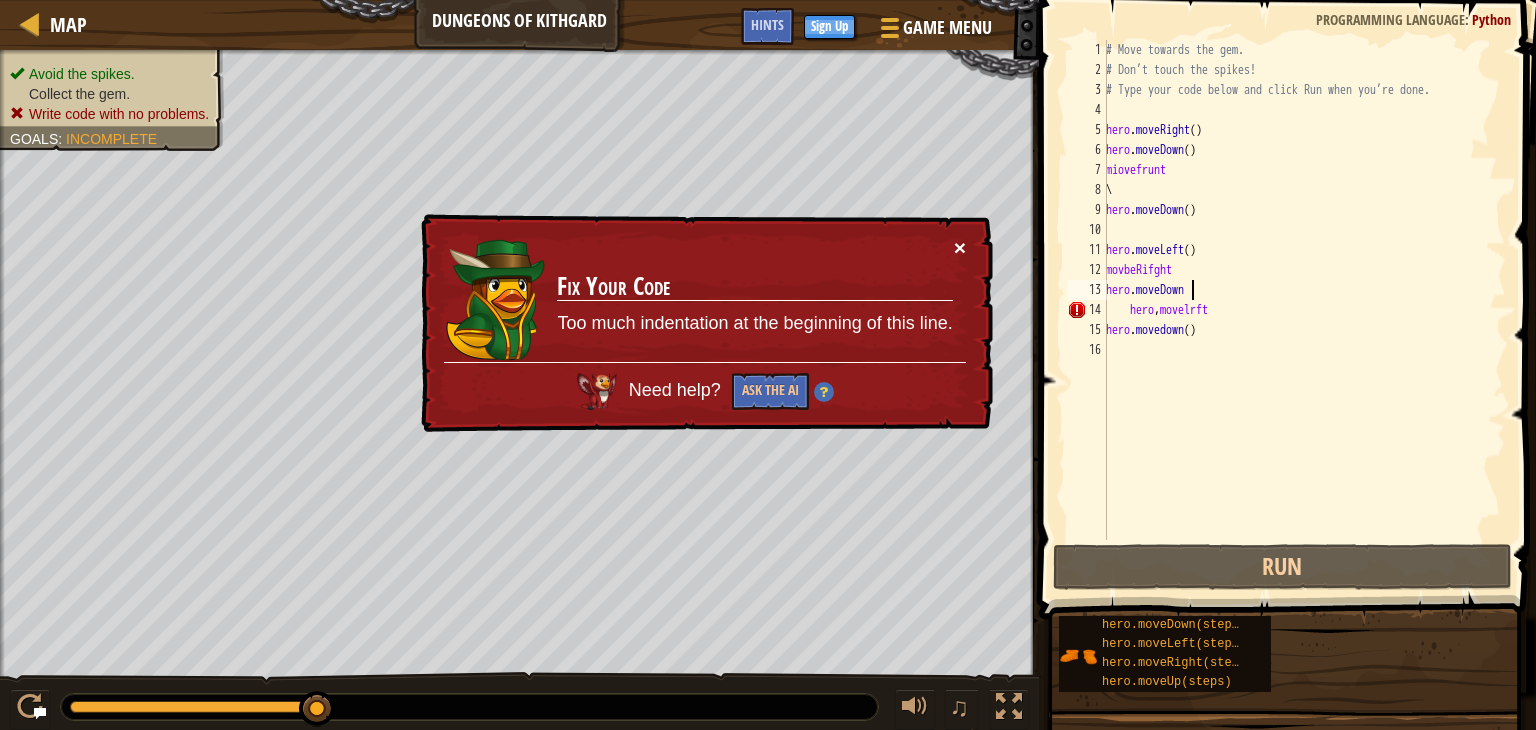 click on "×" at bounding box center (960, 247) 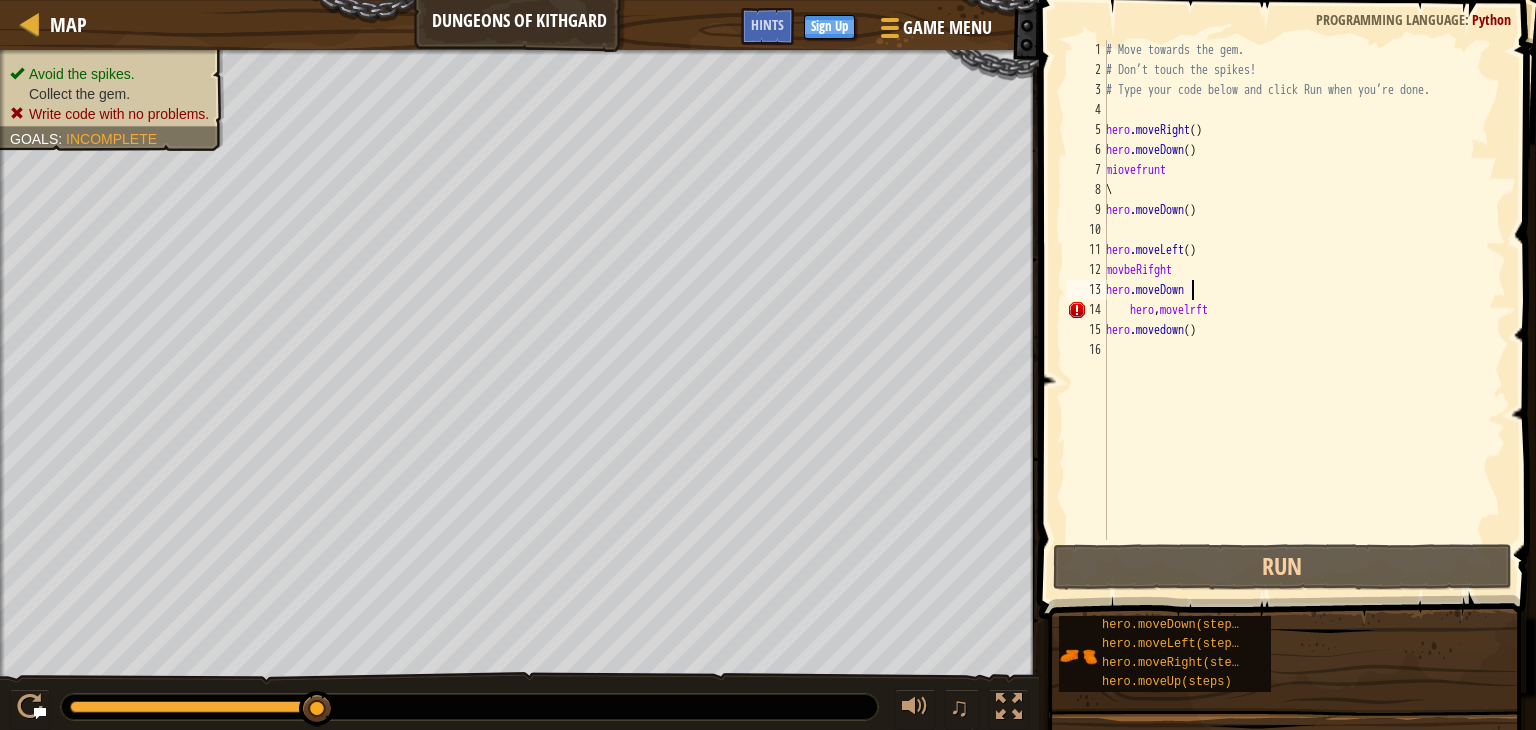 click on "# Move towards the gem. # Don’t touch the spikes! # Type your code below and click Run when you’re done. hero . moveRight ( ) hero . moveDown ( ) miovefrunt \ hero . moveDown ( ) hero . moveLeft ( ) movbeRifght hero . moveDown      hero , movelrft hero . [GEOGRAPHIC_DATA] ( )" at bounding box center (1304, 310) 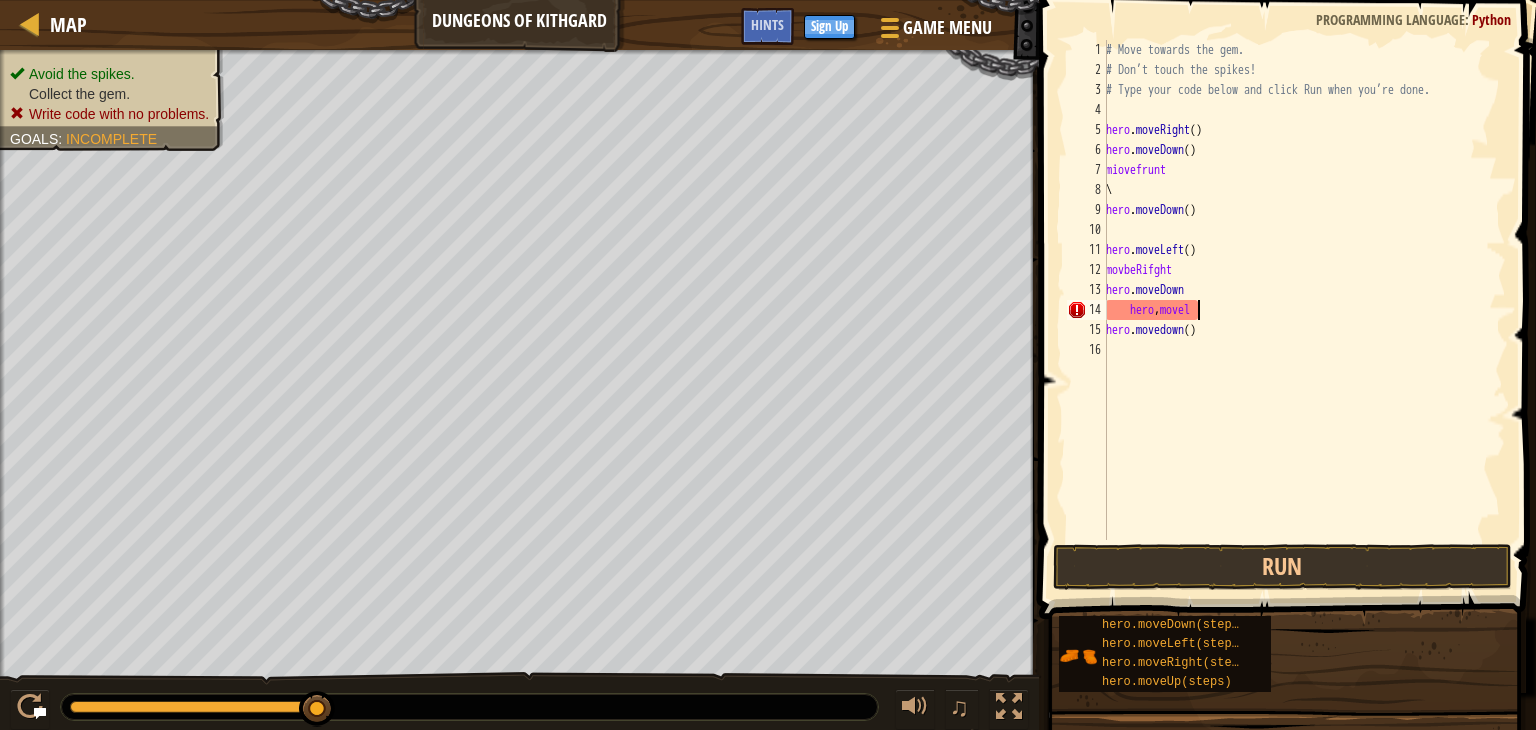 scroll, scrollTop: 9, scrollLeft: 2, axis: both 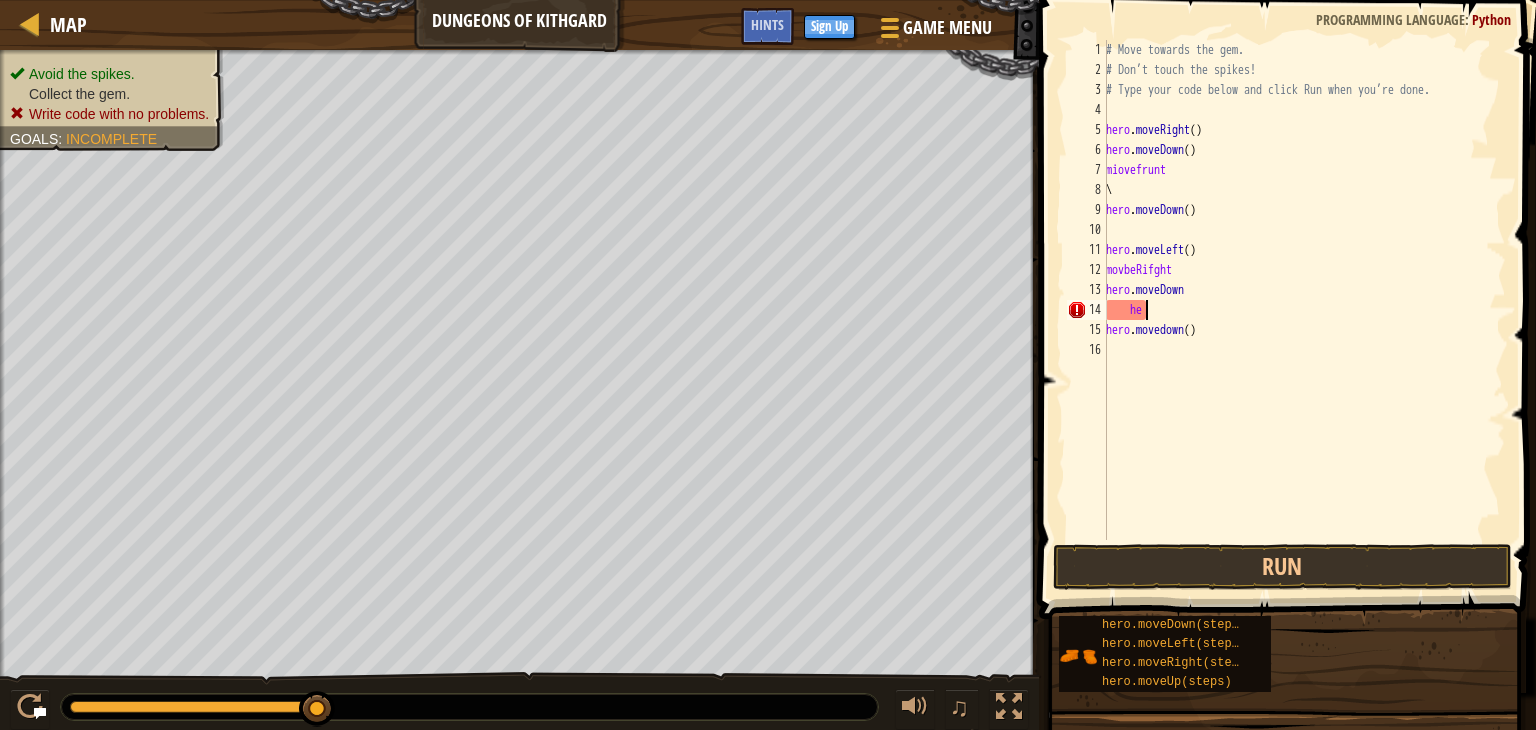 type on "h" 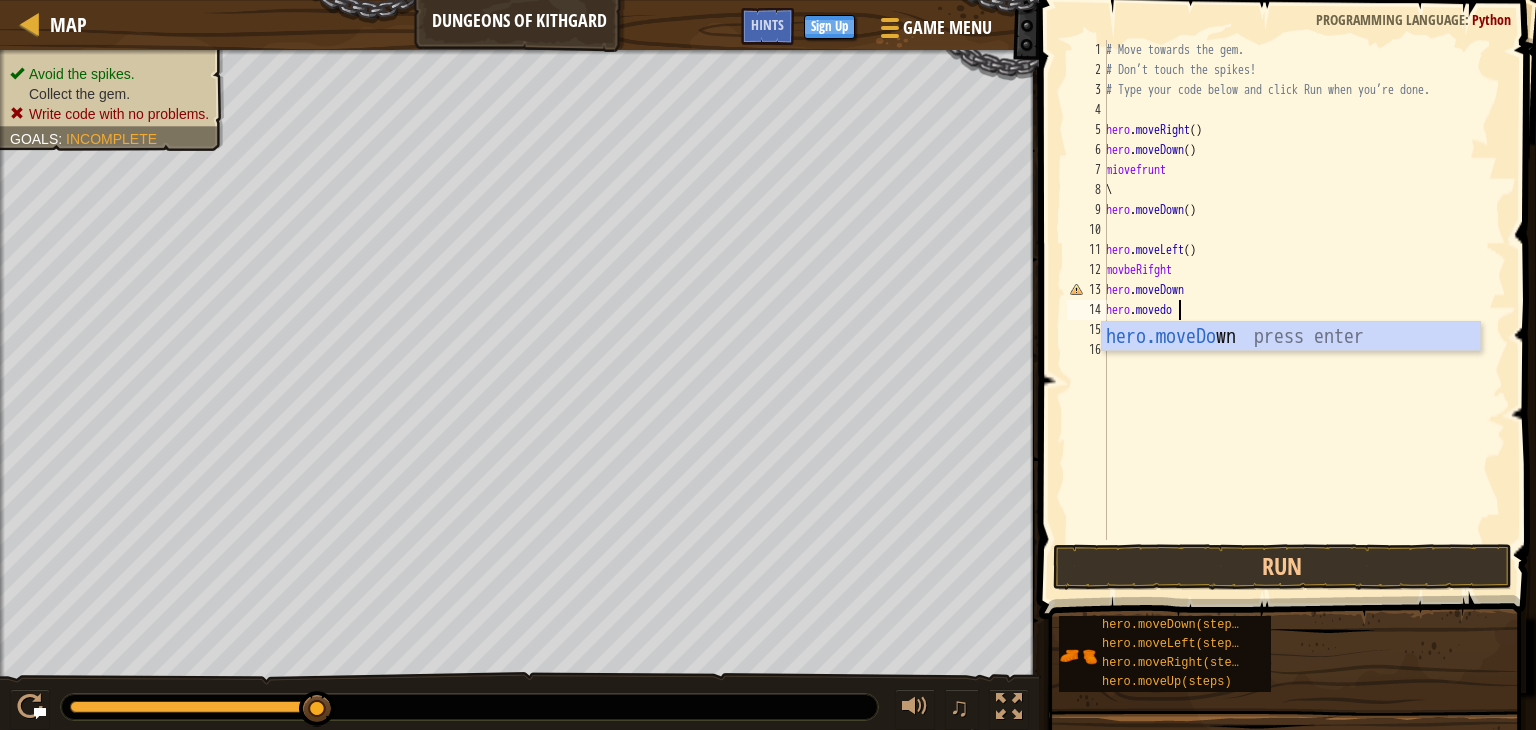 scroll, scrollTop: 9, scrollLeft: 5, axis: both 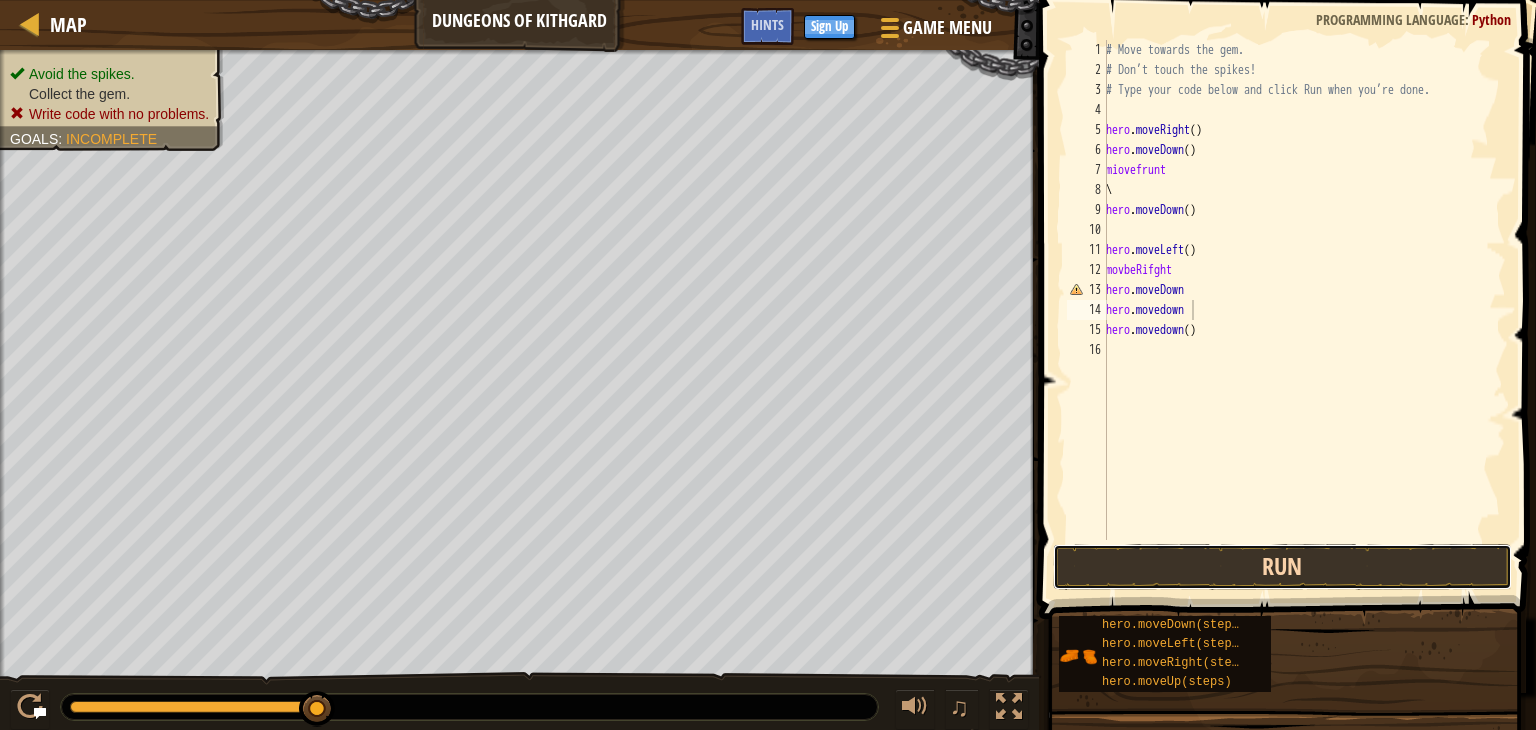 click on "Run" at bounding box center (1282, 567) 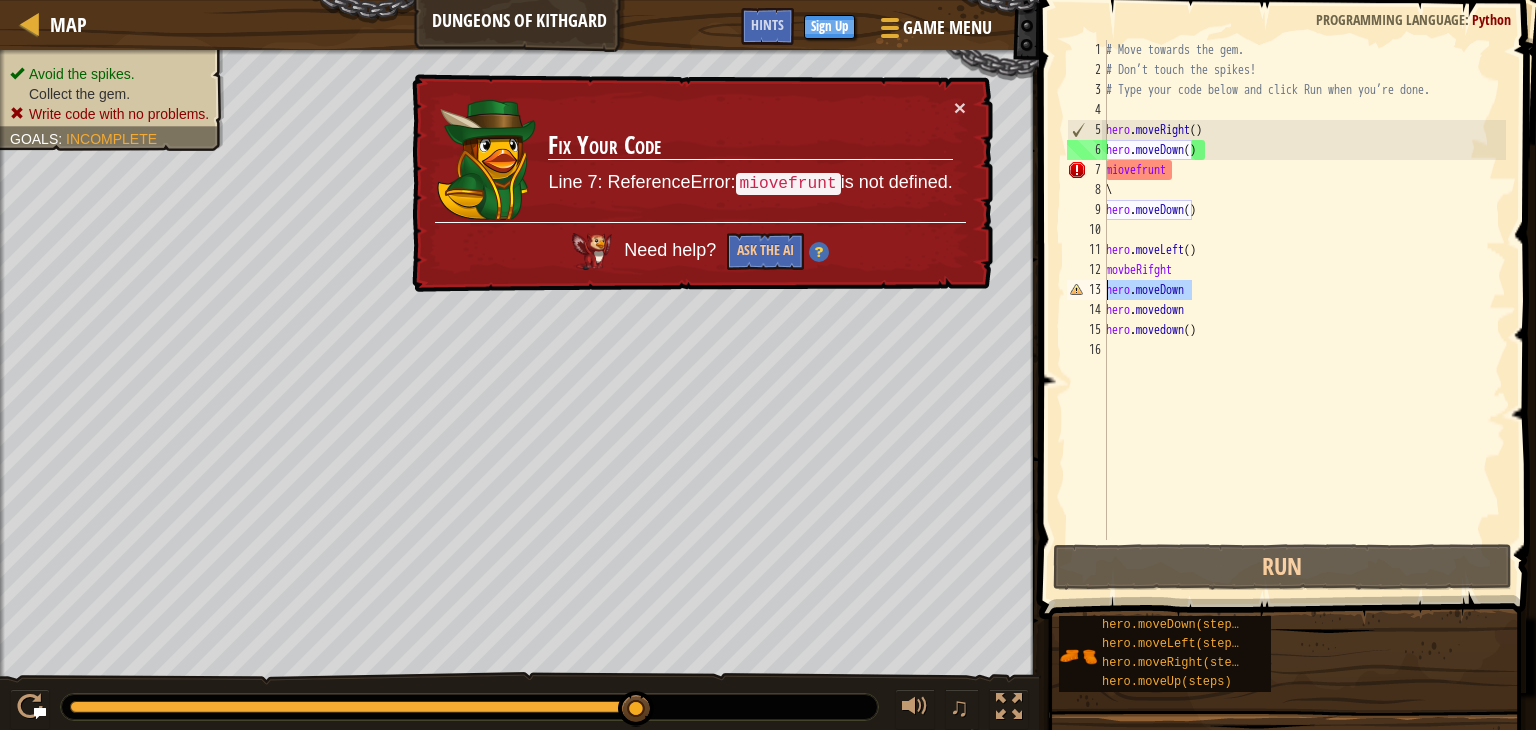 drag, startPoint x: 1193, startPoint y: 286, endPoint x: 1087, endPoint y: 294, distance: 106.30146 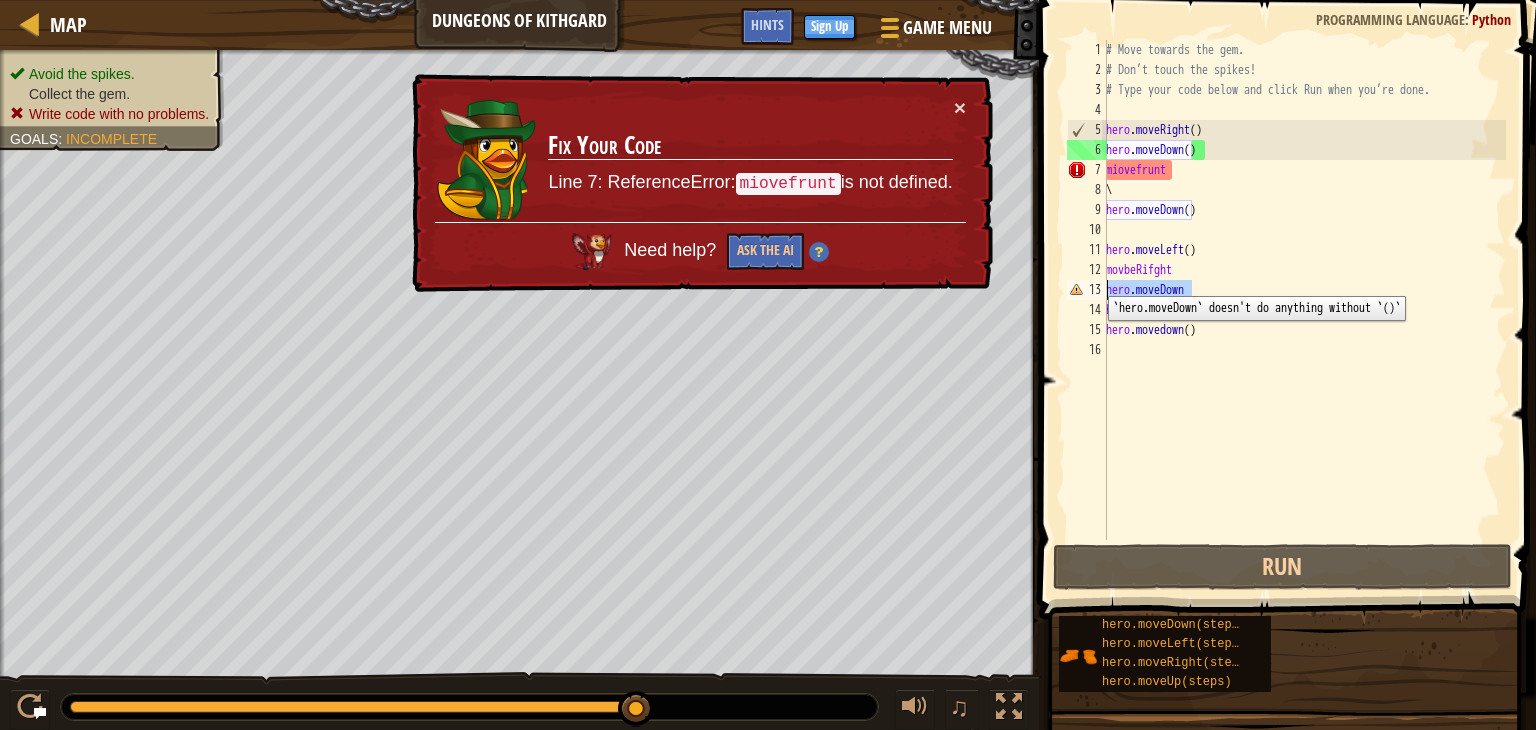 scroll, scrollTop: 9, scrollLeft: 0, axis: vertical 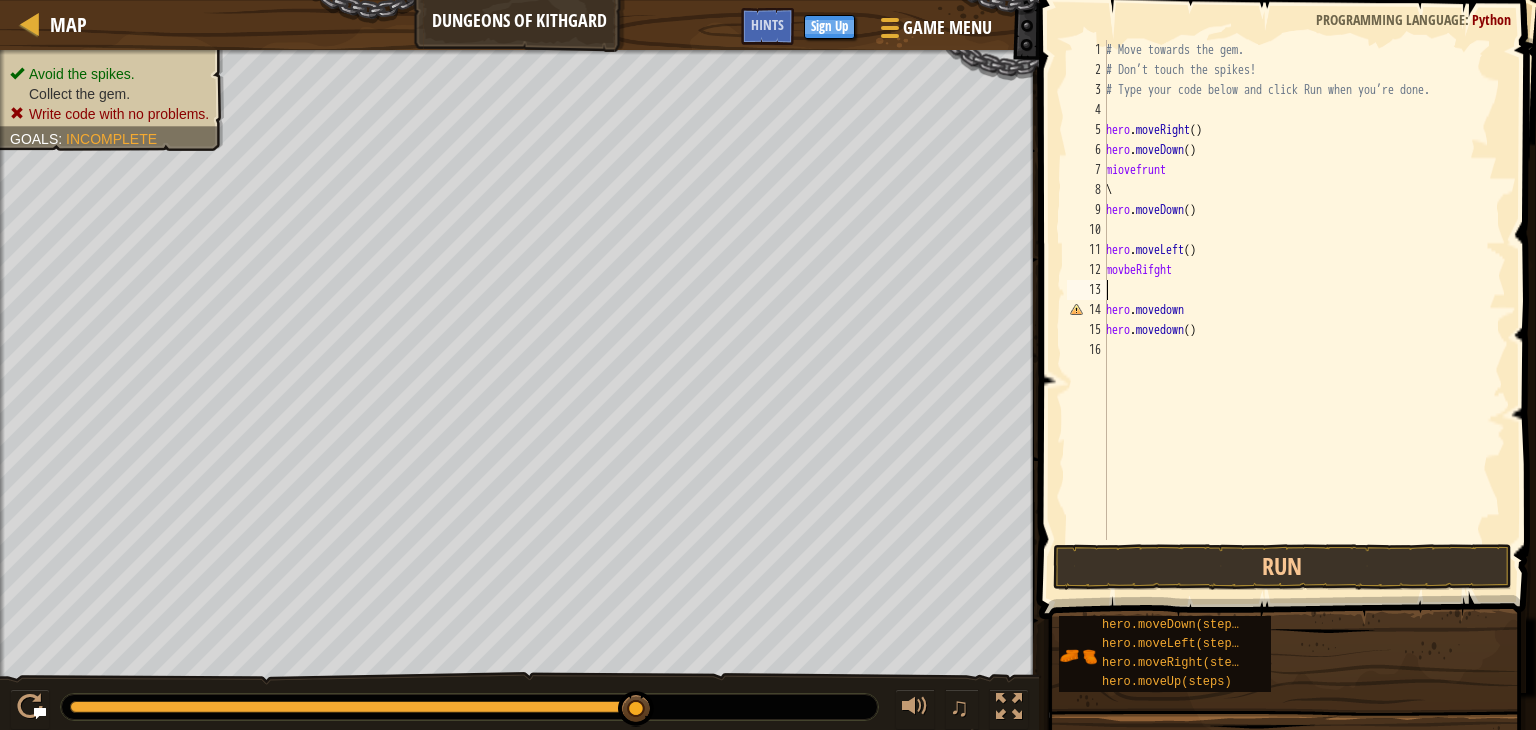 drag, startPoint x: 1126, startPoint y: 364, endPoint x: 1120, endPoint y: 348, distance: 17.088007 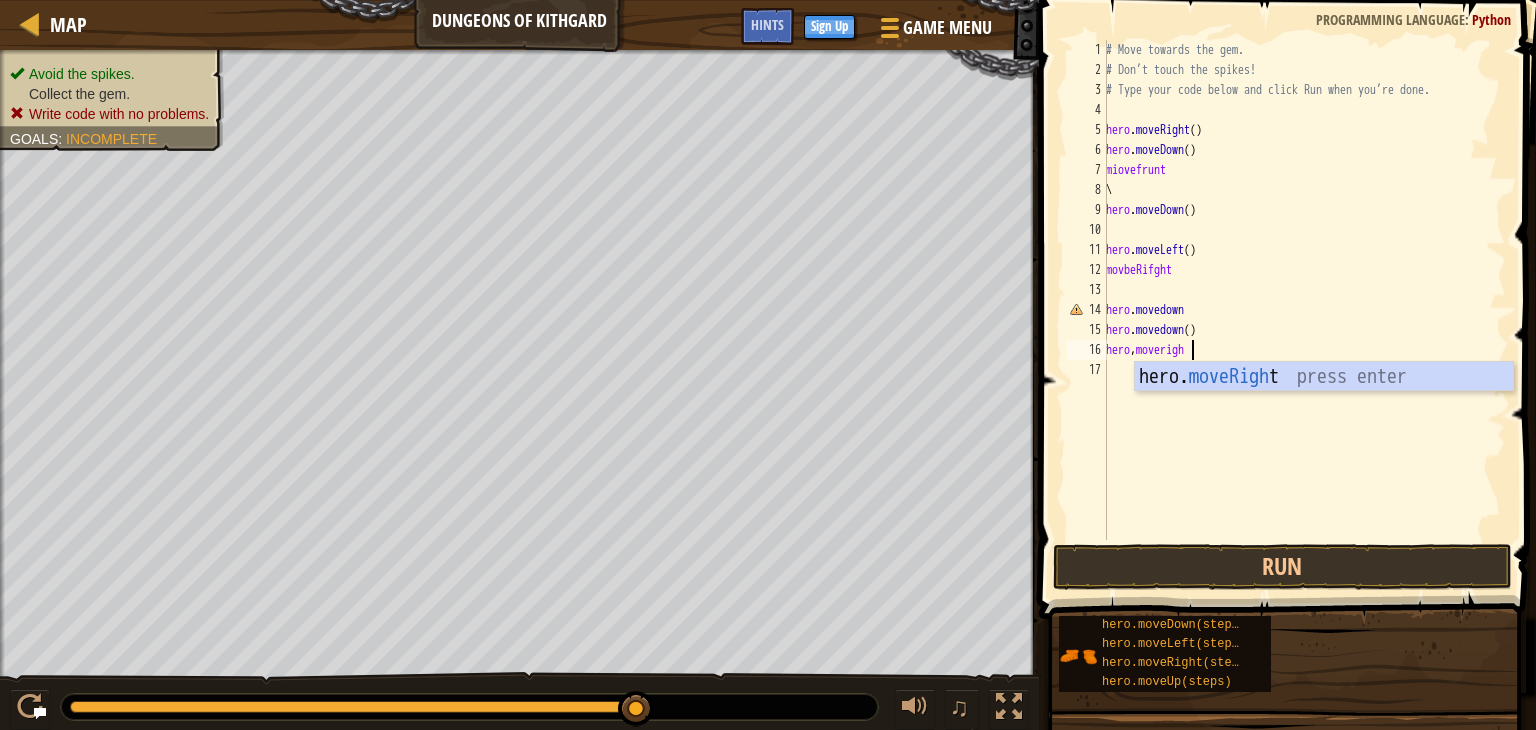 scroll, scrollTop: 9, scrollLeft: 6, axis: both 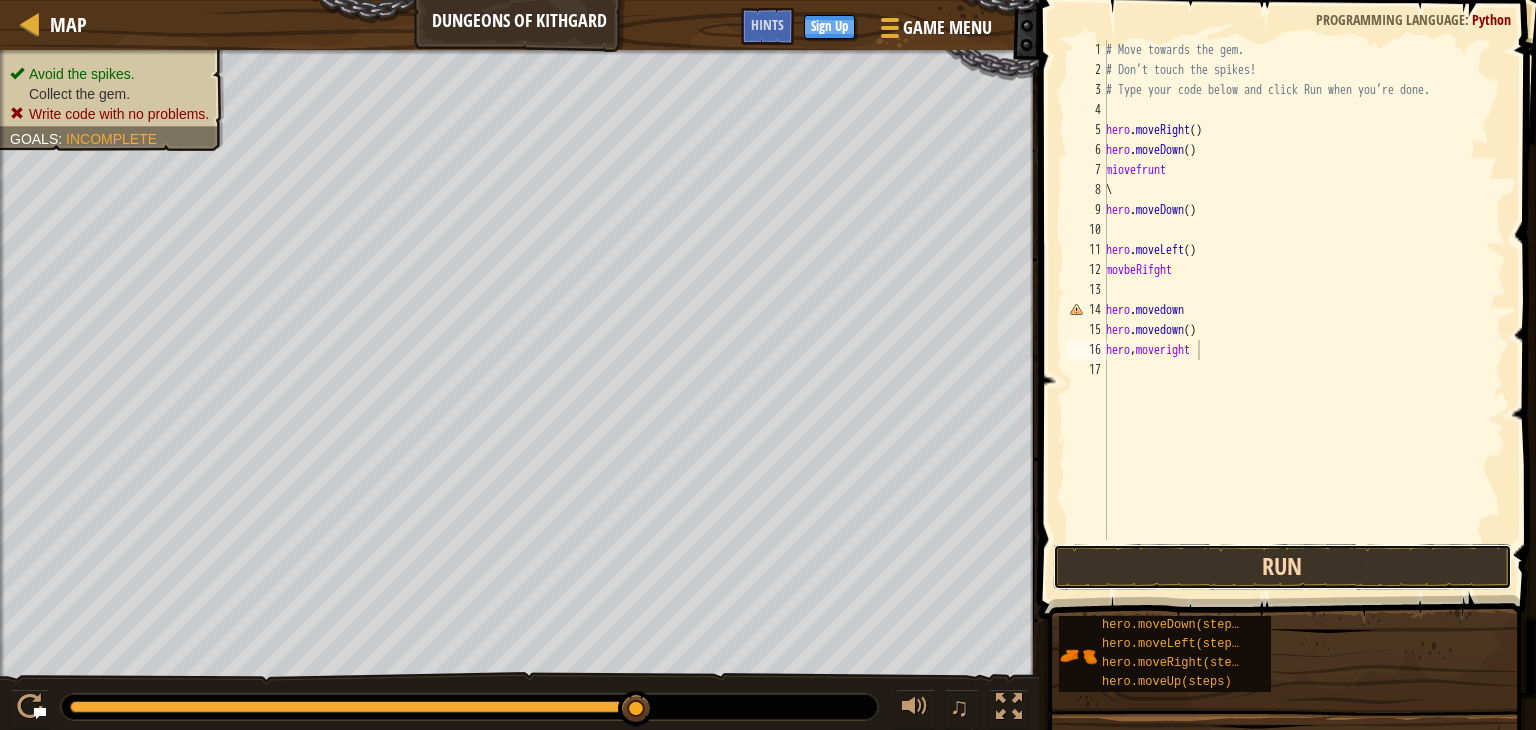 click on "Run" at bounding box center (1282, 567) 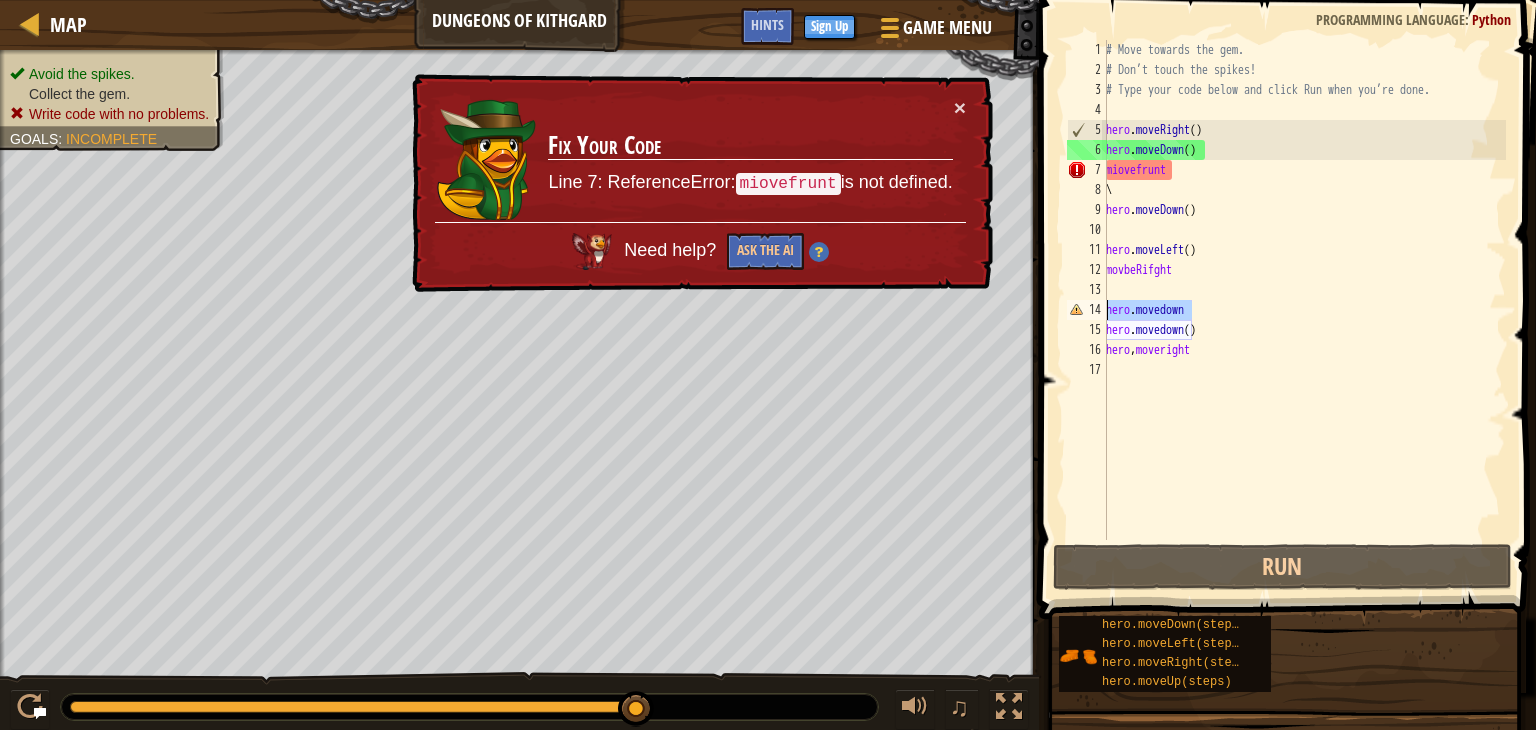 drag, startPoint x: 1218, startPoint y: 309, endPoint x: 1053, endPoint y: 307, distance: 165.01212 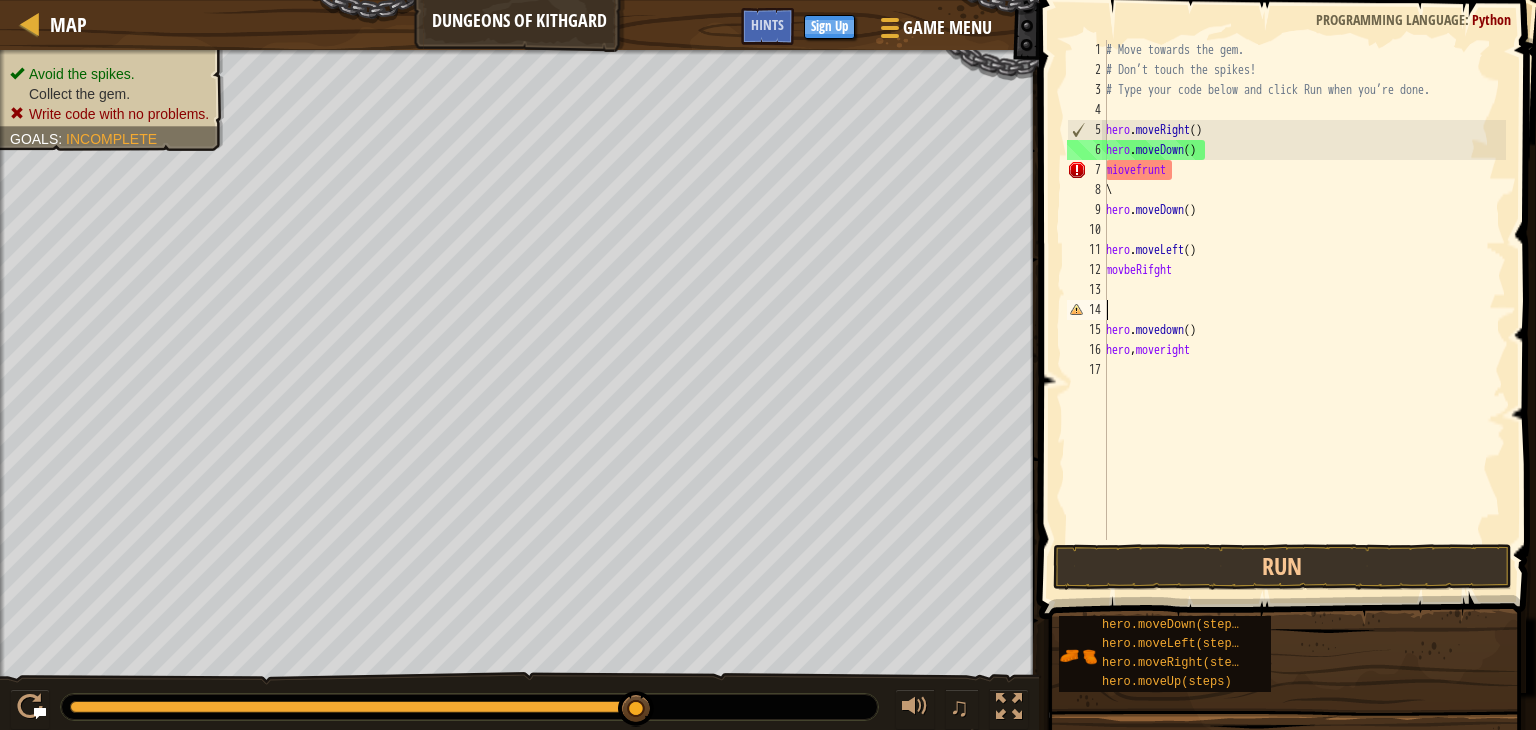 scroll, scrollTop: 9, scrollLeft: 0, axis: vertical 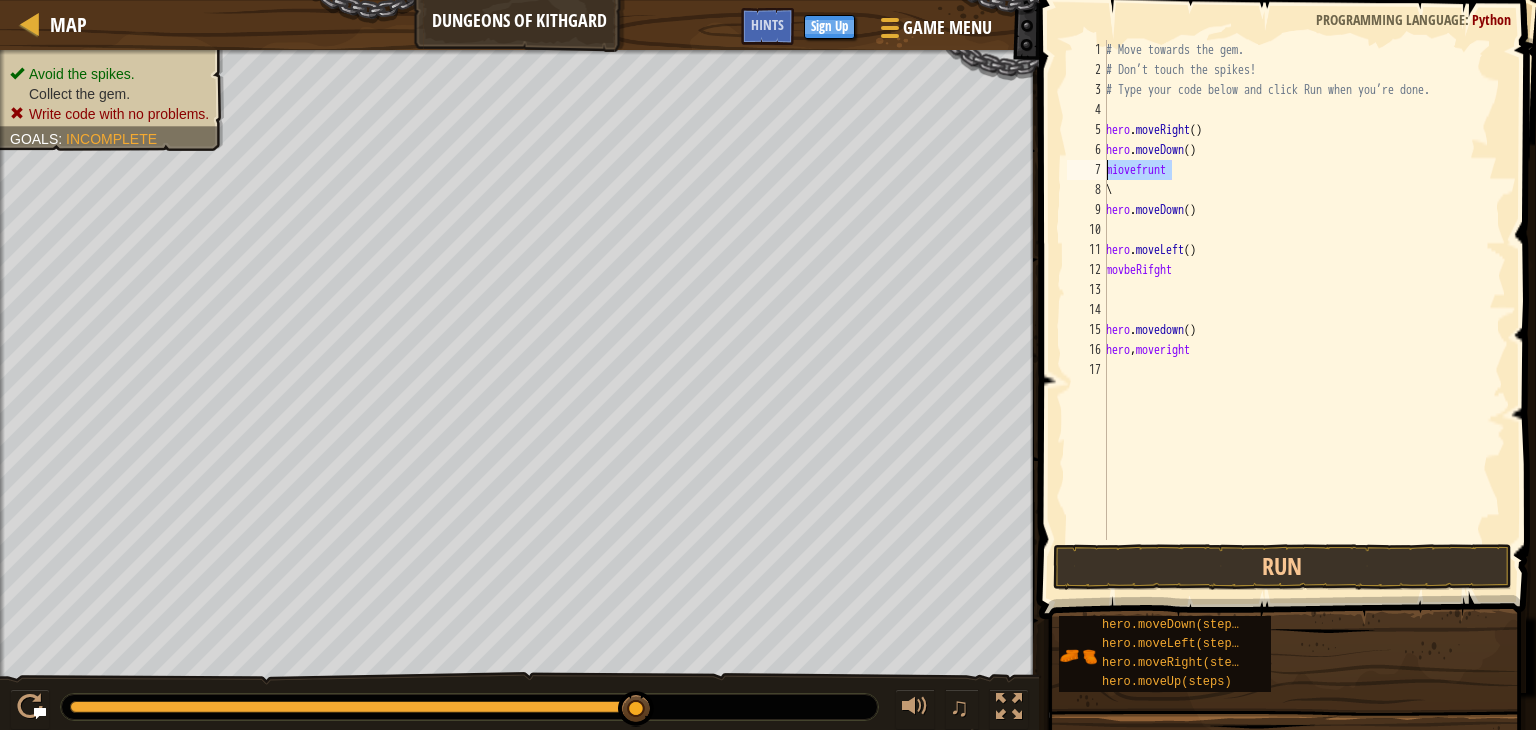 click on "Map Dungeons of Kithgard Game Menu Done Sign Up Hints 1 2 3 4 5 6 7 8 9 10 # Move towards the gem. # Don’t touch the spikes! # Type your code below and click Run when you’re done. hero . moveRight ( ) hero . moveDown ( ) hero . moveRight ( ) hero . moveLeft ( ) movbeRifght     הההההההההההההההההההההההההההההההההההההההההההההההההההההההההההההההההההההההההההההההההההההההההההההההההההההההההההההההההההההההההההההההההההההההההההההההההההההההההההההההההההההההההההההההההההההההההההההההההההההההההההההההההההההההההההההההההההההההההההההההההההההההההההההההה Solution × Hints 1 2 3 4 5 6 7 8 9 10 11 12 13 14 15 16 17 # Move towards the gem. # Don’t touch the spikes! # Type your code below and click Run when you’re done. hero . moveRight ( ) hero . moveDown ( ) miovefrunt \ hero" at bounding box center (768, 365) 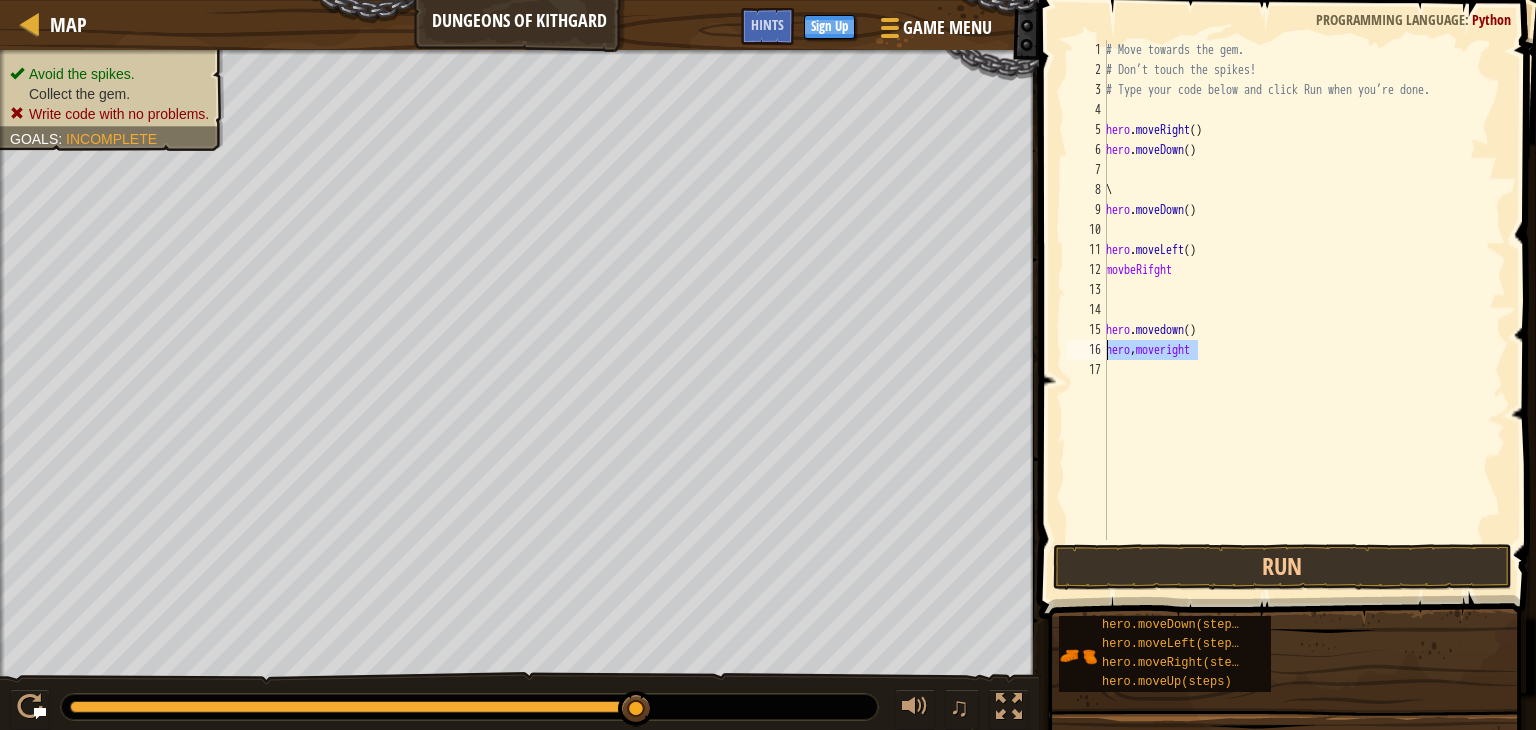 drag, startPoint x: 1202, startPoint y: 349, endPoint x: 1029, endPoint y: 349, distance: 173 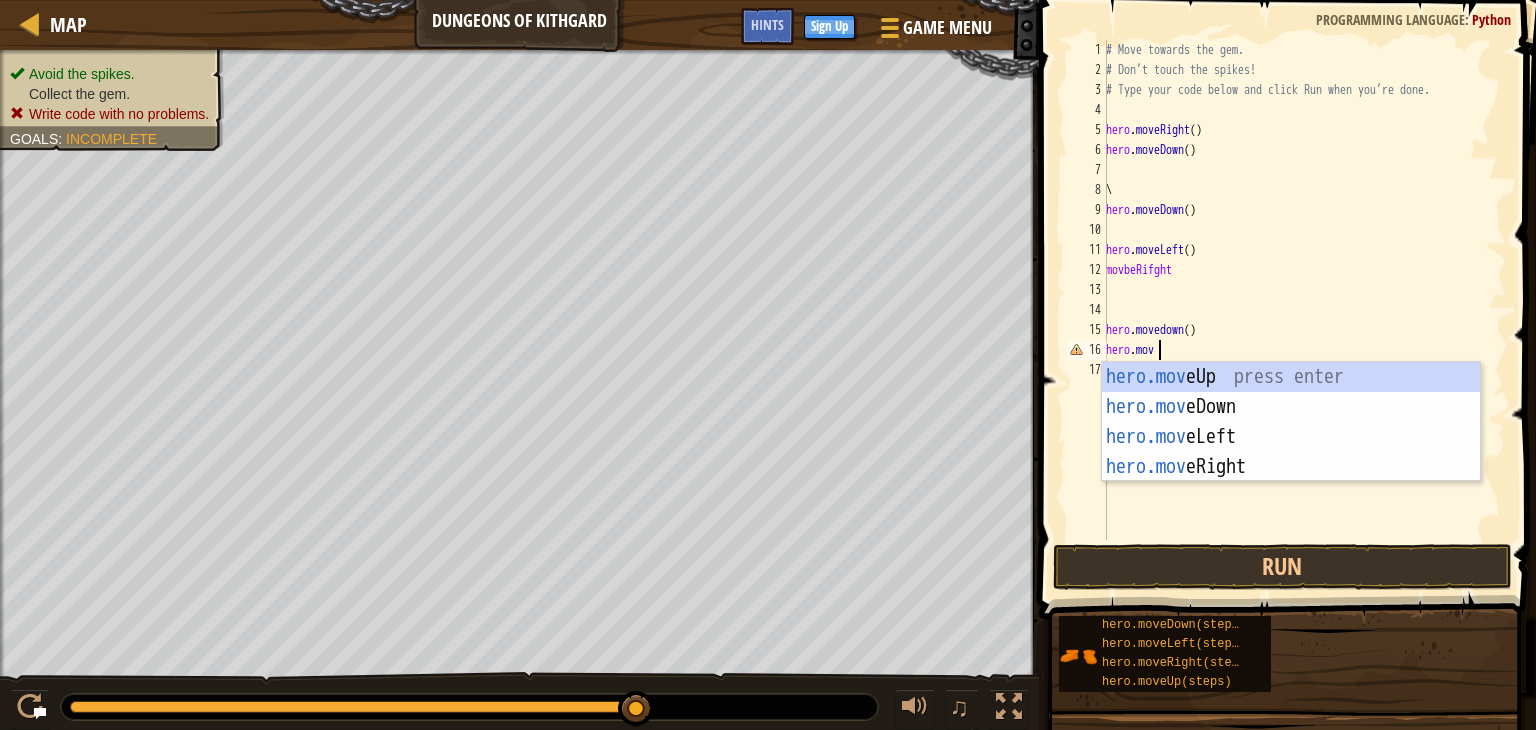 scroll, scrollTop: 9, scrollLeft: 3, axis: both 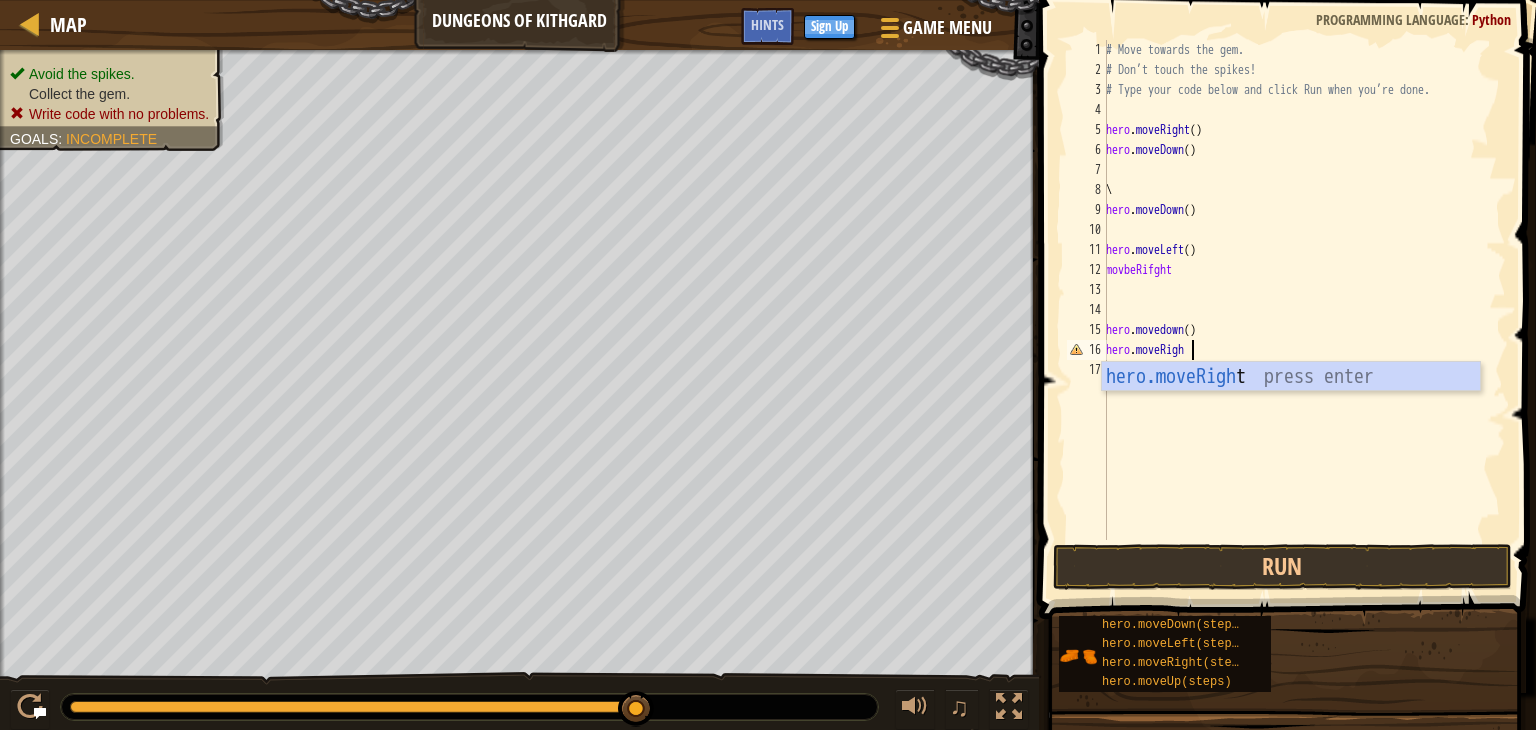 type on "hero.moveRight" 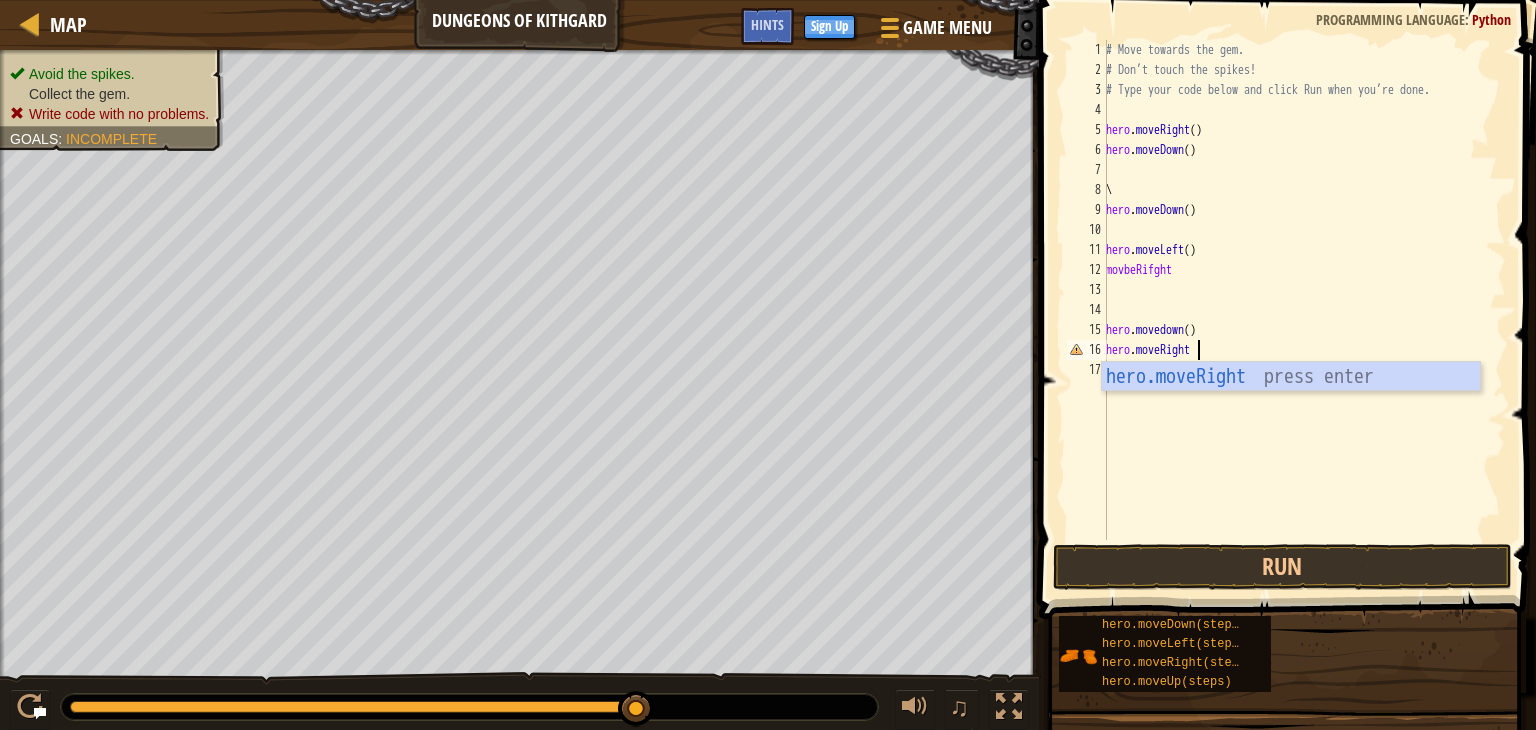 scroll, scrollTop: 9, scrollLeft: 0, axis: vertical 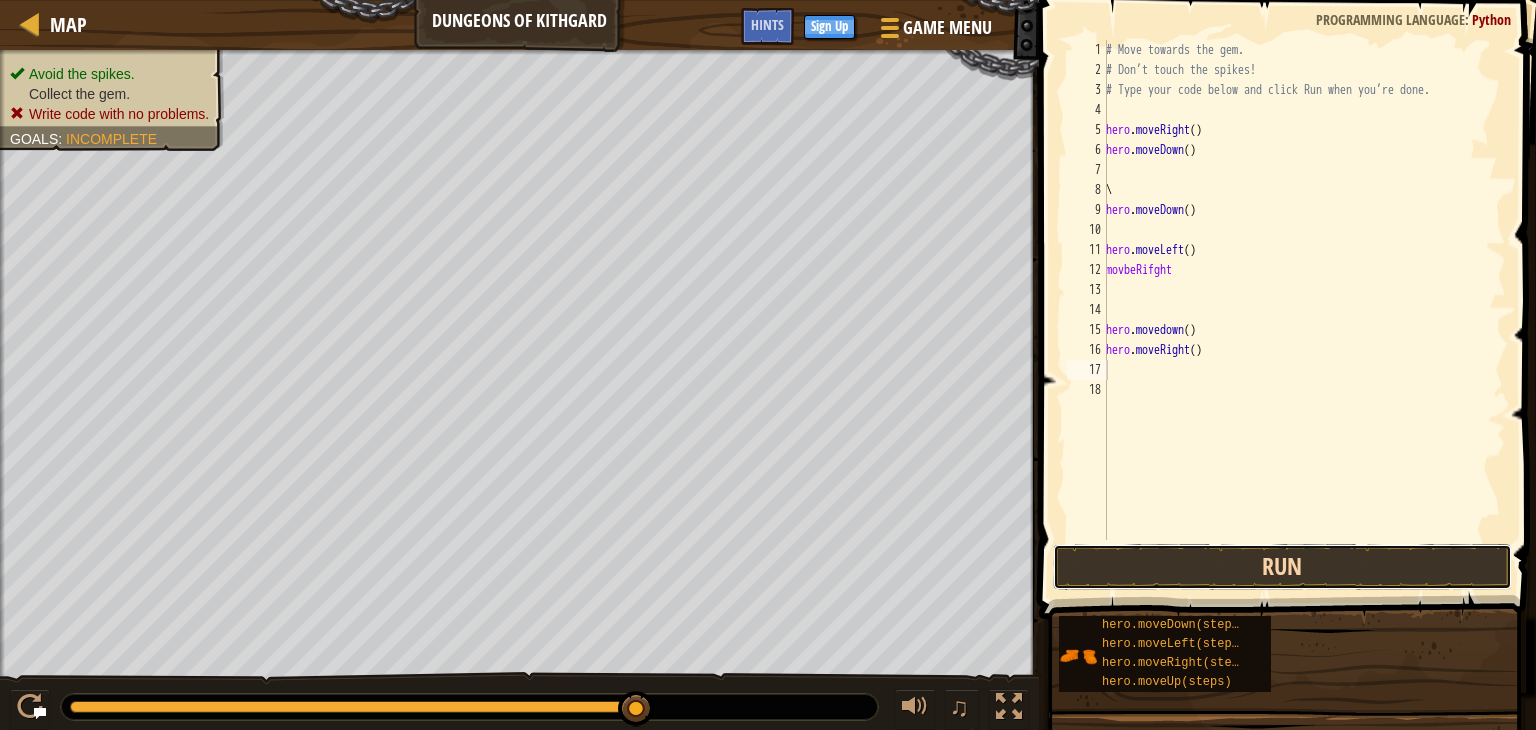 click on "Run" at bounding box center (1282, 567) 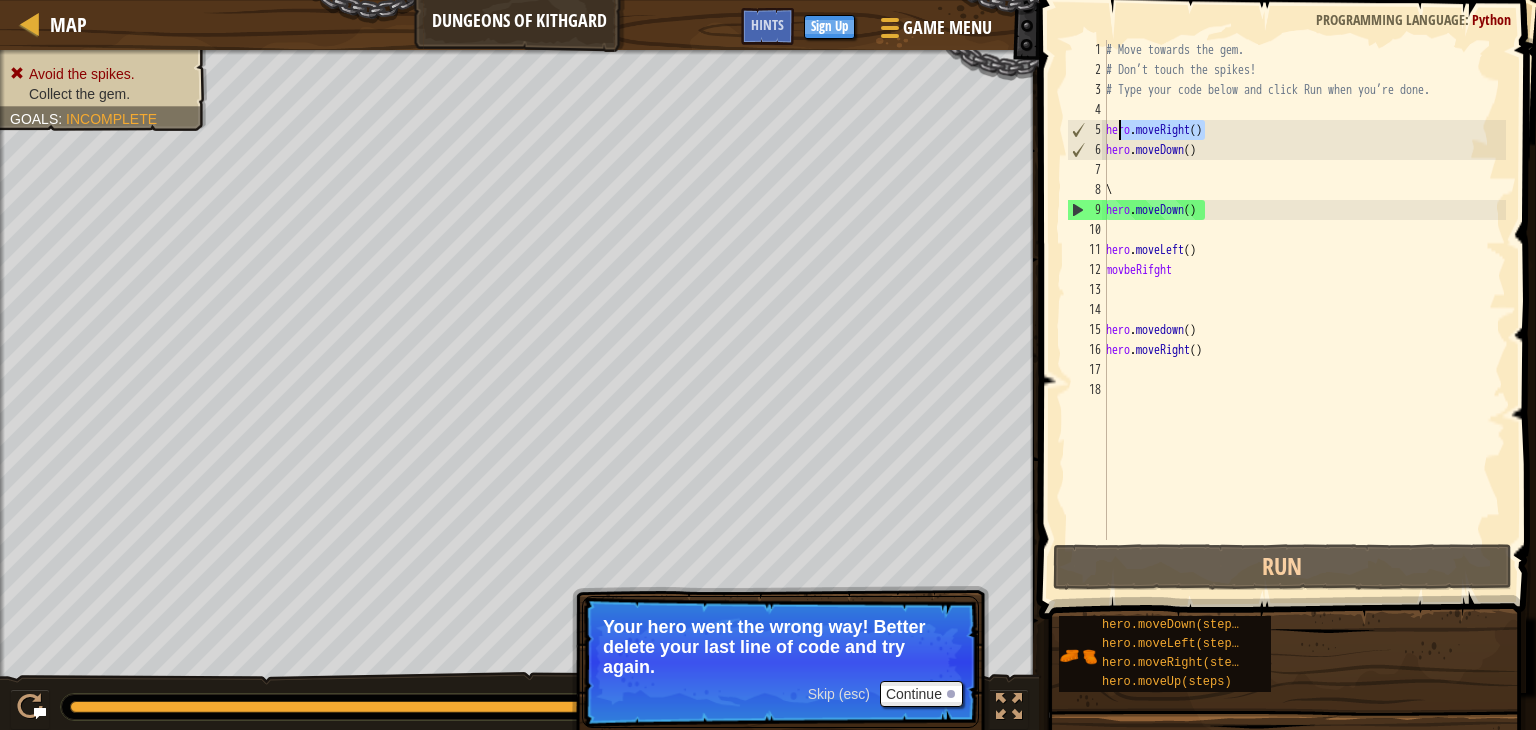 drag, startPoint x: 1207, startPoint y: 128, endPoint x: 1050, endPoint y: 140, distance: 157.45793 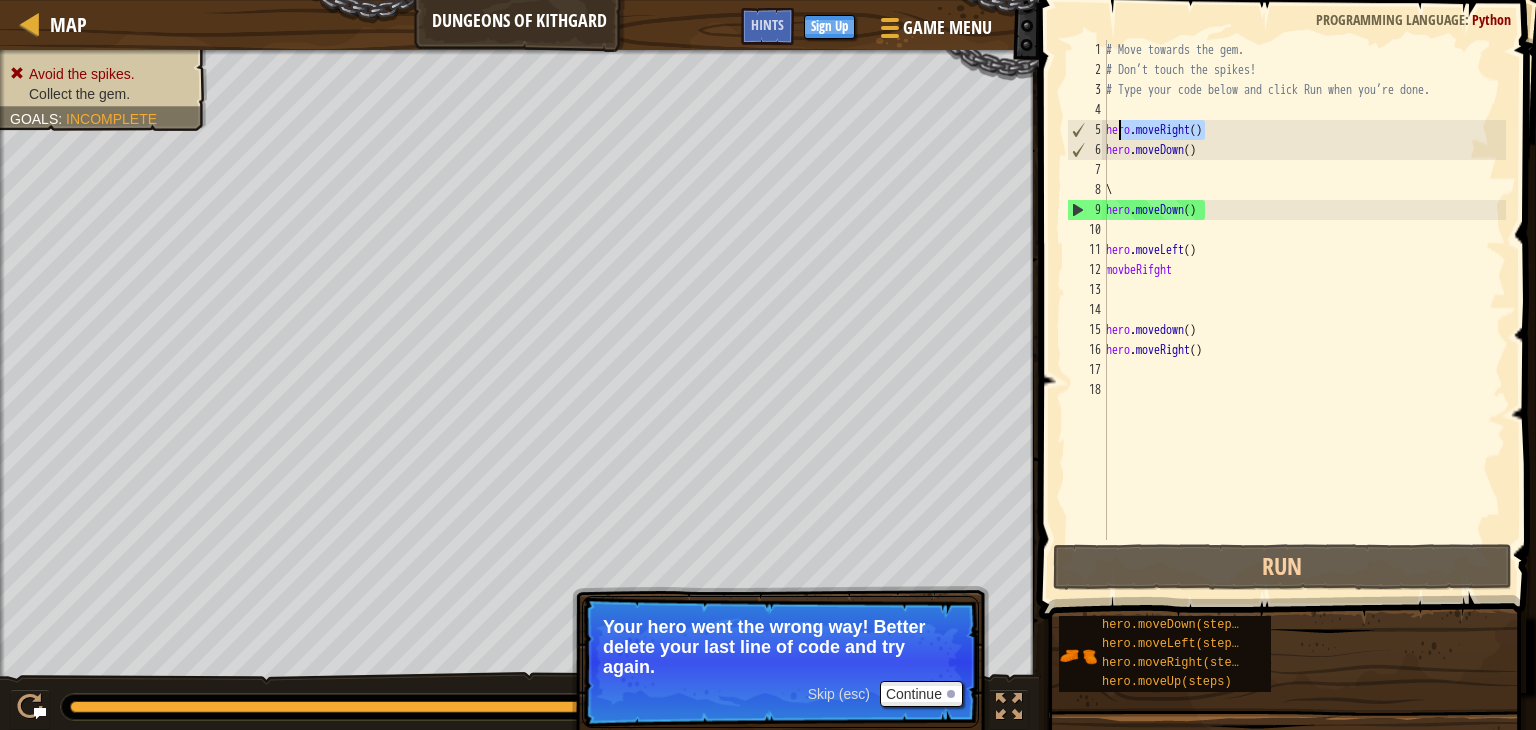 click on "1 2 3 4 5 6 7 8 9 10 11 12 13 14 15 16 17 18 # Move towards the gem. # Don’t touch the spikes! # Type your code below and click Run when you’re done. hero . moveRight ( ) hero . moveDown ( ) \ hero . moveDown ( ) hero . moveLeft ( ) movbeRifght hero . movedown ( ) hero . moveRight ( )     הההההההההההההההההההההההההההההההההההההההההההההההההההההההההההההההההההההההההההההההההההההההההההההההההההההההההההההההההההההההההההההההההההההההההההההההההההההההההההההההההההההההההההההההההההההההההההההההההההההההההההההההההההההההההההההההההההההההההההההההההההההההההההההההה `hero.moveDown` doesn't do anything without `()` Code Saved Programming language : Python Run Submit Done Statement   /  Call   /" at bounding box center (1284, 349) 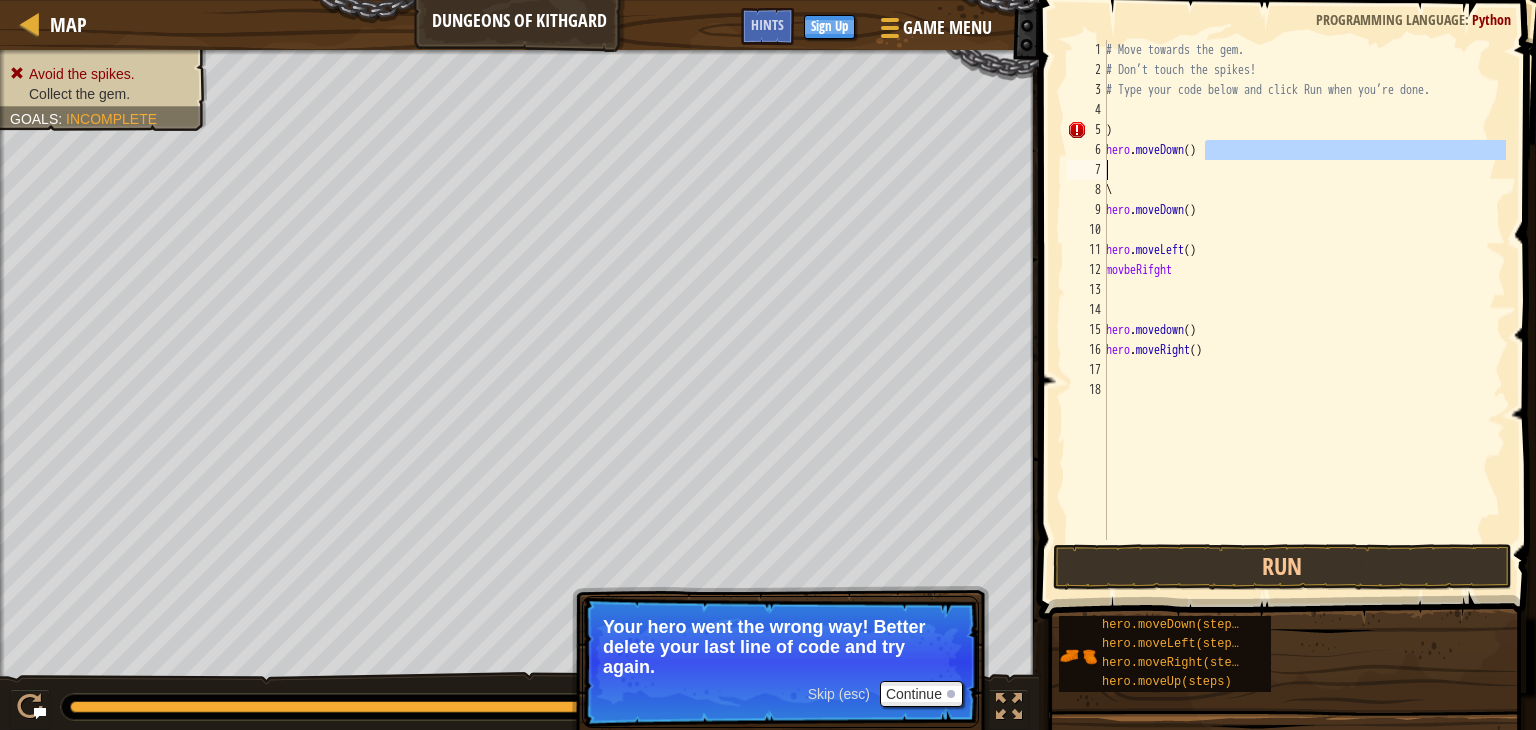 click on "Map Dungeons of Kithgard Game Menu Done Sign Up Hints 1 2 3 4 5 6 7 8 9 10 # Move towards the gem. # Don’t touch the spikes! # Type your code below and click Run when you’re done. hero . moveRight ( ) hero . moveDown ( ) hero . moveRight ( ) hero . moveLeft ( ) movbeRifght     הההההההההההההההההההההההההההההההההההההההההההההההההההההההההההההההההההההההההההההההההההההההההההההההההההההההההההההההההההההההההההההההההההההההההההההההההההההההההההההההההההההההההההההההההההההההההההההההההההההההההההההההההההההההההההההההההההההההההההההההההההההההההההההההה Solution × Hints ) 1 2 3 4 5 6 7 8 9 10 11 12 13 14 15 16 17 18 # Move towards the gem. # Don’t touch the spikes! # Type your code below and click Run when you’re done. ) hero . moveDown ( ) \ hero . moveDown ( ) hero . (" at bounding box center (768, 365) 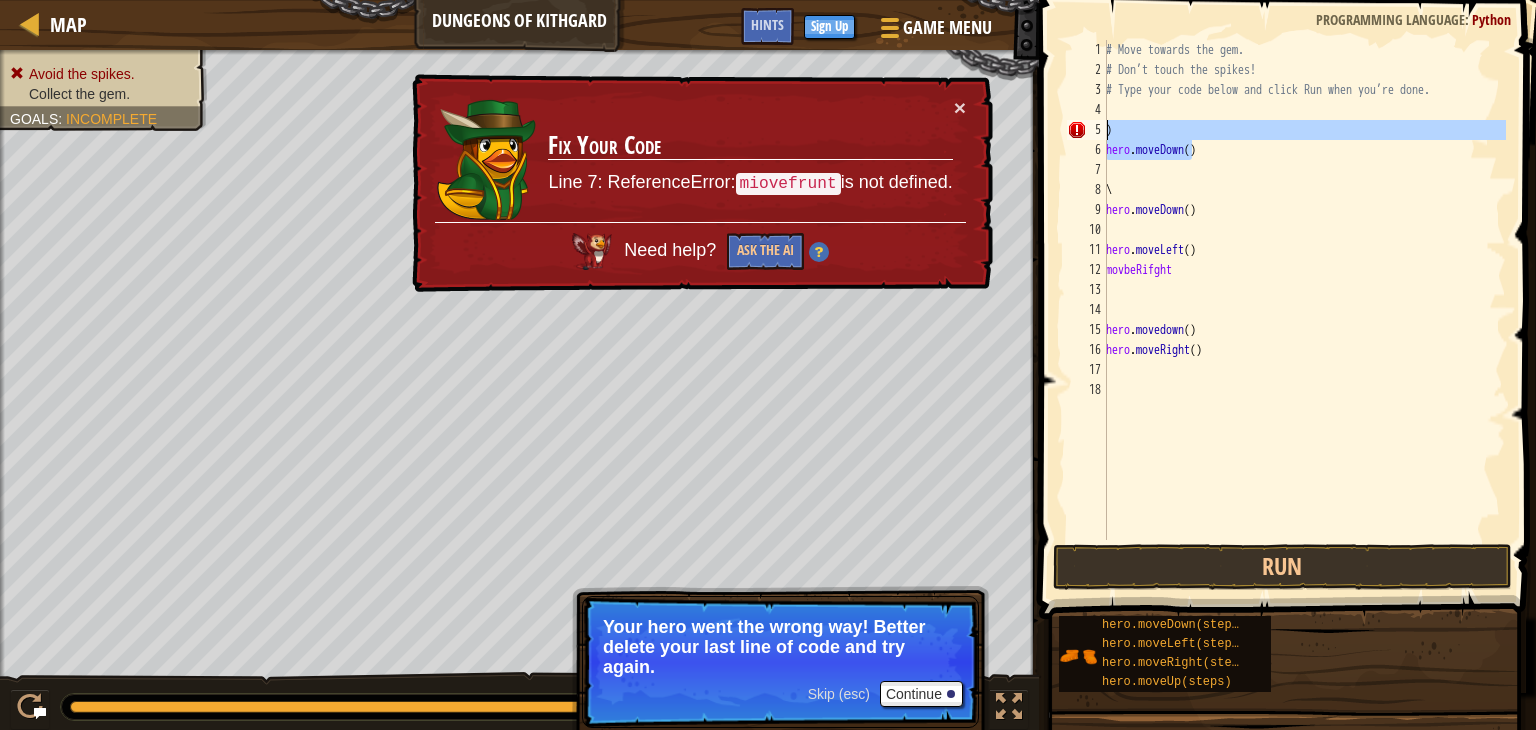 drag, startPoint x: 1191, startPoint y: 149, endPoint x: 1064, endPoint y: 138, distance: 127.47549 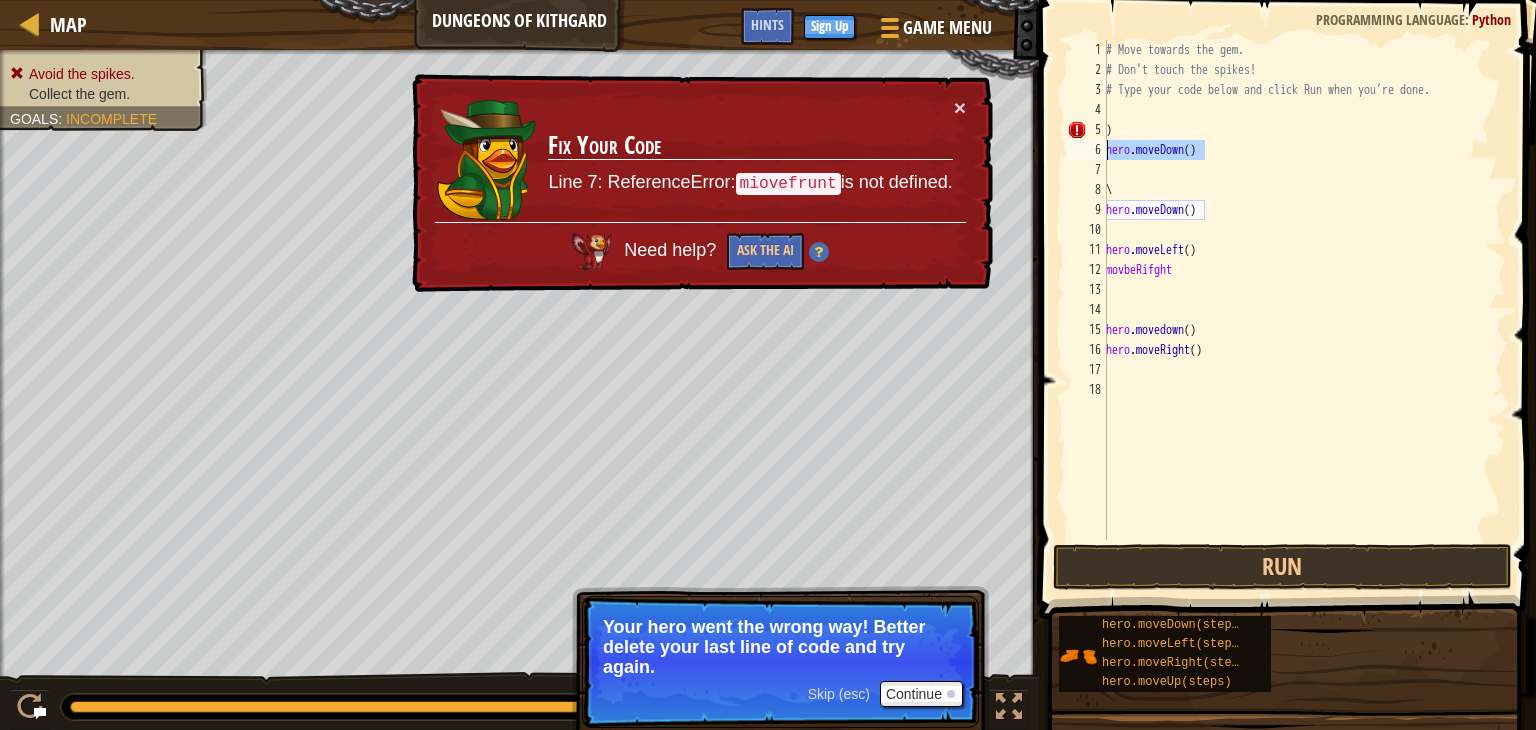 drag, startPoint x: 1204, startPoint y: 141, endPoint x: 1083, endPoint y: 144, distance: 121.037186 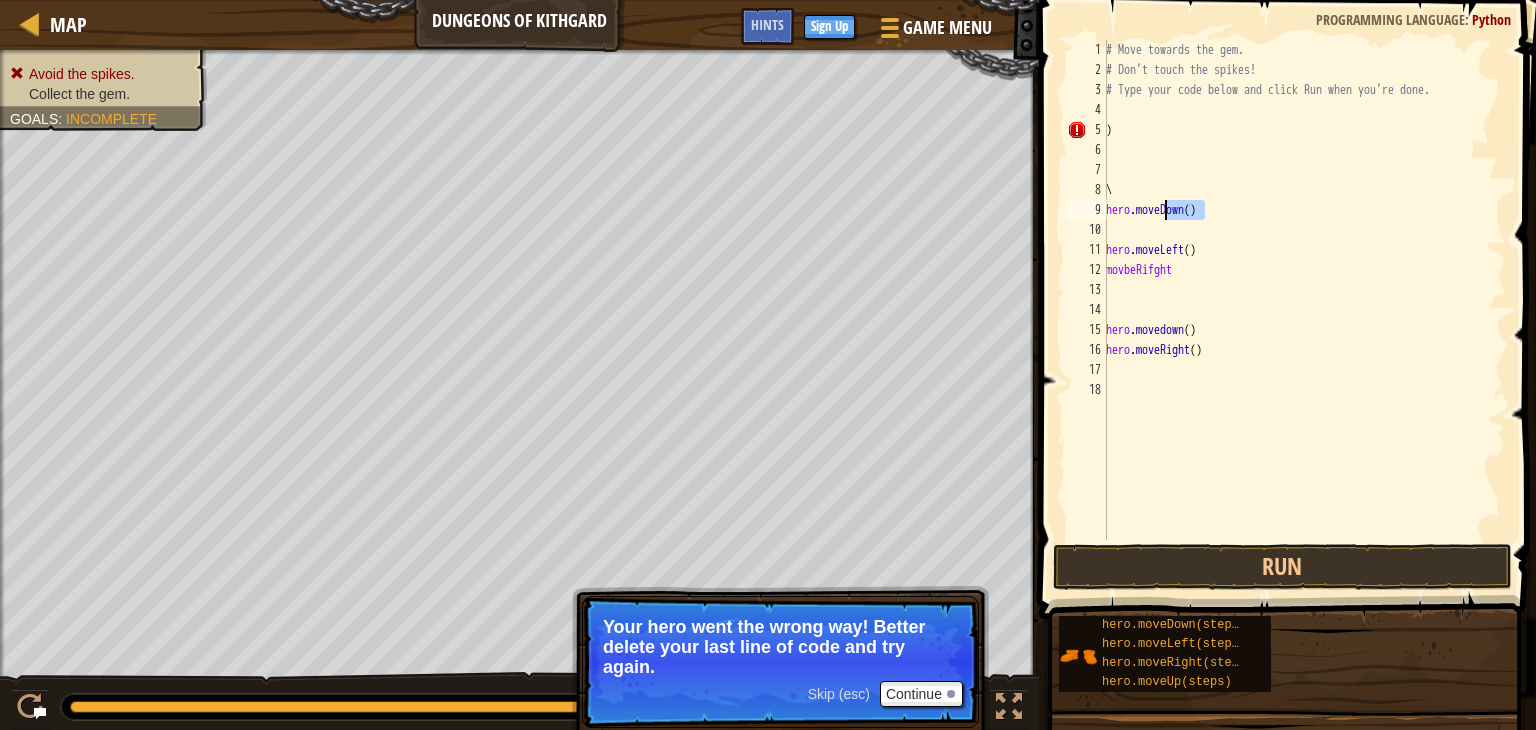 click on "Map Dungeons of Kithgard Game Menu Done Sign Up Hints 1 2 3 4 5 6 7 8 9 10 # Move towards the gem. # Don’t touch the spikes! # Type your code below and click Run when you’re done. hero . moveRight ( ) hero . moveDown ( ) hero . moveRight ( ) hero . moveLeft ( ) movbeRifght     הההההההההההההההההההההההההההההההההההההההההההההההההההההההההההההההההההההההההההההההההההההההההההההההההההההההההההההההההההההההההההההההההההההההההההההההההההההההההההההההההההההההההההההההההההההההההההההההההההההההההההההההההההההההההההההההההההההההההההההההההההההההההההההההה Solution × Hints 1 2 3 4 5 6 7 8 9 10 11 12 13 14 15 16 17 18 # Move towards the gem. # Don’t touch the spikes! # Type your code below and click Run when you’re done. ) \ hero . moveDown ( ) hero . moveLeft ( ) movbeRifght" at bounding box center (768, 365) 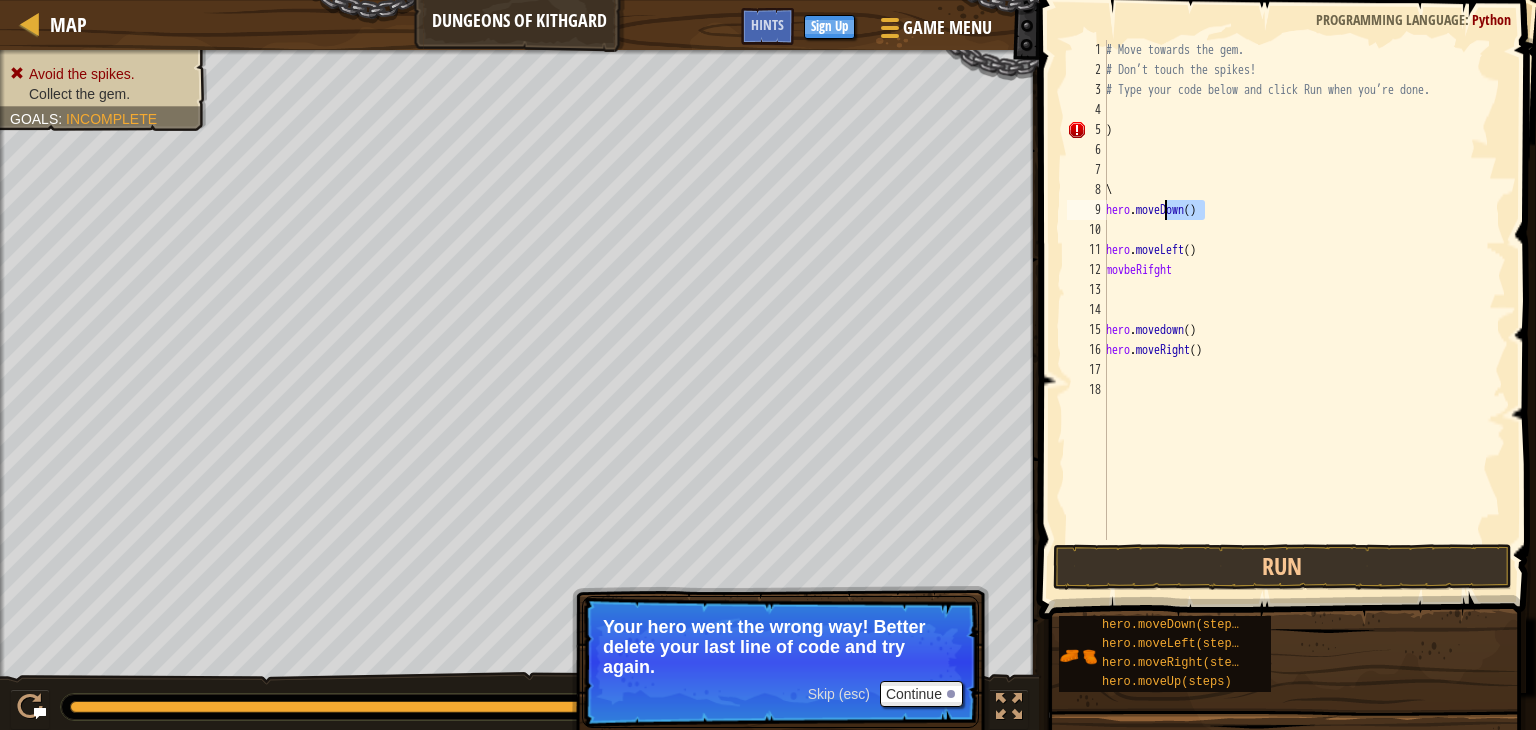 type on "\
hero.moveDown()" 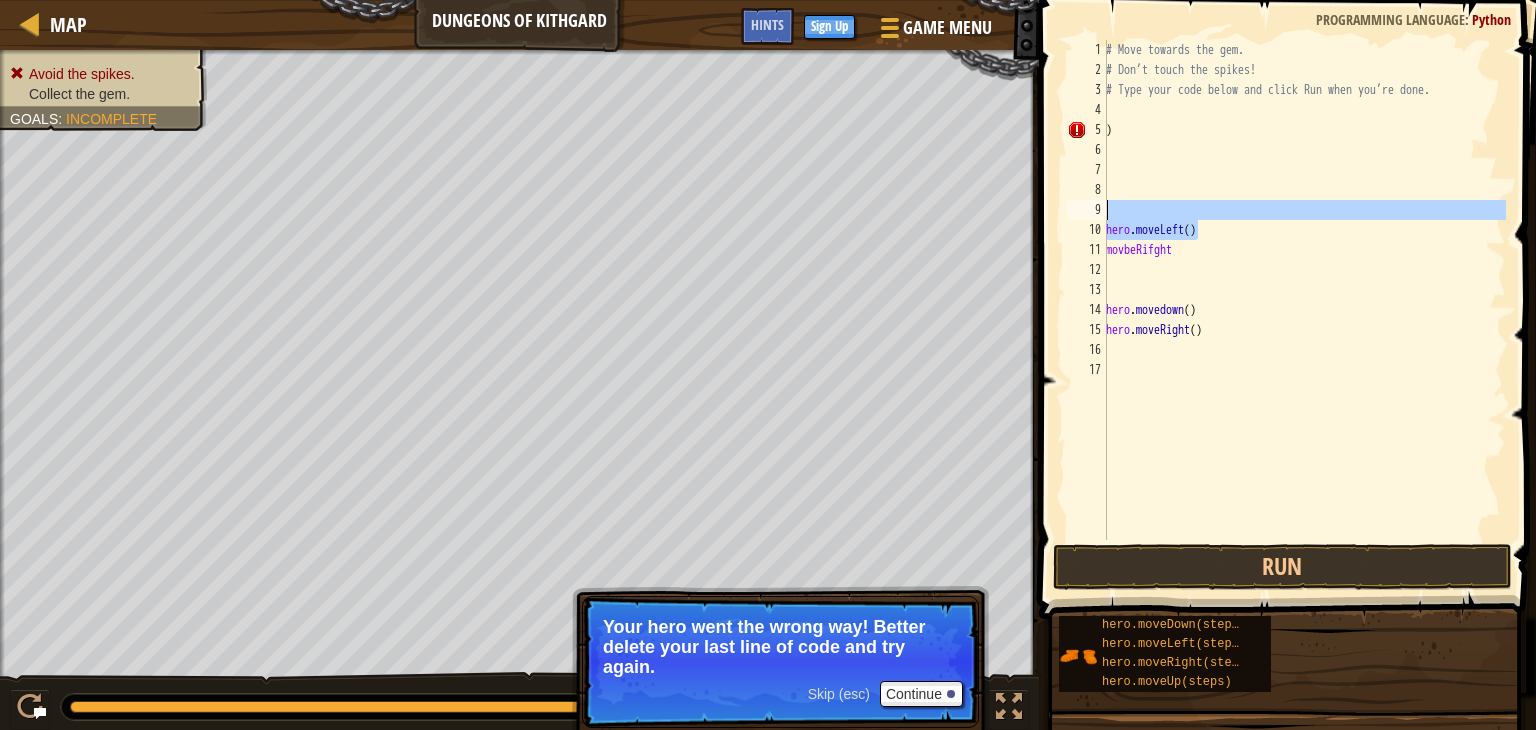 click on "Map Dungeons of Kithgard Game Menu Done Sign Up Hints 1 2 3 4 5 6 7 8 9 10 # Move towards the gem. # Don’t touch the spikes! # Type your code below and click Run when you’re done. hero . moveRight ( ) hero . moveDown ( ) hero . moveRight ( ) hero . moveLeft ( ) movbeRifght     הההההההההההההההההההההההההההההההההההההההההההההההההההההההההההההההההההההההההההההההההההההההההההההההההההההההההההההההההההההההההההההההההההההההההההההההההההההההההההההההההההההההההההההההההההההההההההההההההההההההההההההההההההההההההההההההההההההההההההההההההההההההההההההההה Solution × Hints 1 2 3 4 5 6 7 8 9 10 11 12 13 14 15 16 17 # Move towards the gem. # Don’t touch the spikes! # Type your code below and click Run when you’re done. ) hero . moveLeft ( ) movbeRifght hero . movedown ( ) hero" at bounding box center (768, 365) 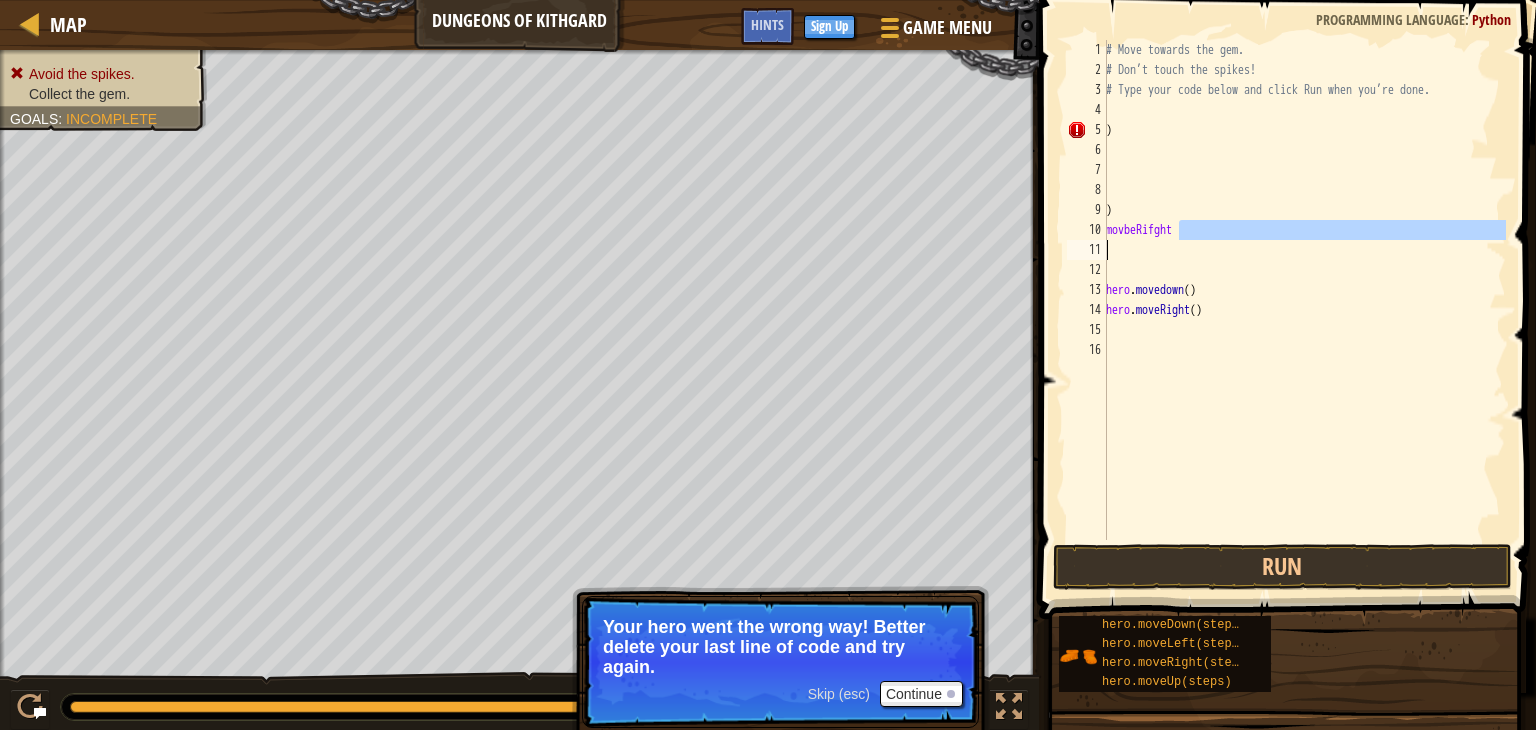 click on "Map Dungeons of Kithgard Game Menu Done Sign Up Hints 1 2 3 4 5 6 7 8 9 10 # Move towards the gem. # Don’t touch the spikes! # Type your code below and click Run when you’re done. hero . moveRight ( ) hero . moveDown ( ) hero . moveRight ( ) hero . moveLeft ( ) movbeRifght     הההההההההההההההההההההההההההההההההההההההההההההההההההההההההההההההההההההההההההההההההההההההההההההההההההההההההההההההההההההההההההההההההההההההההההההההההההההההההההההההההההההההההההההההההההההההההההההההההההההההההההההההההההההההההההההההההההההההההההההההההההההההההההההההה Solution × Hints ) 1 2 3 4 5 6 7 8 9 10 11 12 13 14 15 16 # Move towards the gem. # Don’t touch the spikes! # Type your code below and click Run when you’re done. ) ) movbeRifght hero . movedown ( ) hero . moveRight ( )" at bounding box center (768, 365) 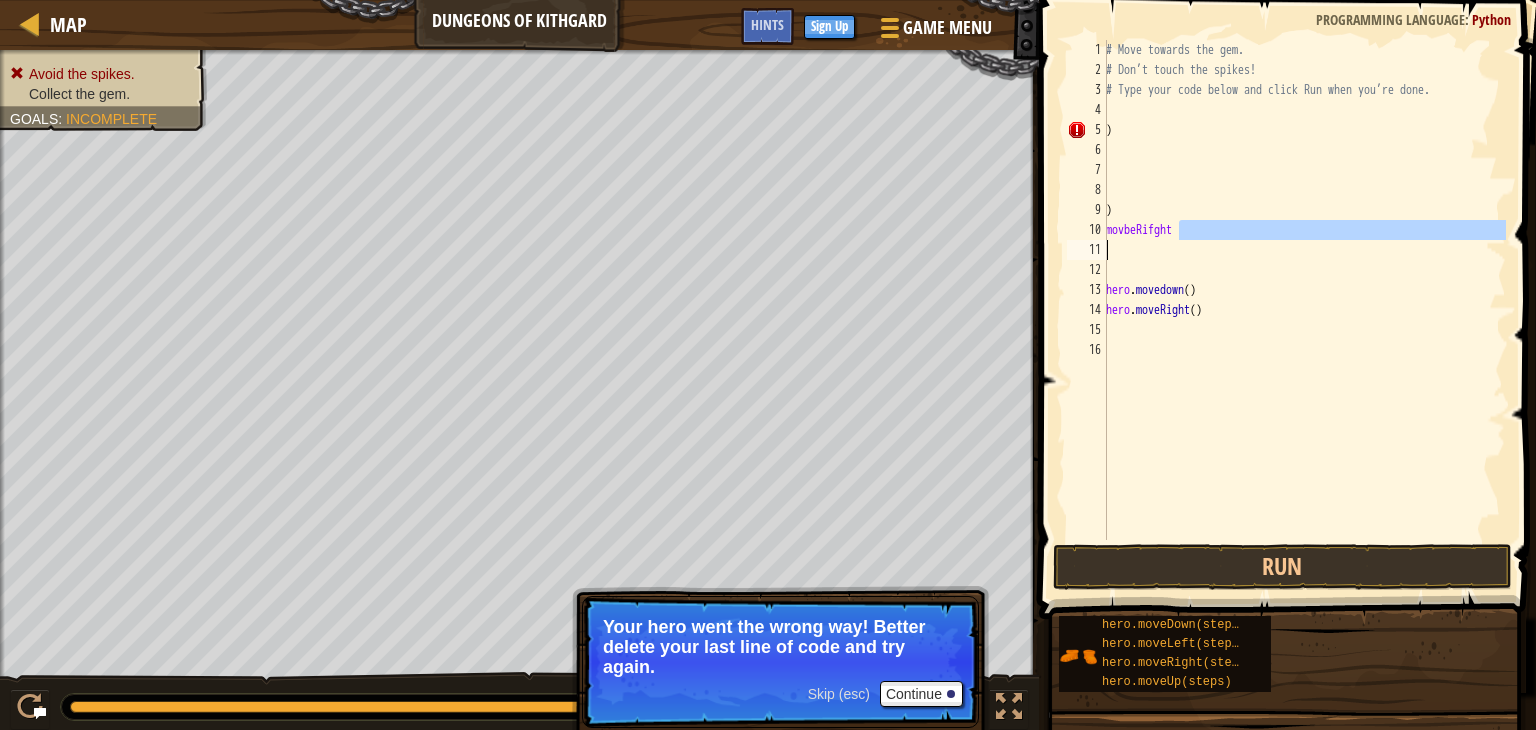 type on "movbeRifght" 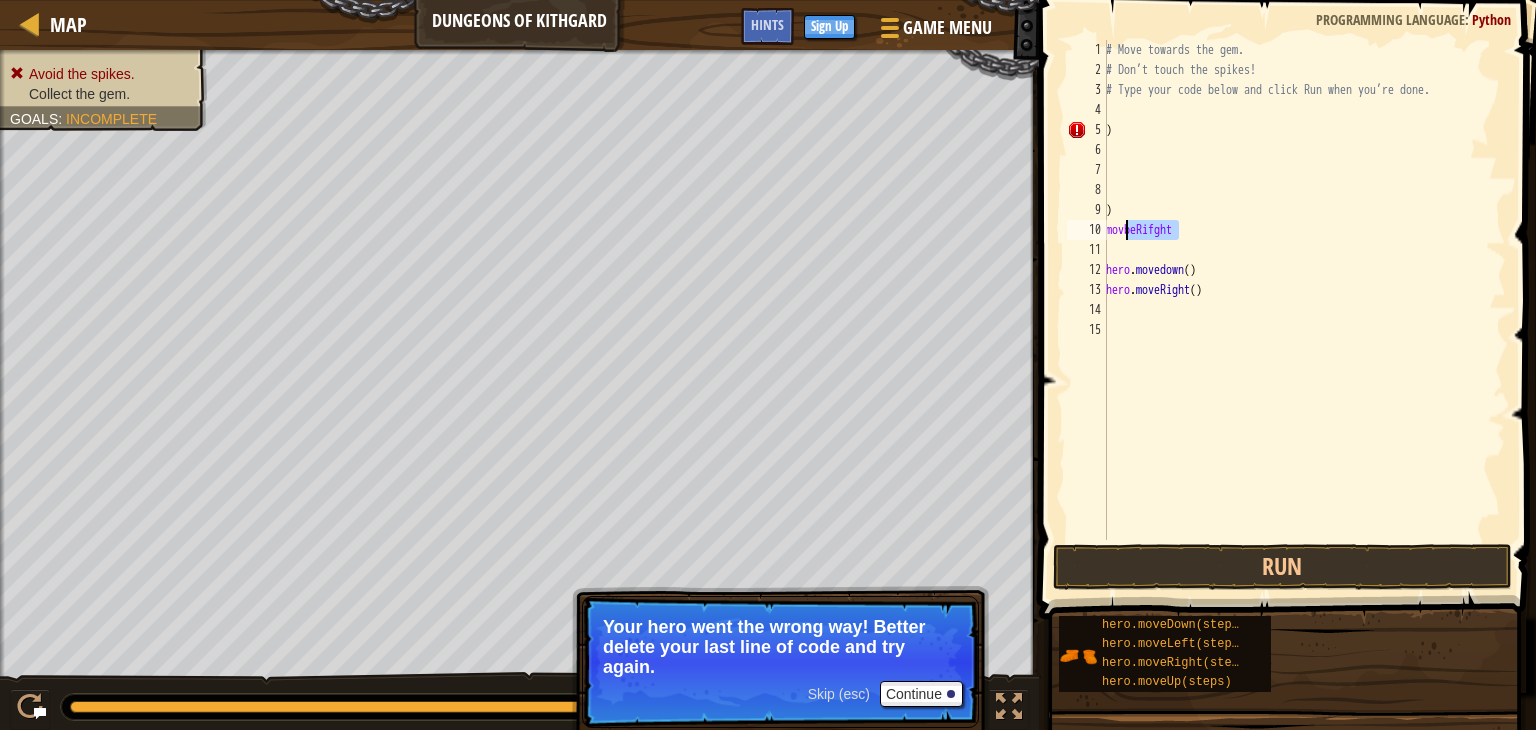click on "Map Dungeons of Kithgard Game Menu Done Sign Up Hints 1 2 3 4 5 6 7 8 9 10 # Move towards the gem. # Don’t touch the spikes! # Type your code below and click Run when you’re done. hero . moveRight ( ) hero . moveDown ( ) hero . moveRight ( ) hero . moveLeft ( ) movbeRifght     הההההההההההההההההההההההההההההההההההההההההההההההההההההההההההההההההההההההההההההההההההההההההההההההההההההההההההההההההההההההההההההההההההההההההההההההההההההההההההההההההההההההההההההההההההההההההההההההההההההההההההההההההההההההההההההההההההההההההההההההההההההההההההההההה Solution × Hints movbeRifght 1 2 3 4 5 6 7 8 9 10 11 12 13 14 15 # Move towards the gem. # Don’t touch the spikes! # Type your code below and click Run when you’re done. ) ) movbeRifght hero . movedown ( ) hero . moveRight" at bounding box center (768, 365) 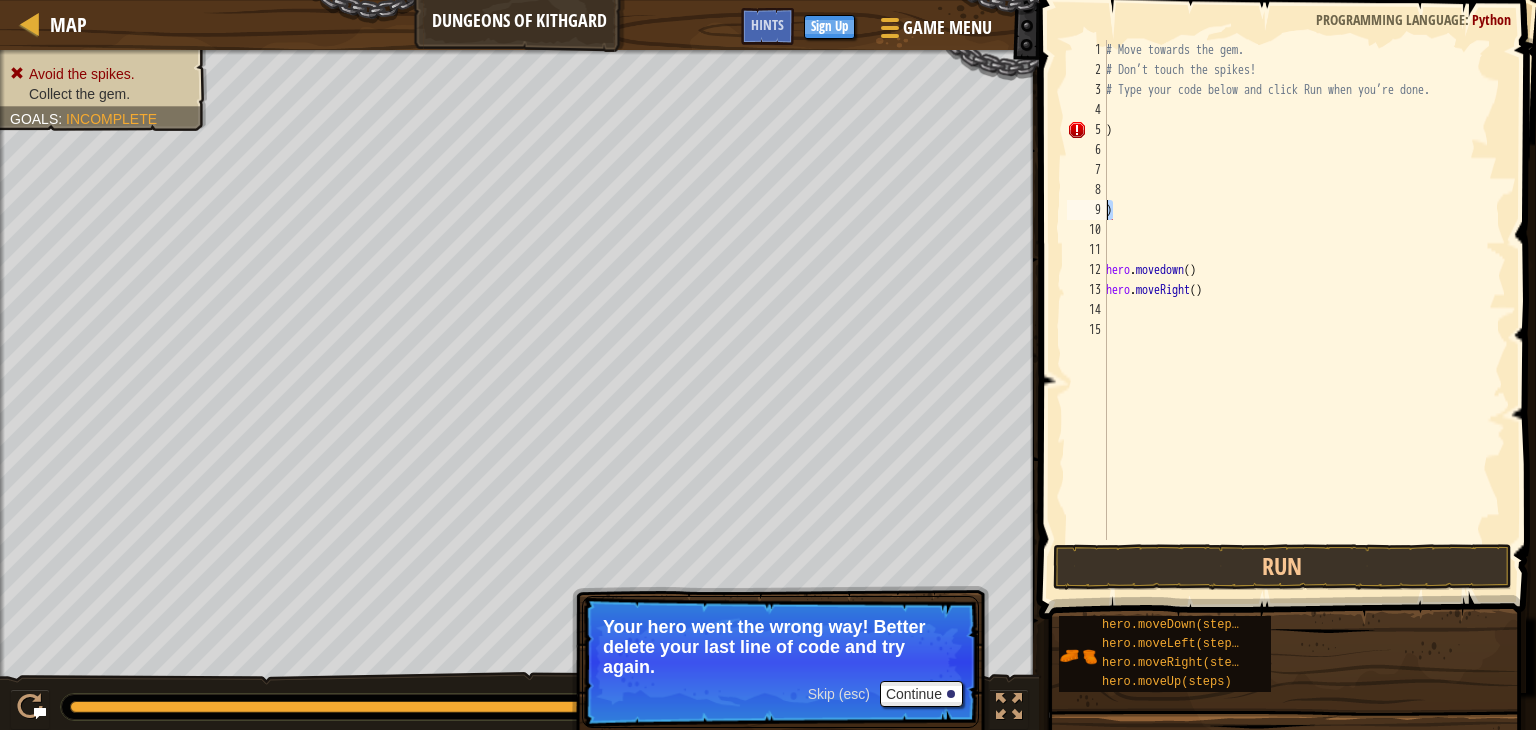 drag, startPoint x: 1129, startPoint y: 216, endPoint x: 1054, endPoint y: 201, distance: 76.48529 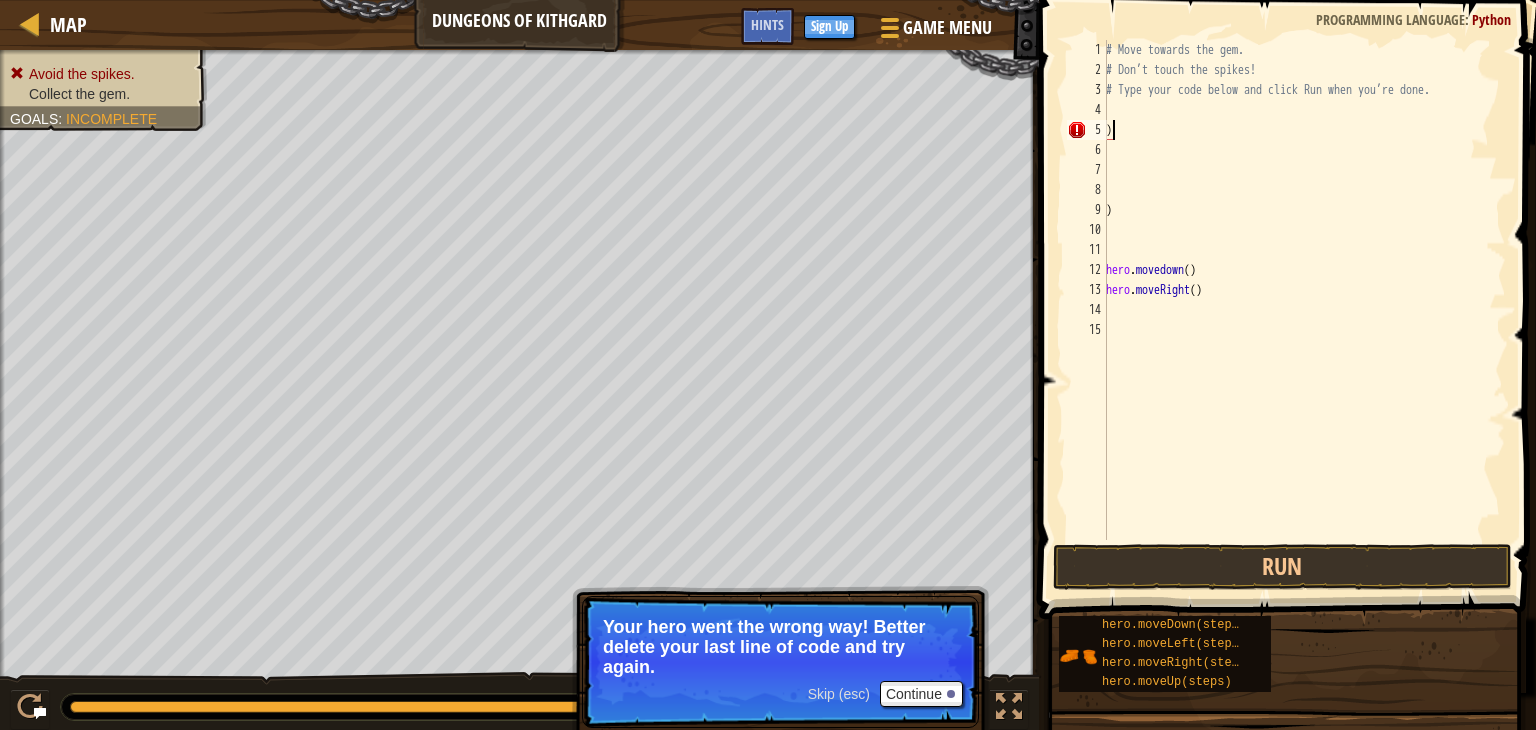 click on "# Move towards the gem. # Don’t touch the spikes! # Type your code below and click Run when you’re done. ) ) hero . movedown ( ) hero . moveRight ( )" at bounding box center (1304, 310) 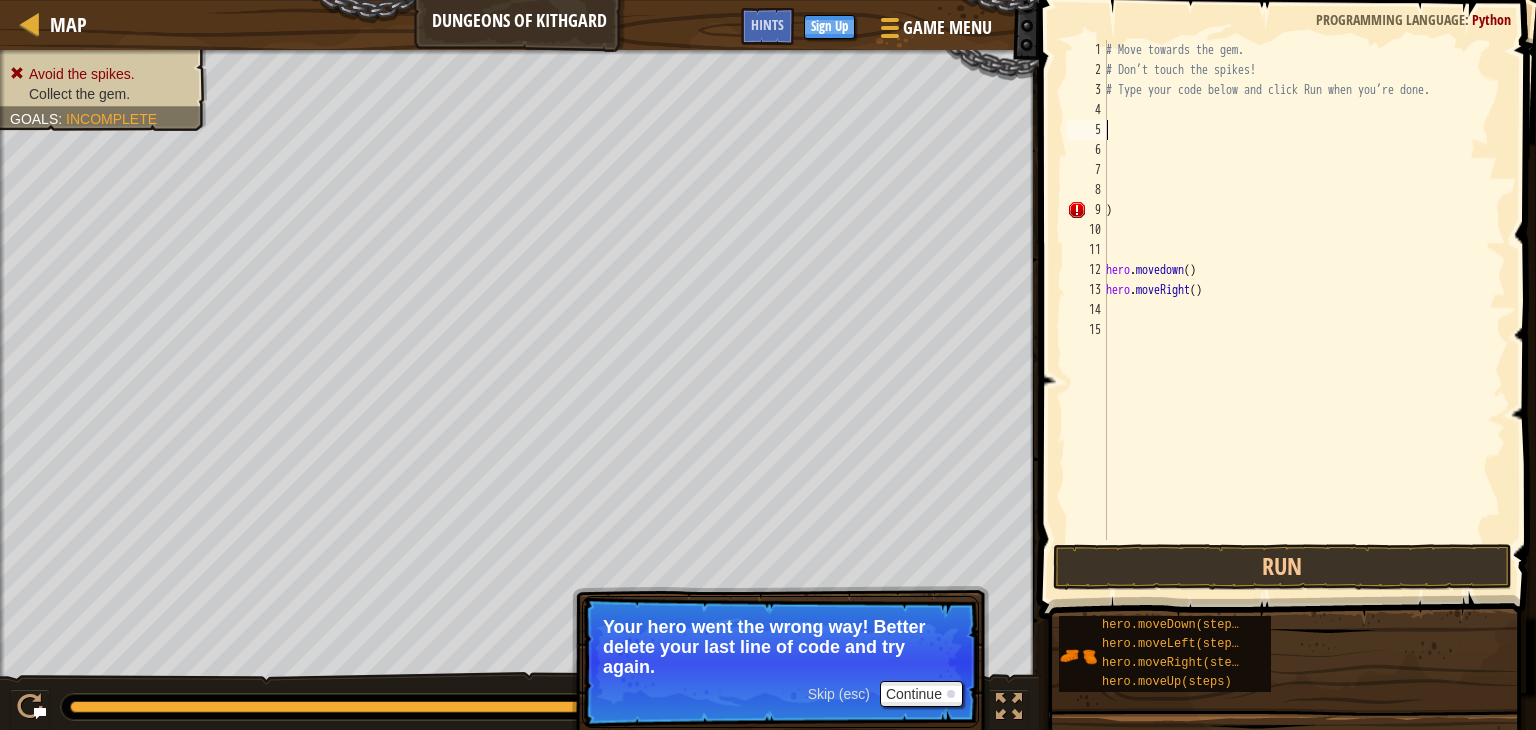 drag, startPoint x: 1136, startPoint y: 126, endPoint x: 1126, endPoint y: 202, distance: 76.655075 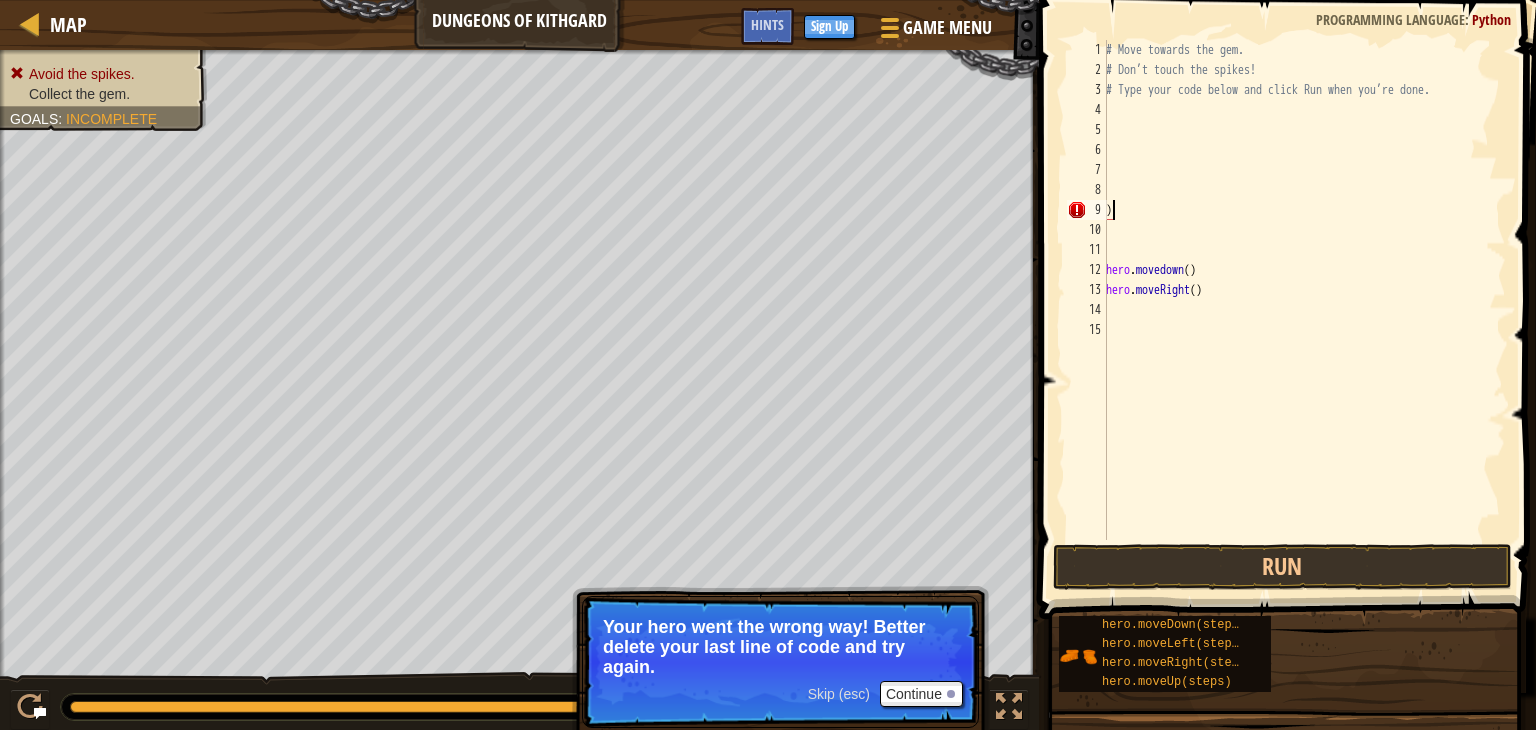 click on "# Move towards the gem. # Don’t touch the spikes! # Type your code below and click Run when you’re done. ) hero . movedown ( ) hero . moveRight ( )" at bounding box center [1304, 310] 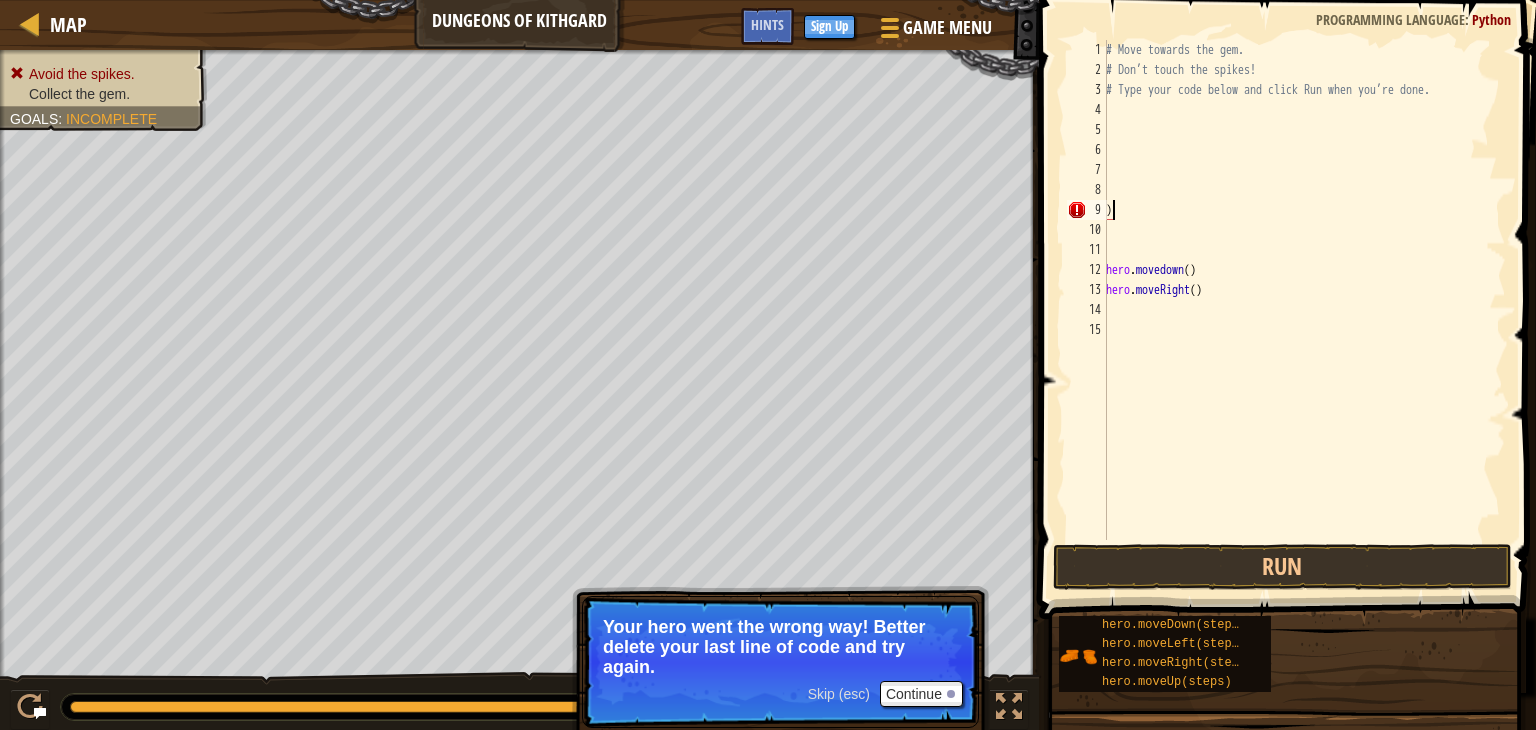 type on ")" 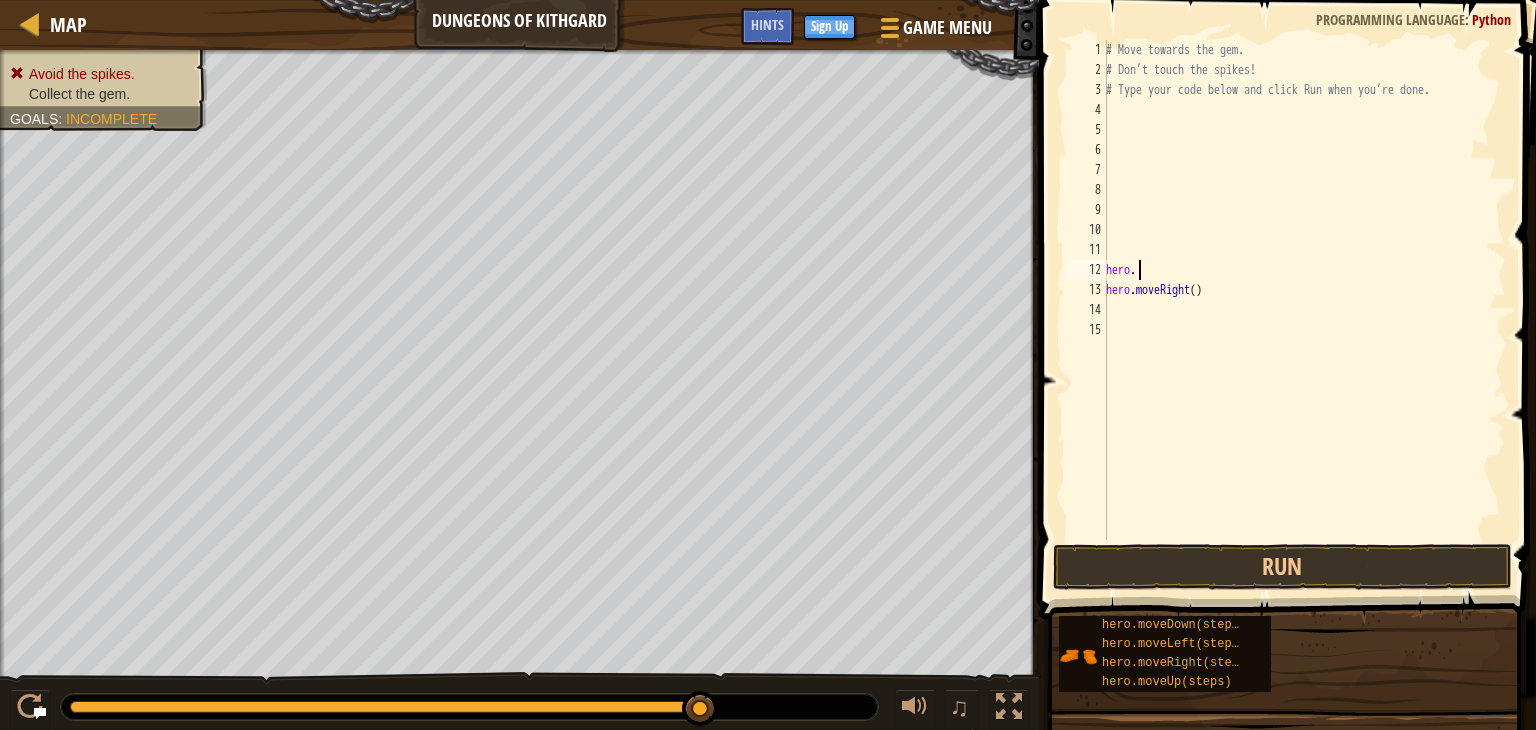 type on "h" 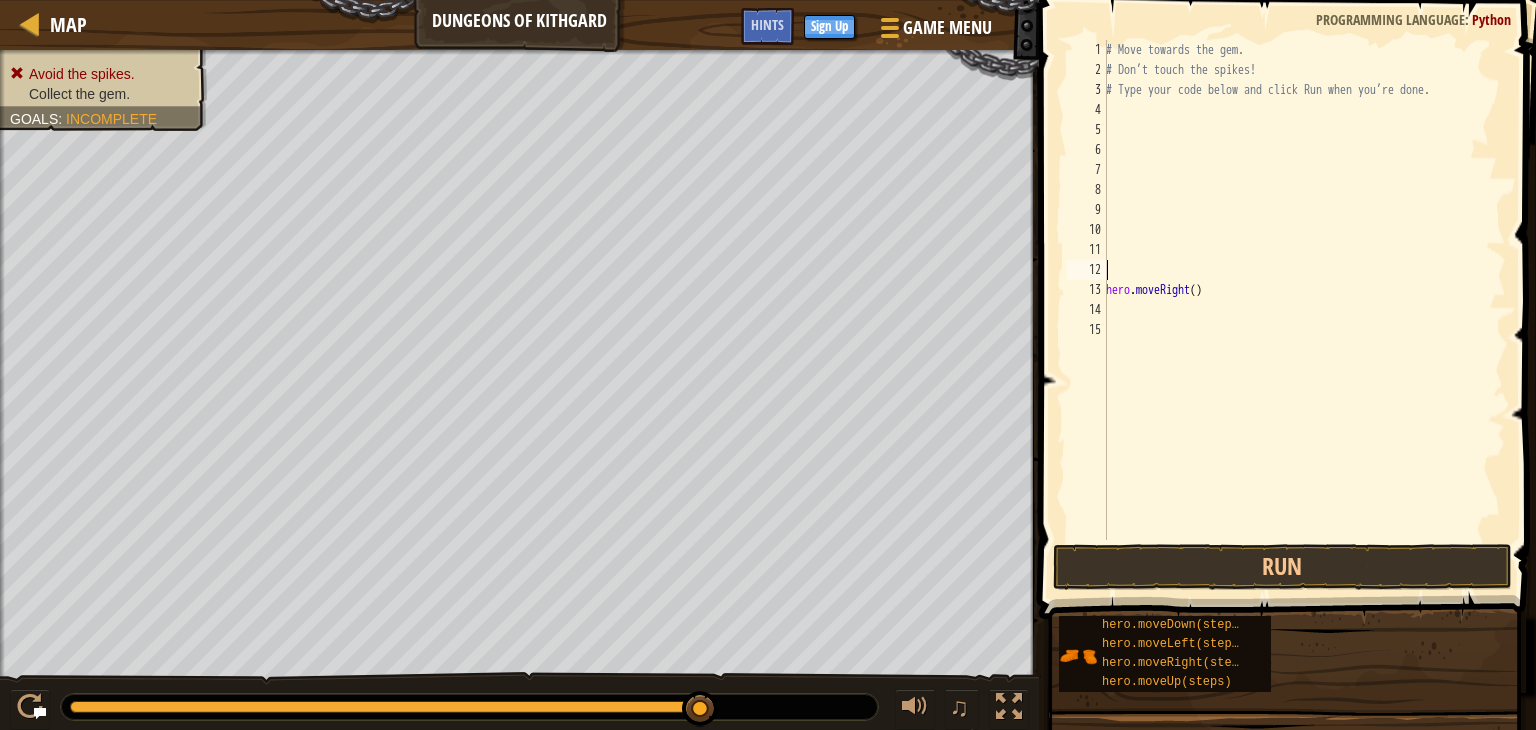 drag, startPoint x: 1208, startPoint y: 260, endPoint x: 1215, endPoint y: 291, distance: 31.780497 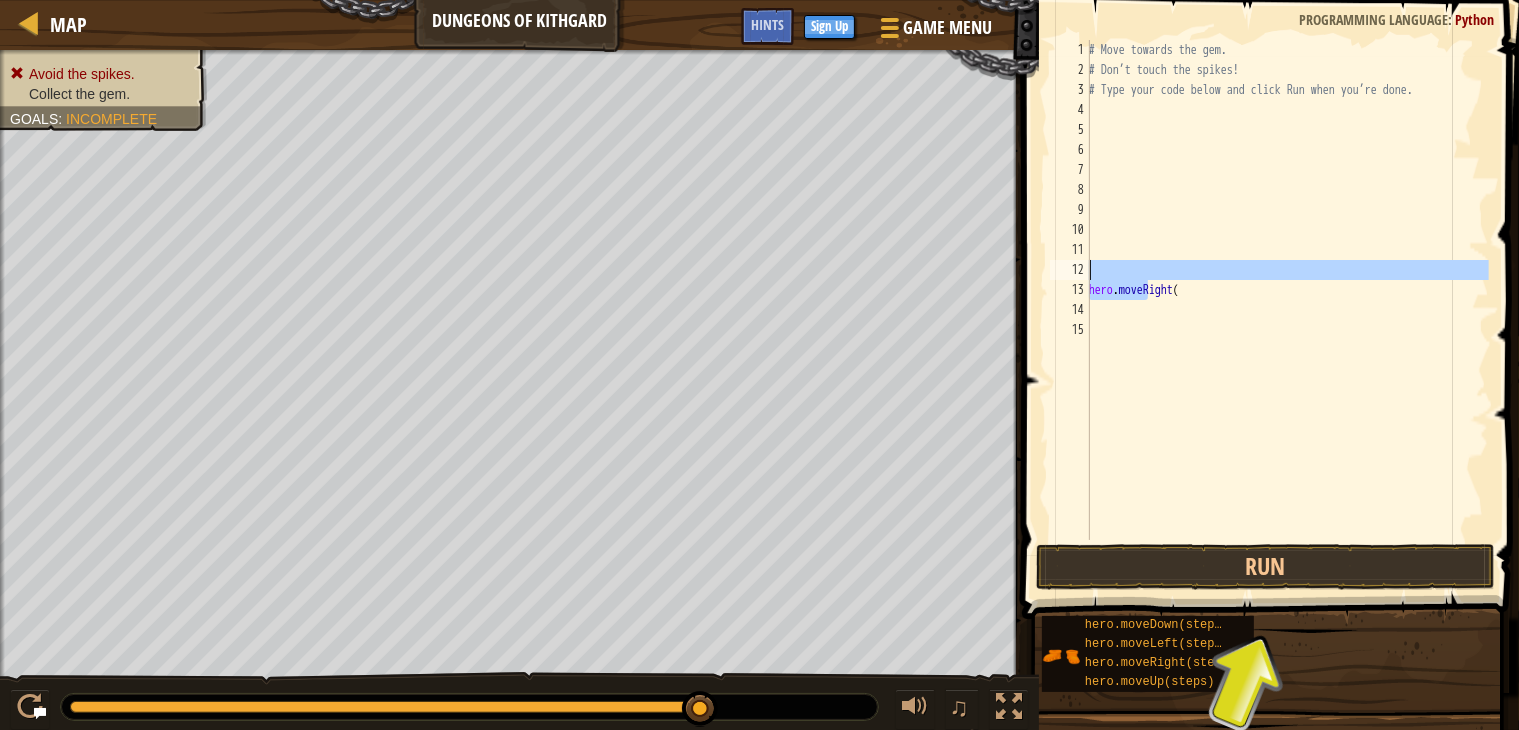click on "# Move towards the gem. # Don’t touch the spikes! # Type your code below and click Run when you’re done. hero . moveRight (" at bounding box center (1287, 310) 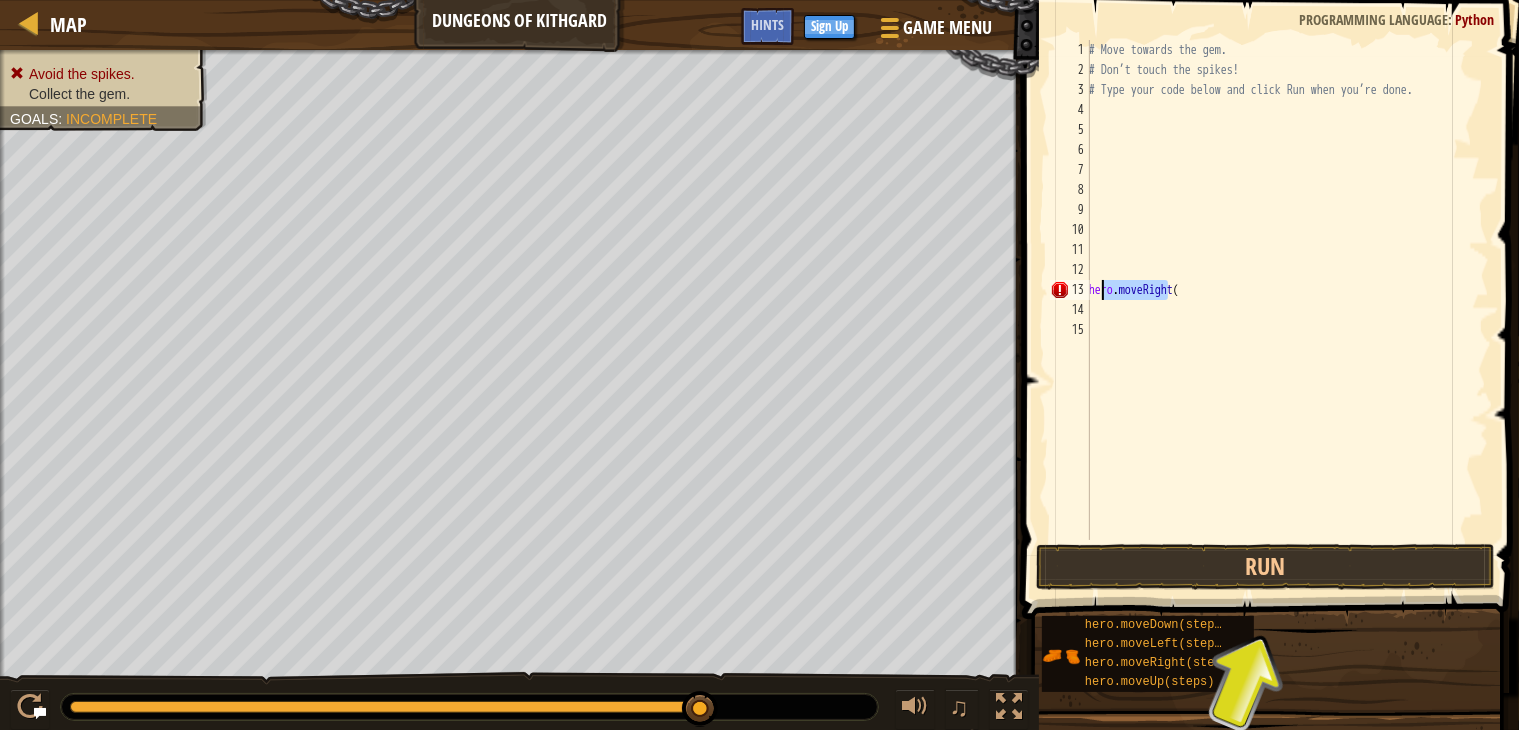 drag, startPoint x: 1185, startPoint y: 286, endPoint x: 1044, endPoint y: 282, distance: 141.05673 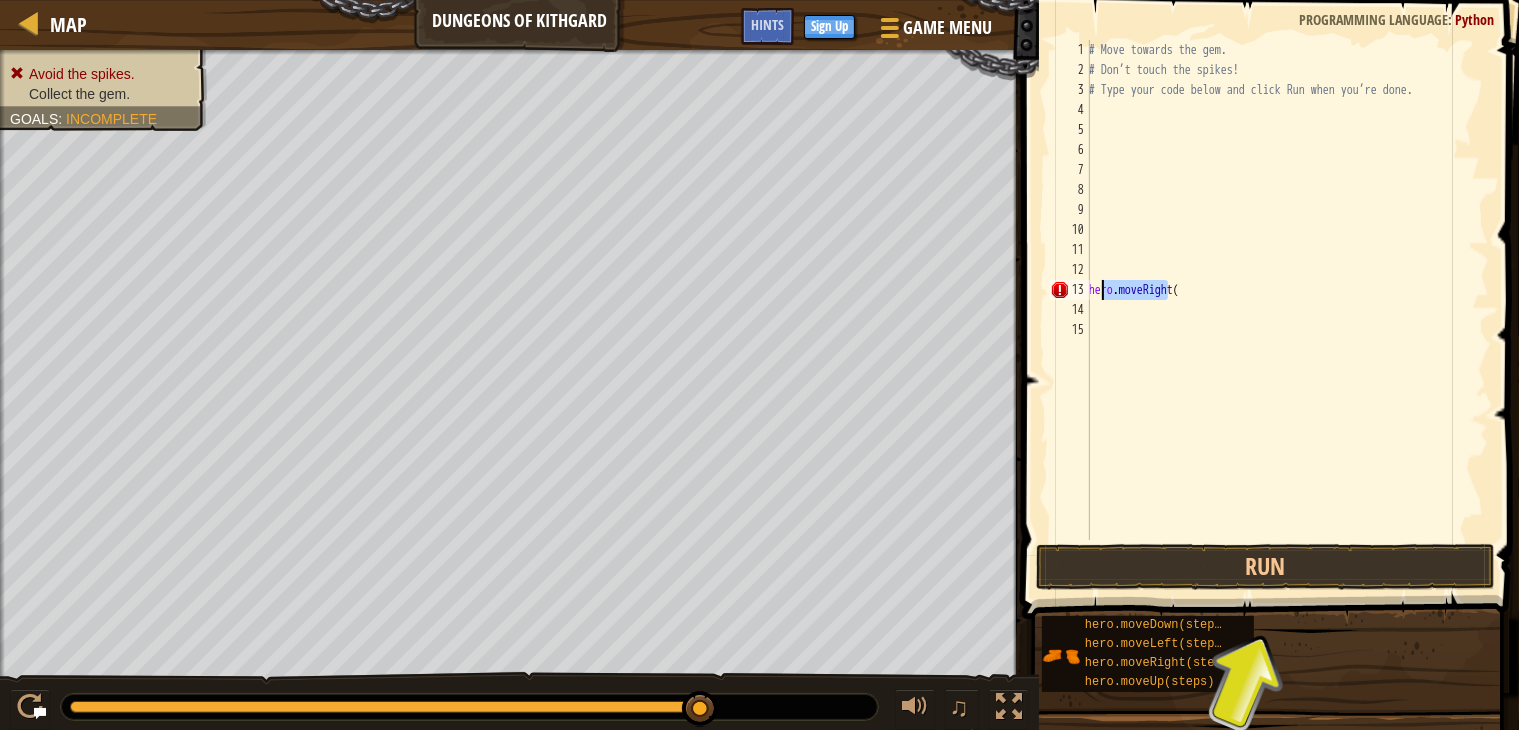click on "hero.moveRight( 1 2 3 4 5 6 7 8 9 10 11 12 13 14 15 # Move towards the gem. # Don’t touch the spikes! # Type your code below and click Run when you’re done. hero . moveRight (     הההההההההההההההההההההההההההההההההההההההההההההההההההההההההההההההההההההההההההההההההההההההההההההההההההההההההההההההההההההההההההההההההההההההההההההההההההההההההההההההההההההההההההההההההההההההההההההההההההההההההההההההההההההההההההההההההההההההההההההההההההההההההההההההה XXXXXXXXXXXXXXXXXXXXXXXXXXXXXXXXXXXXXXXXXXXXXXXXXXXXXXXXXXXXXXXXXXXXXXXXXXXXXXXXXXXXXXXXXXXXXXXXXXXXXXXXXXXXXXXXXXXXXXXXXXXXXXXXXXXXXXXXXXXXXXXXXXXXXXXXXXXXXXXXXXXXXXXXXXXXXXXXXXXXXXXXXXXXXXXXXXXXXXXXXXXXXXXXXXXXXXXXXXXXXXXXXXXXXXXXXXXXXXXXXXXXXXXXXXXXXXXX `hero.moveDown` doesn't do anything without `()`" at bounding box center [1267, 290] 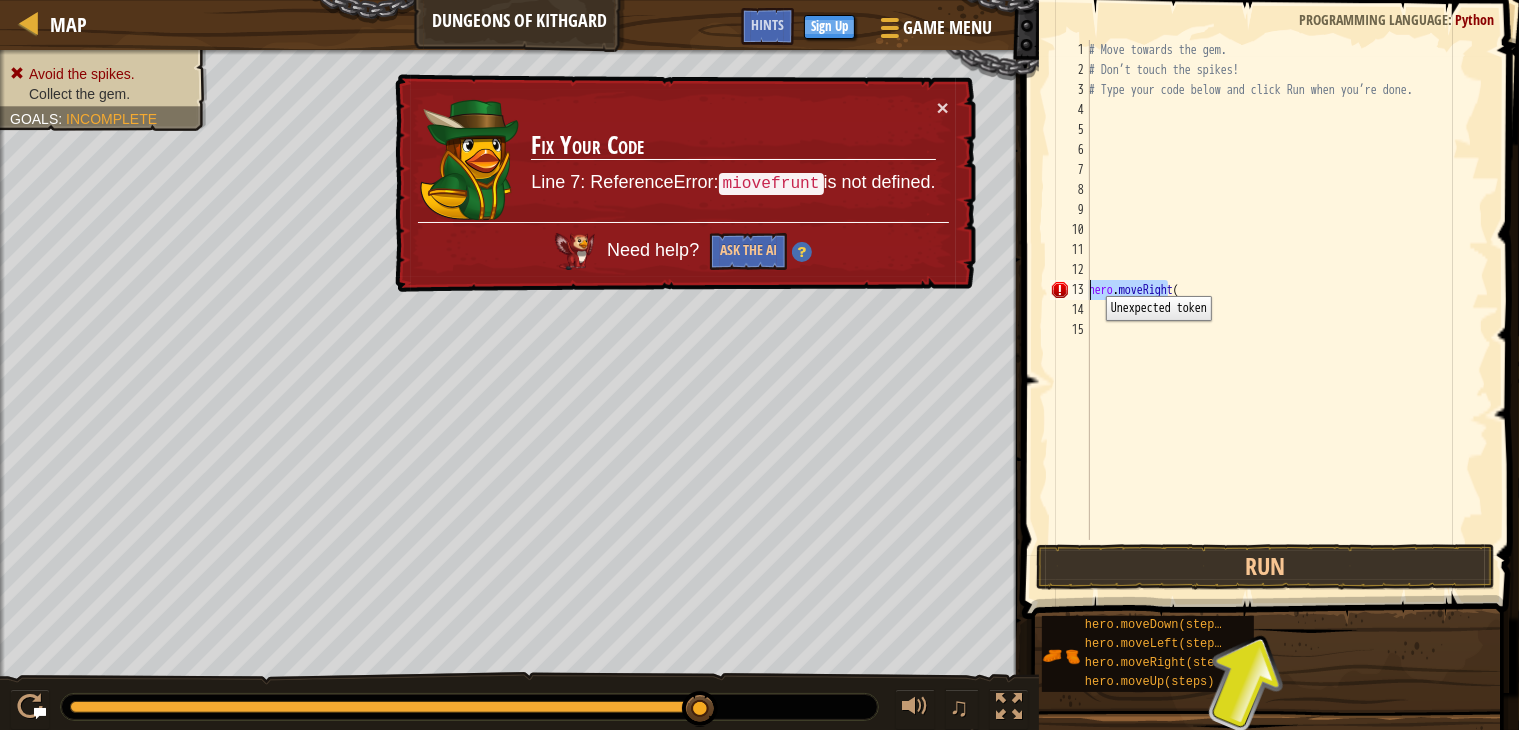 type on "ht(" 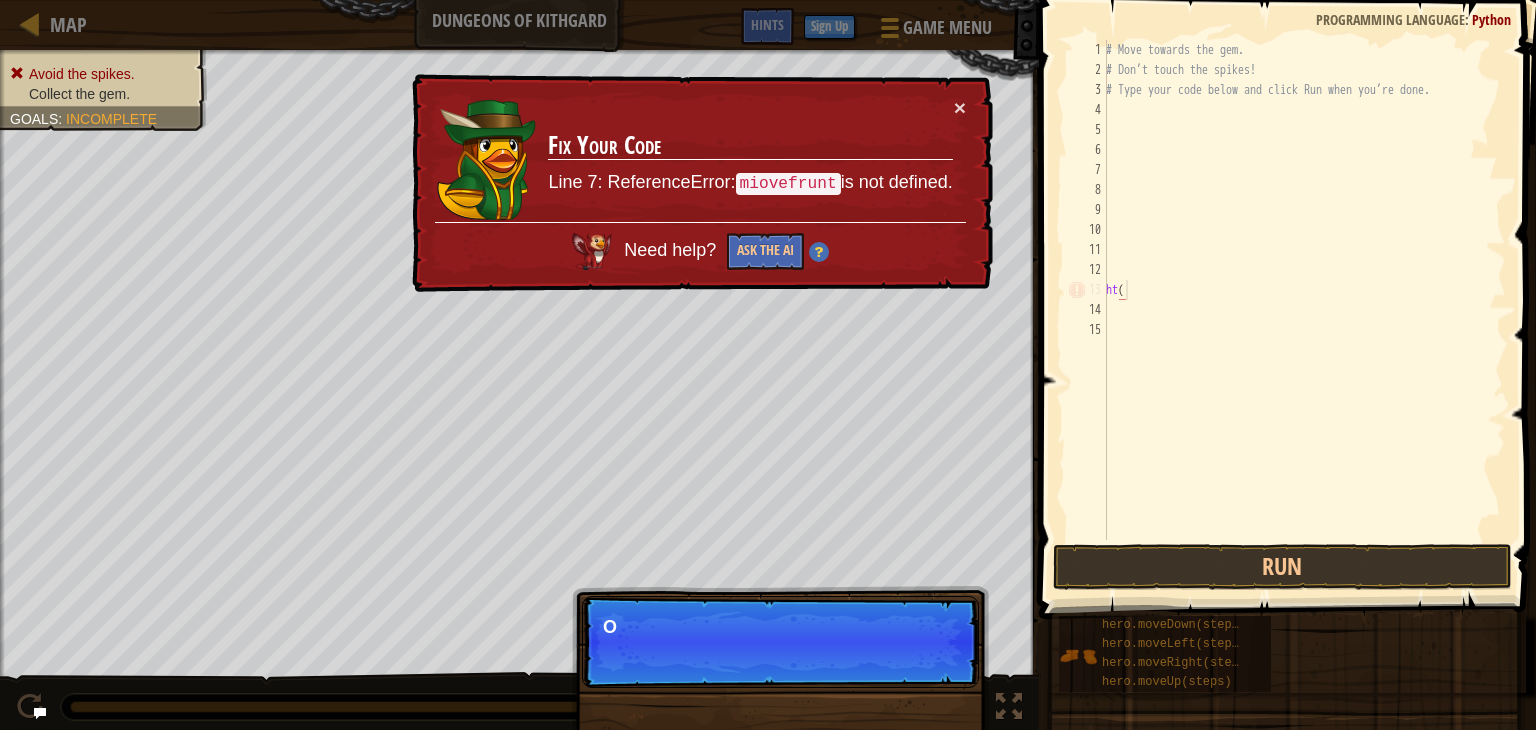 click on "Map Dungeons of Kithgard Game Menu Done Sign Up Hints 1 2 3 4 5 6 7 8 9 10 # Move towards the gem. # Don’t touch the spikes! # Type your code below and click Run when you’re done. hero . moveRight ( ) hero . moveDown ( ) hero . moveRight ( ) hero . moveLeft ( ) movbeRifght     הההההההההההההההההההההההההההההההההההההההההההההההההההההההההההההההההההההההההההההההההההההההההההההההההההההההההההההההההההההההההההההההההההההההההההההההההההההההההההההההההההההההההההההההההההההההההההההההההההההההההההההההההההההההההההההההההההההההההההההההההההההההההההההההה Solution × Hints ht( 1 2 3 4 5 6 7 8 9 10 11 12 13 14 15 # Move towards the gem. # Don’t touch the spikes! # Type your code below and click Run when you’re done. ht (     Unexpected token Code Saved Programming language" at bounding box center [768, 365] 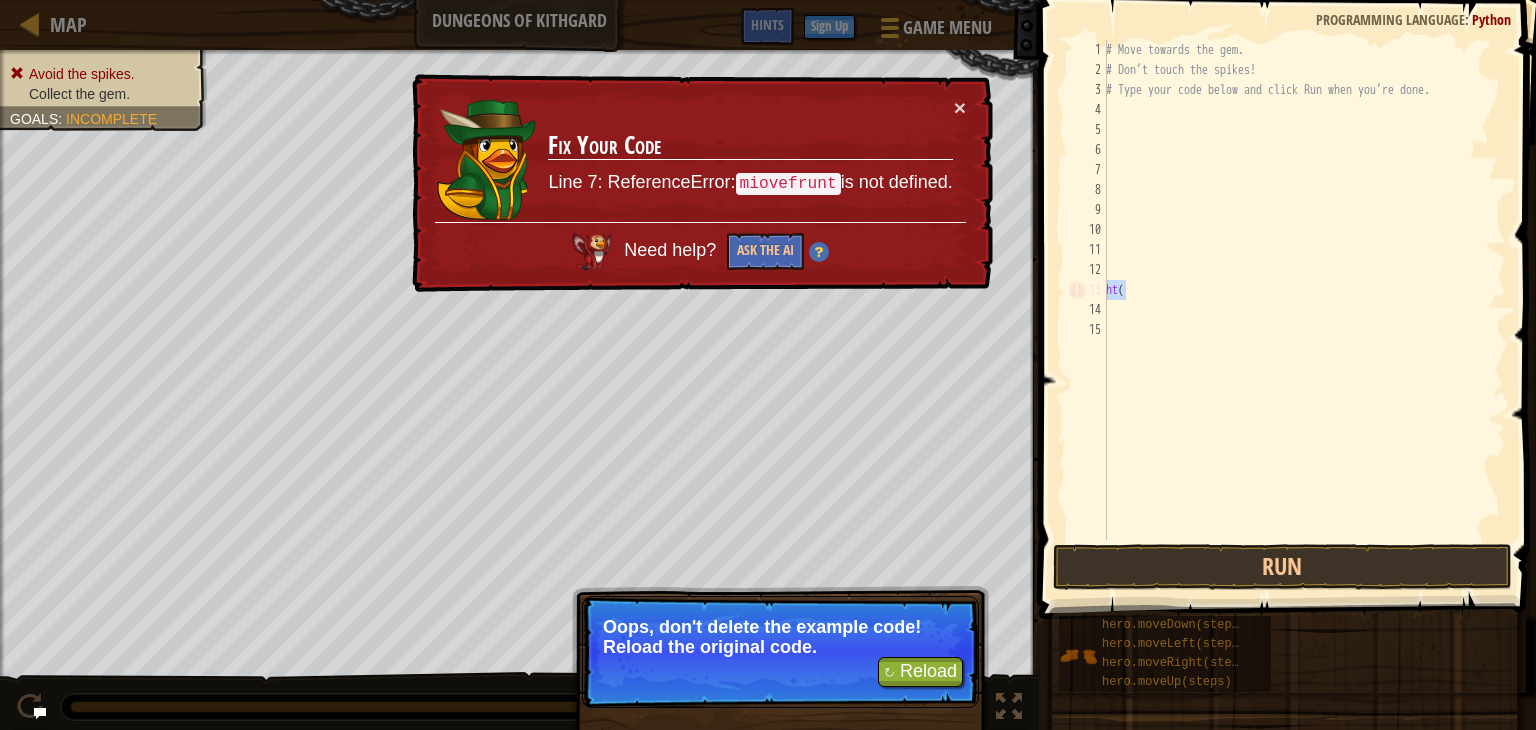 click on "# Move towards the gem. # Don’t touch the spikes! # Type your code below and click Run when you’re done. ht (" at bounding box center (1304, 310) 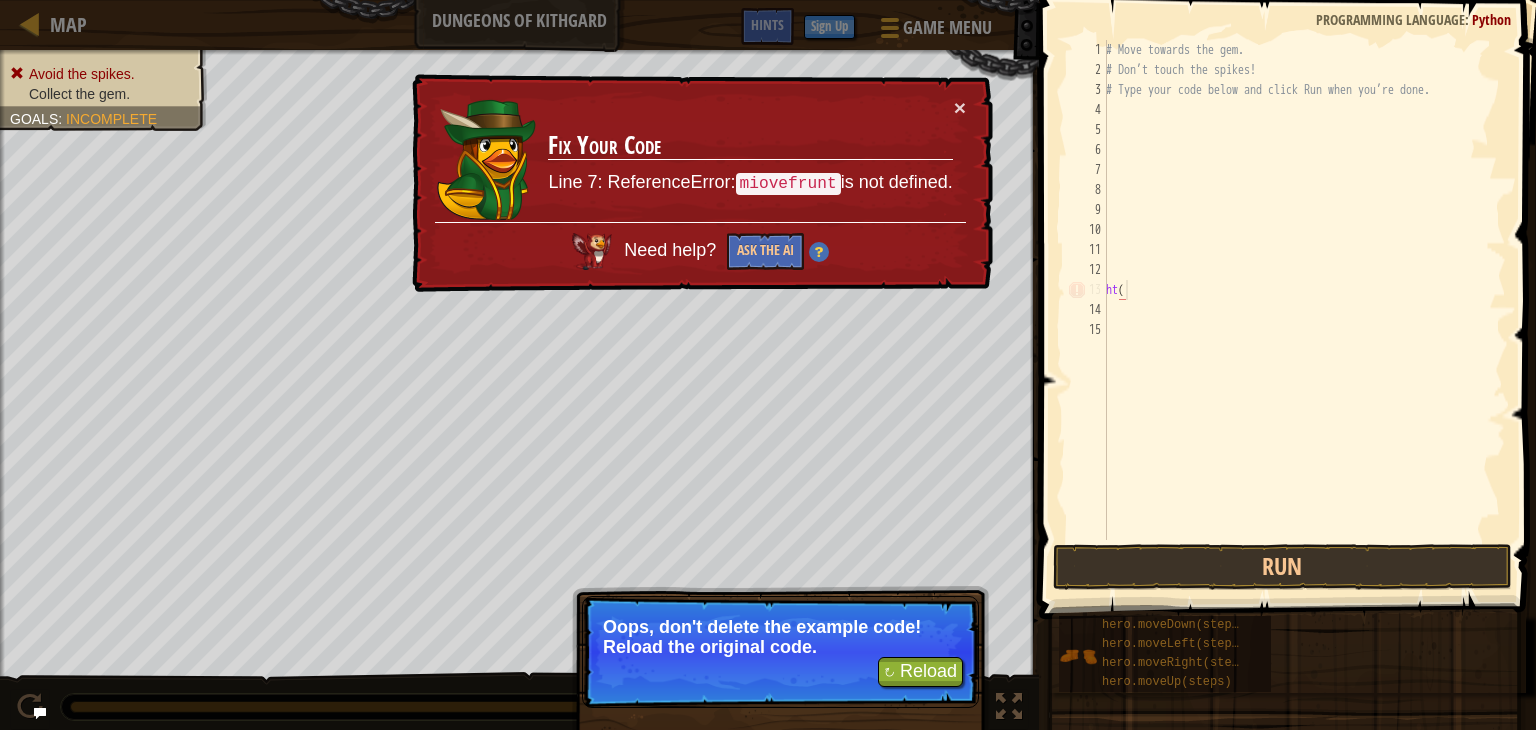 click on "# Move towards the gem. # Don’t touch the spikes! # Type your code below and click Run when you’re done. ht (" at bounding box center [1304, 310] 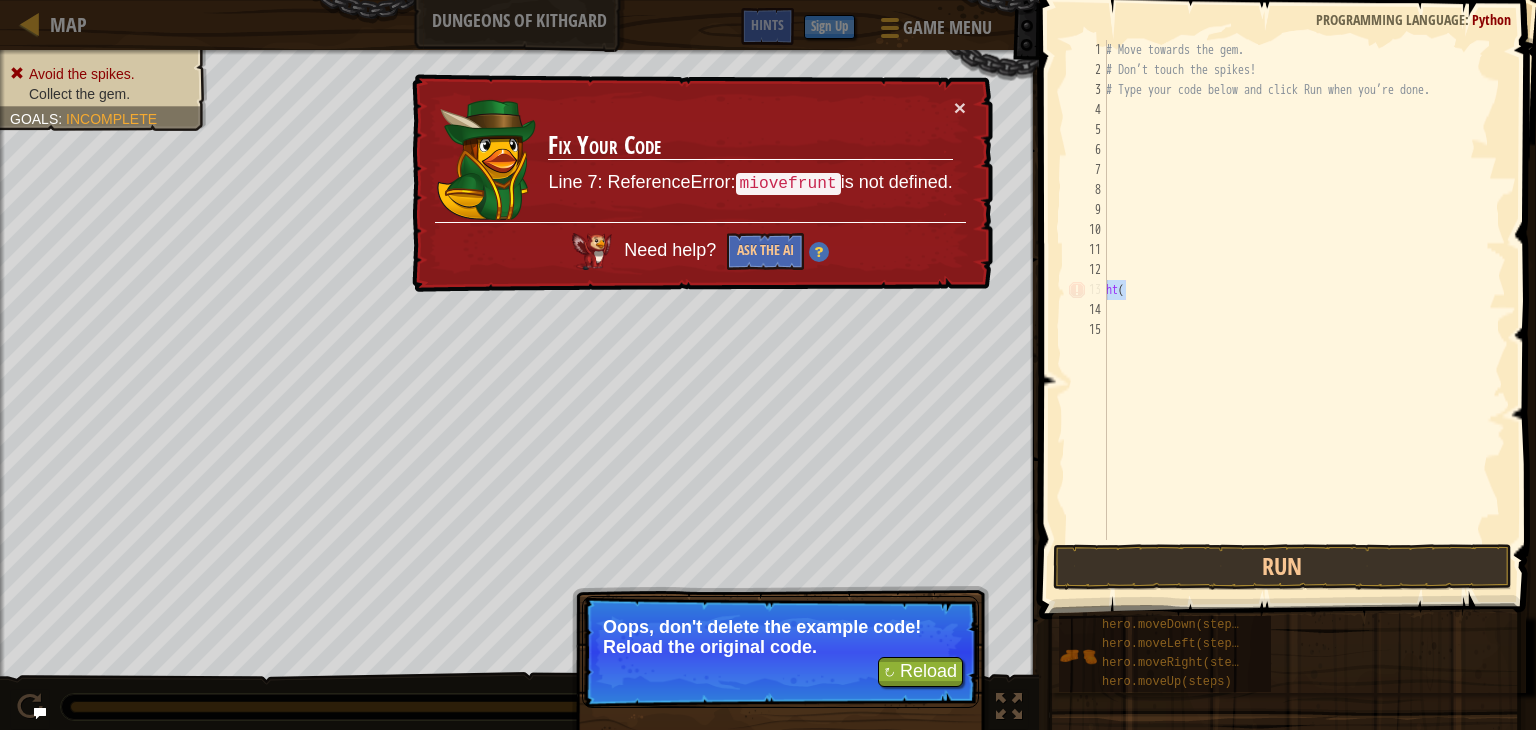 drag, startPoint x: 1125, startPoint y: 285, endPoint x: 1032, endPoint y: 295, distance: 93.53609 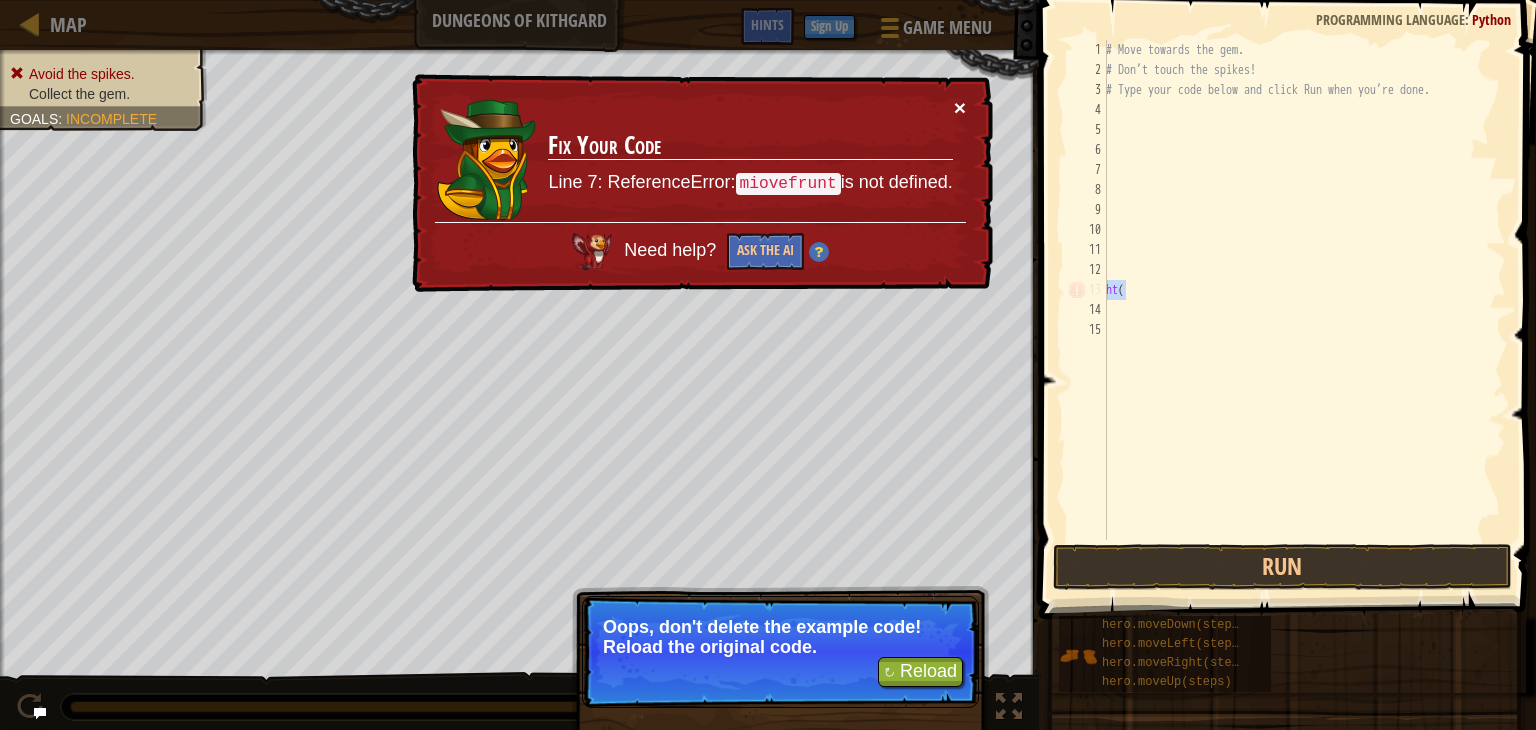 click on "×" at bounding box center (960, 107) 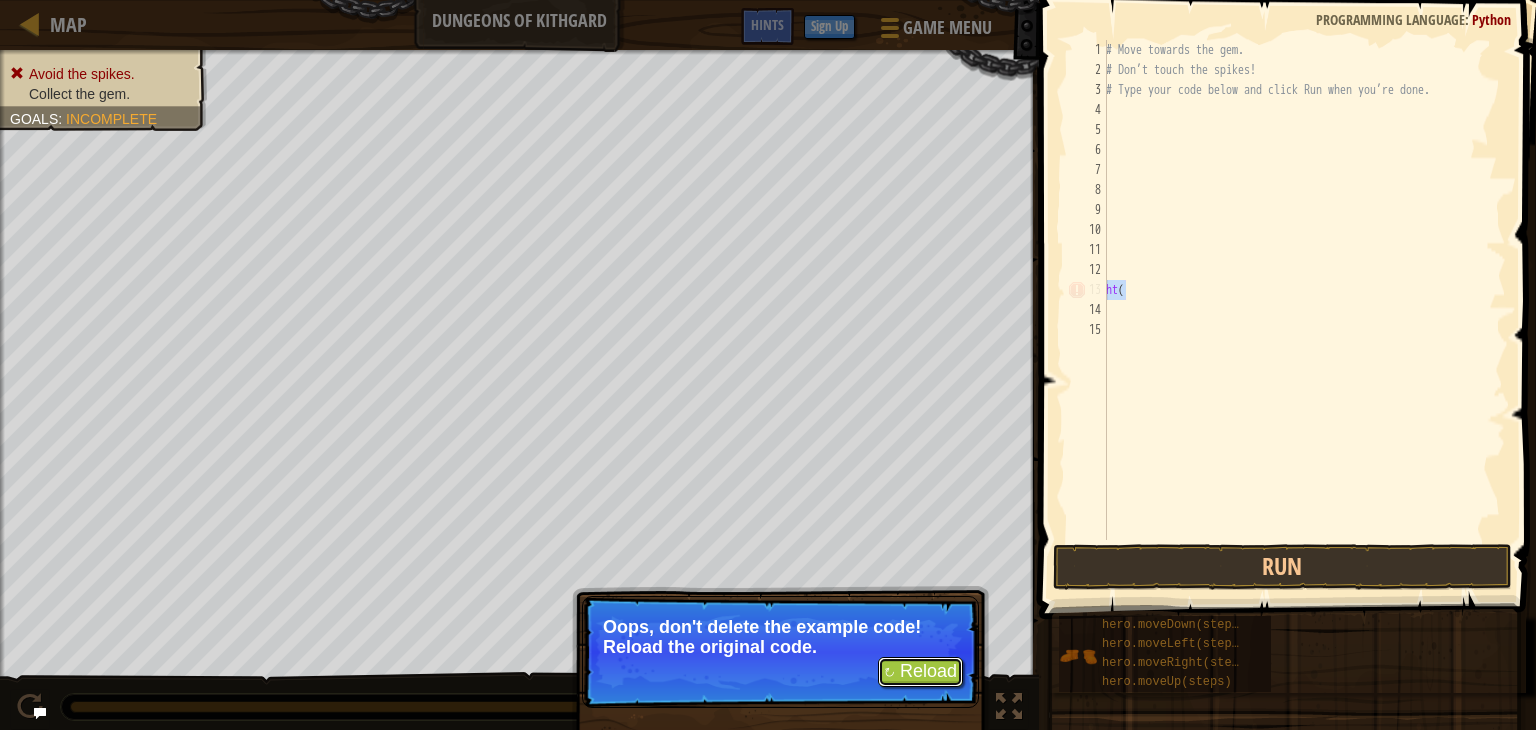 drag, startPoint x: 898, startPoint y: 661, endPoint x: 900, endPoint y: 650, distance: 11.18034 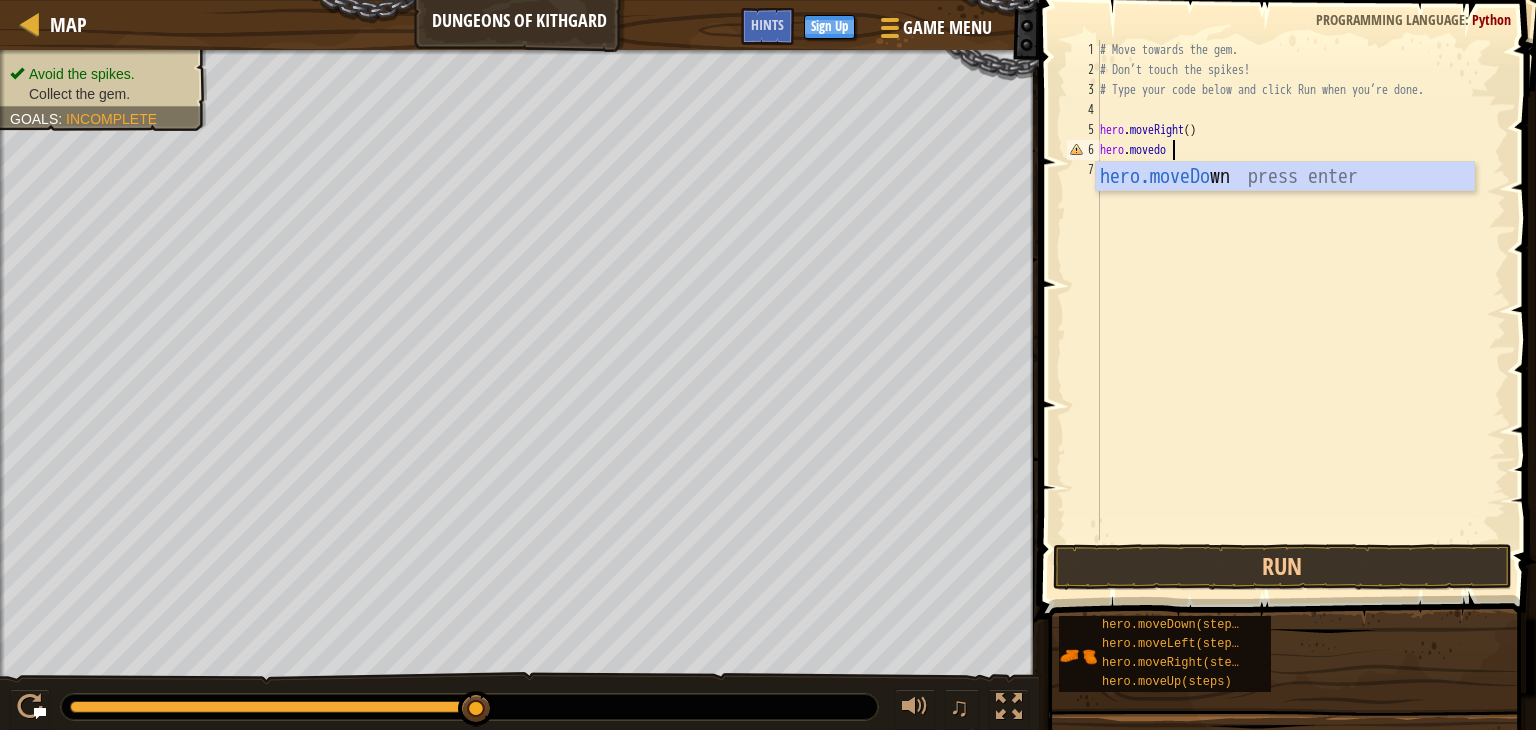 scroll, scrollTop: 9, scrollLeft: 5, axis: both 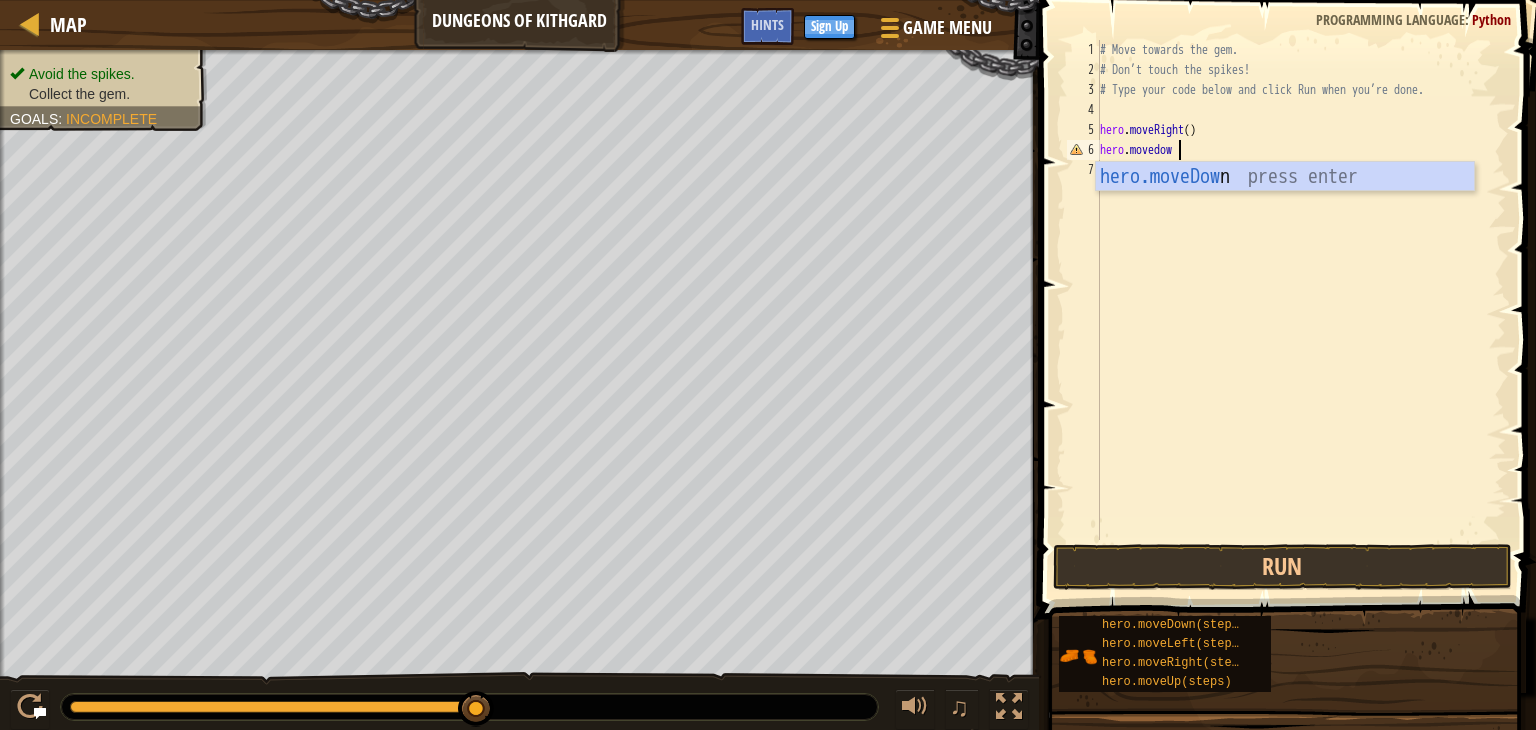 type on "hero.movedown" 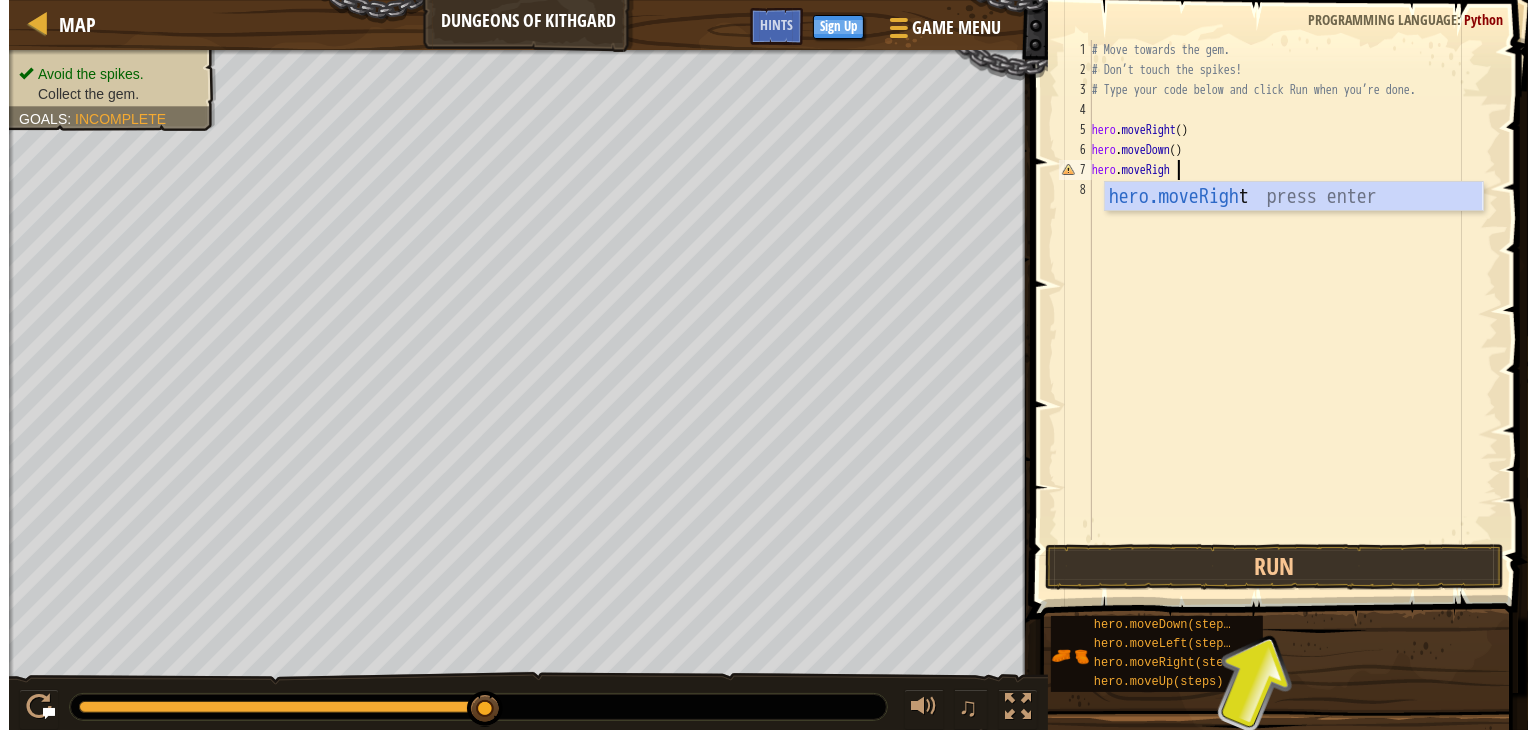 scroll, scrollTop: 9, scrollLeft: 6, axis: both 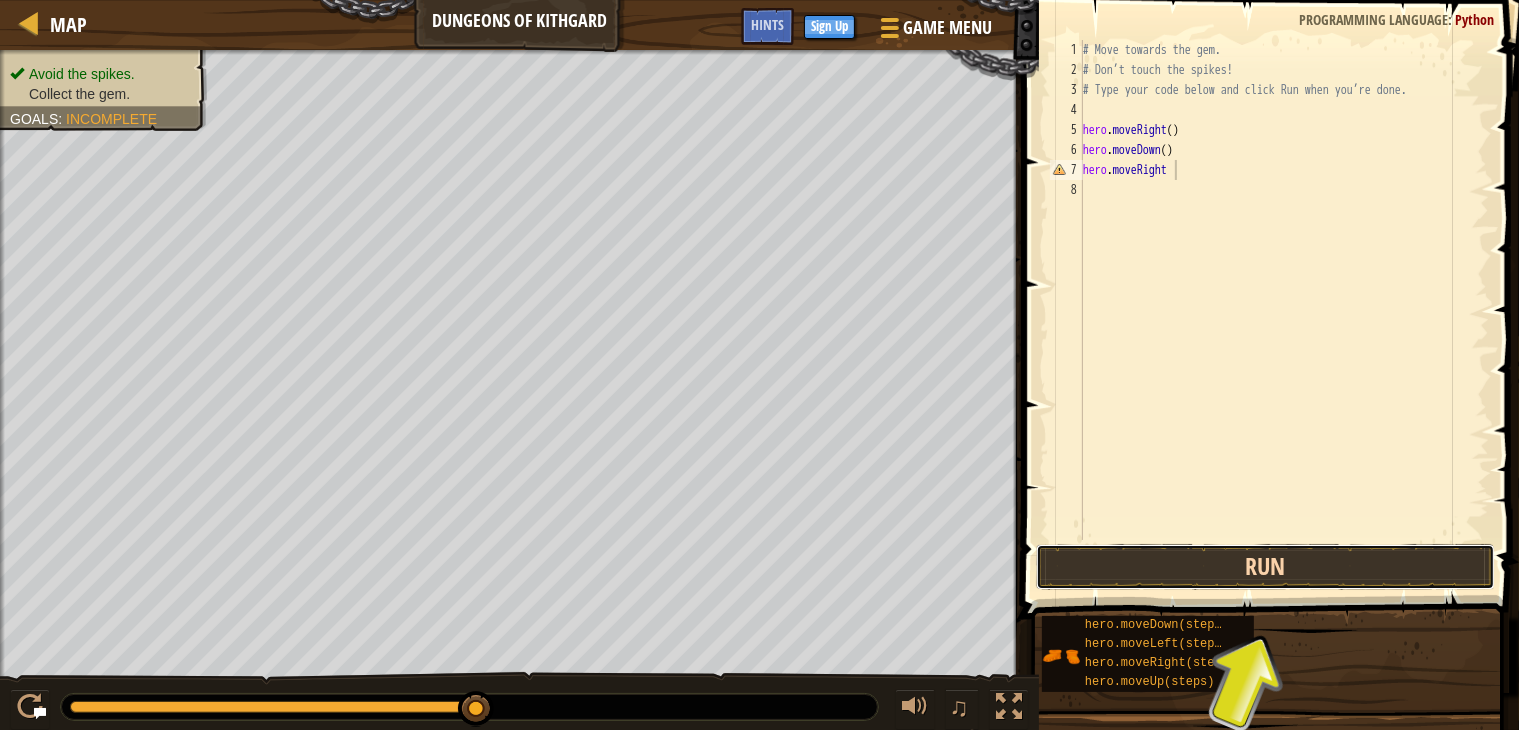 click on "Run" at bounding box center (1265, 567) 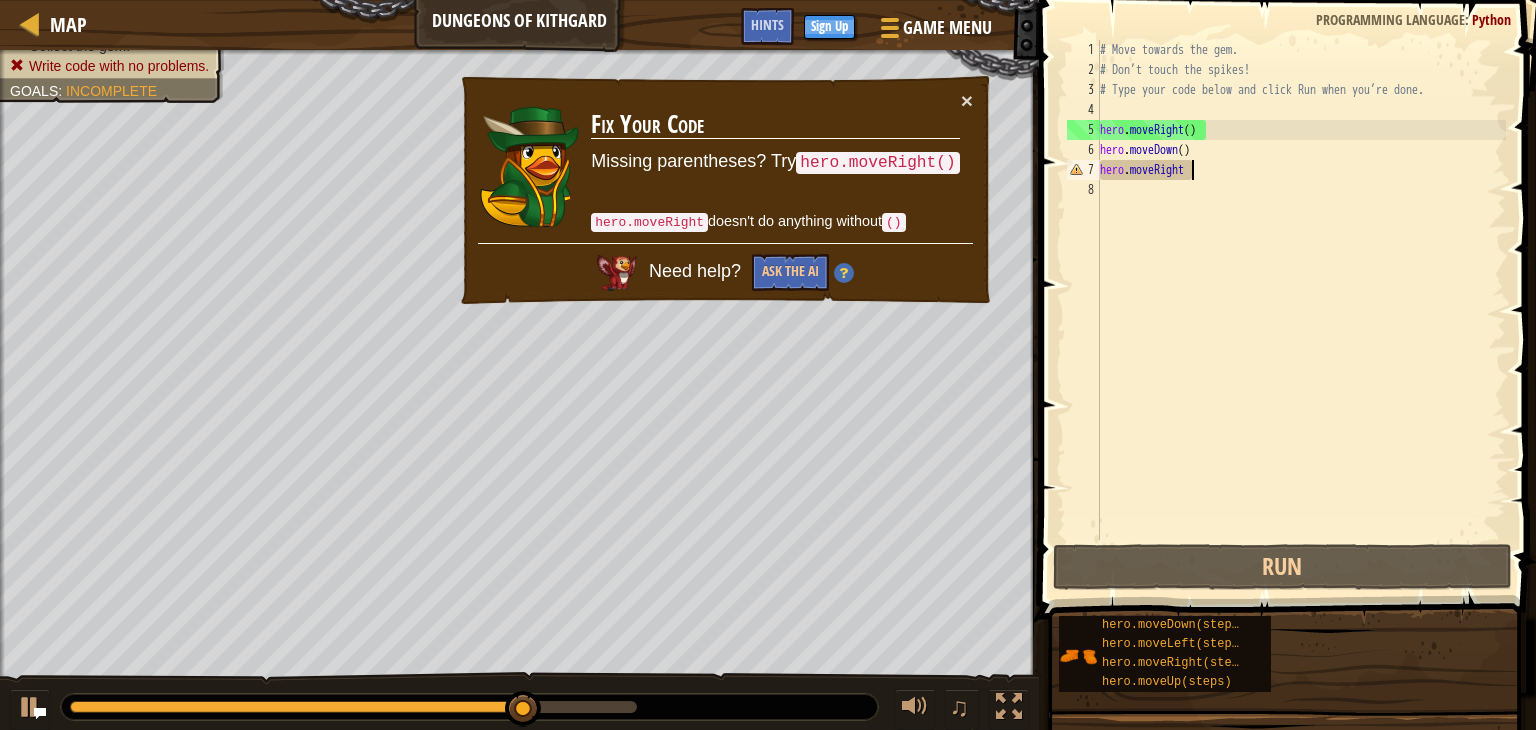 click on "# Move towards the gem. # Don’t touch the spikes! # Type your code below and click Run when you’re done. hero . moveRight ( ) hero . moveDown ( ) hero . moveRight" at bounding box center (1301, 310) 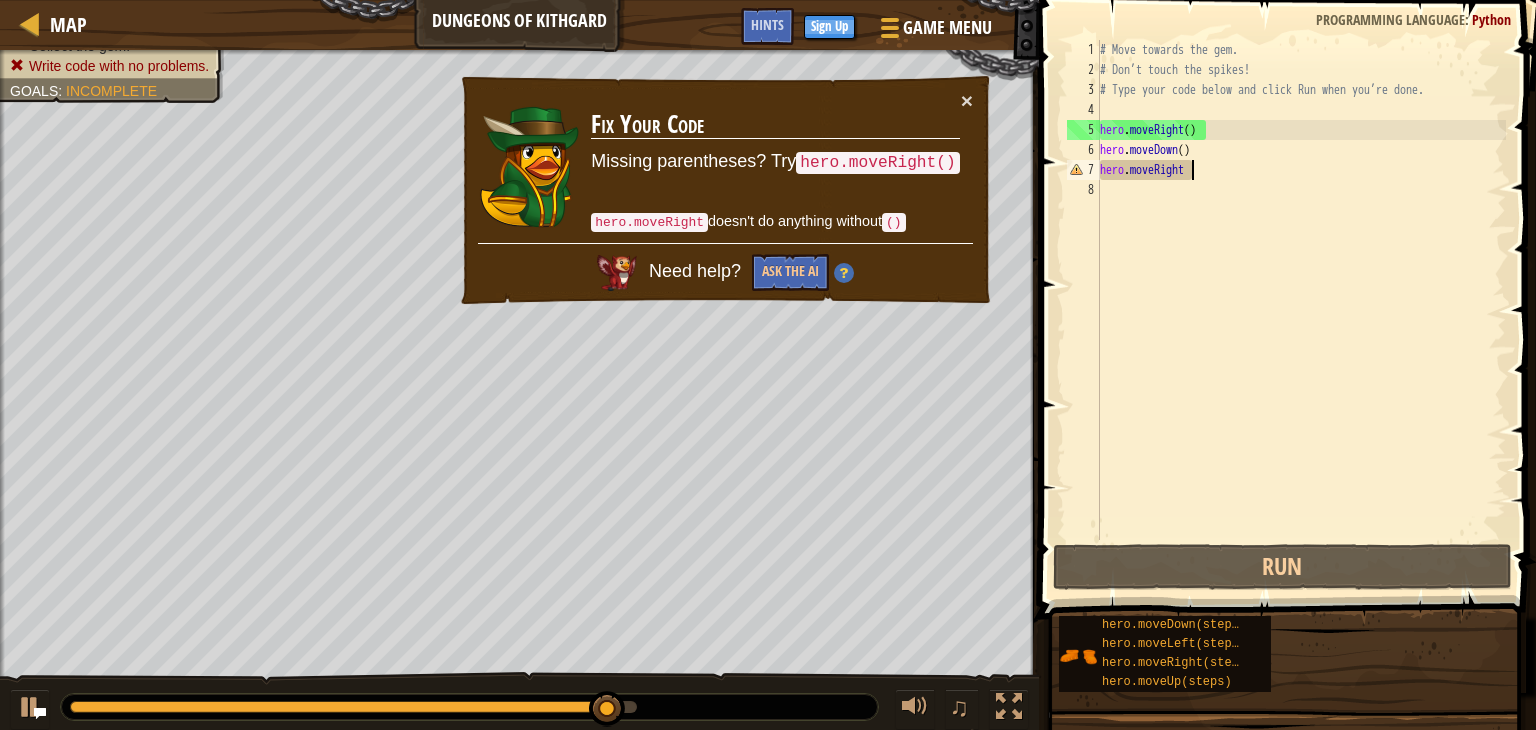 click on "# Move towards the gem. # Don’t touch the spikes! # Type your code below and click Run when you’re done. hero . moveRight ( ) hero . moveDown ( ) hero . moveRight" at bounding box center [1301, 310] 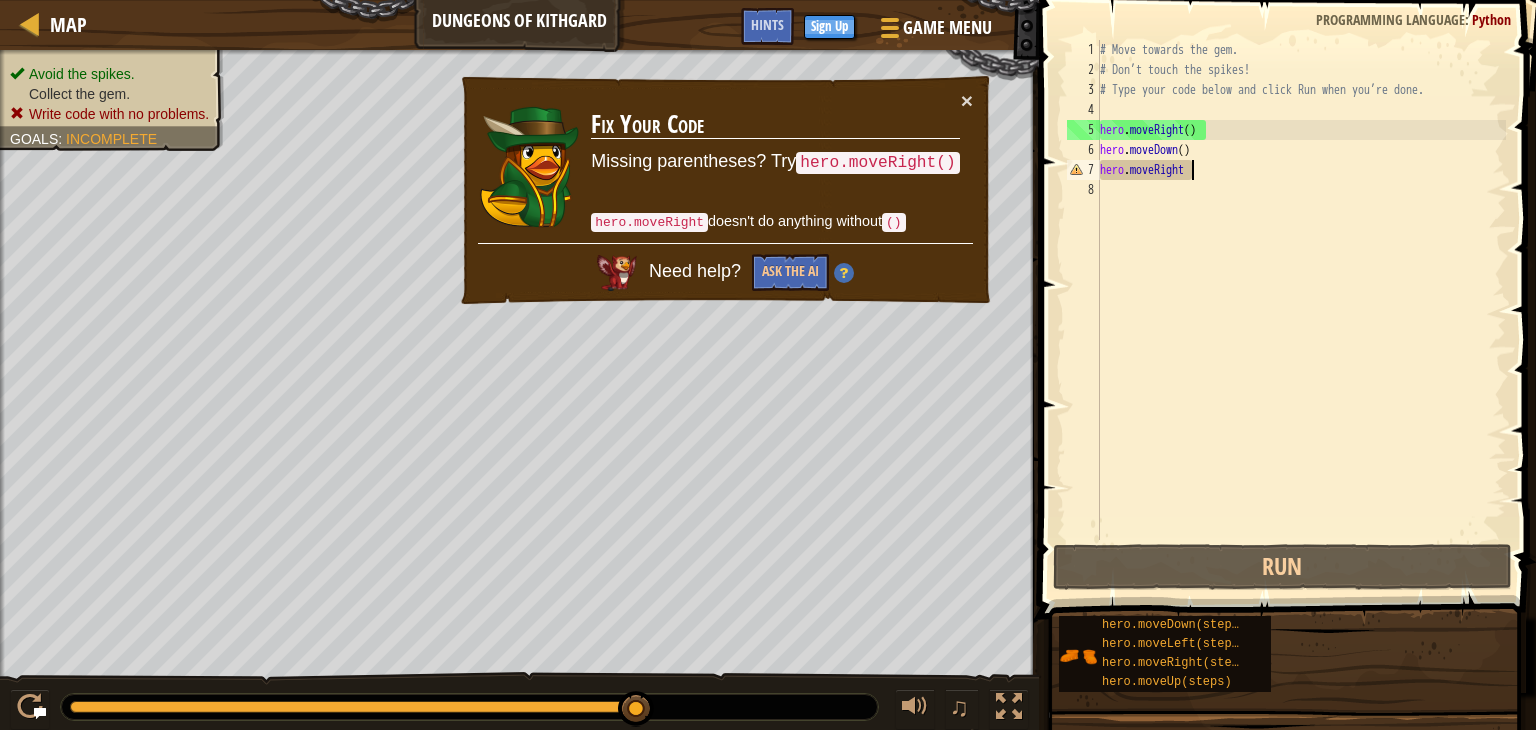 scroll, scrollTop: 9, scrollLeft: 7, axis: both 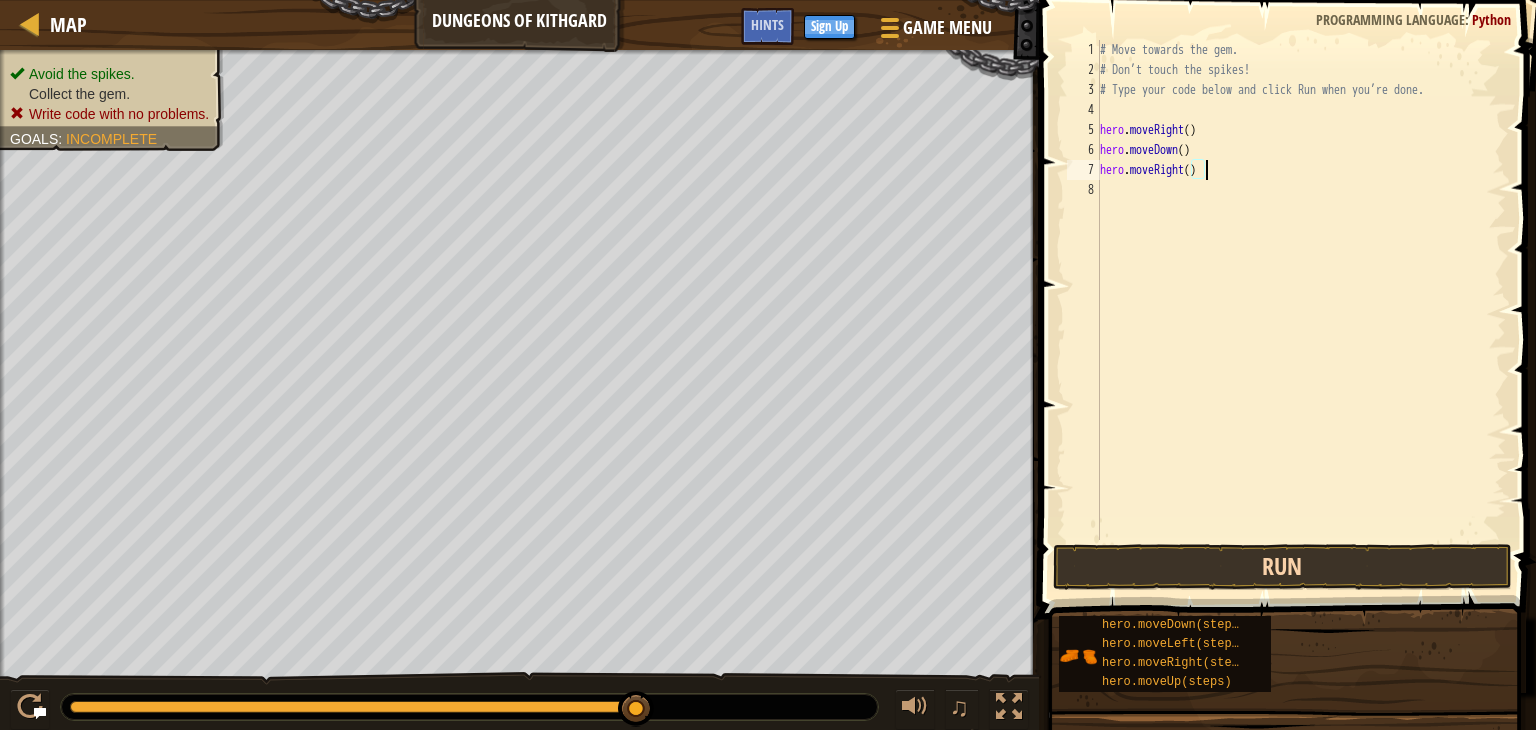 type on "hero.moveRight()" 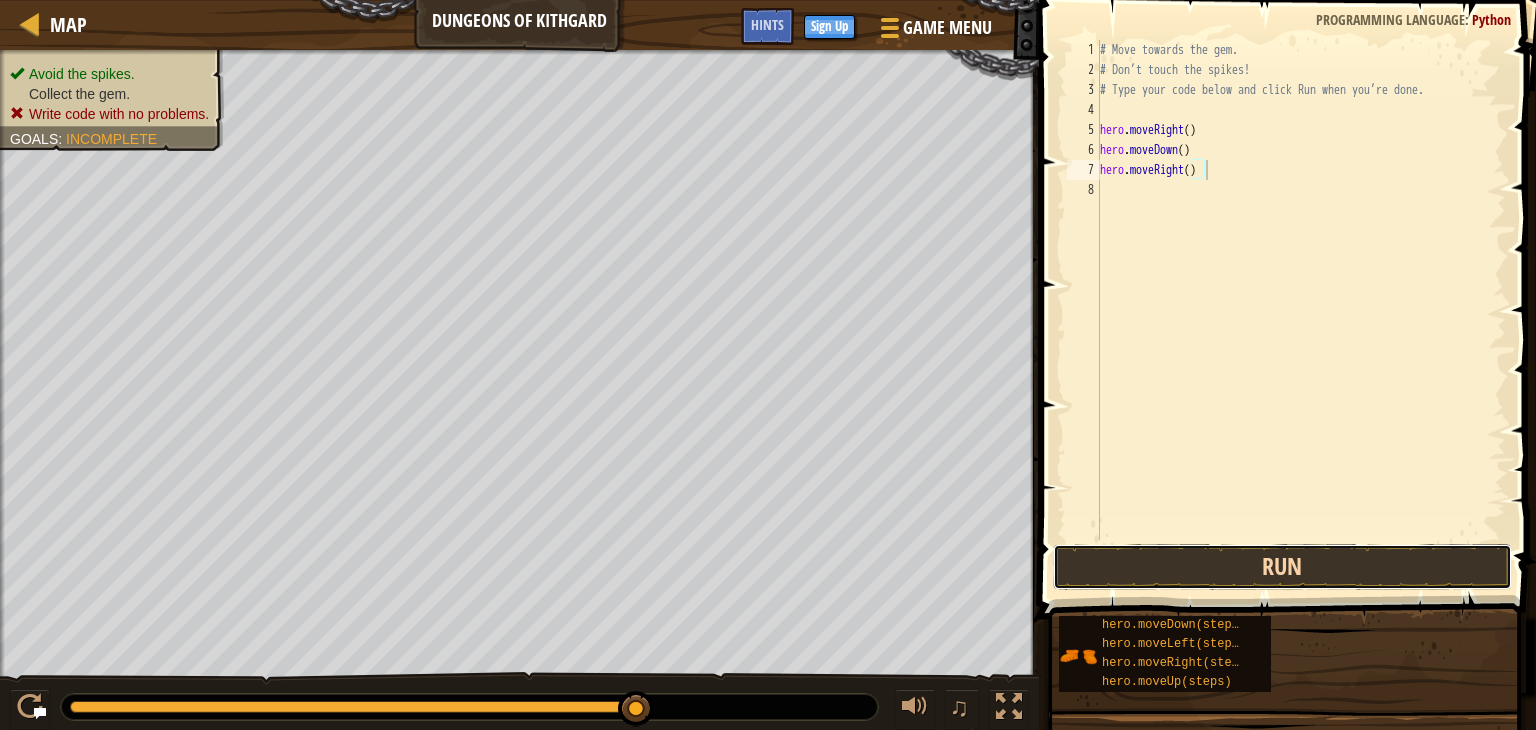 click on "Run" at bounding box center [1282, 567] 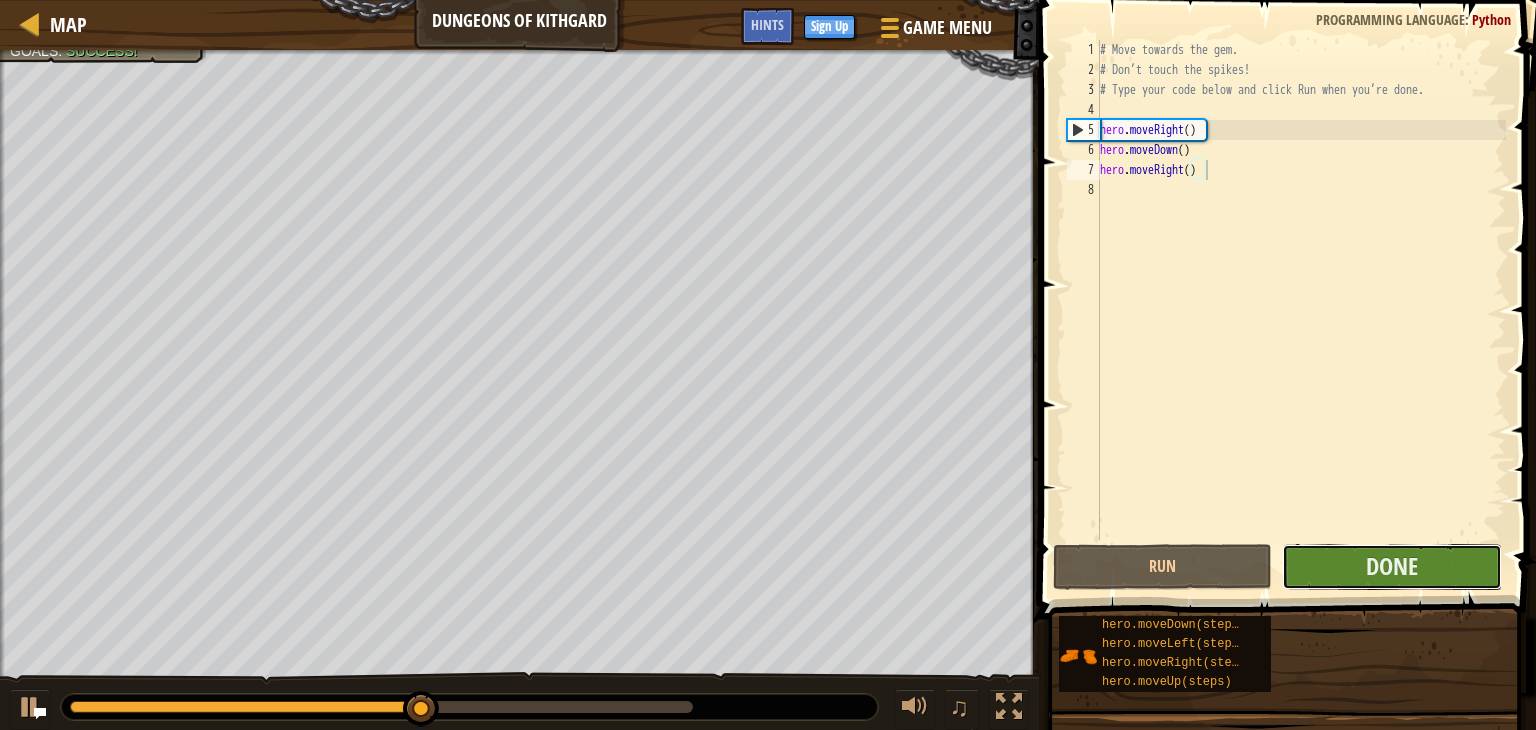 click on "Done" at bounding box center [1391, 567] 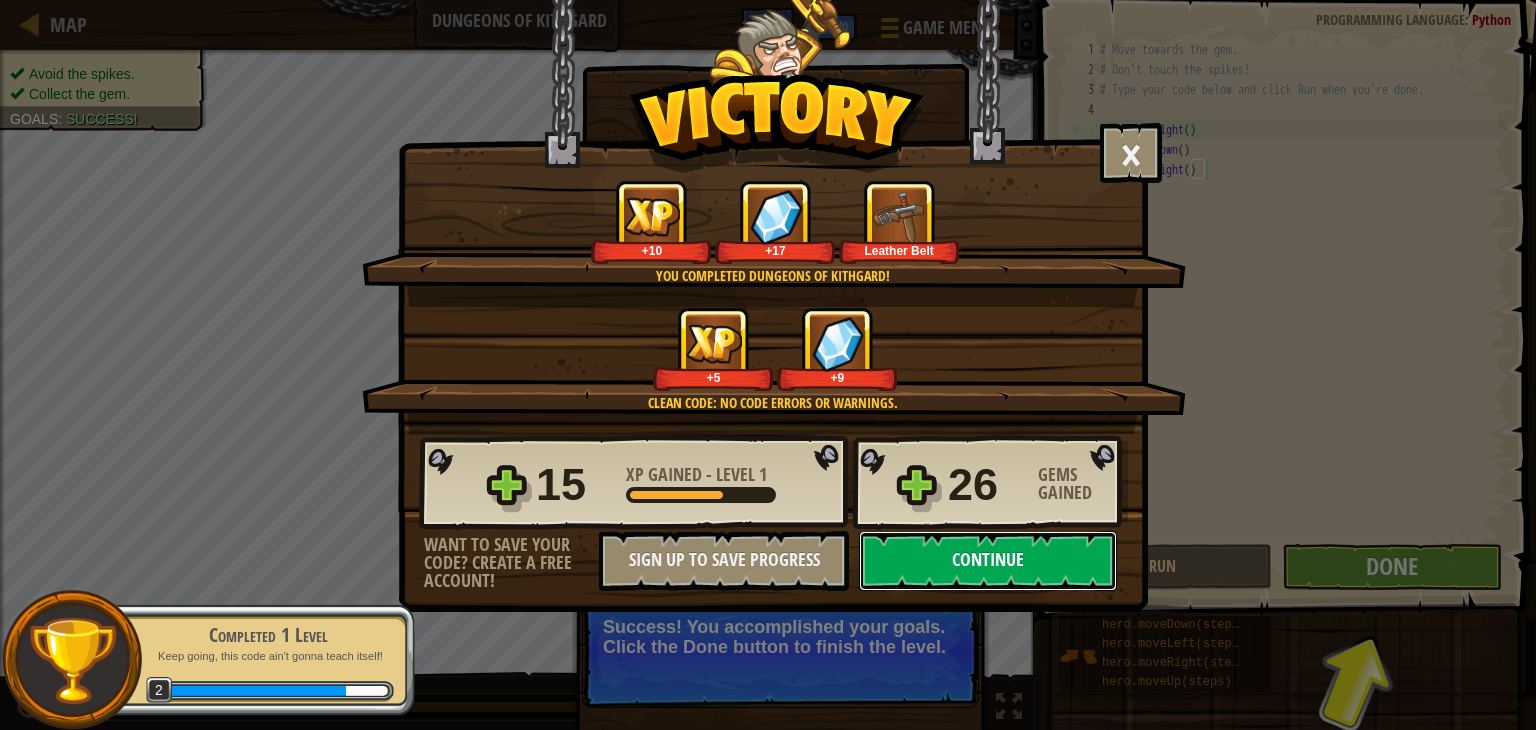 click on "Continue" at bounding box center [988, 561] 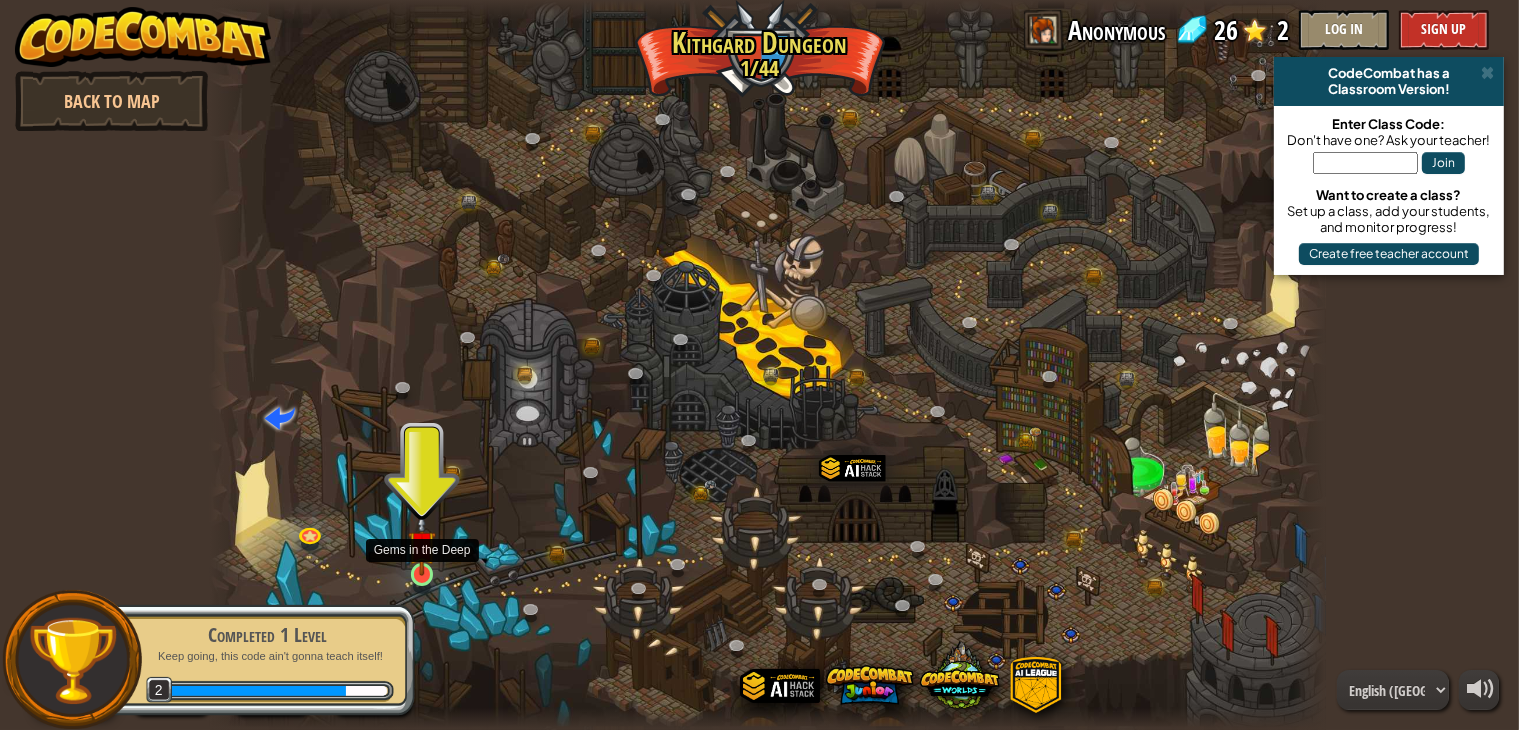 click at bounding box center (422, 545) 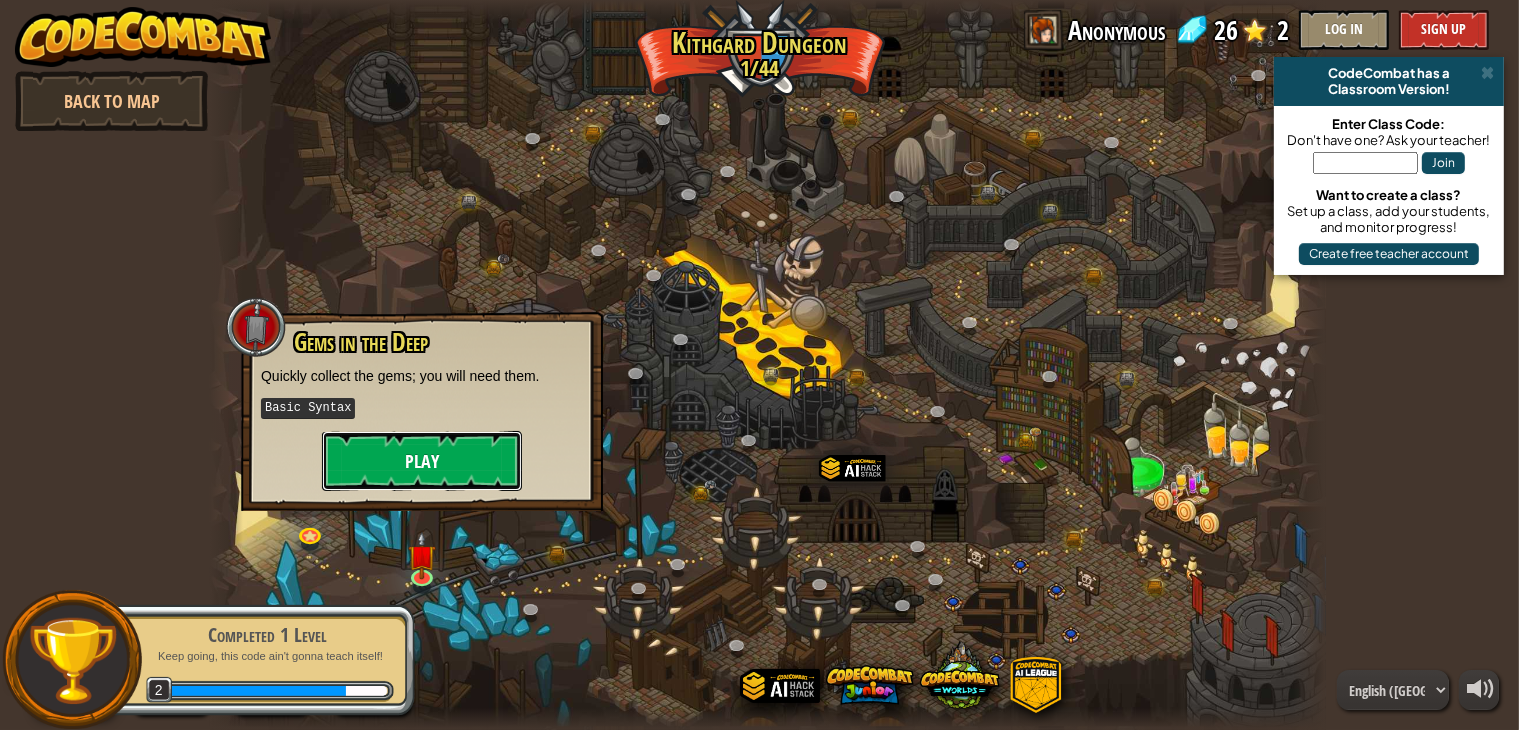 click on "Play" at bounding box center [422, 461] 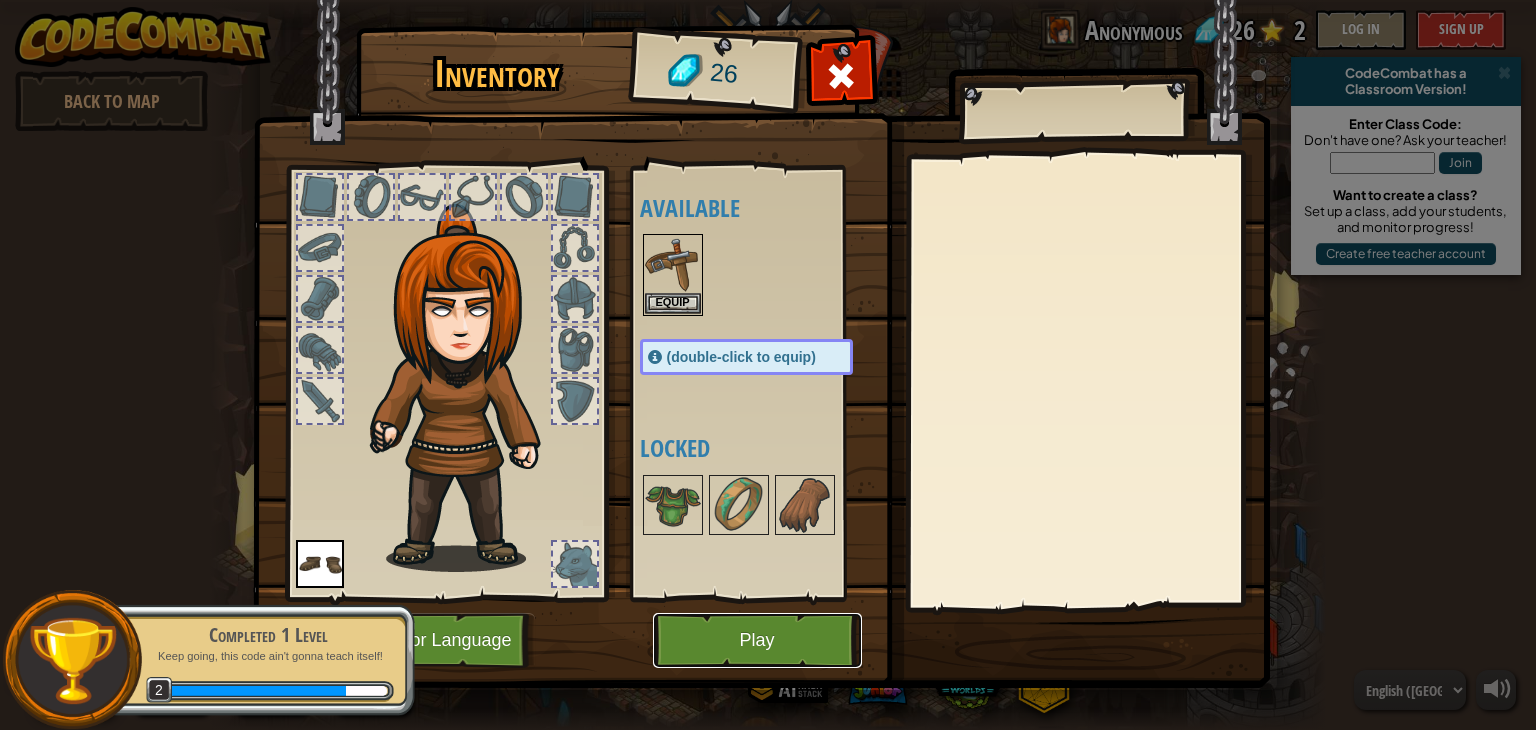 click on "Play" at bounding box center [757, 640] 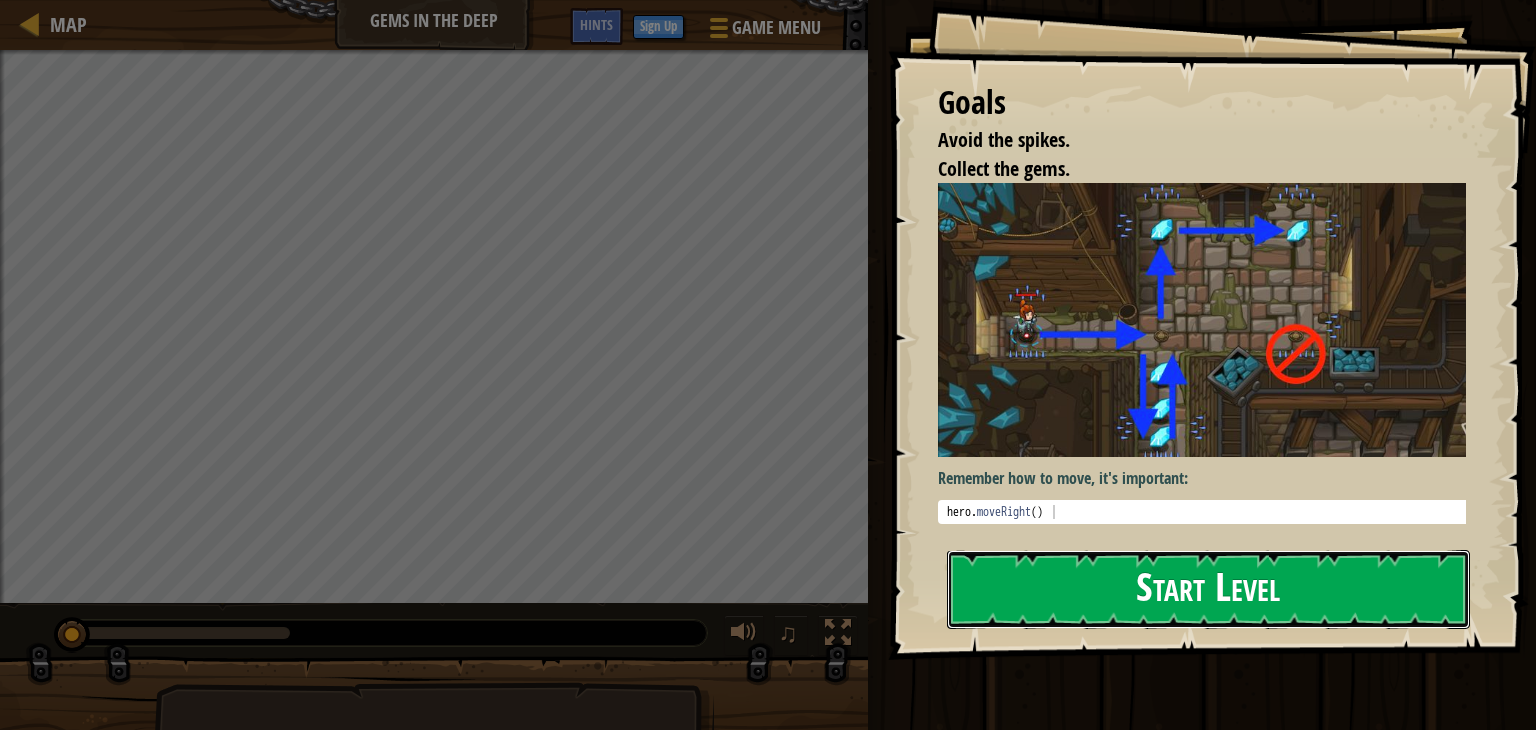 click on "Start Level" at bounding box center (1208, 589) 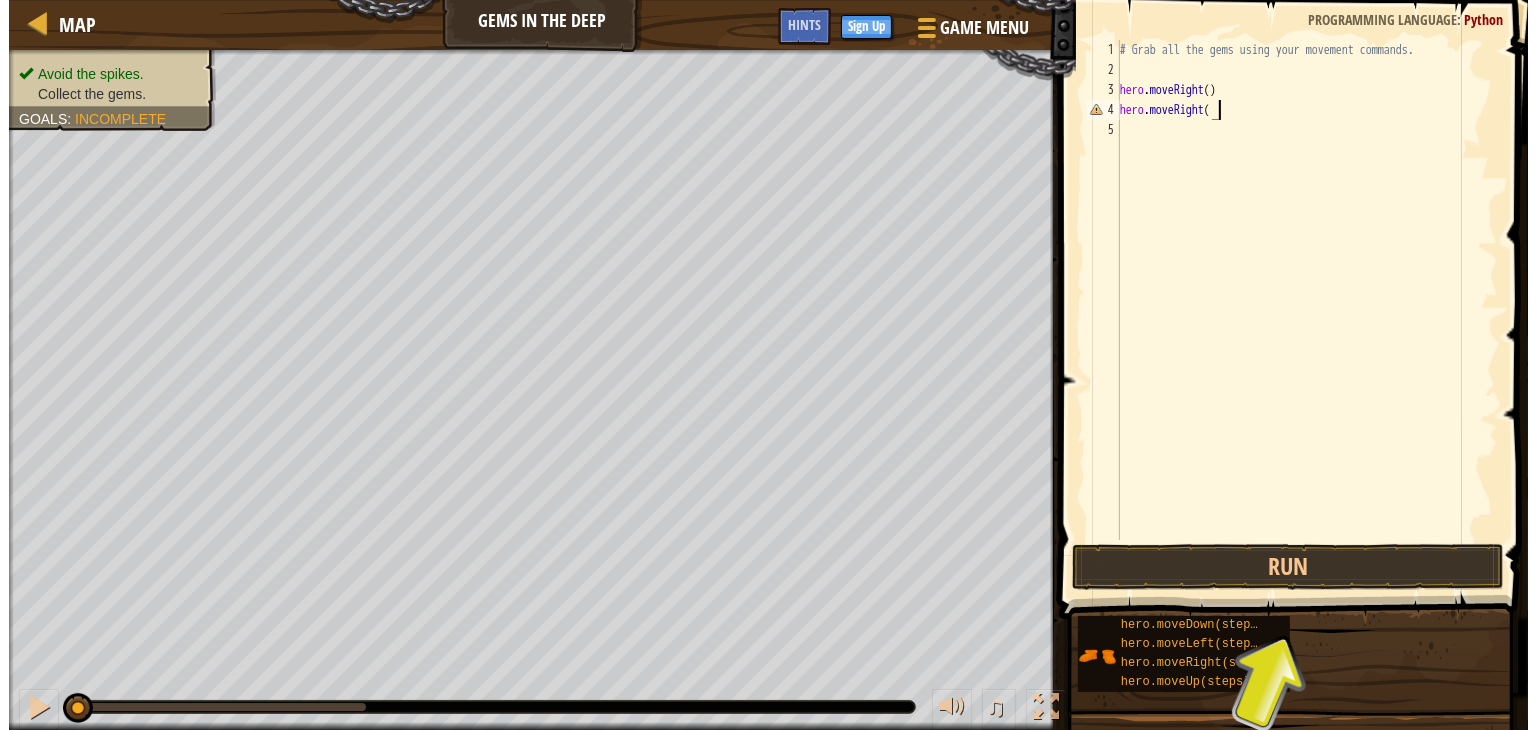 scroll, scrollTop: 9, scrollLeft: 7, axis: both 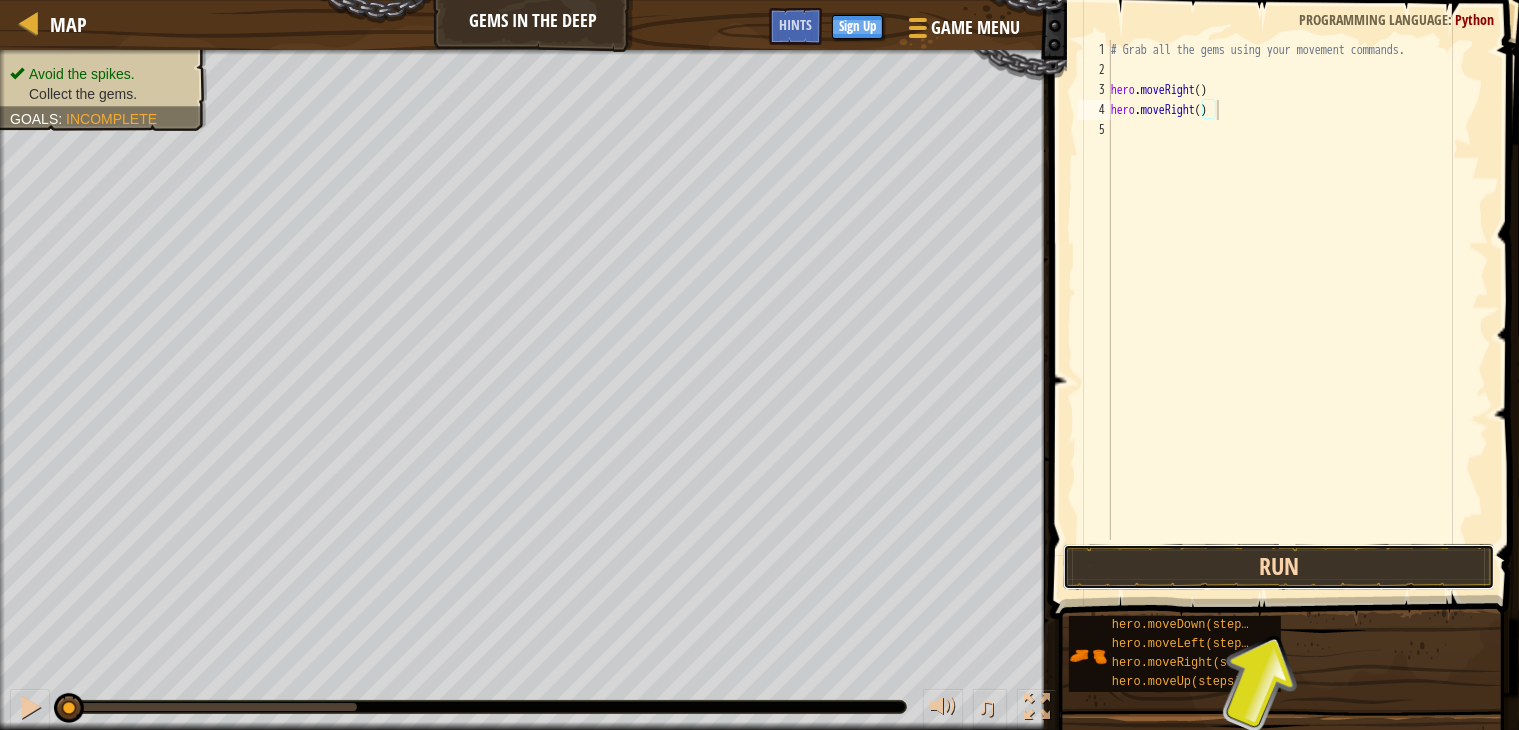 click on "Run" at bounding box center [1279, 567] 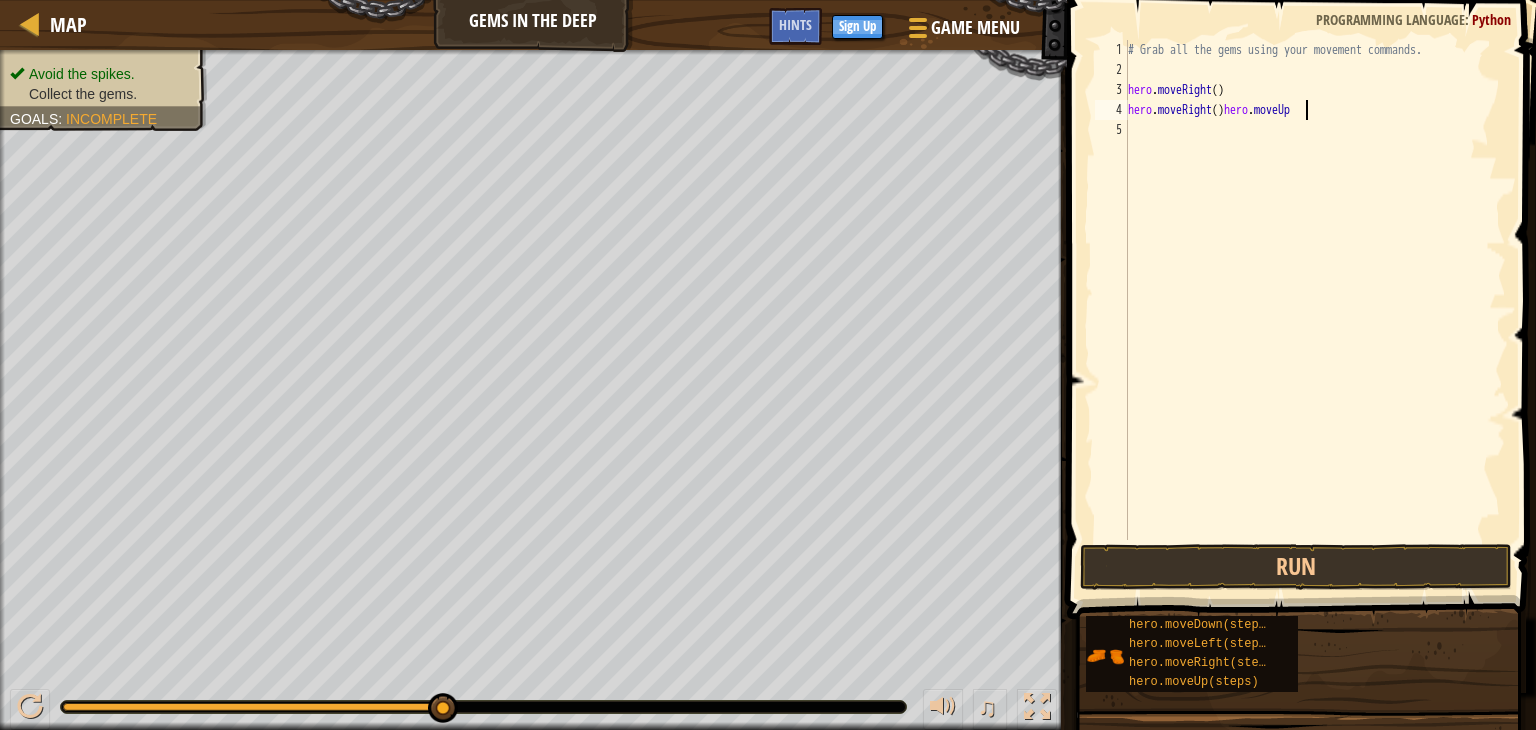scroll, scrollTop: 9, scrollLeft: 13, axis: both 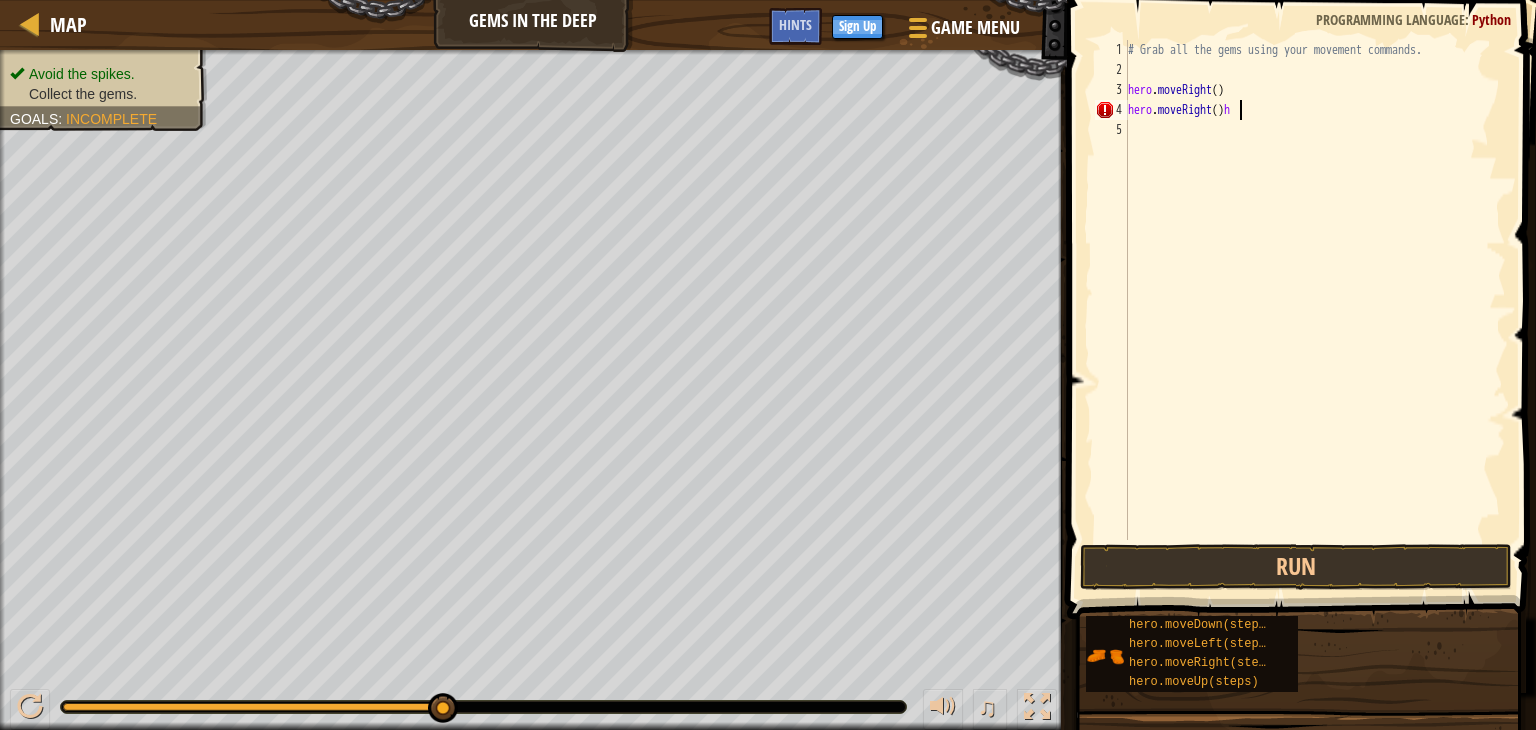 type on "hero.moveRight()" 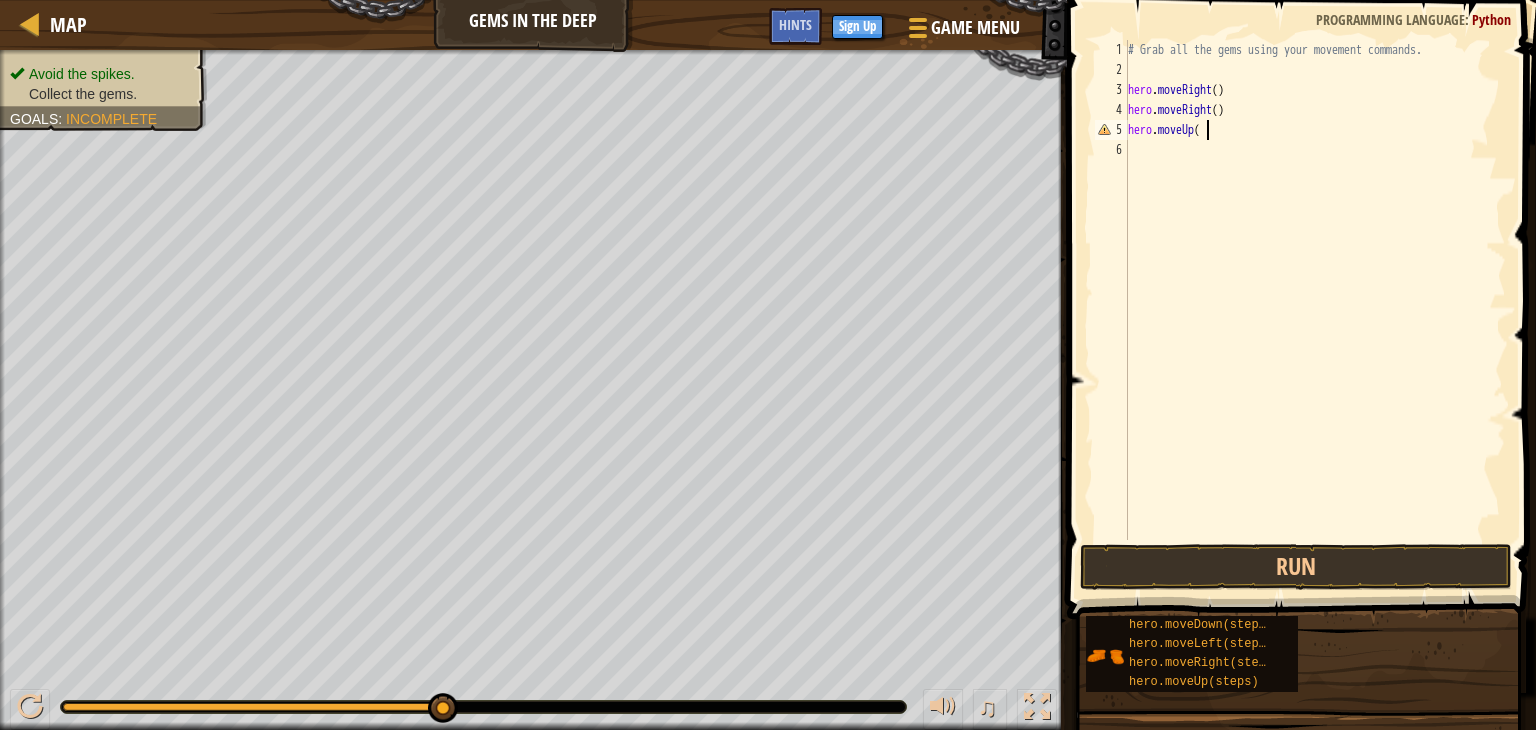 scroll, scrollTop: 9, scrollLeft: 5, axis: both 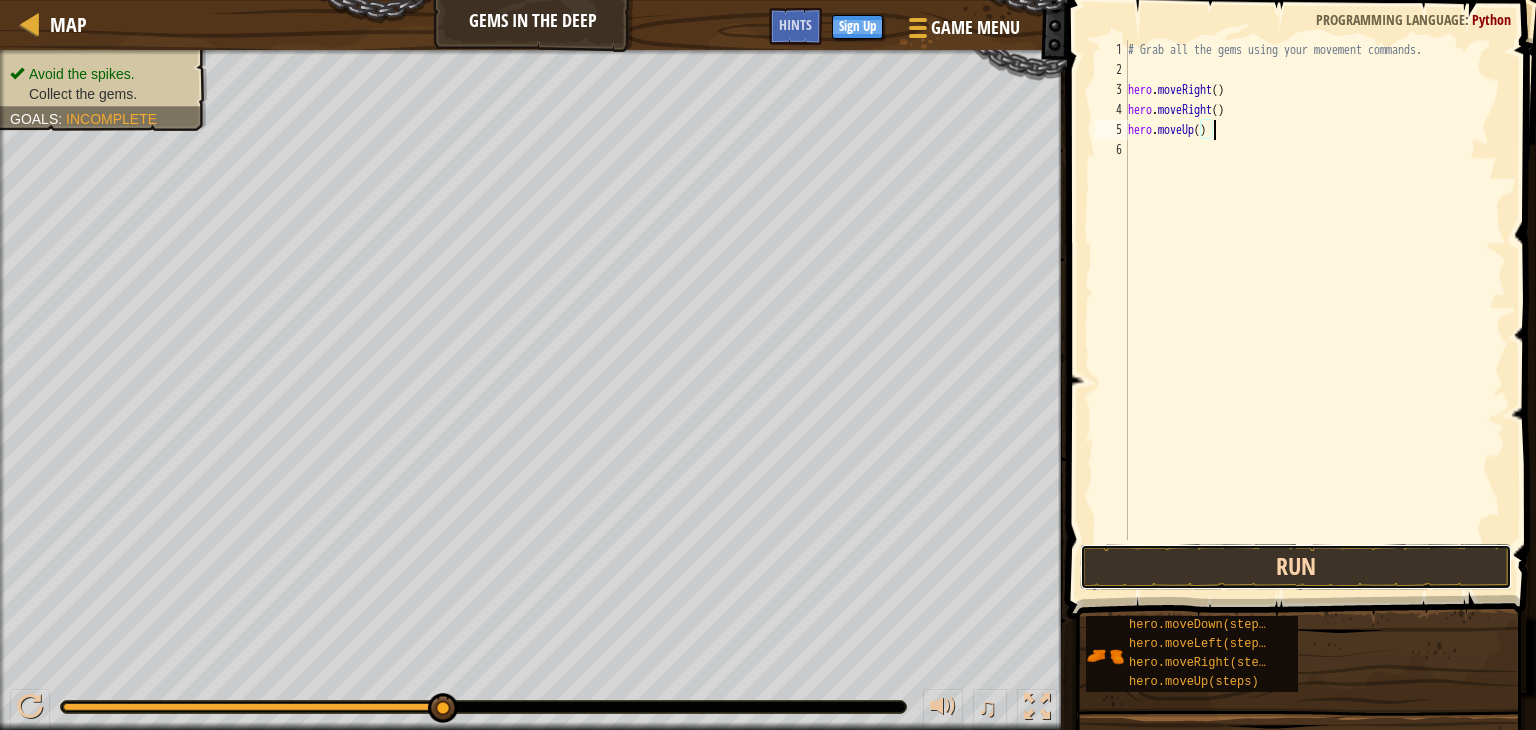 click on "Run" at bounding box center [1296, 567] 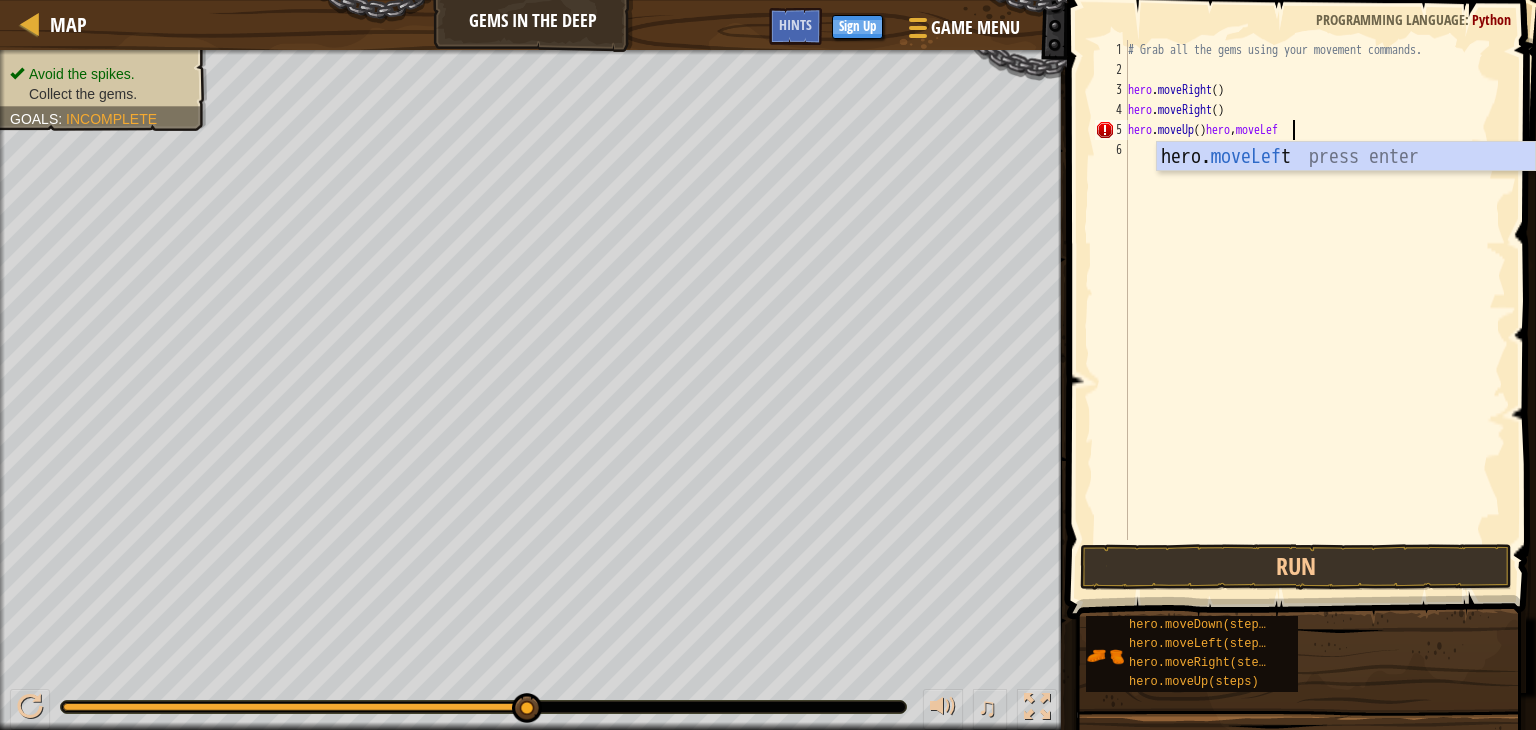 scroll, scrollTop: 9, scrollLeft: 12, axis: both 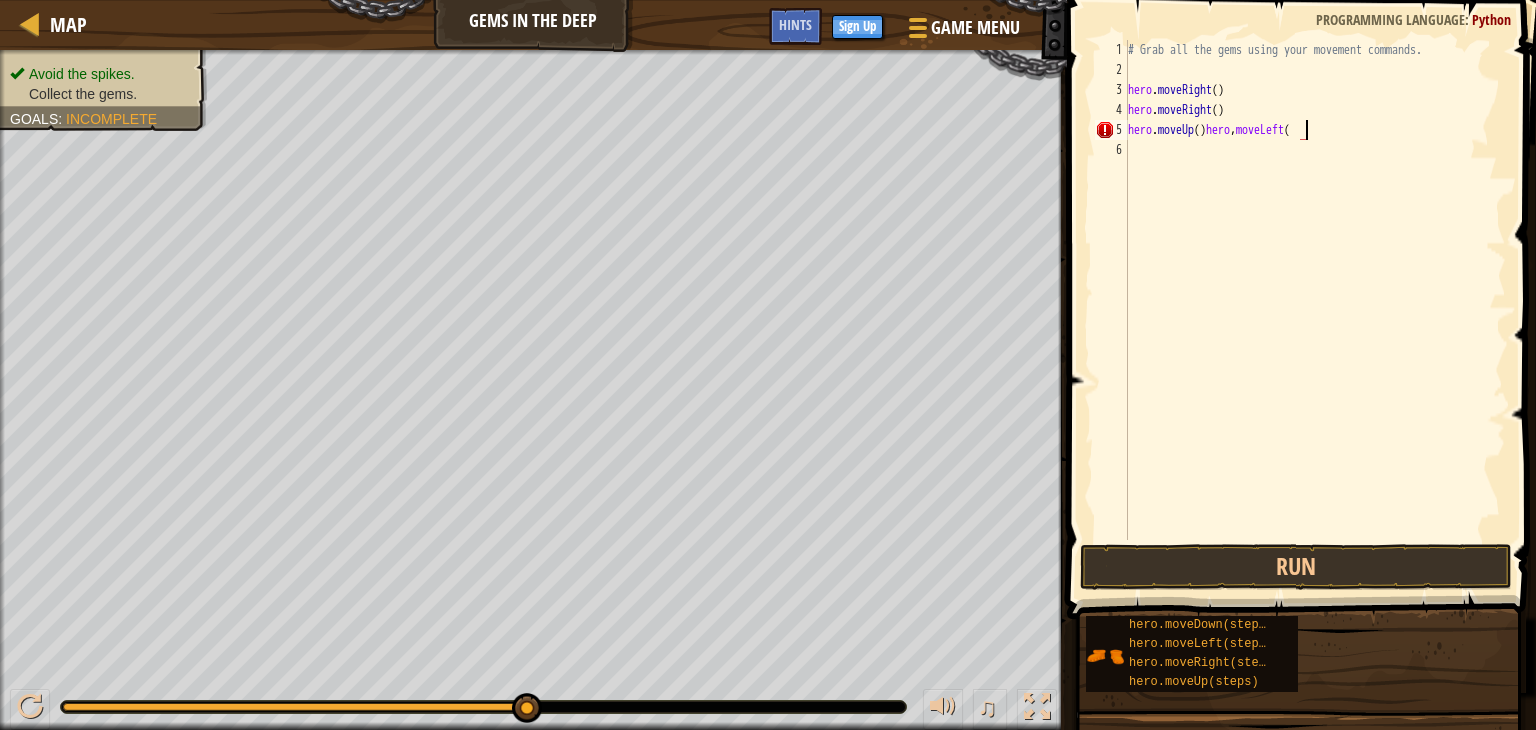 type on "hero.moveUp()hero,moveLeft()" 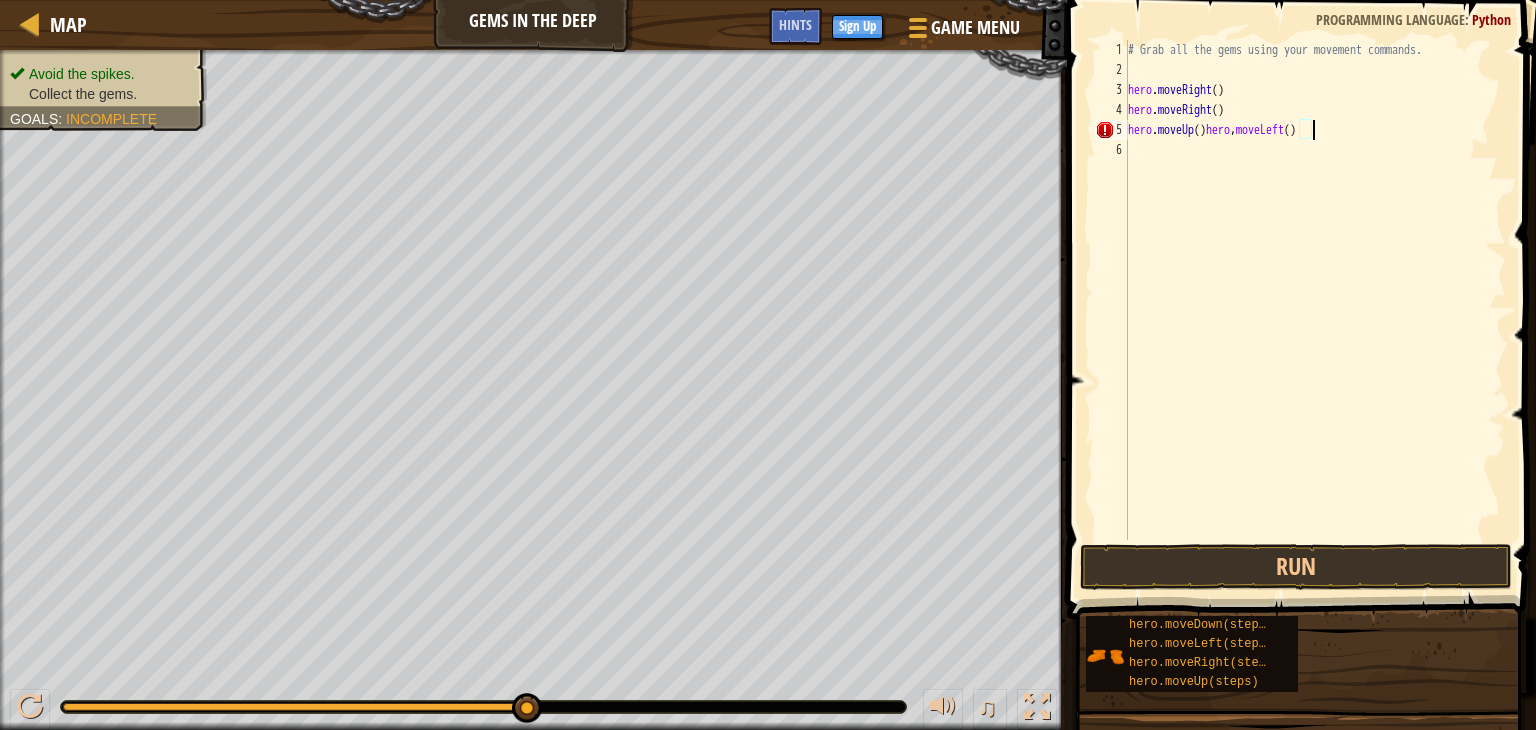 scroll, scrollTop: 9, scrollLeft: 0, axis: vertical 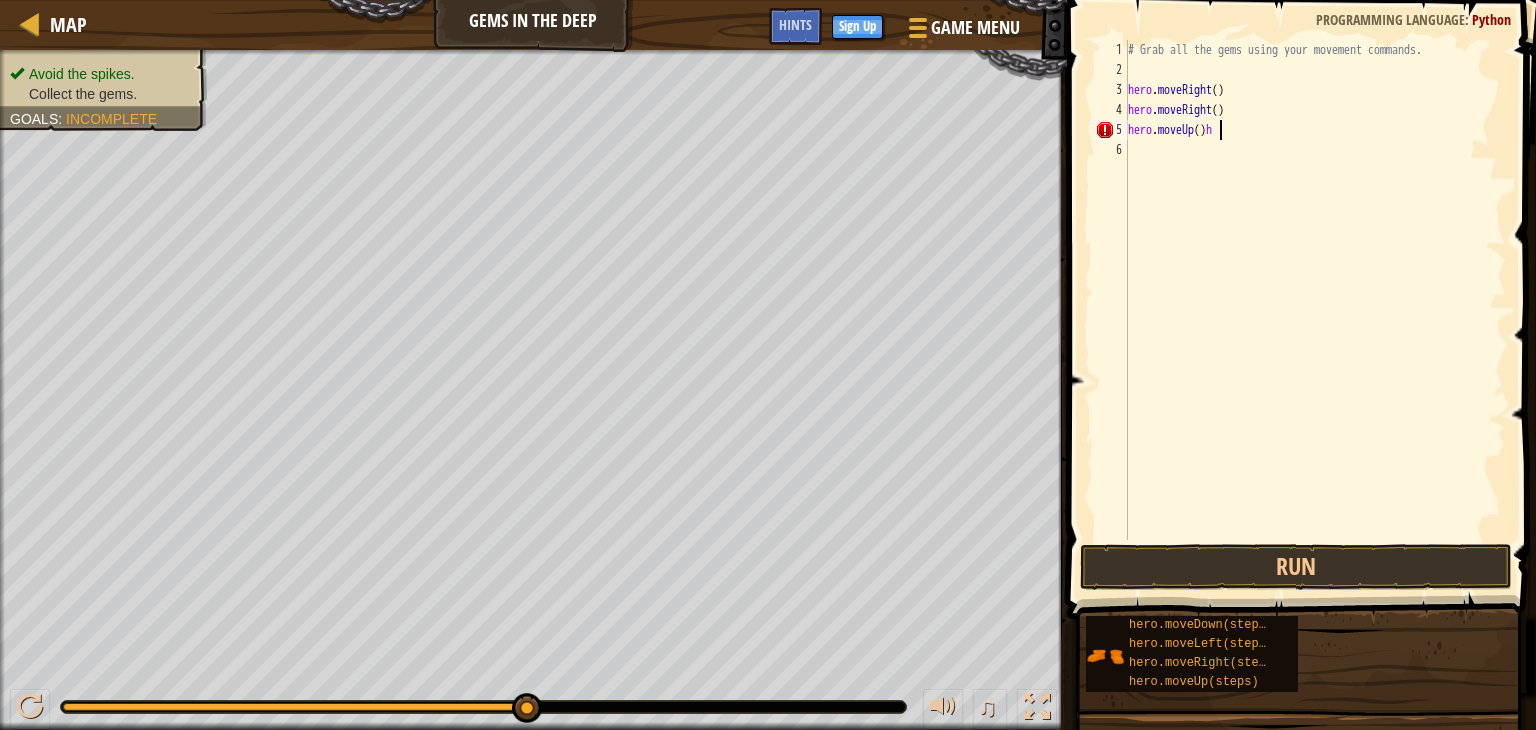 type on "hero.moveUp()" 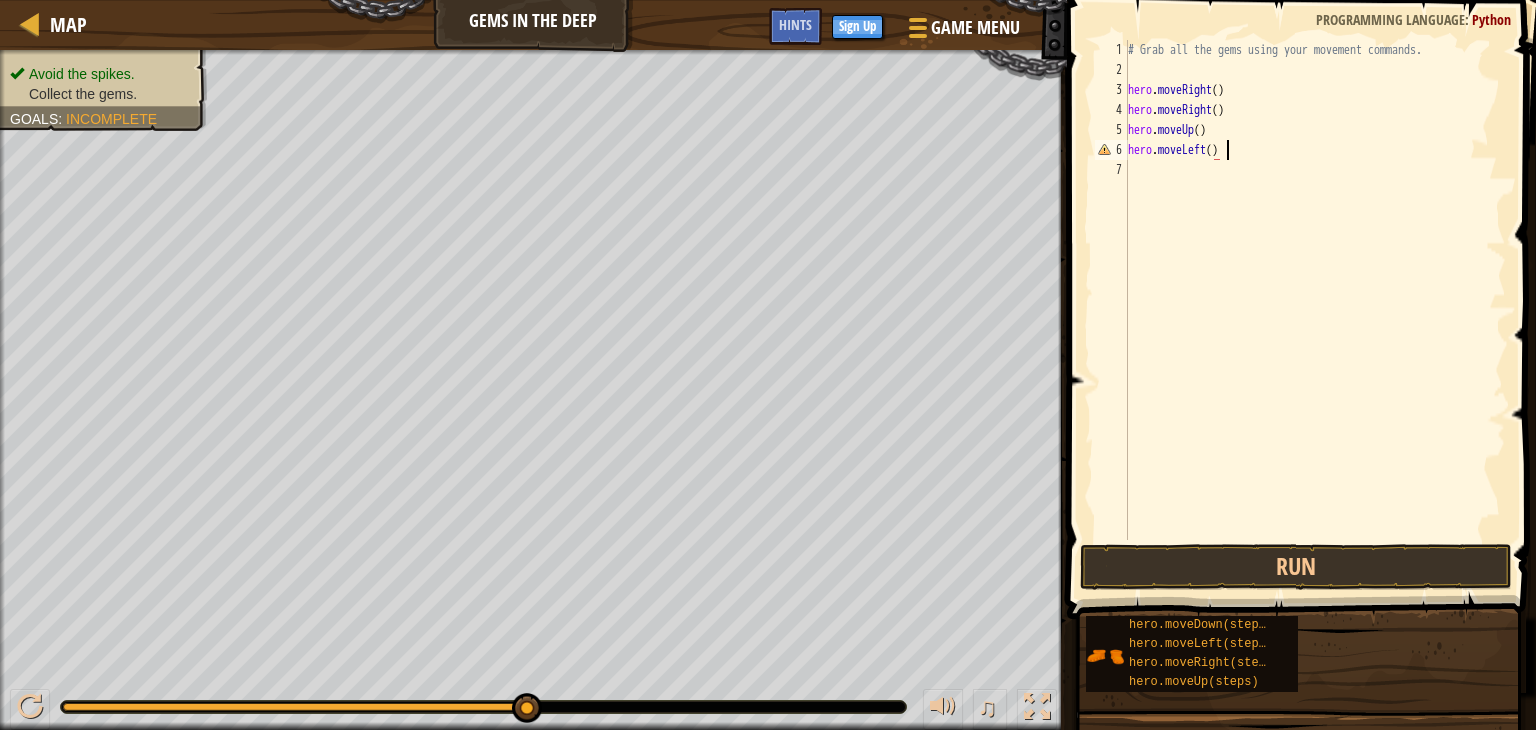 scroll, scrollTop: 9, scrollLeft: 7, axis: both 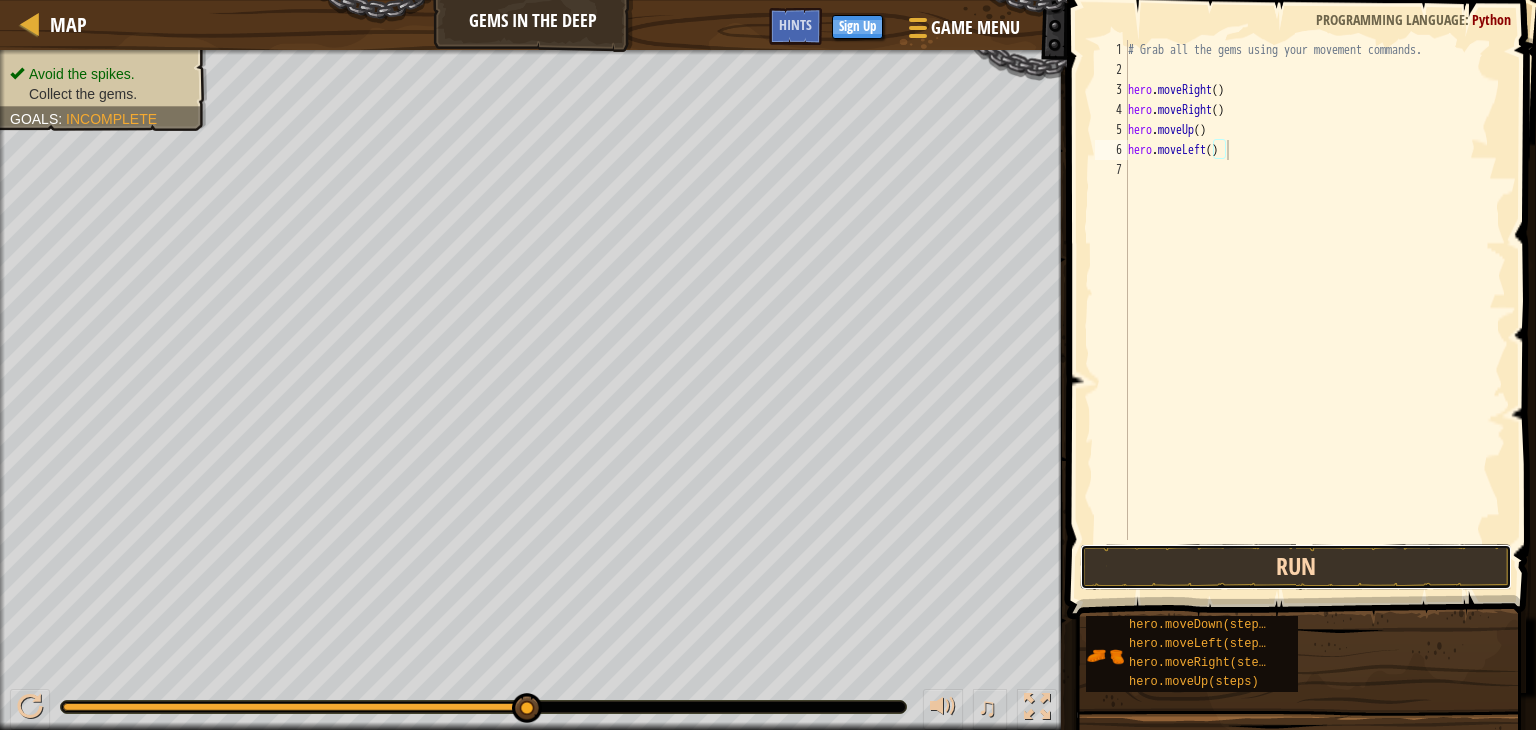 click on "Run" at bounding box center [1296, 567] 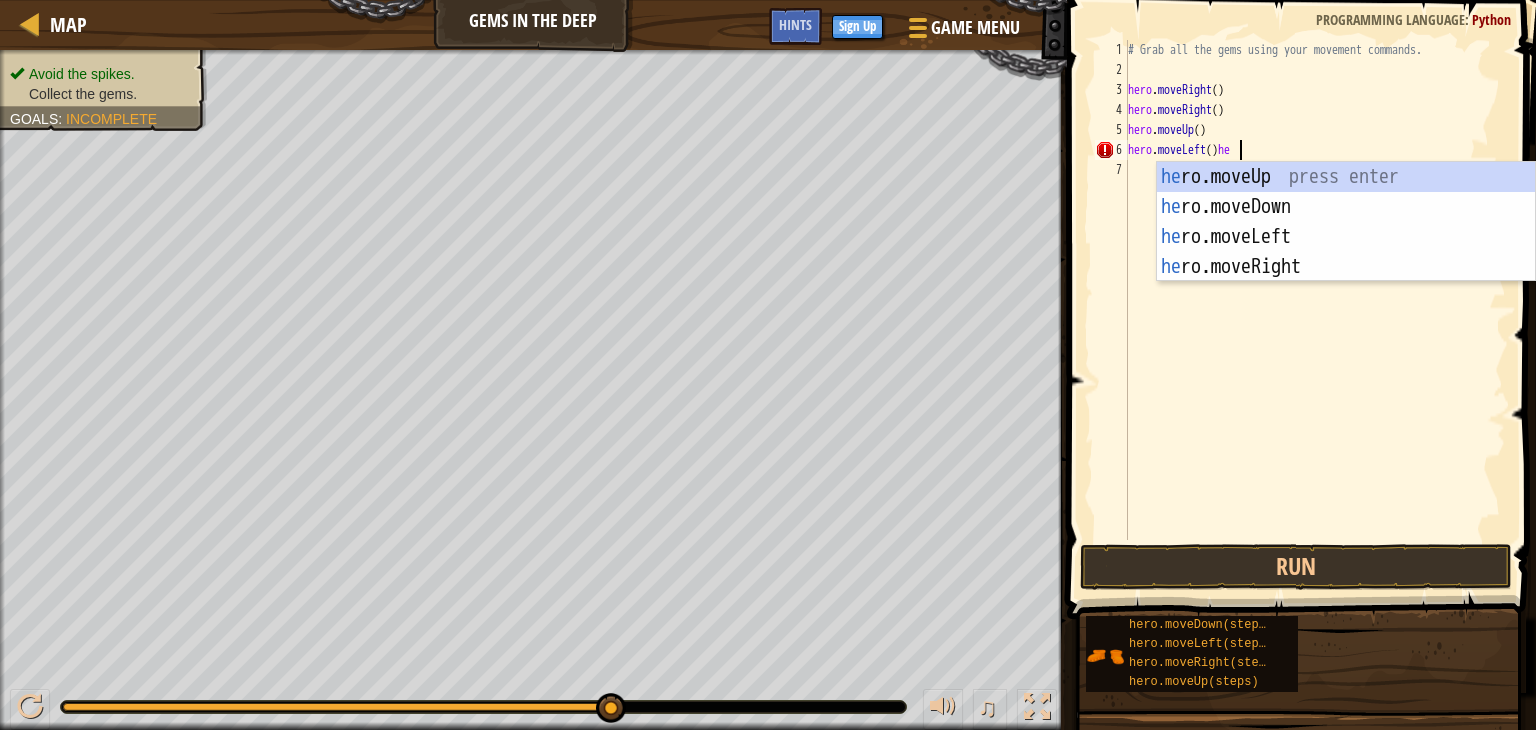 scroll, scrollTop: 9, scrollLeft: 7, axis: both 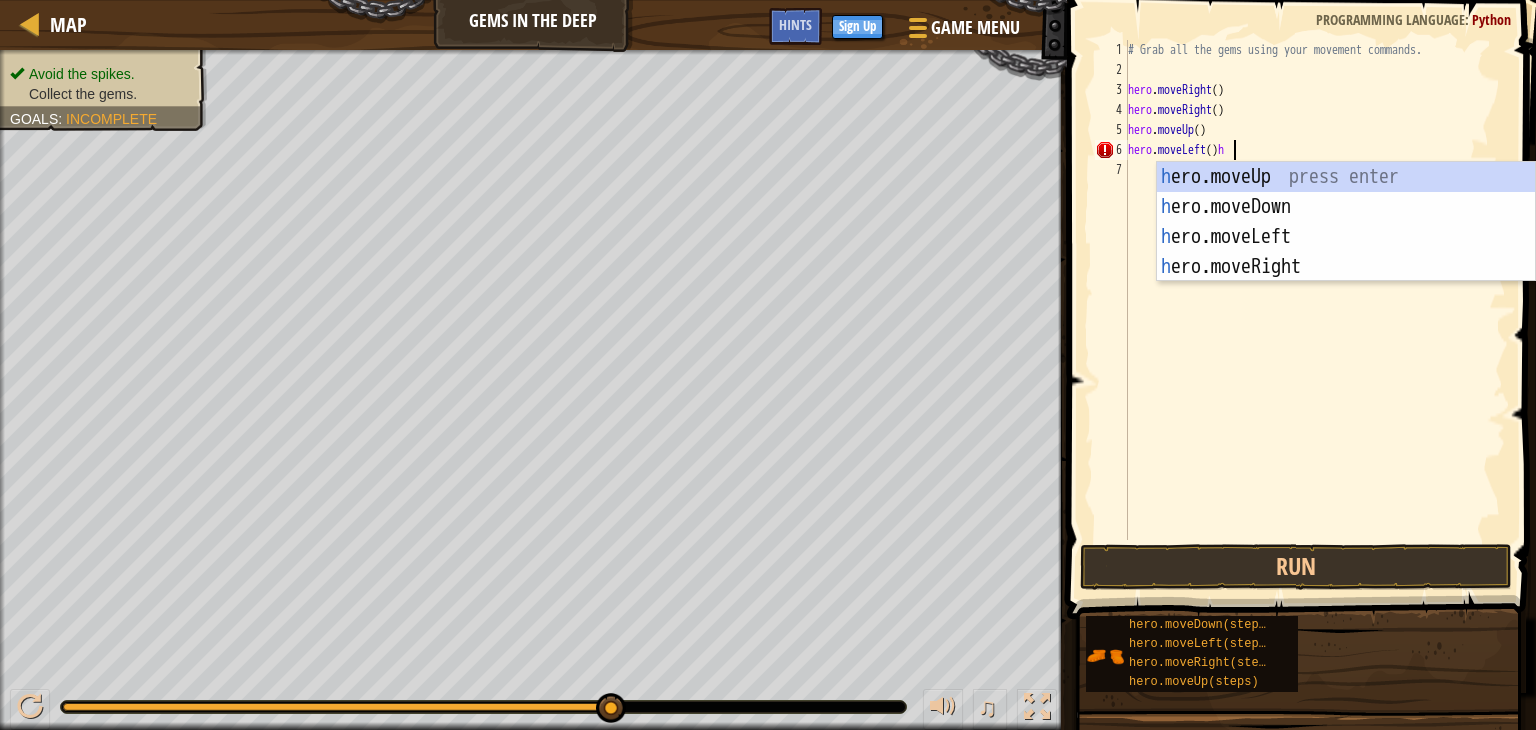type on "hero.moveLeft()" 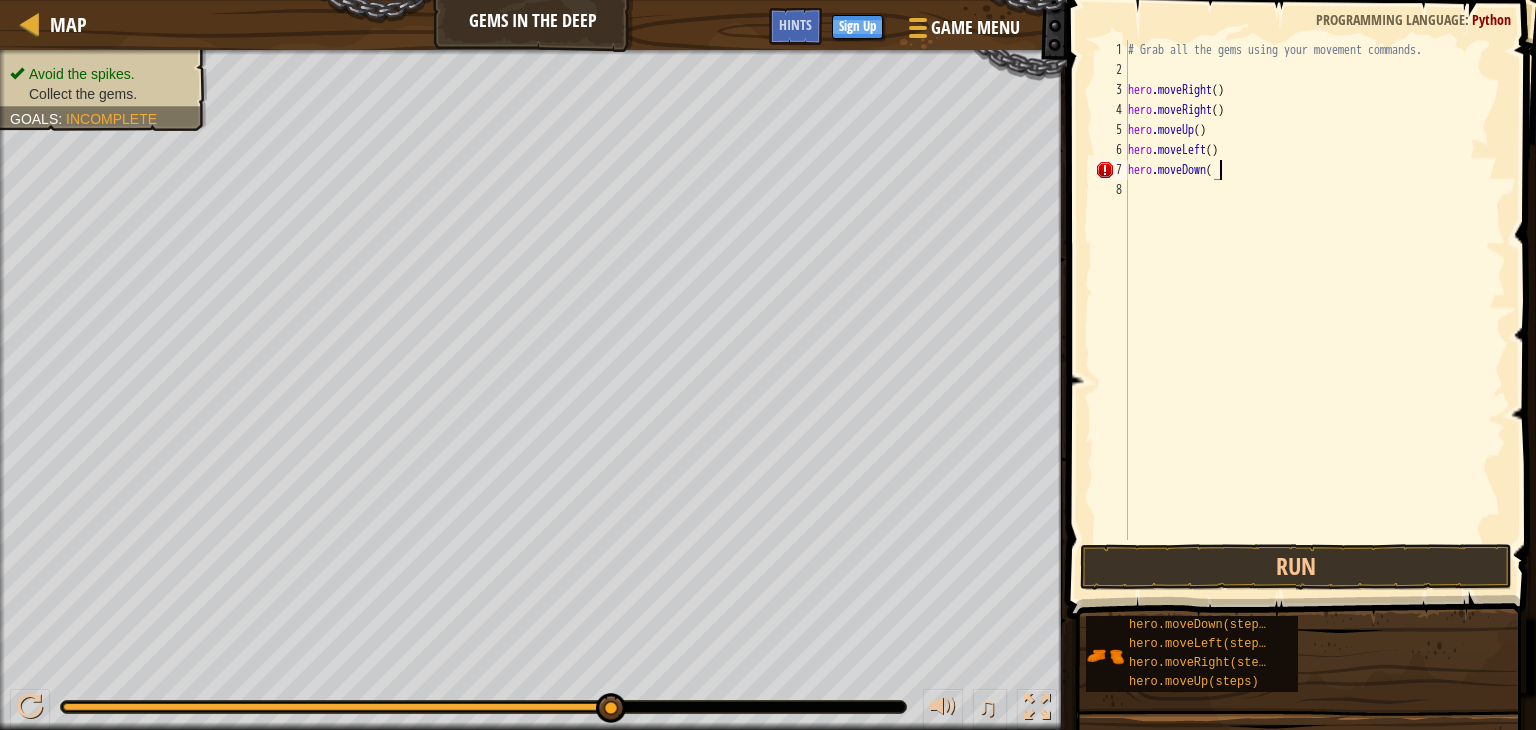scroll, scrollTop: 9, scrollLeft: 7, axis: both 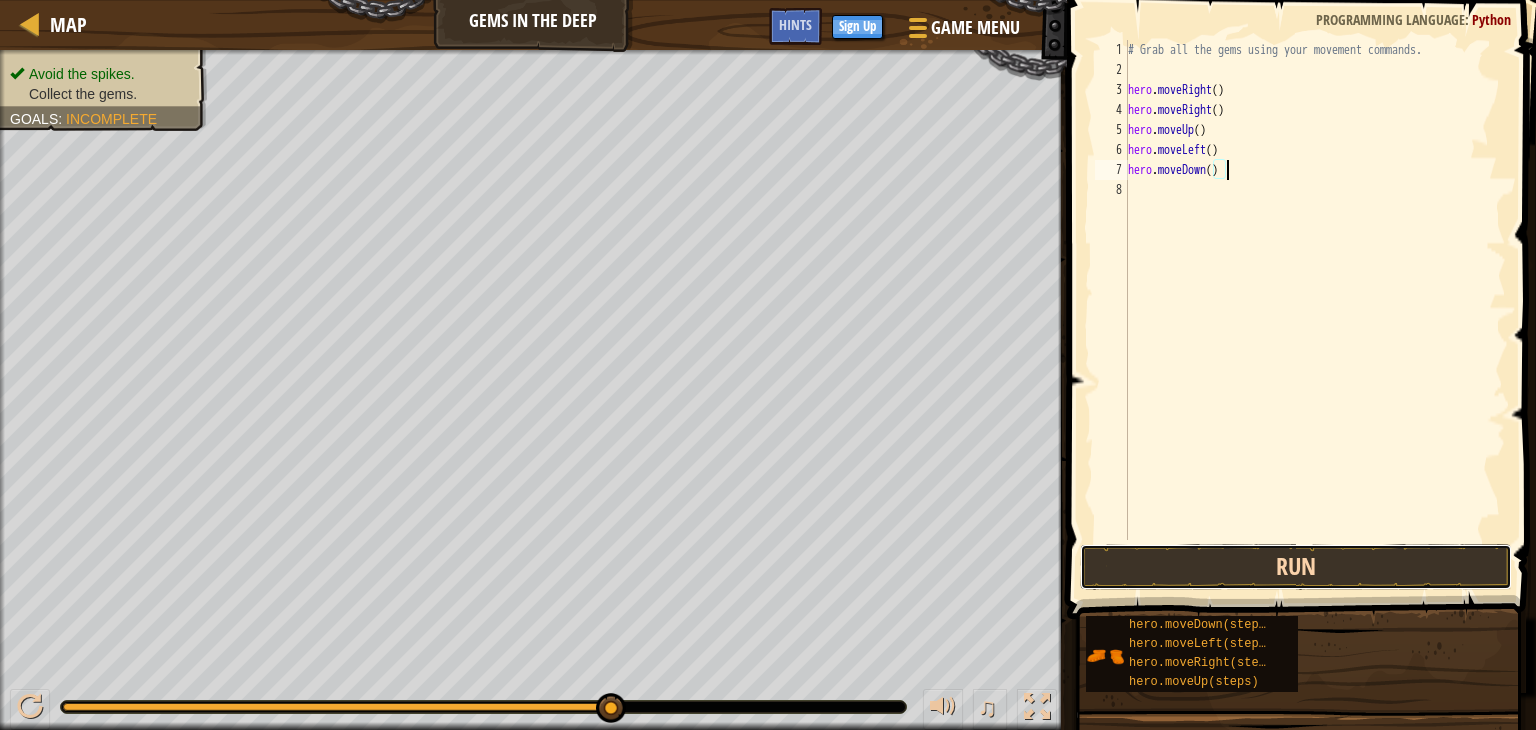click on "Run" at bounding box center [1296, 567] 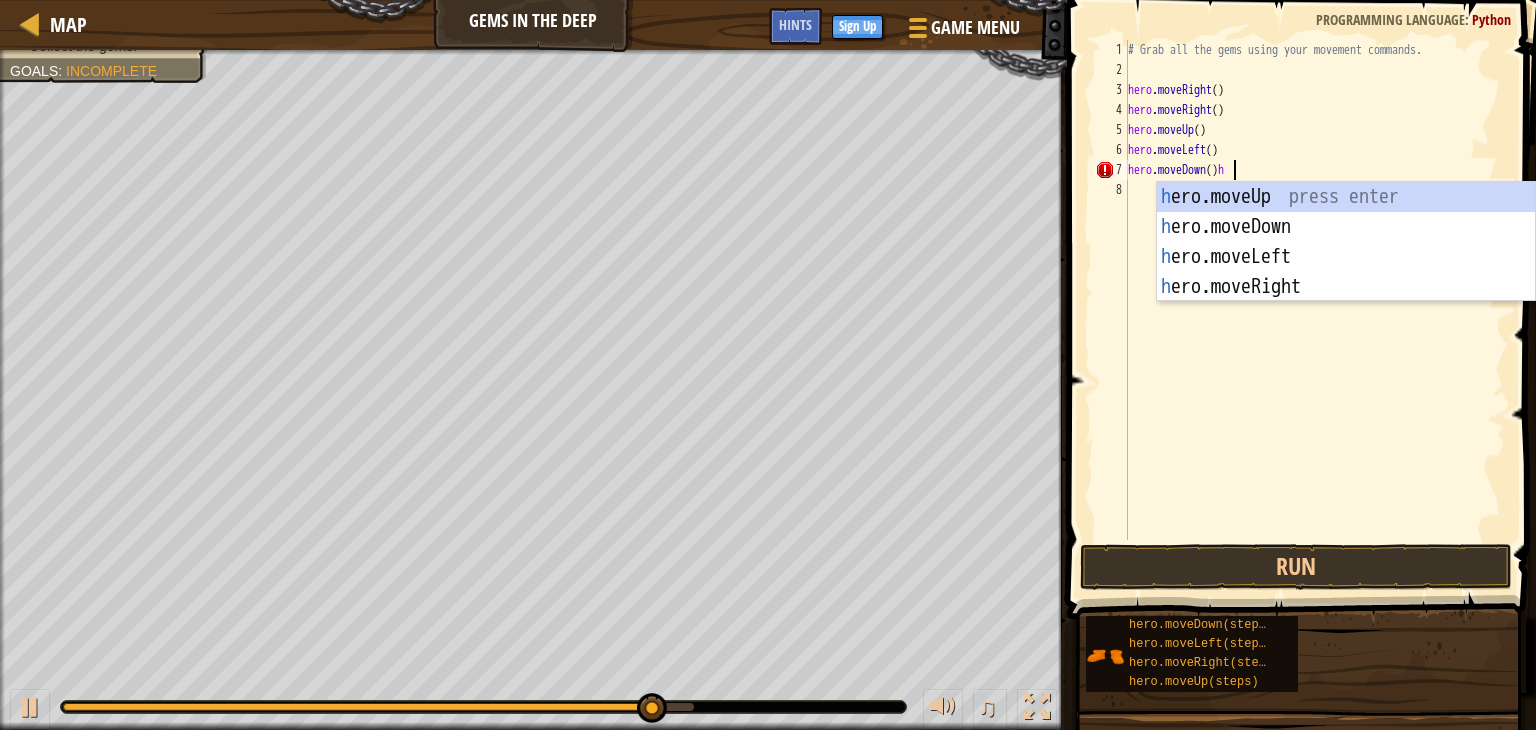 scroll, scrollTop: 9, scrollLeft: 7, axis: both 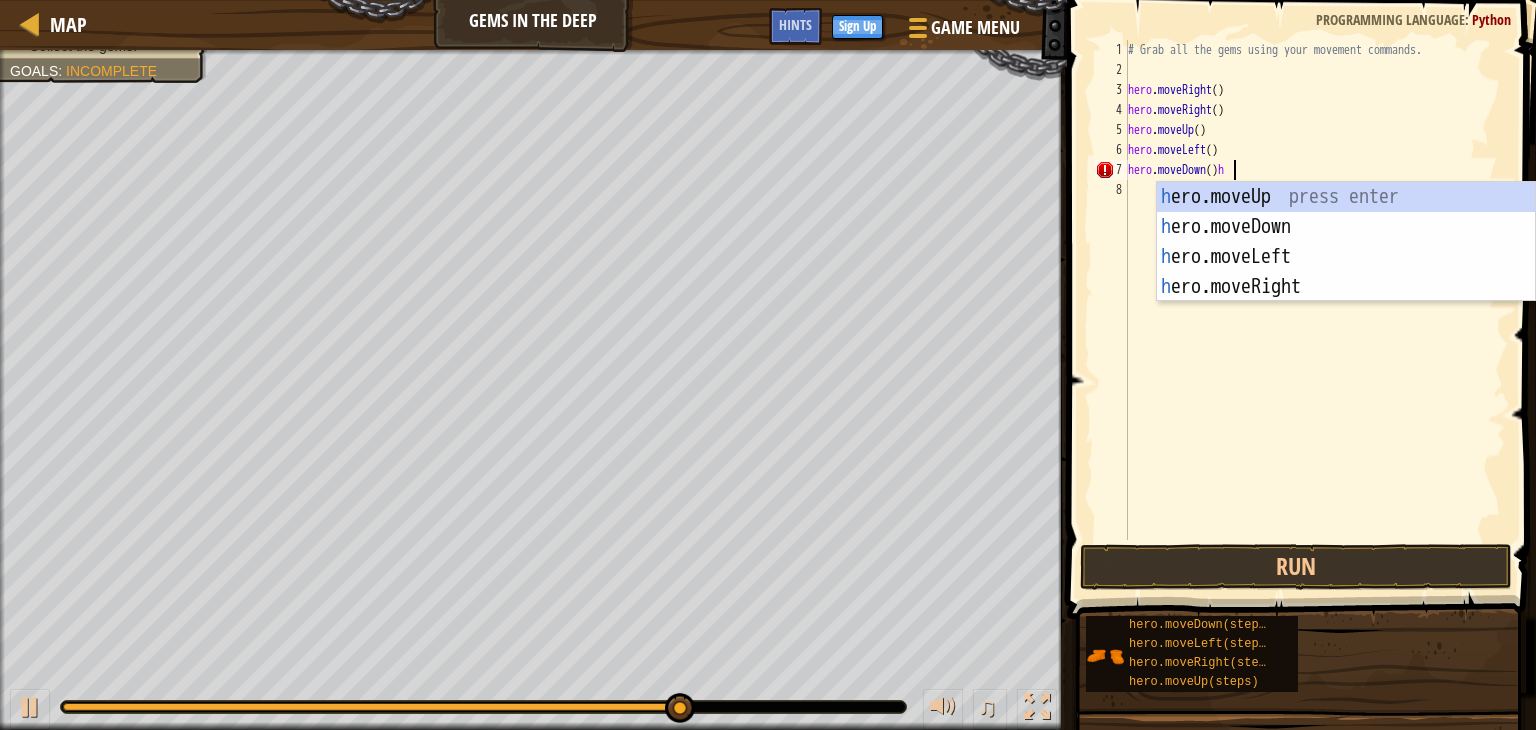 type on "hero.moveDown()" 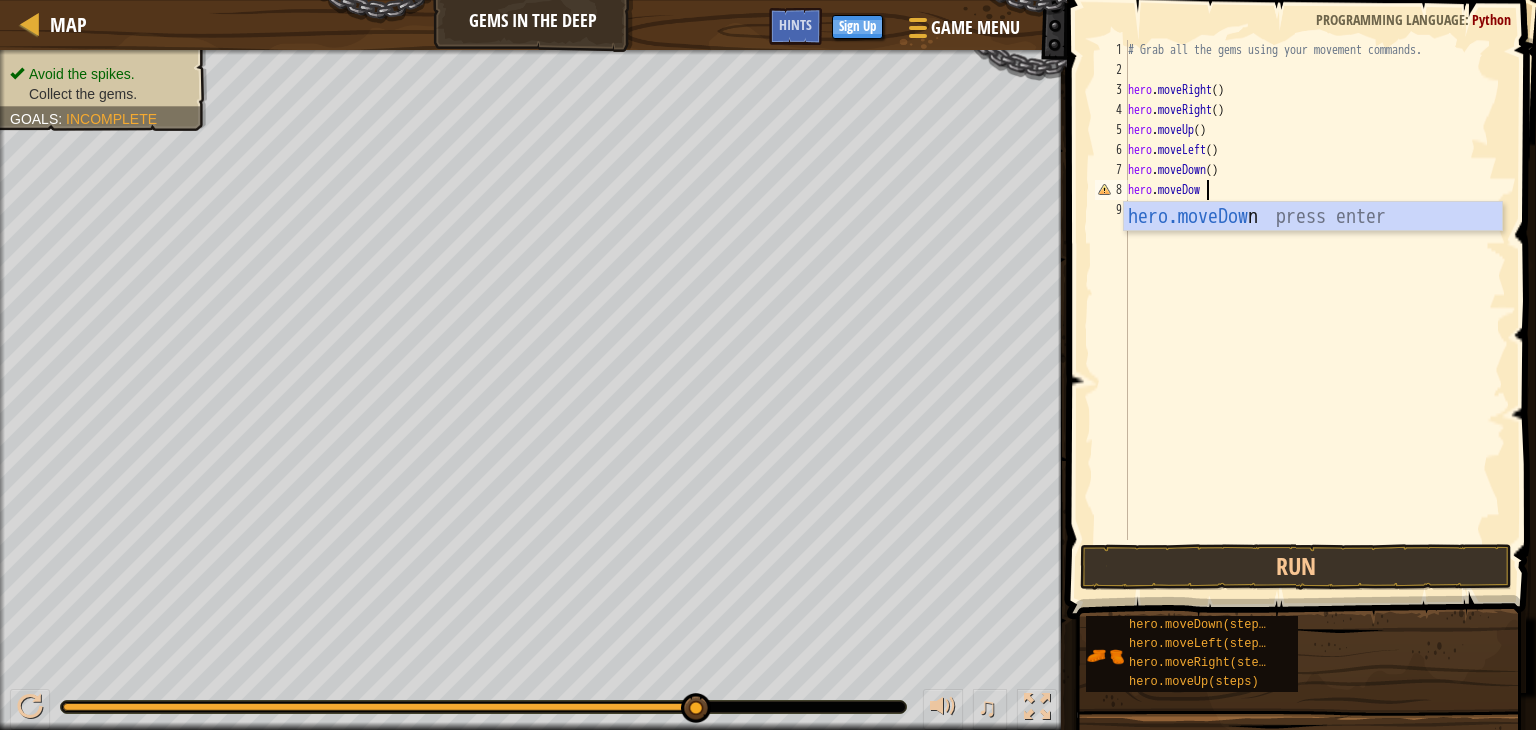 scroll, scrollTop: 9, scrollLeft: 5, axis: both 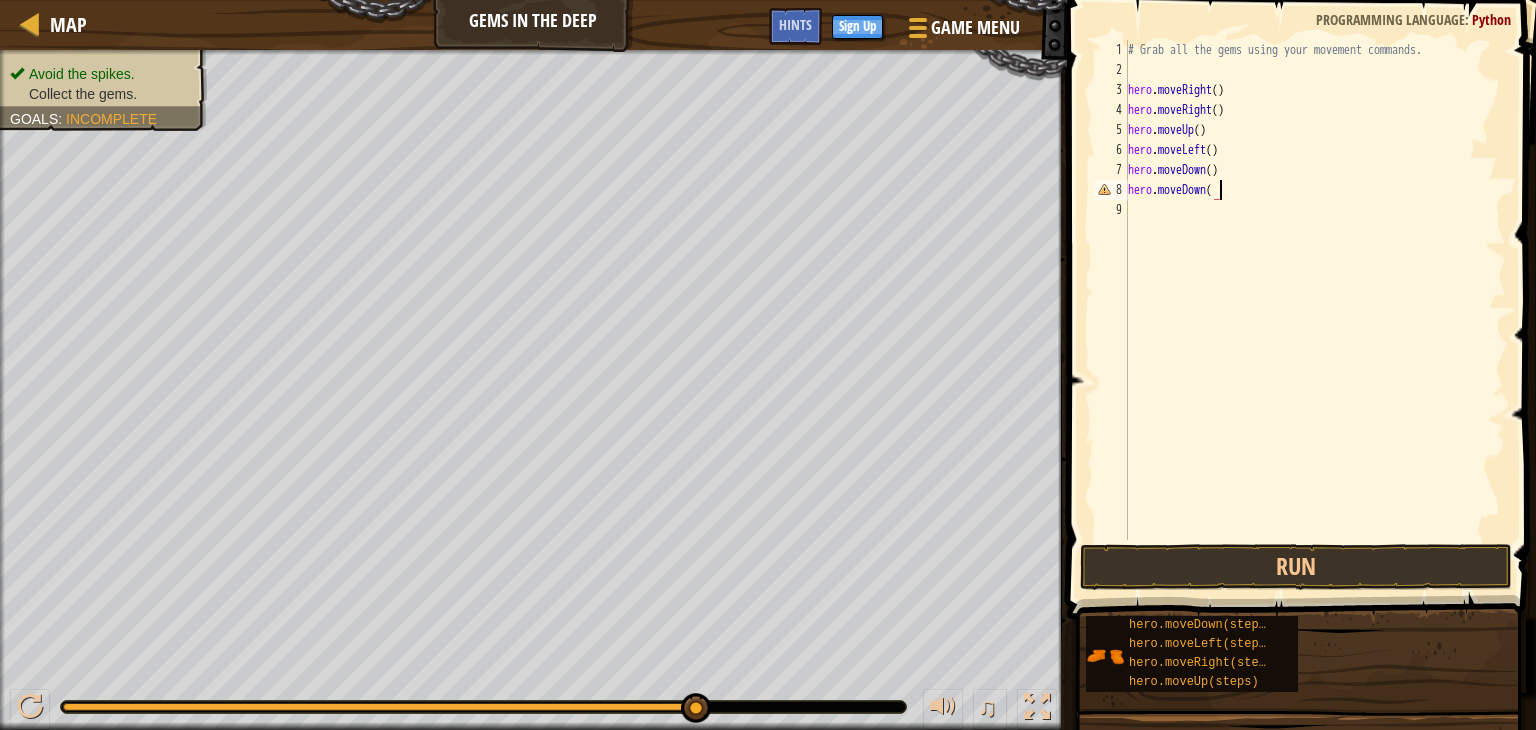 type on "hero.moveDown()" 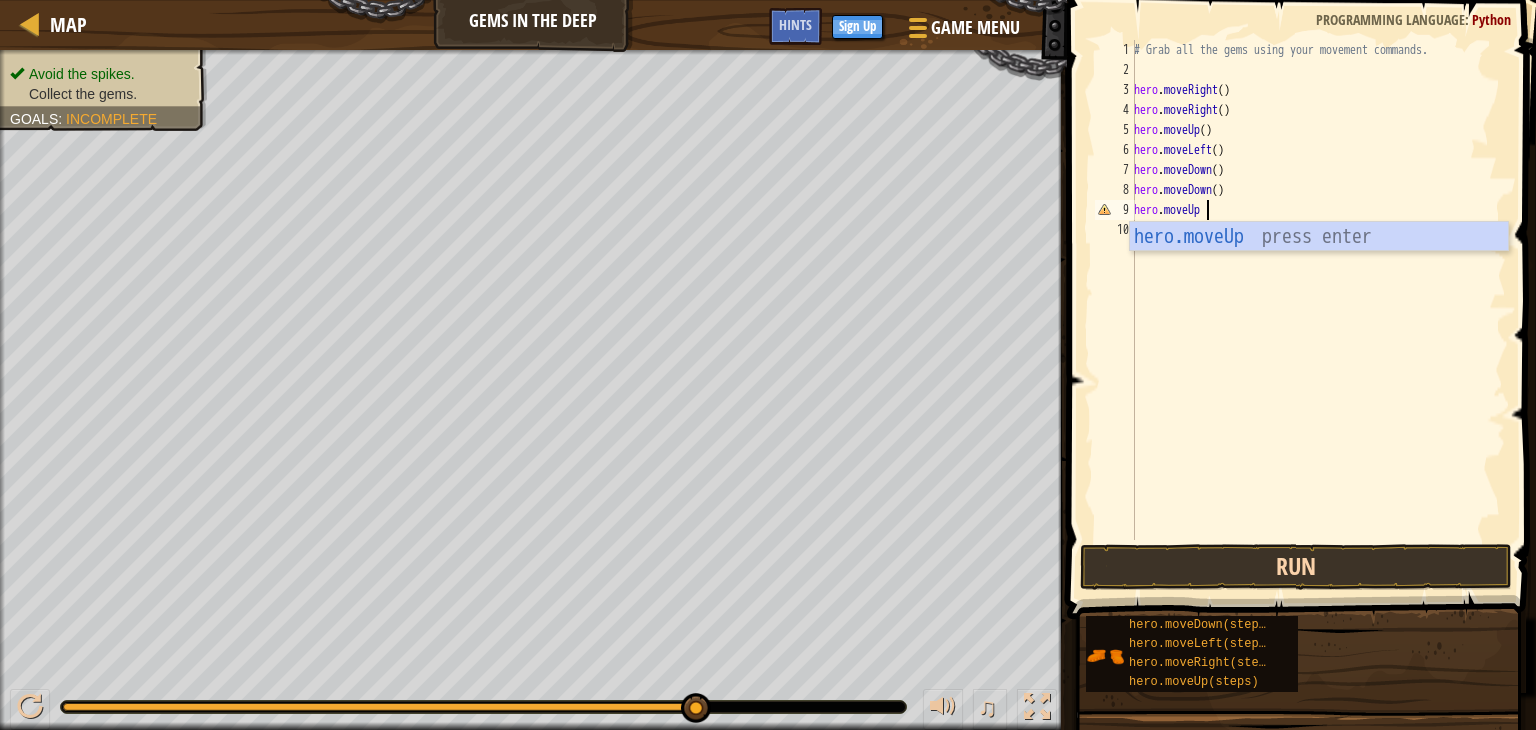 scroll, scrollTop: 9, scrollLeft: 5, axis: both 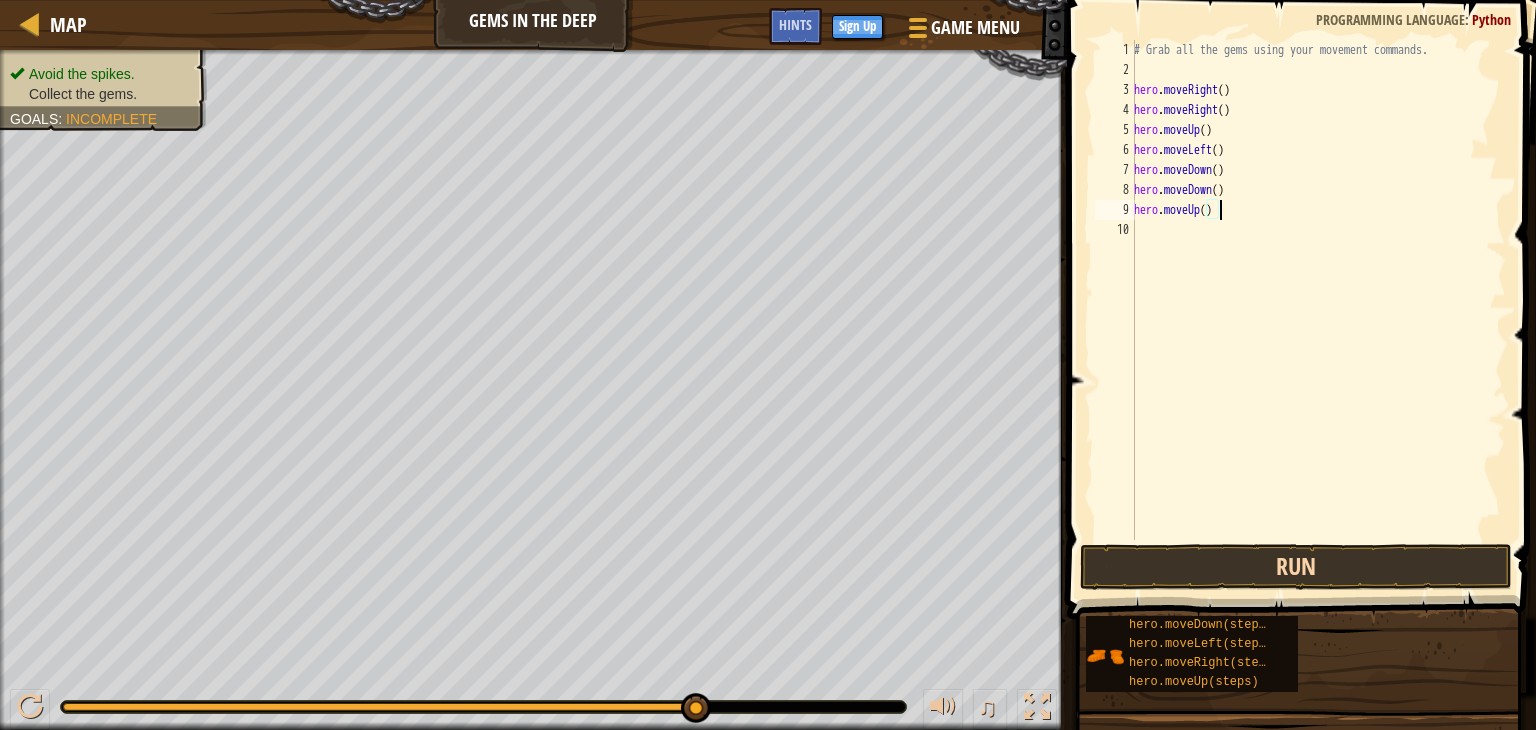 type on "hero.moveUp()" 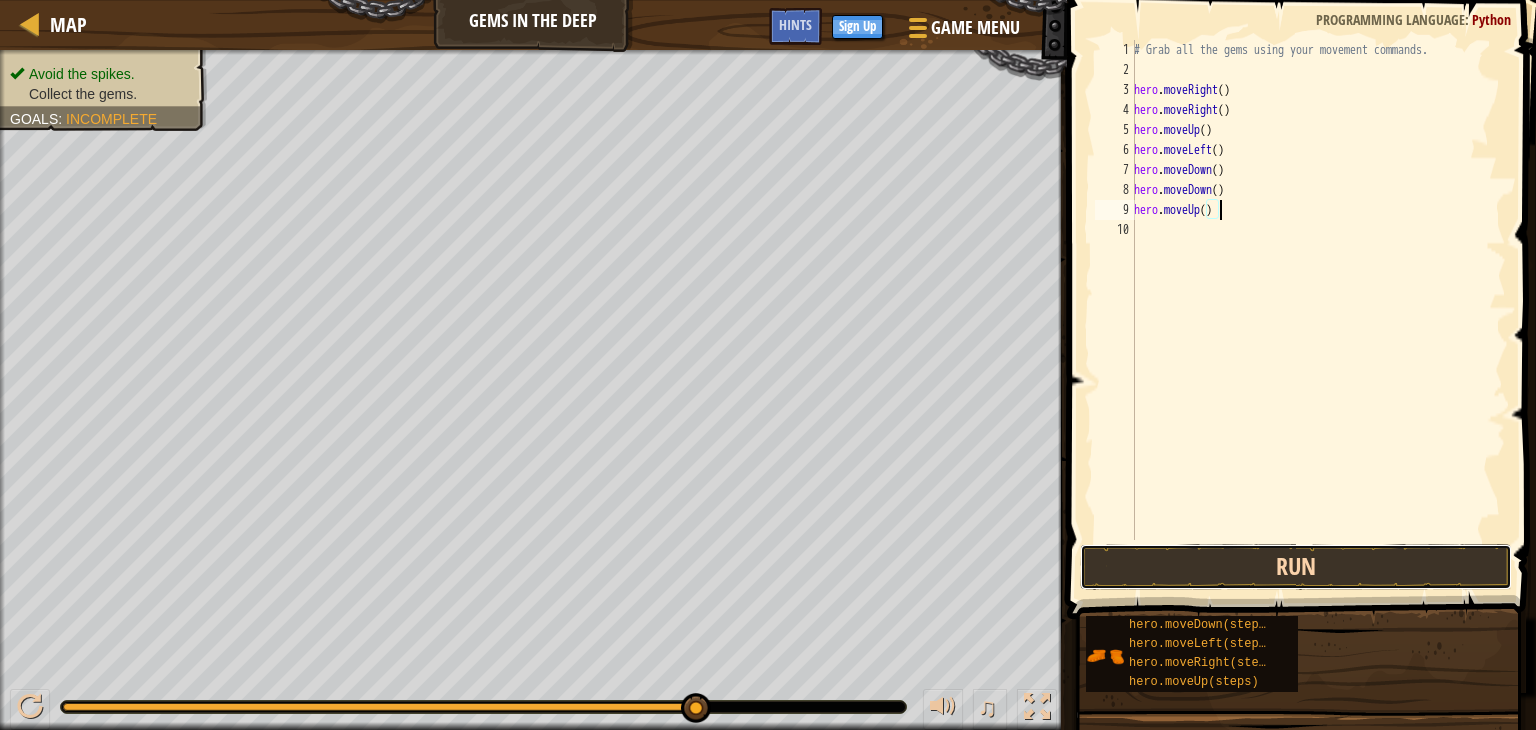 click on "Run" at bounding box center (1296, 567) 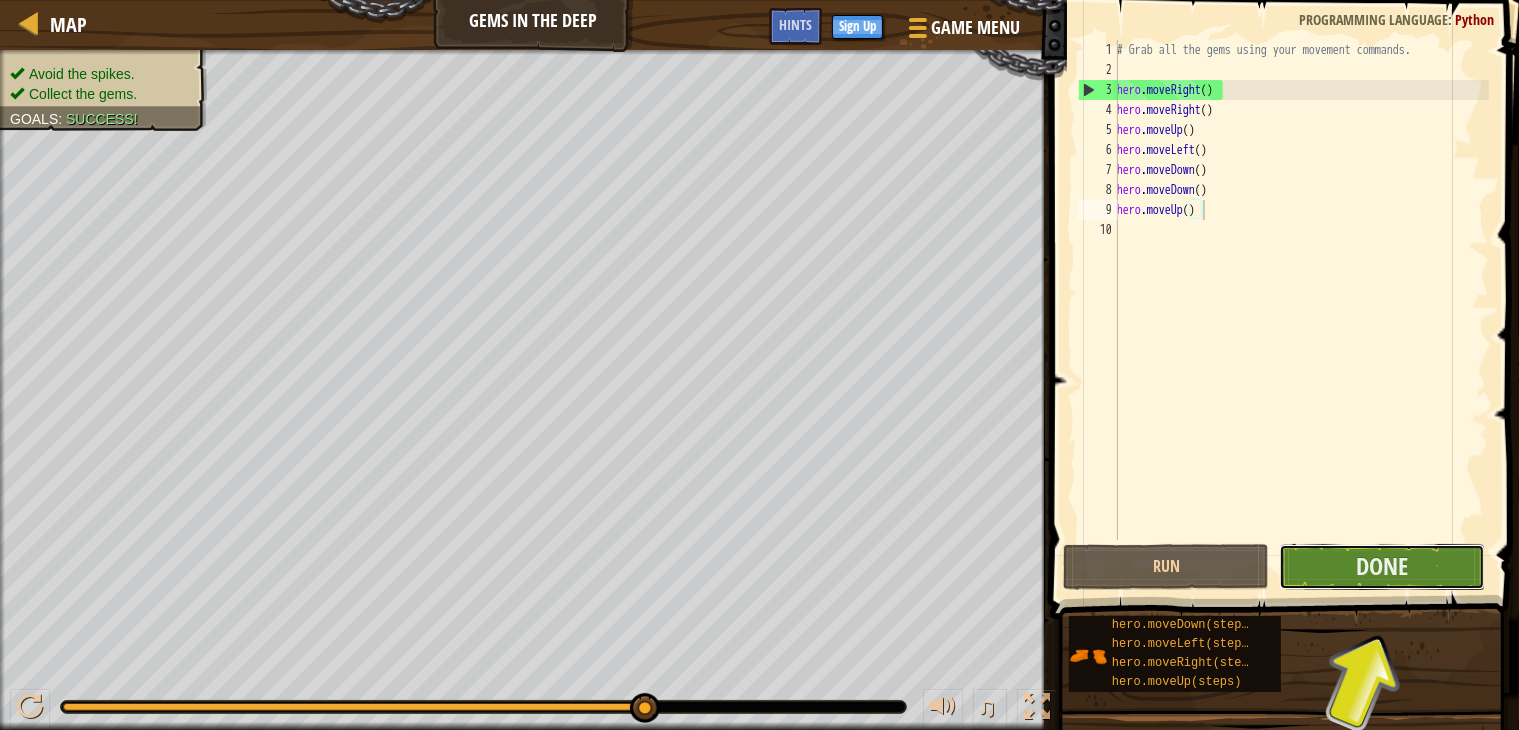click on "Done" at bounding box center [1382, 567] 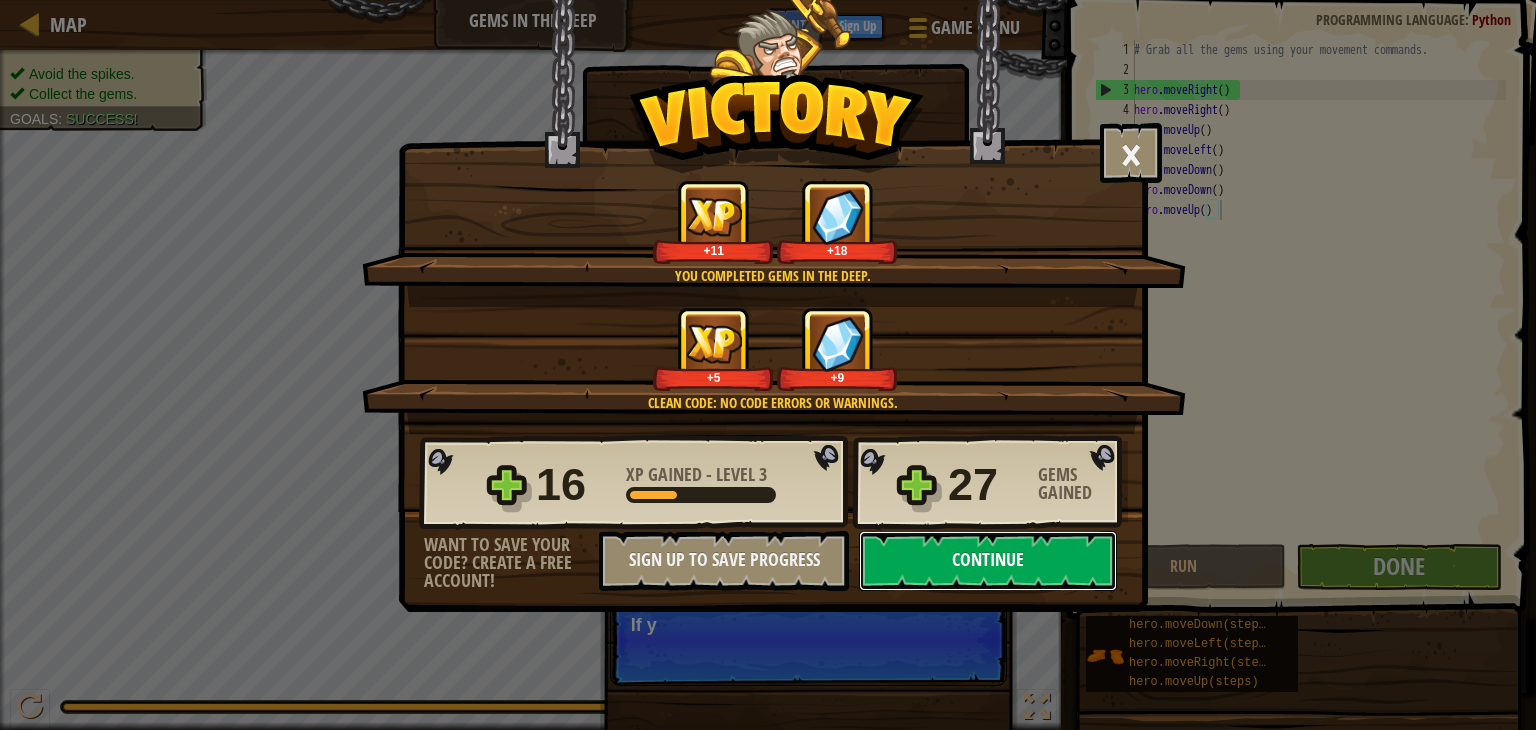 click on "Continue" at bounding box center [988, 561] 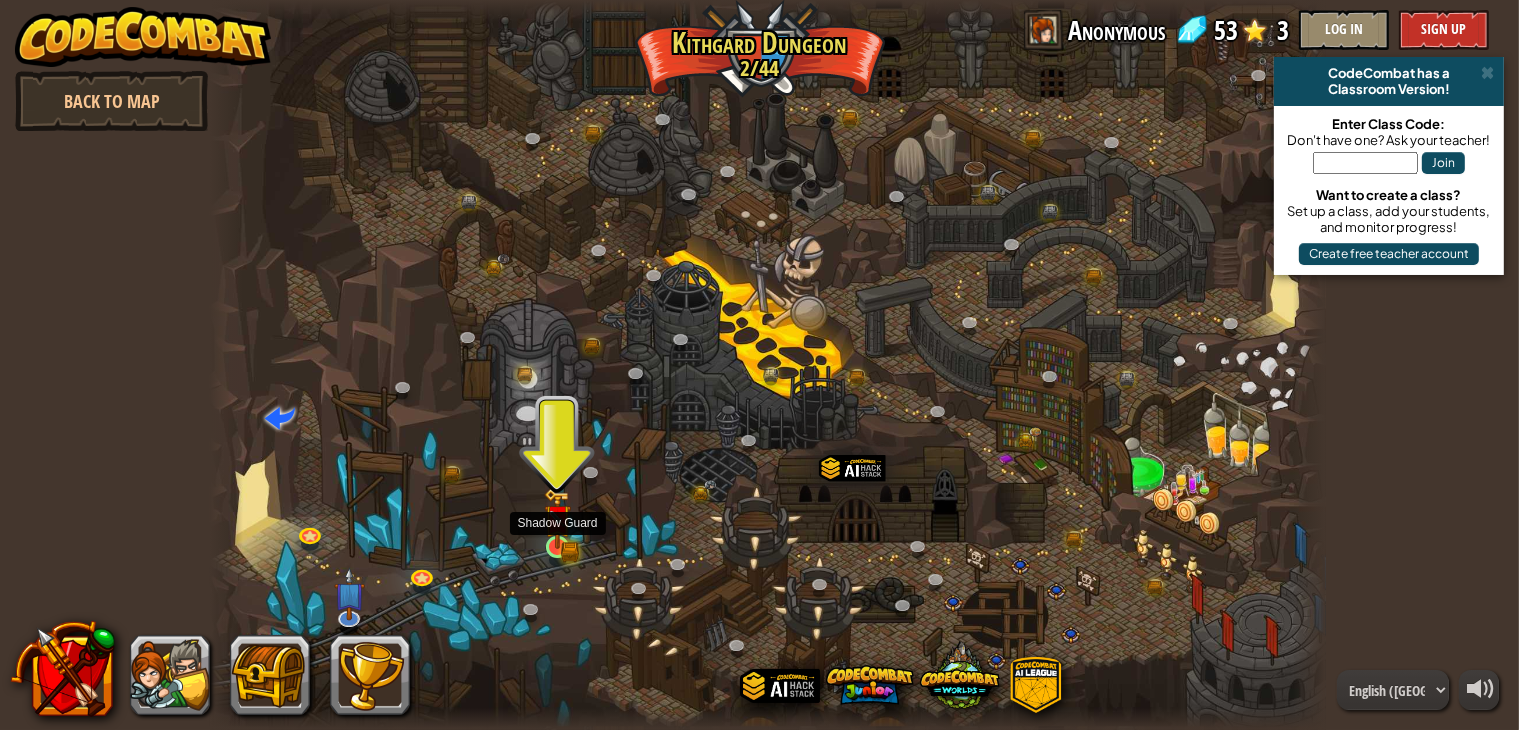 click at bounding box center (558, 518) 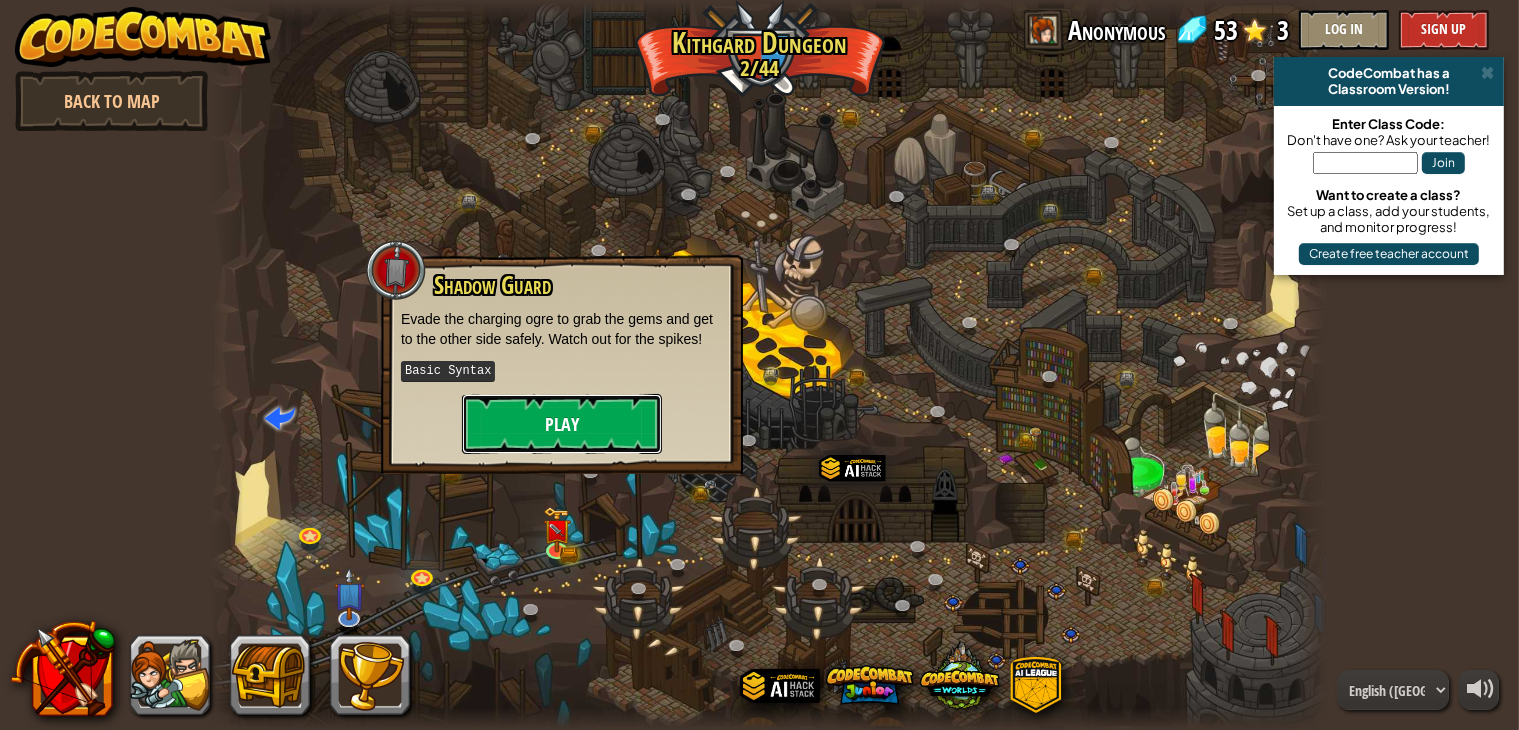 click on "Play" at bounding box center [562, 424] 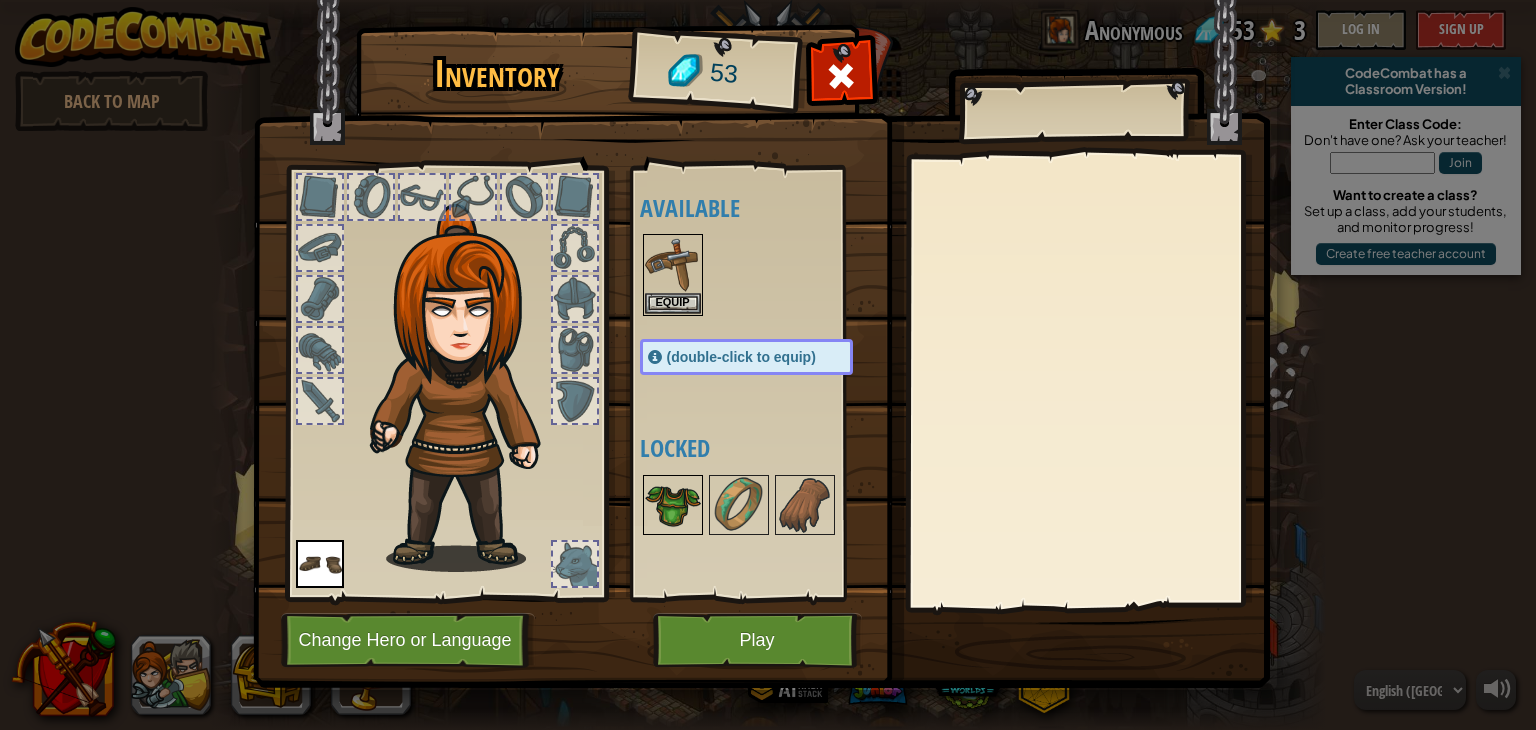 click at bounding box center [673, 505] 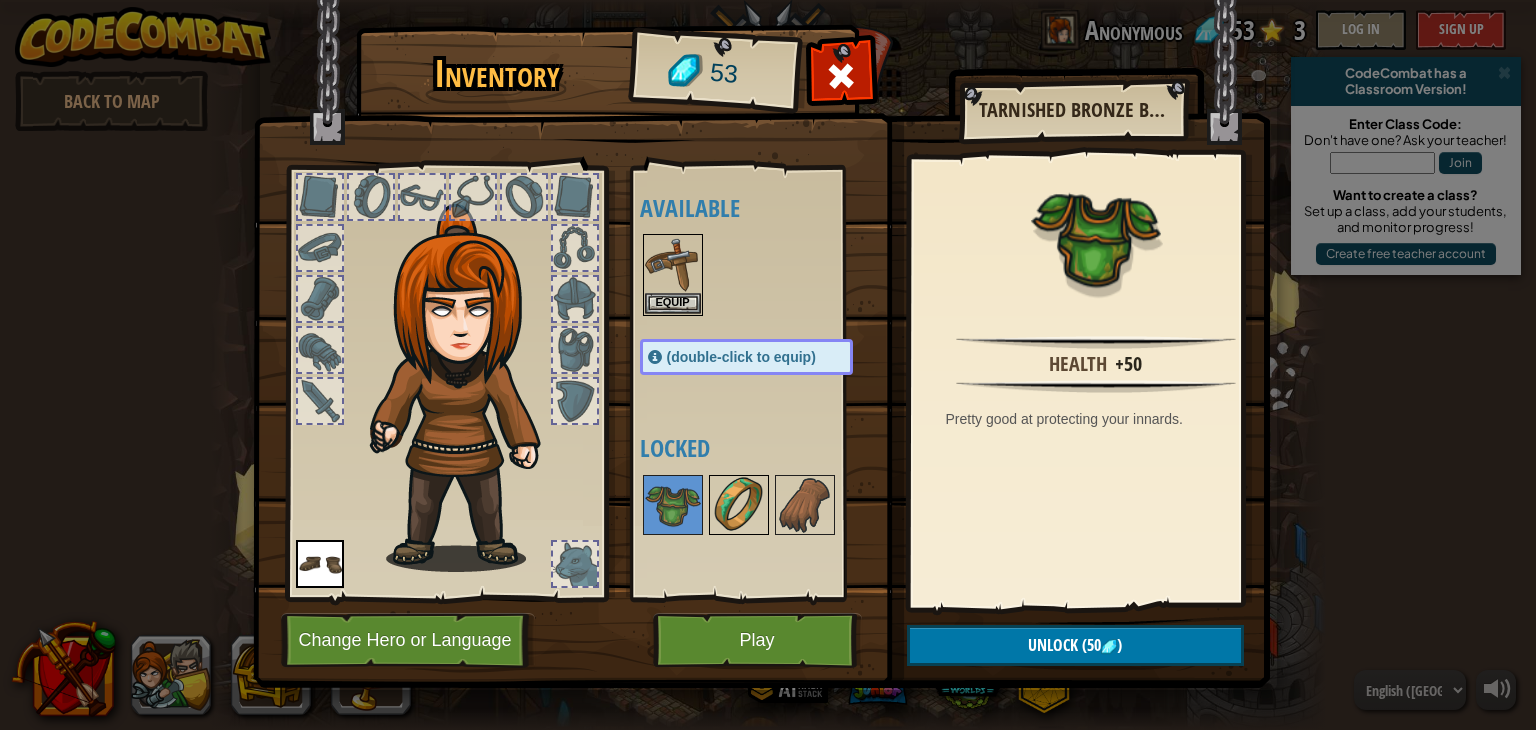 click at bounding box center (739, 505) 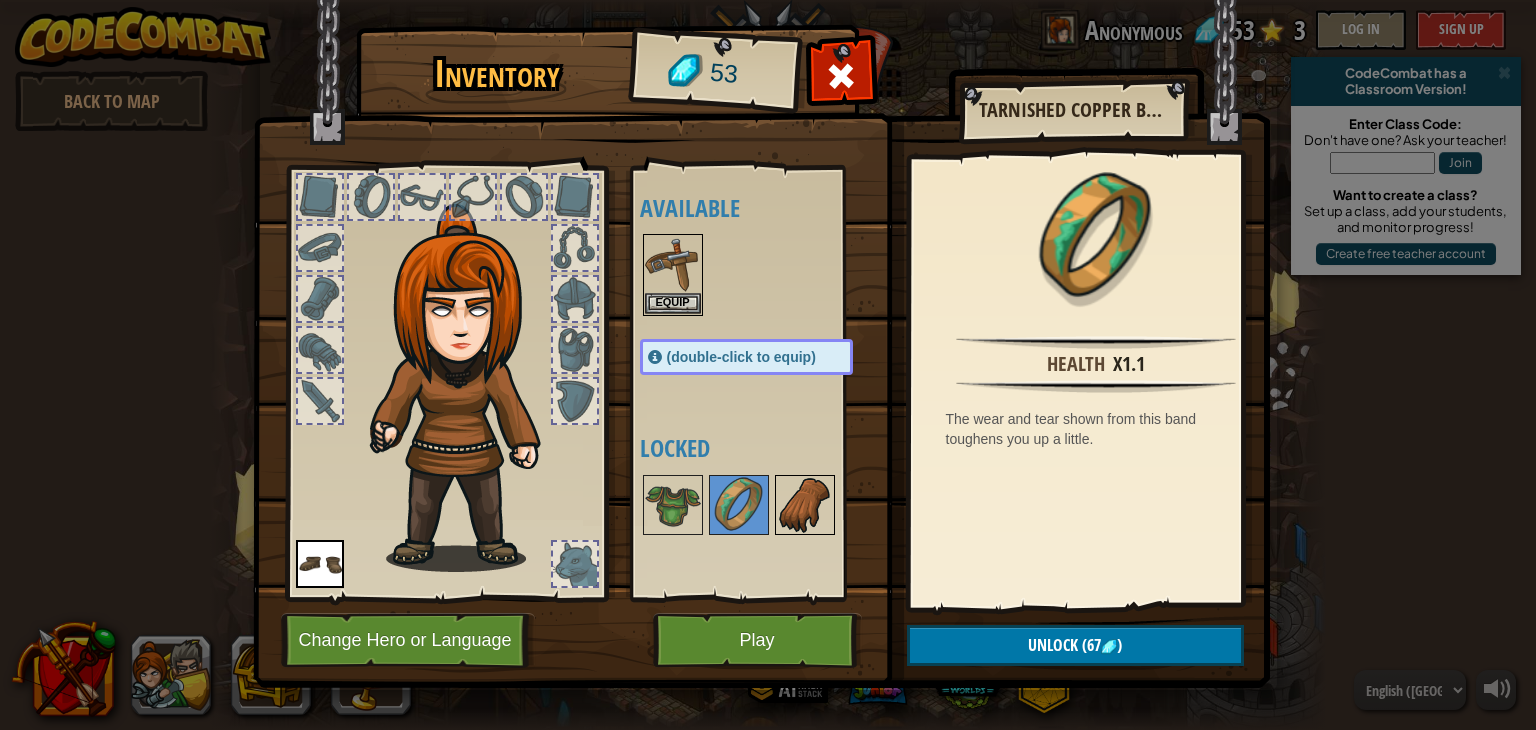 click at bounding box center (805, 505) 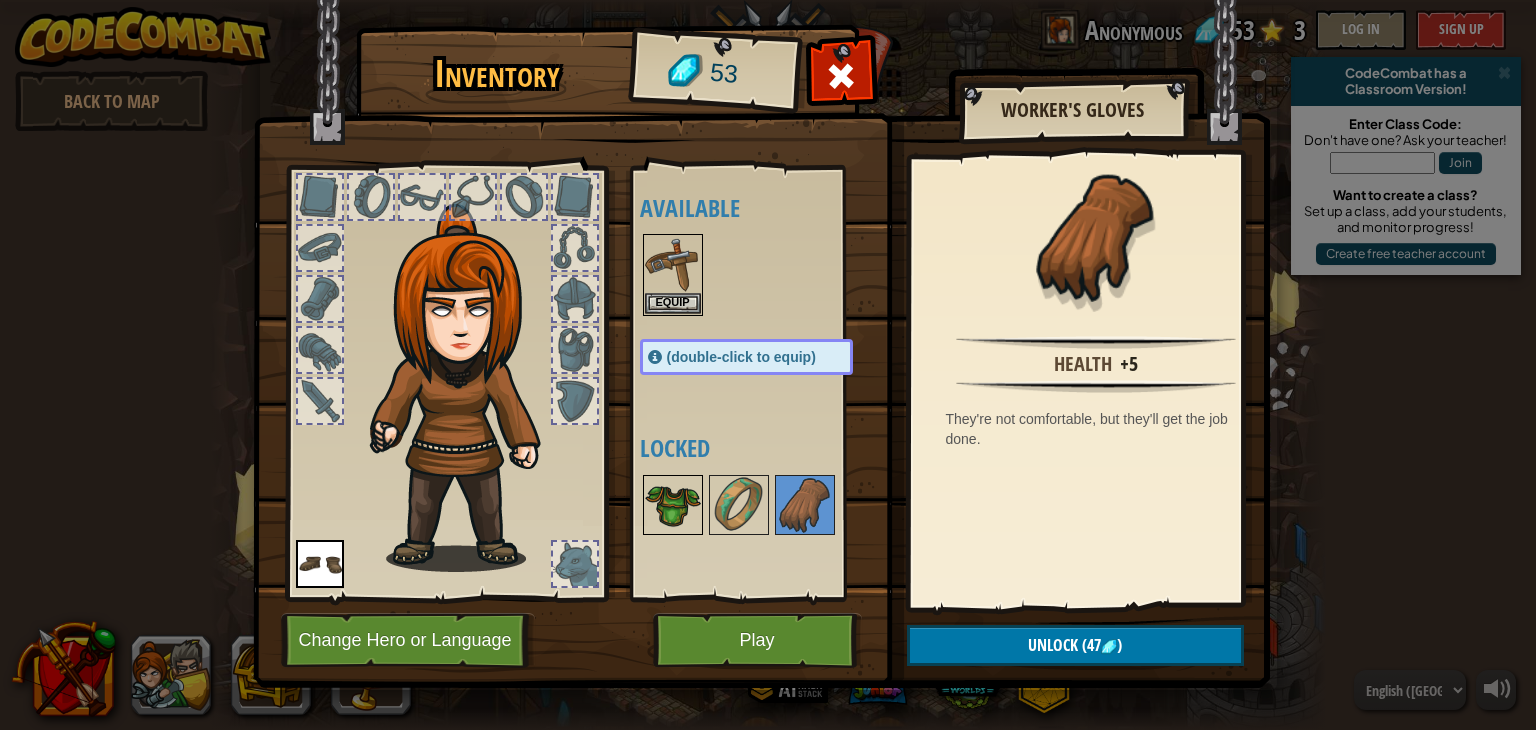 click at bounding box center (673, 505) 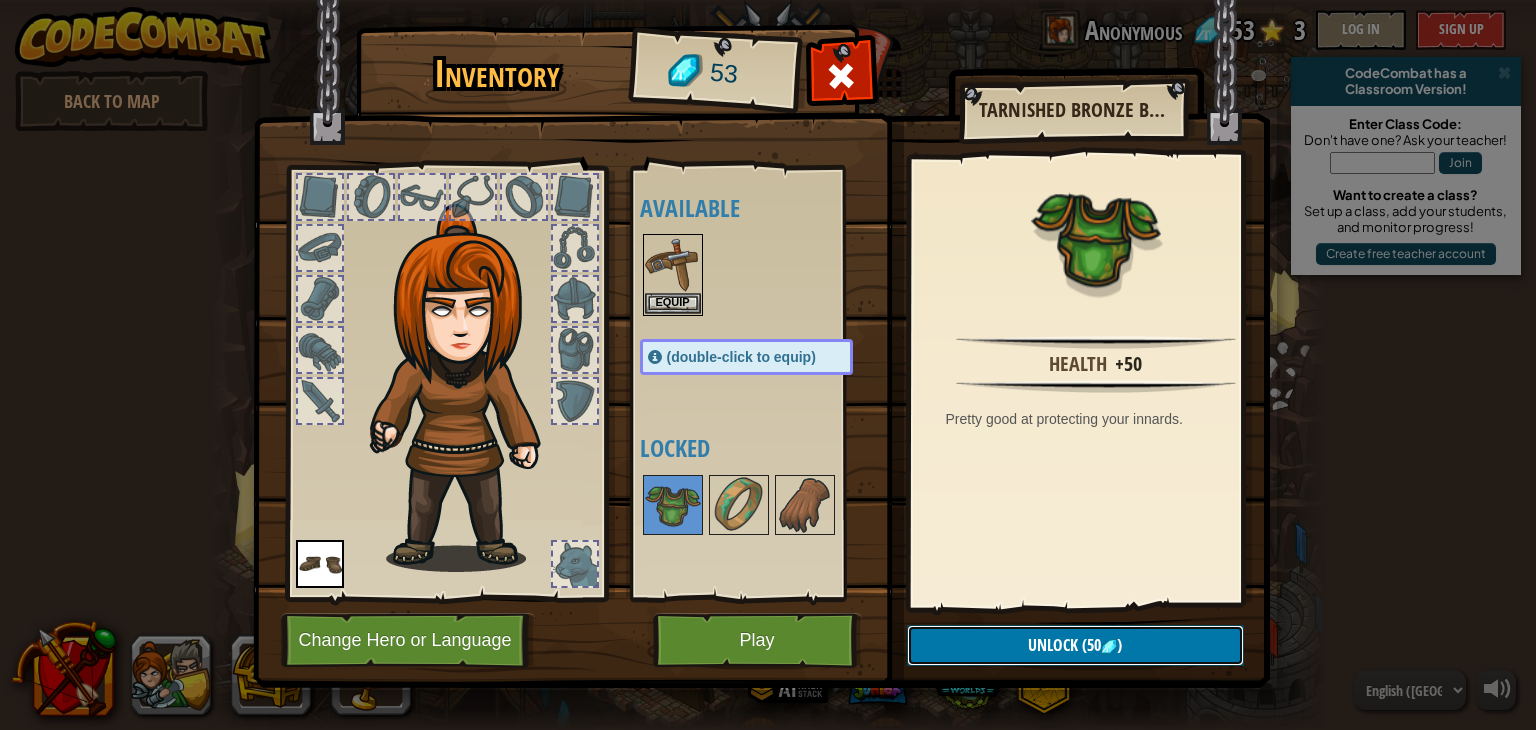 click on "Unlock (50 )" at bounding box center [1075, 645] 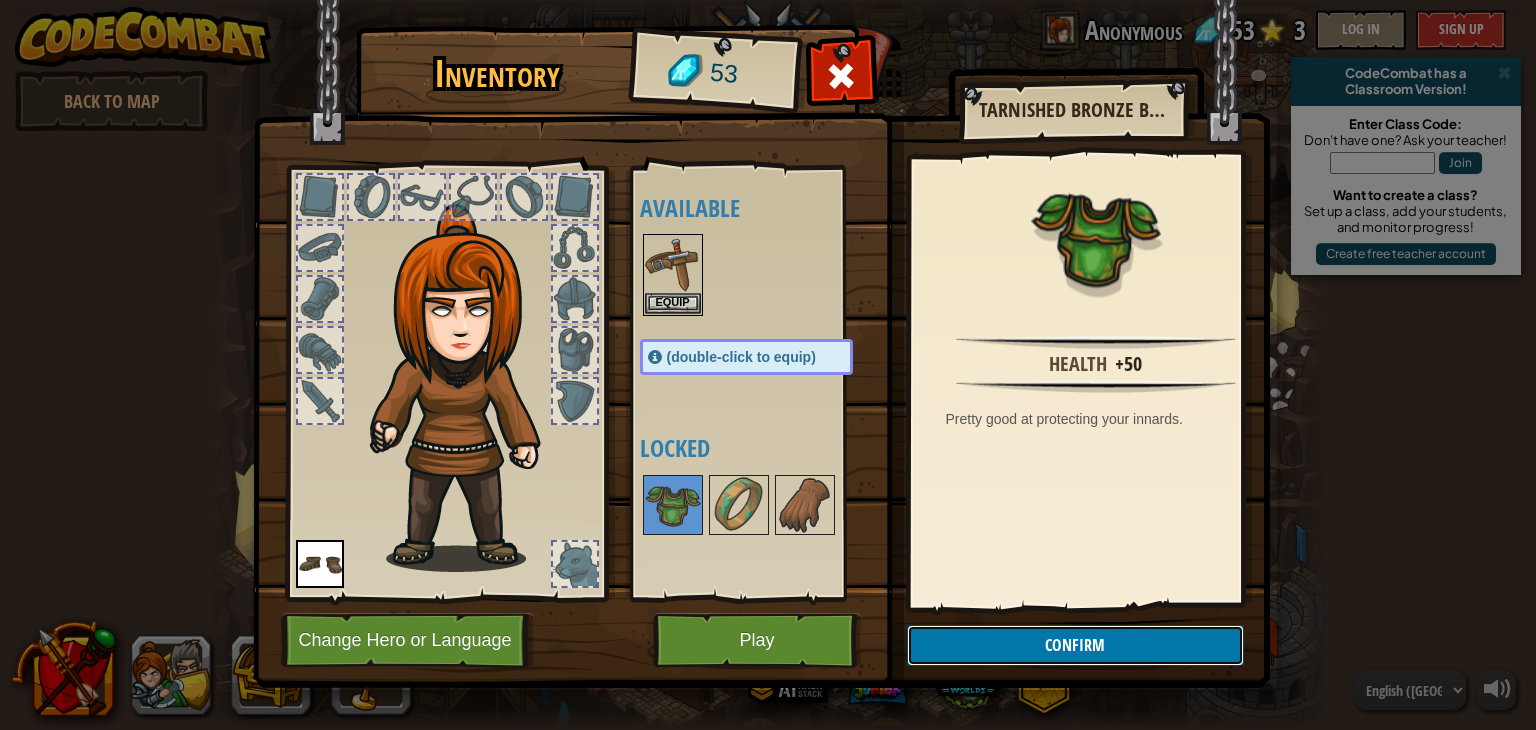 click on "Confirm" at bounding box center [1075, 645] 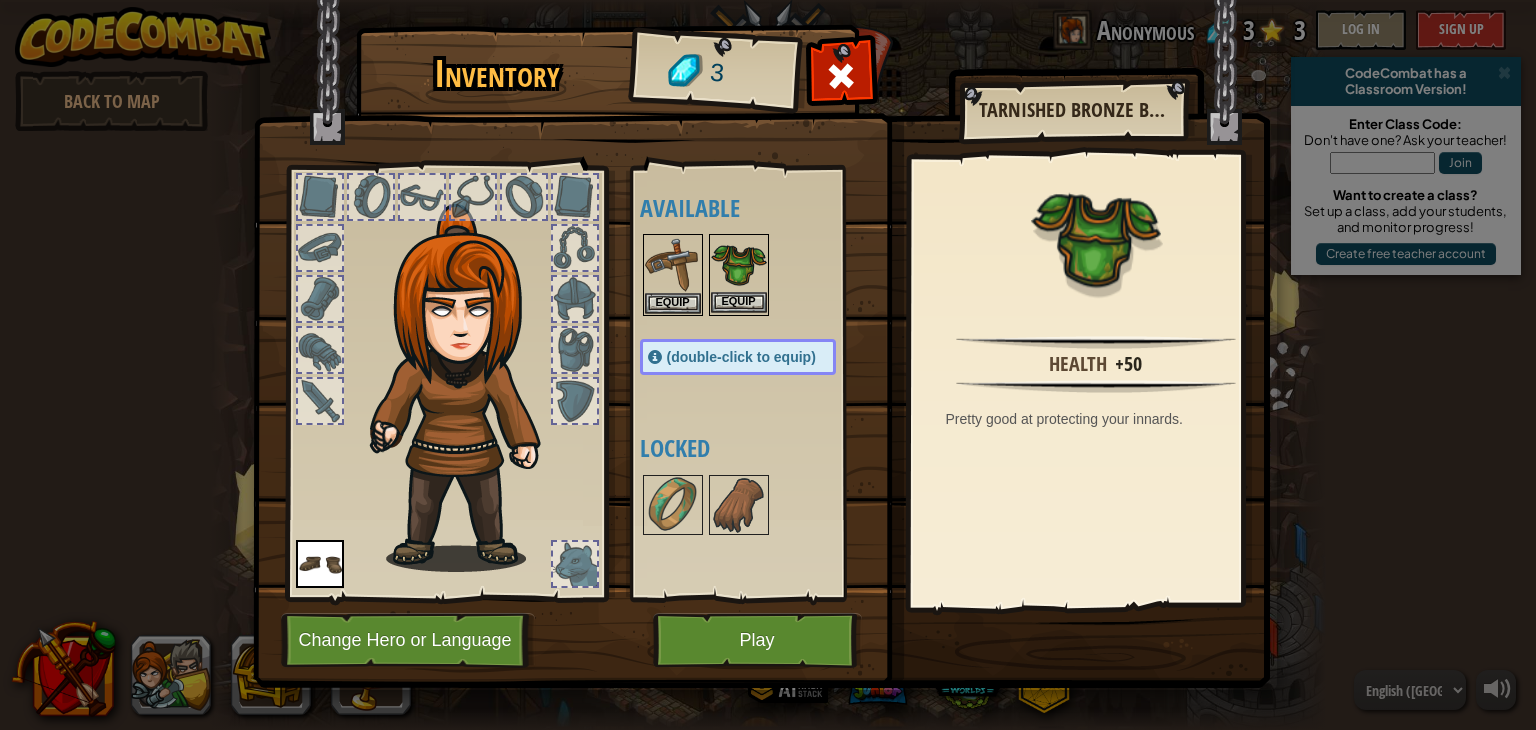 click on "Equip" at bounding box center (739, 275) 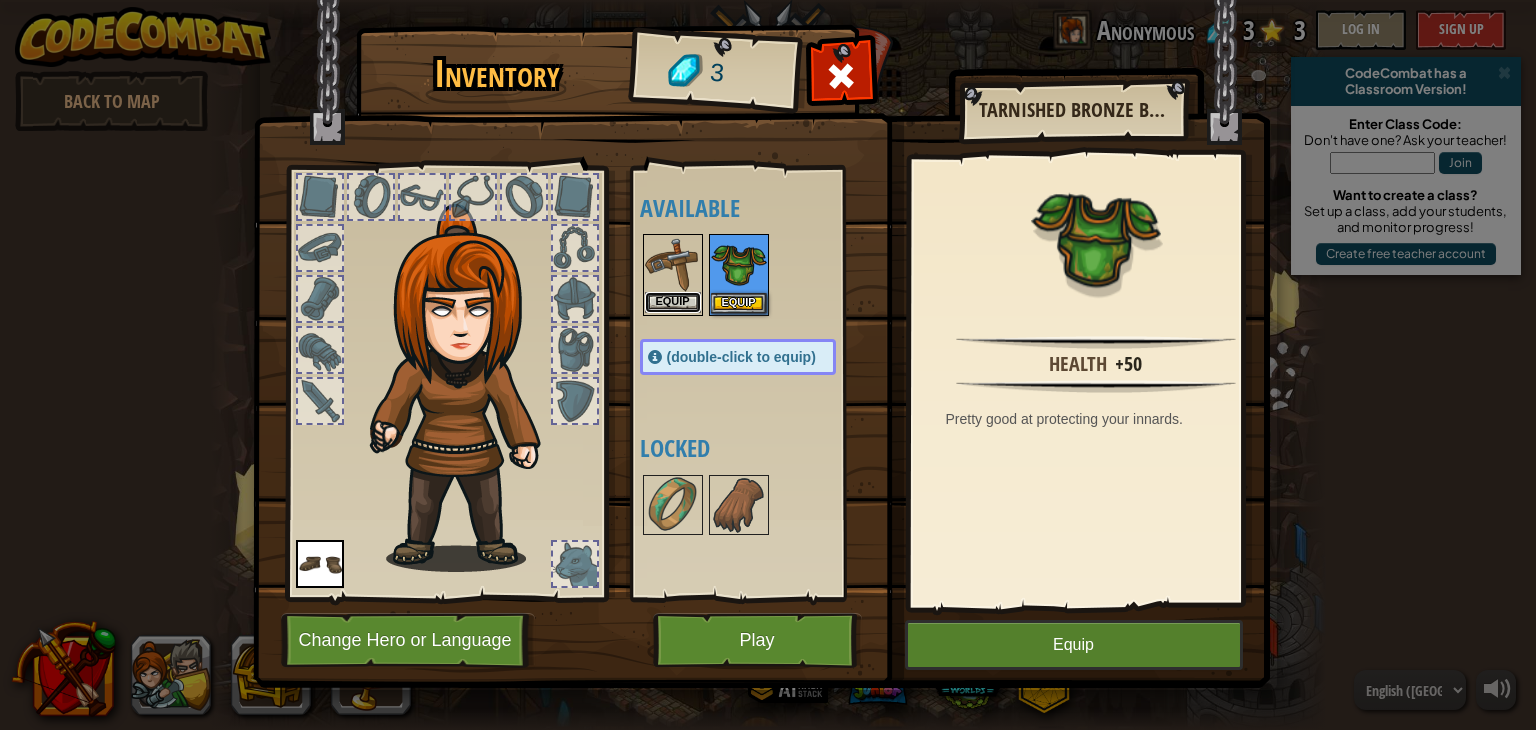 click on "Equip" at bounding box center (673, 302) 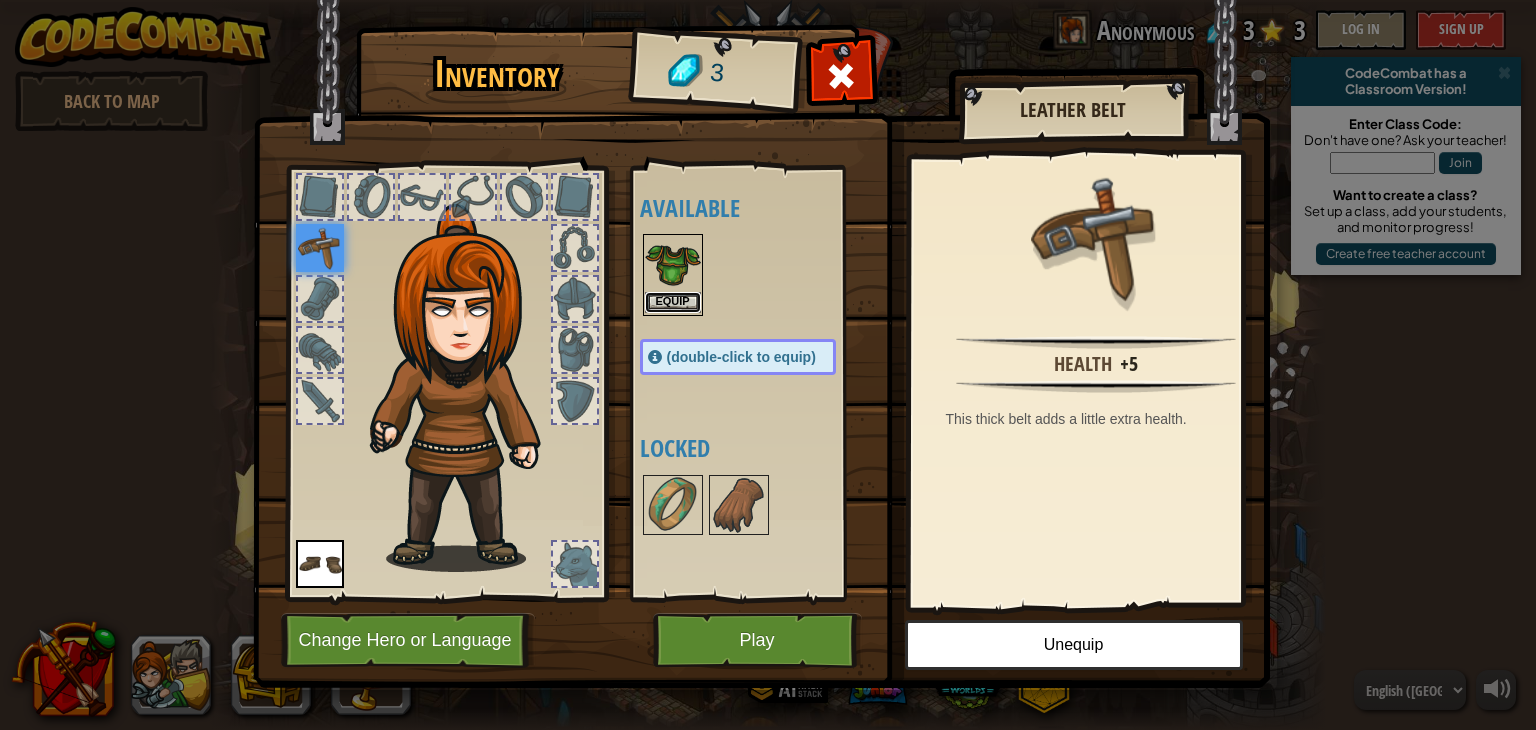 click on "Equip" at bounding box center (673, 302) 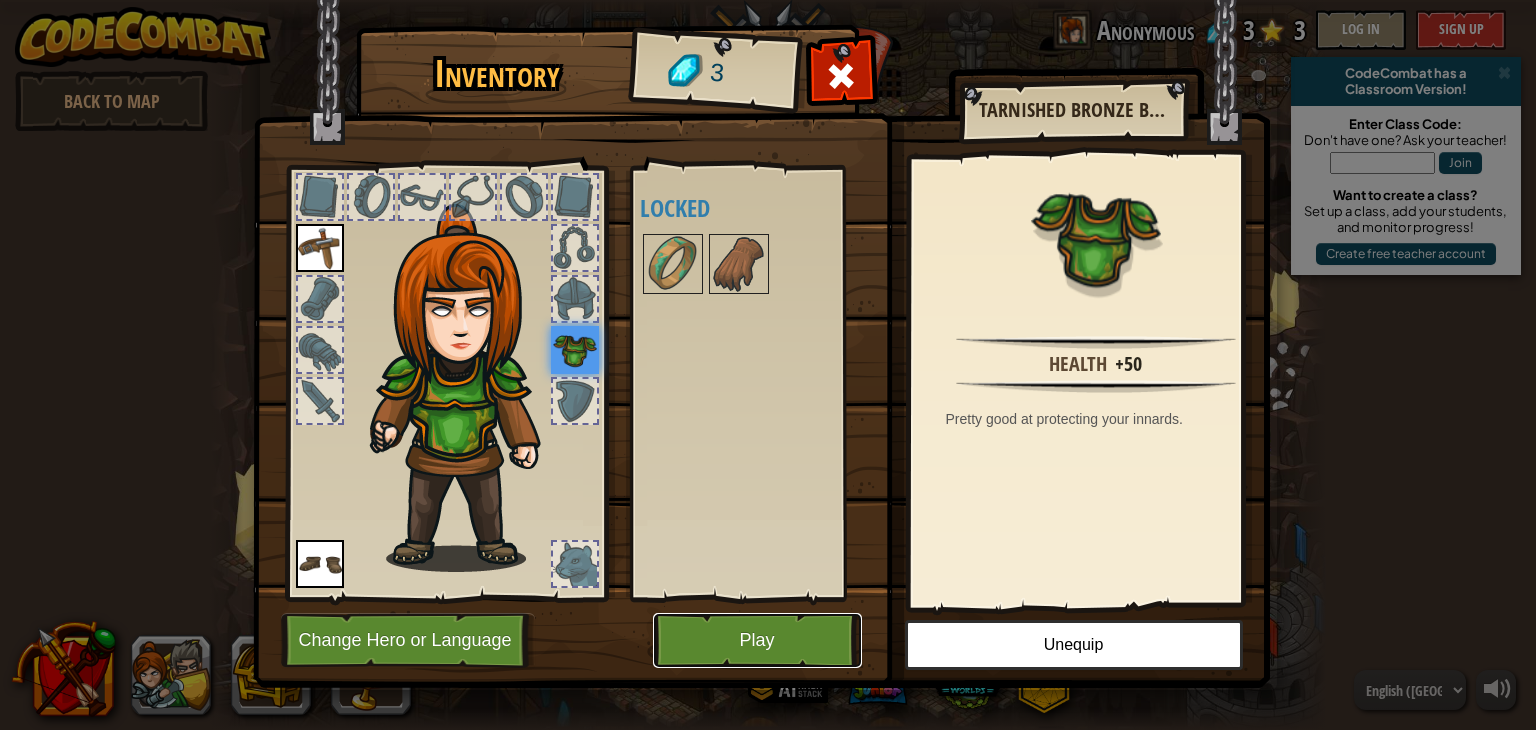 click on "Play" at bounding box center (757, 640) 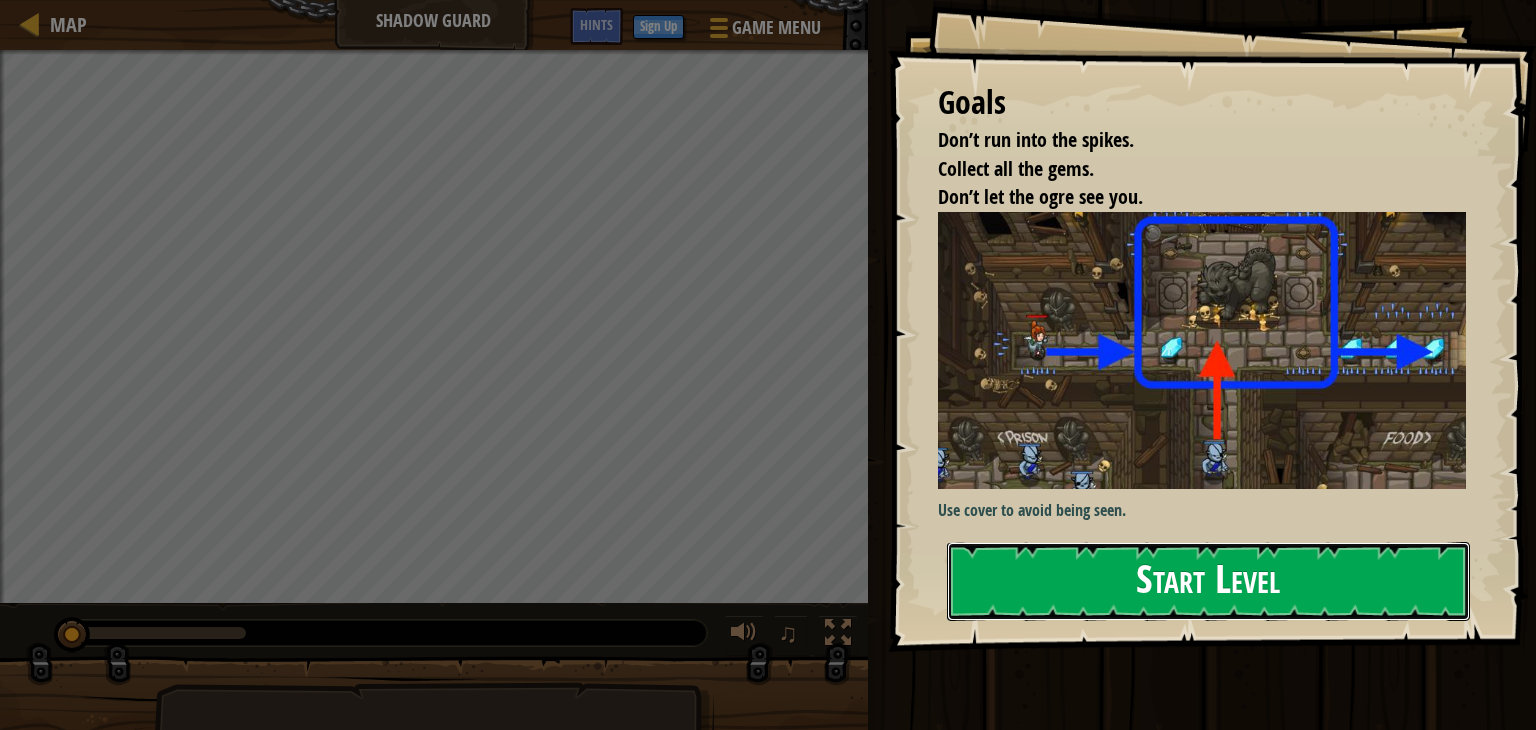 click on "Start Level" at bounding box center [1208, 581] 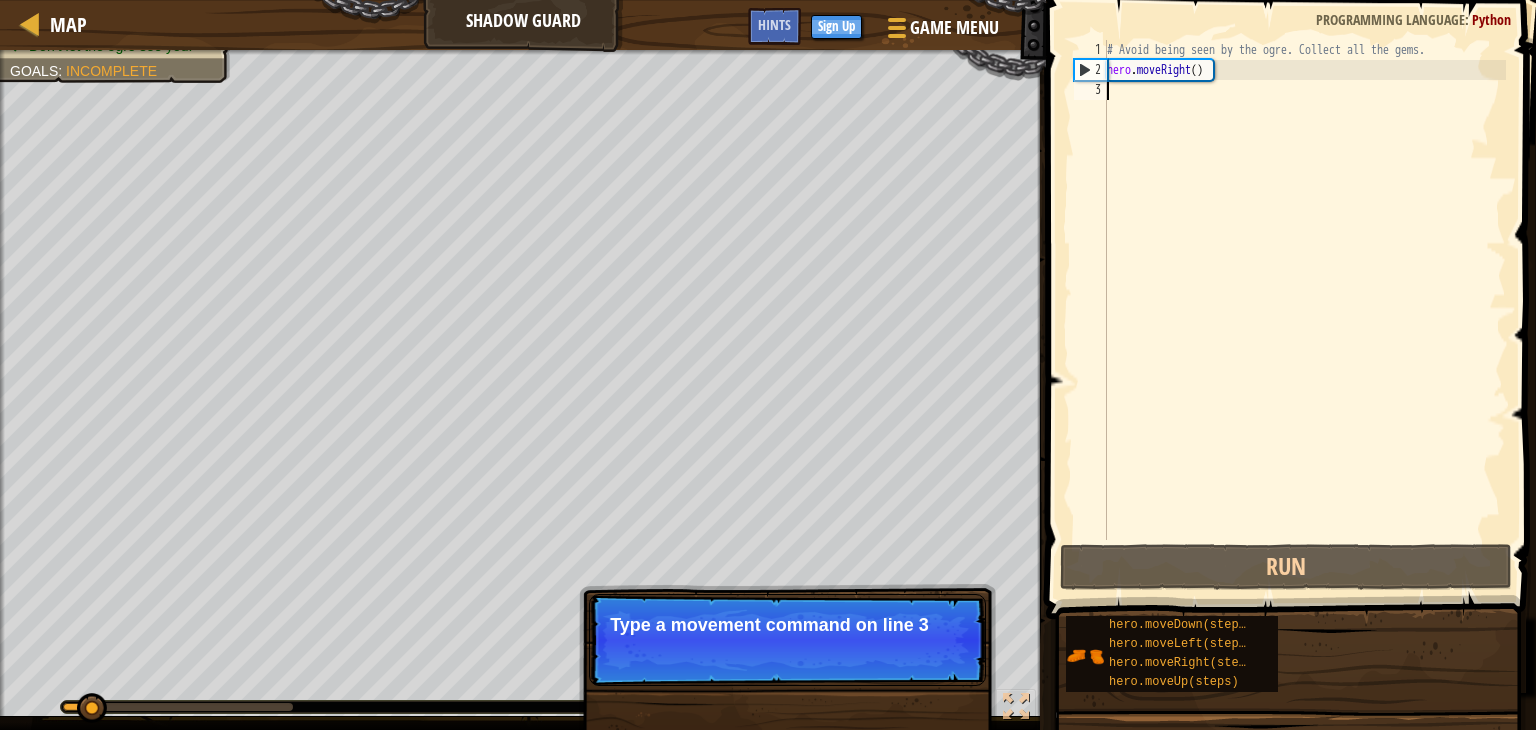 drag, startPoint x: 1193, startPoint y: 586, endPoint x: 1134, endPoint y: 436, distance: 161.18623 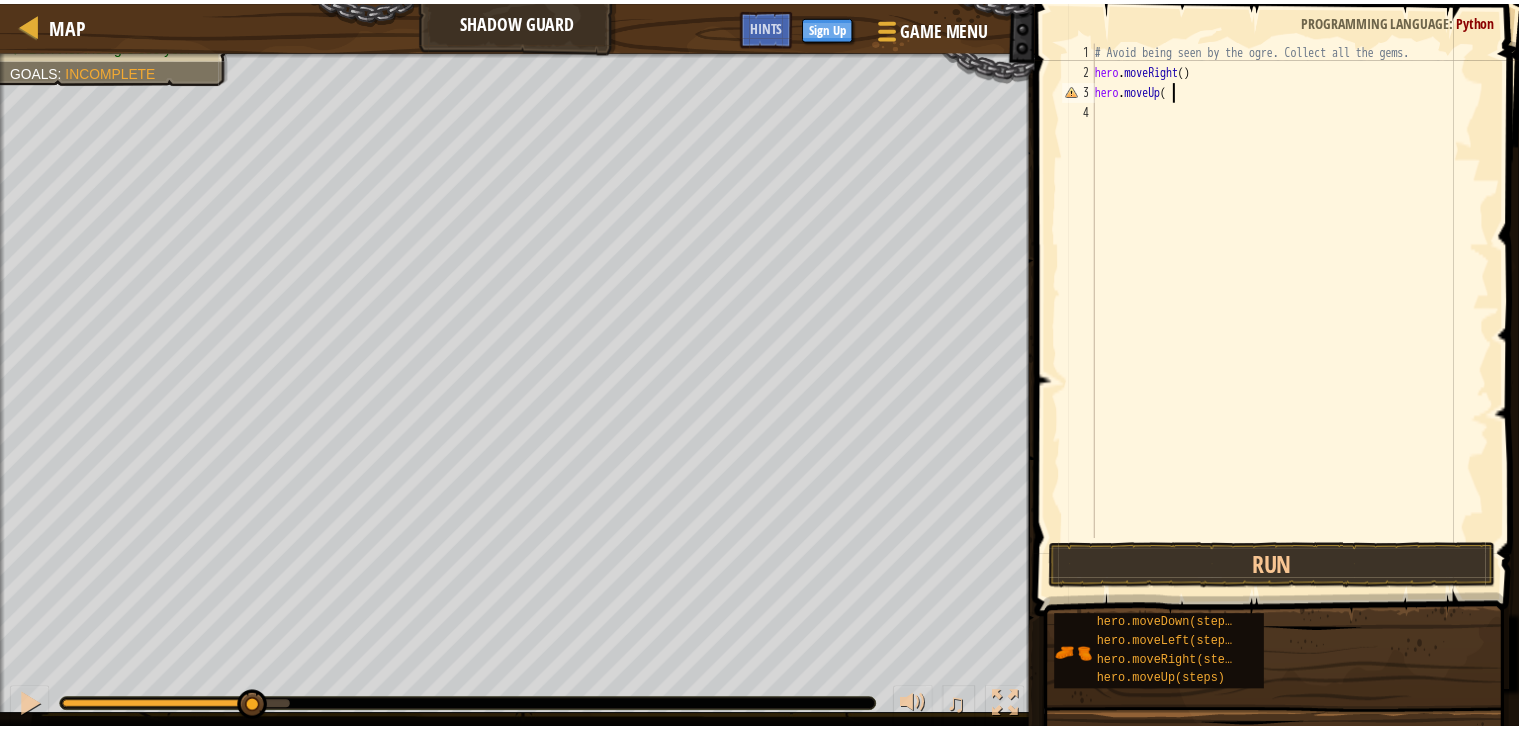 scroll, scrollTop: 9, scrollLeft: 5, axis: both 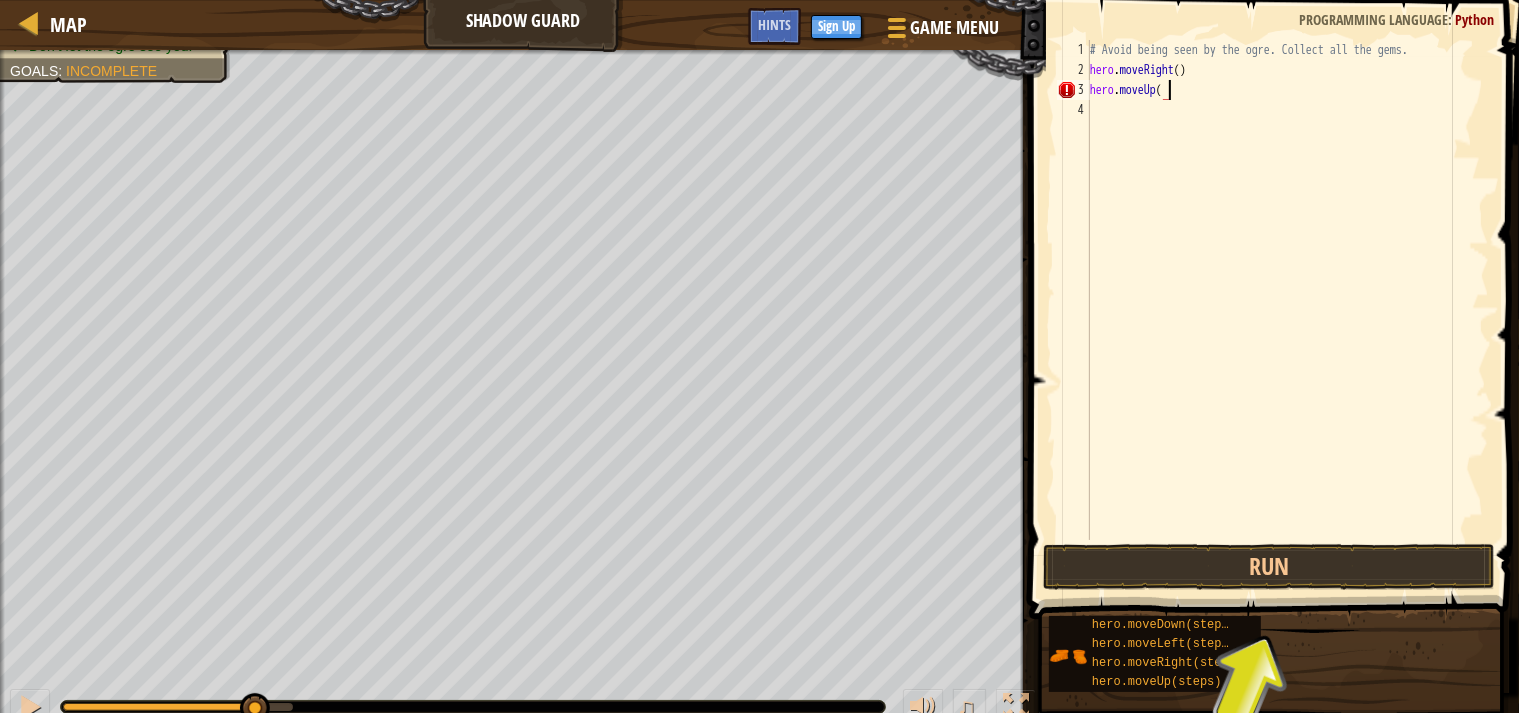 type on "hero.moveUp()" 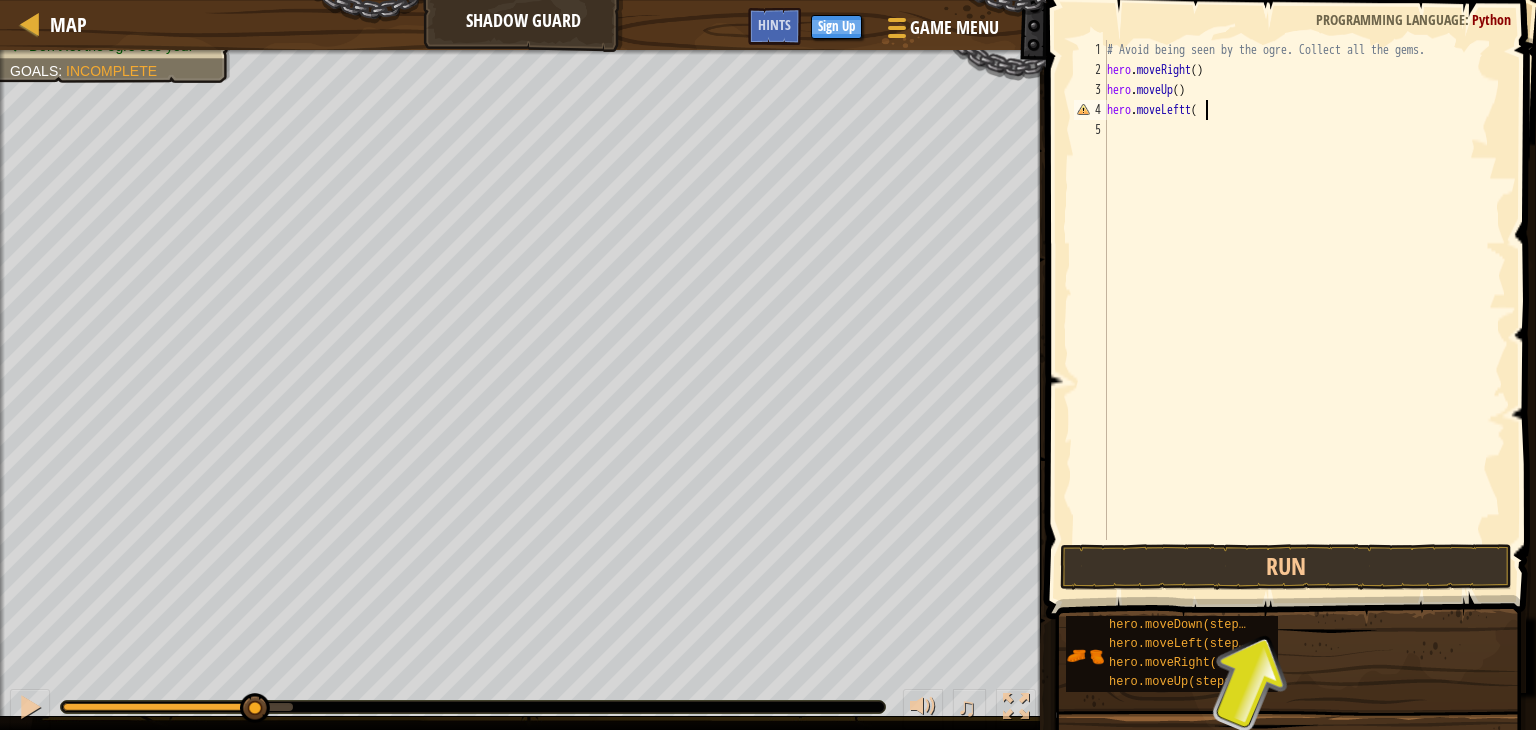 scroll, scrollTop: 9, scrollLeft: 7, axis: both 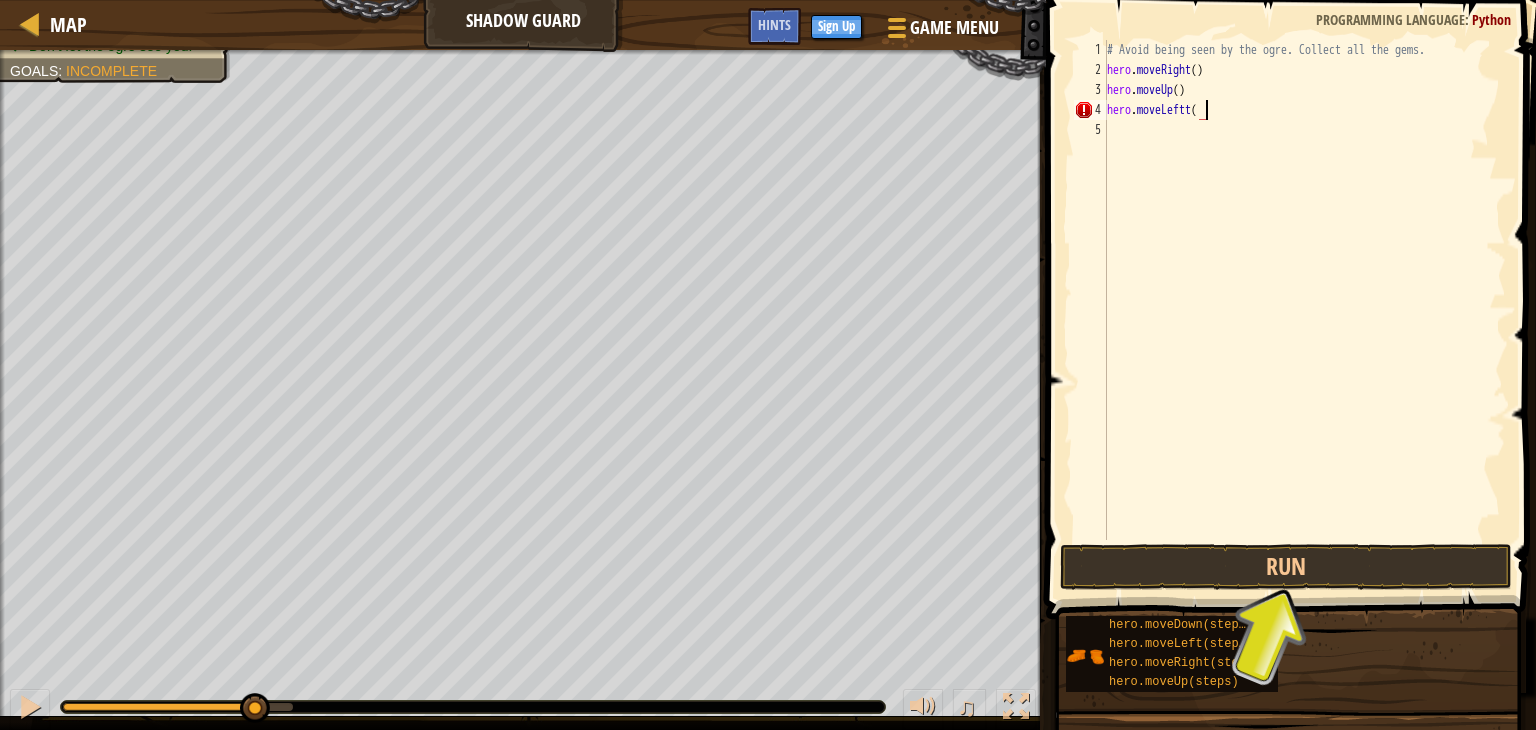 type on "hero.moveLeftt()" 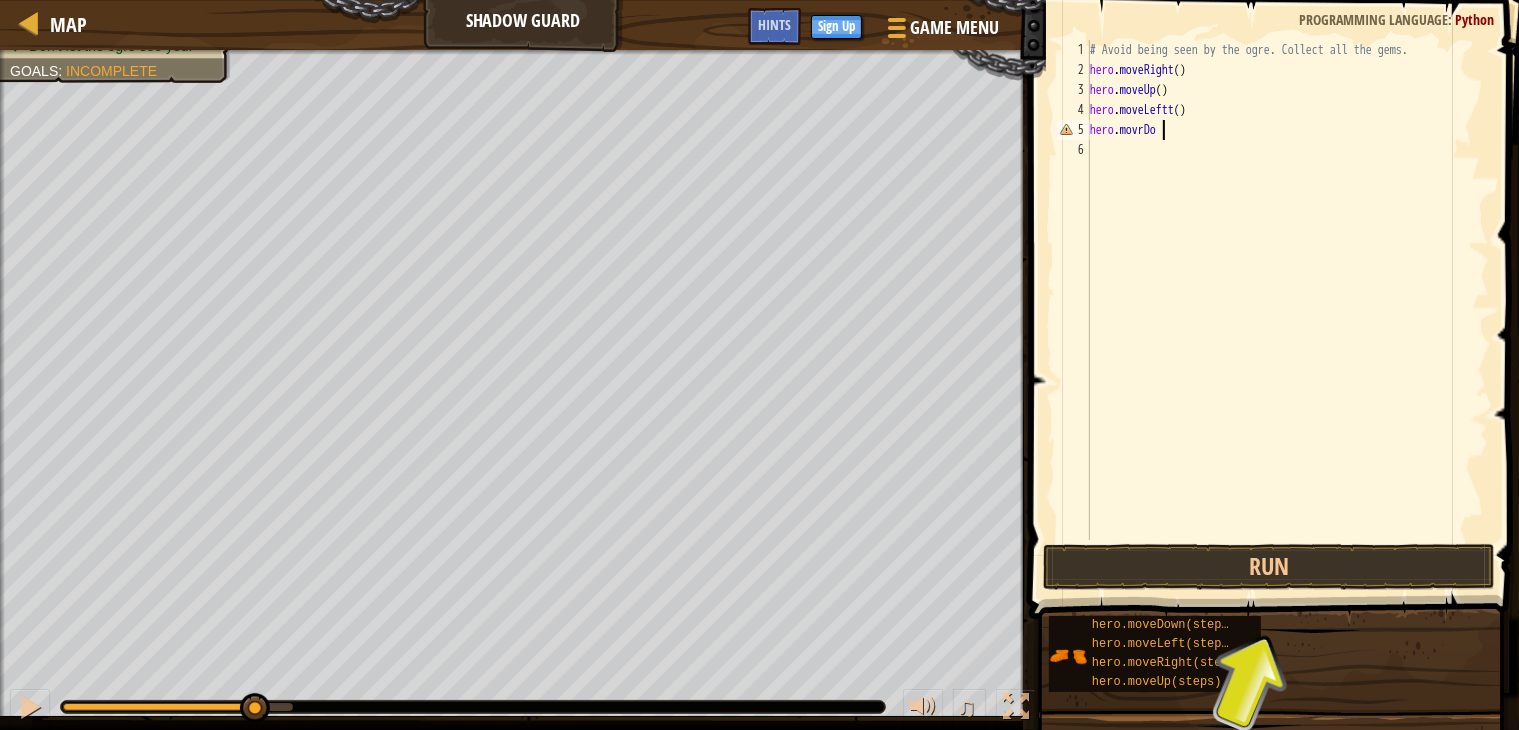 scroll, scrollTop: 9, scrollLeft: 5, axis: both 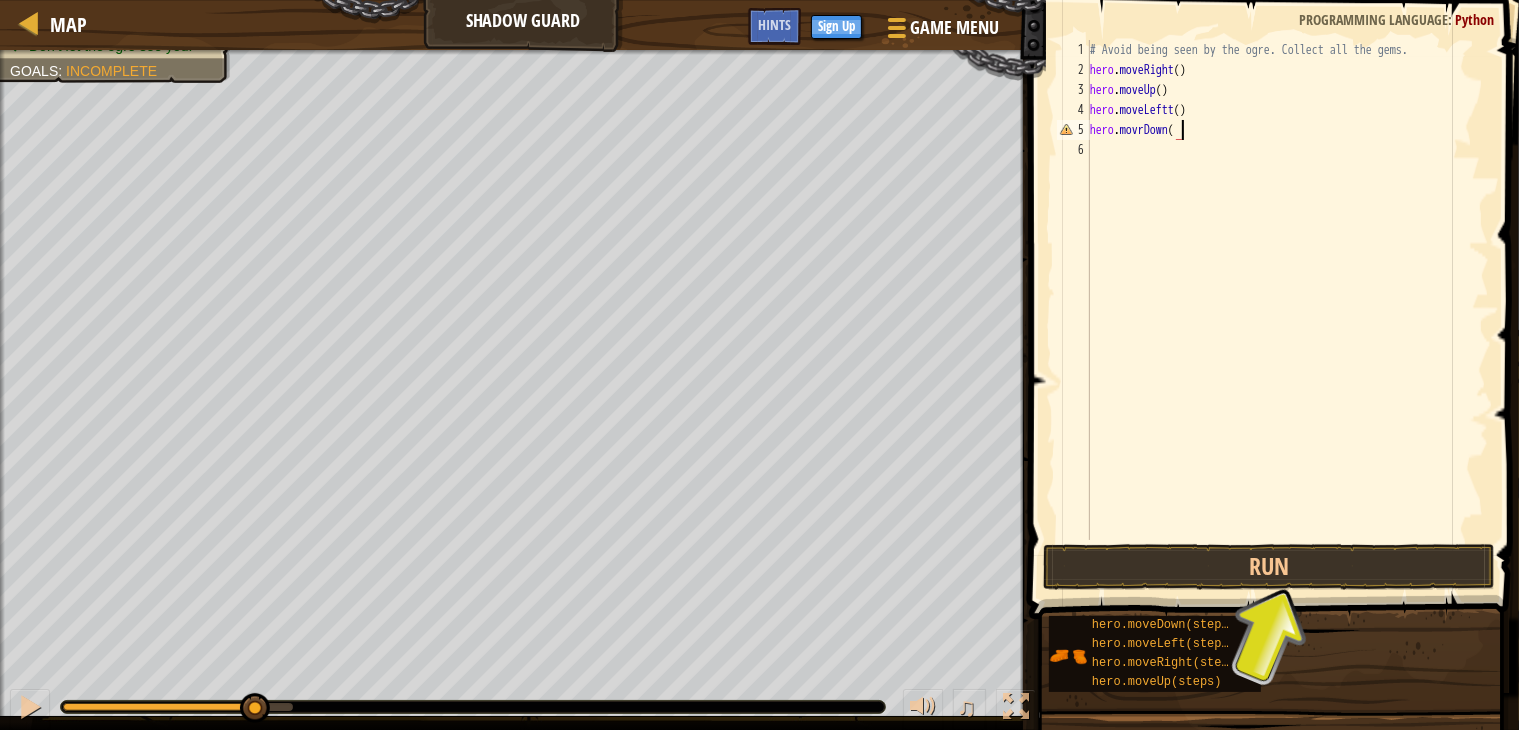 type on "hero.movrDown()" 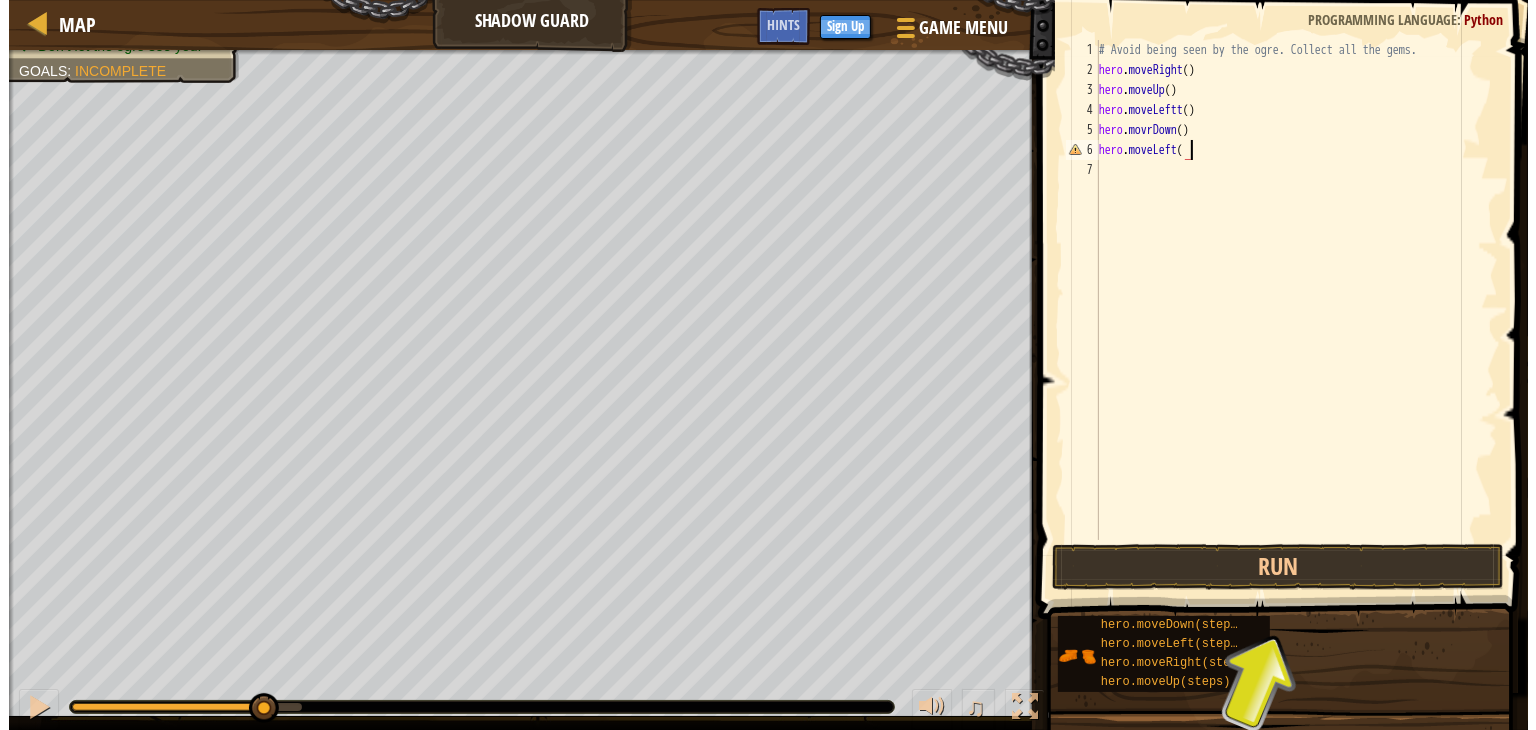 scroll, scrollTop: 9, scrollLeft: 7, axis: both 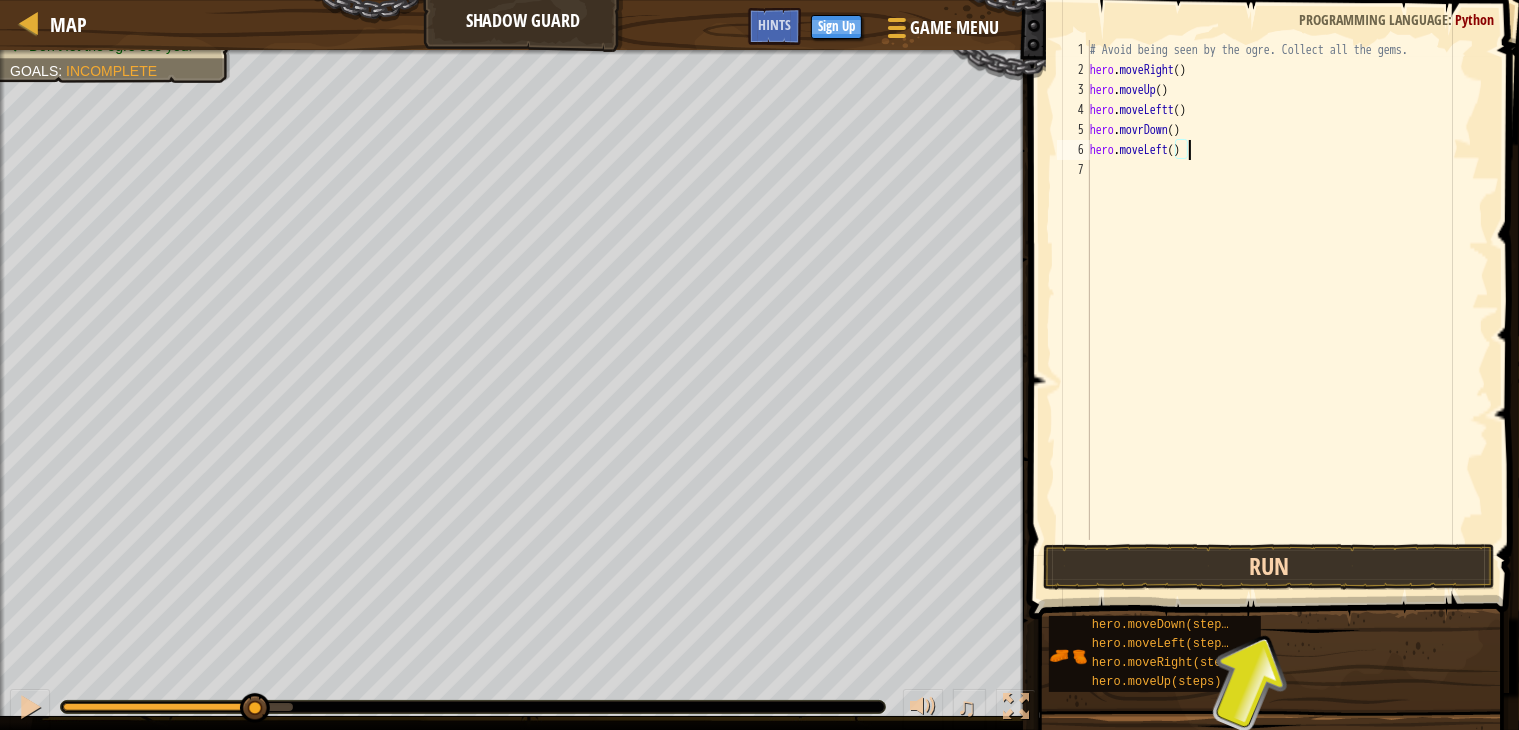 type on "hero.moveLeft()" 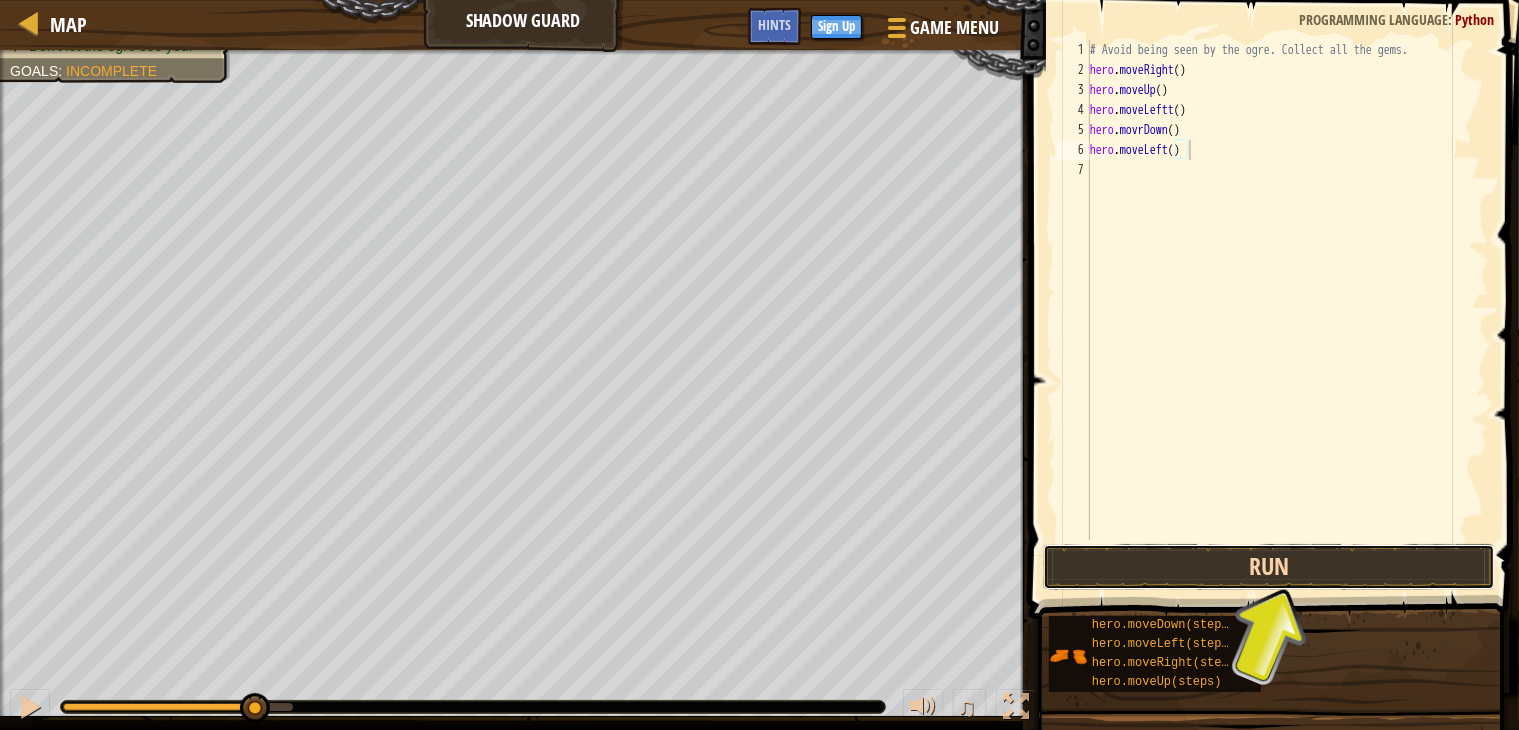 click on "Run" at bounding box center (1269, 567) 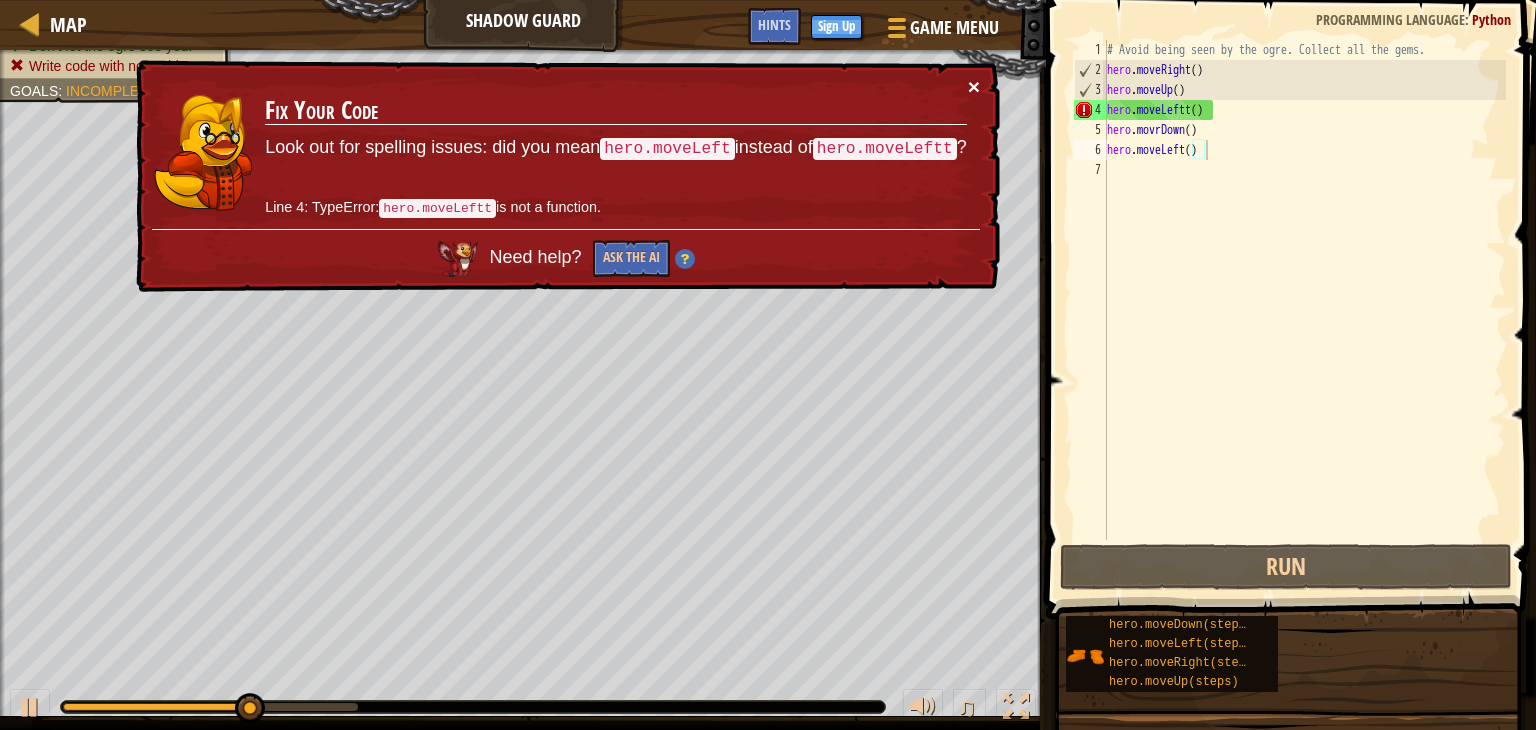 click on "×" at bounding box center (974, 86) 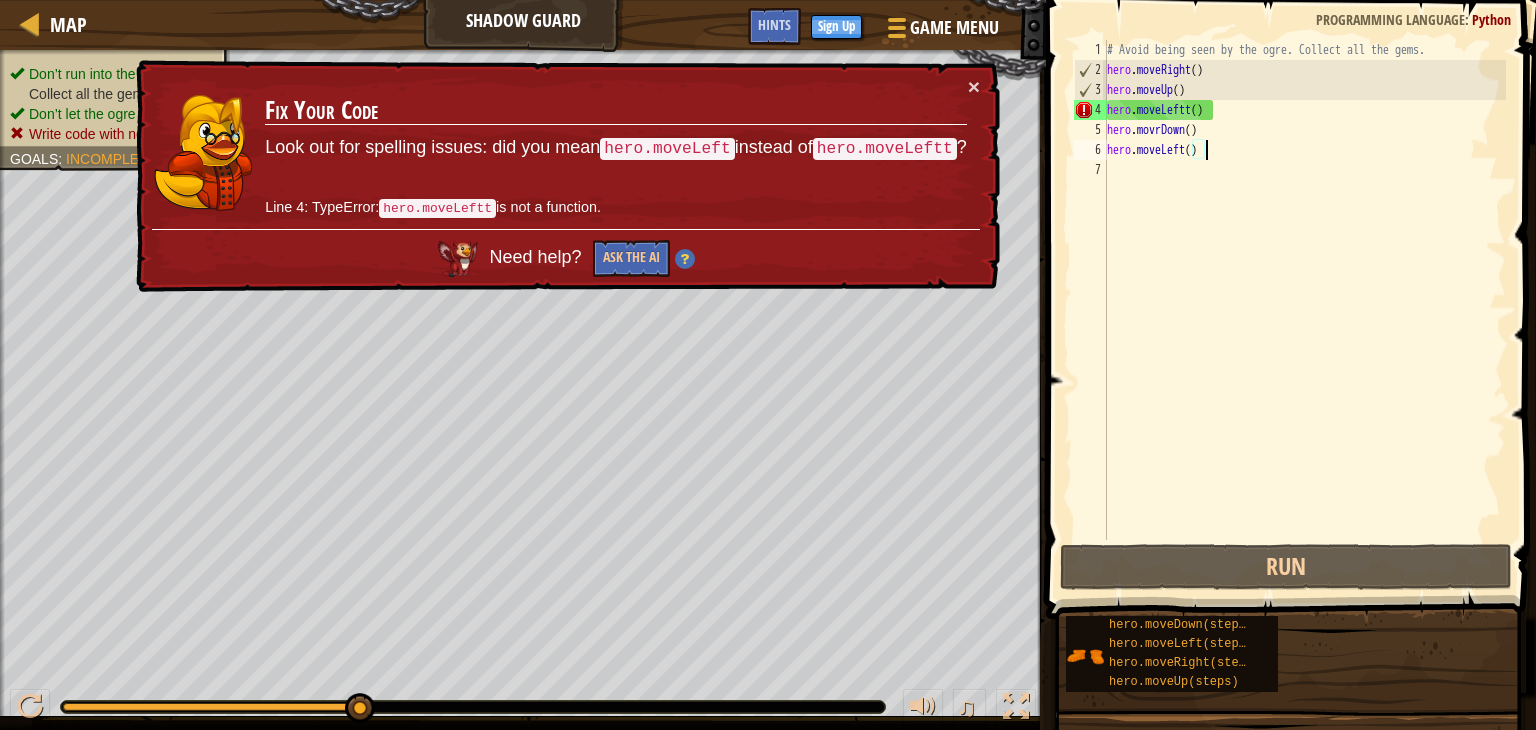 drag, startPoint x: 1120, startPoint y: 229, endPoint x: 1094, endPoint y: 201, distance: 38.209946 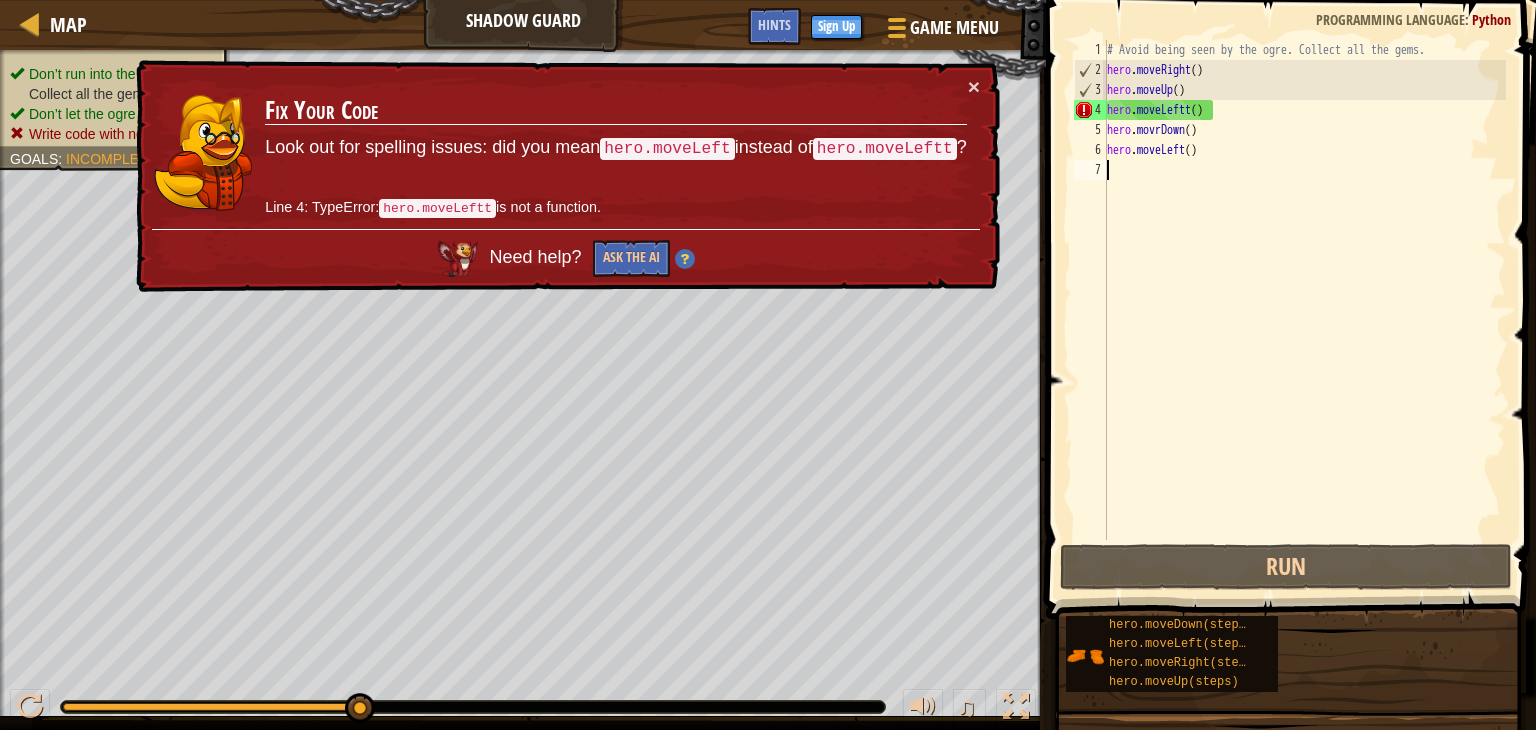 scroll, scrollTop: 9, scrollLeft: 0, axis: vertical 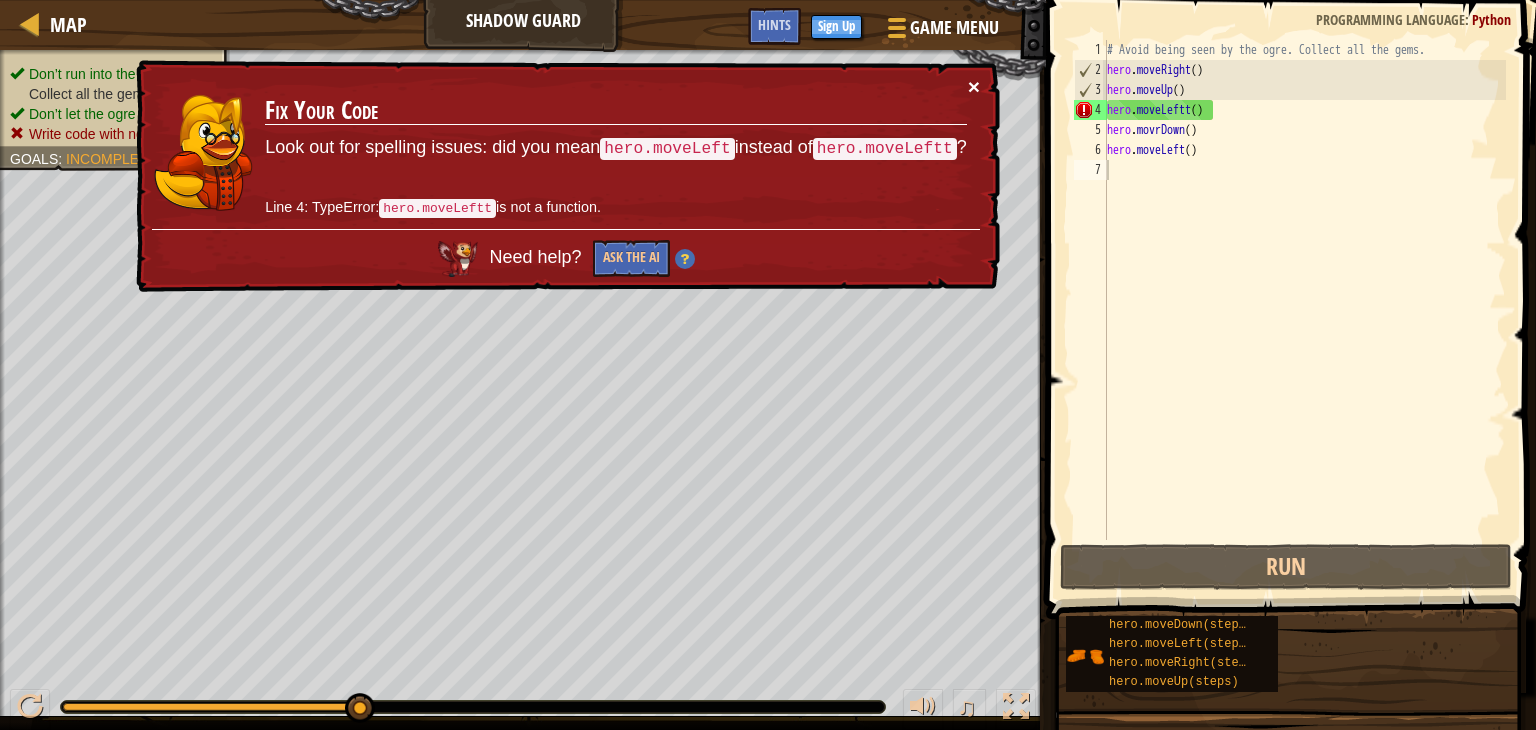 click on "×" at bounding box center [974, 86] 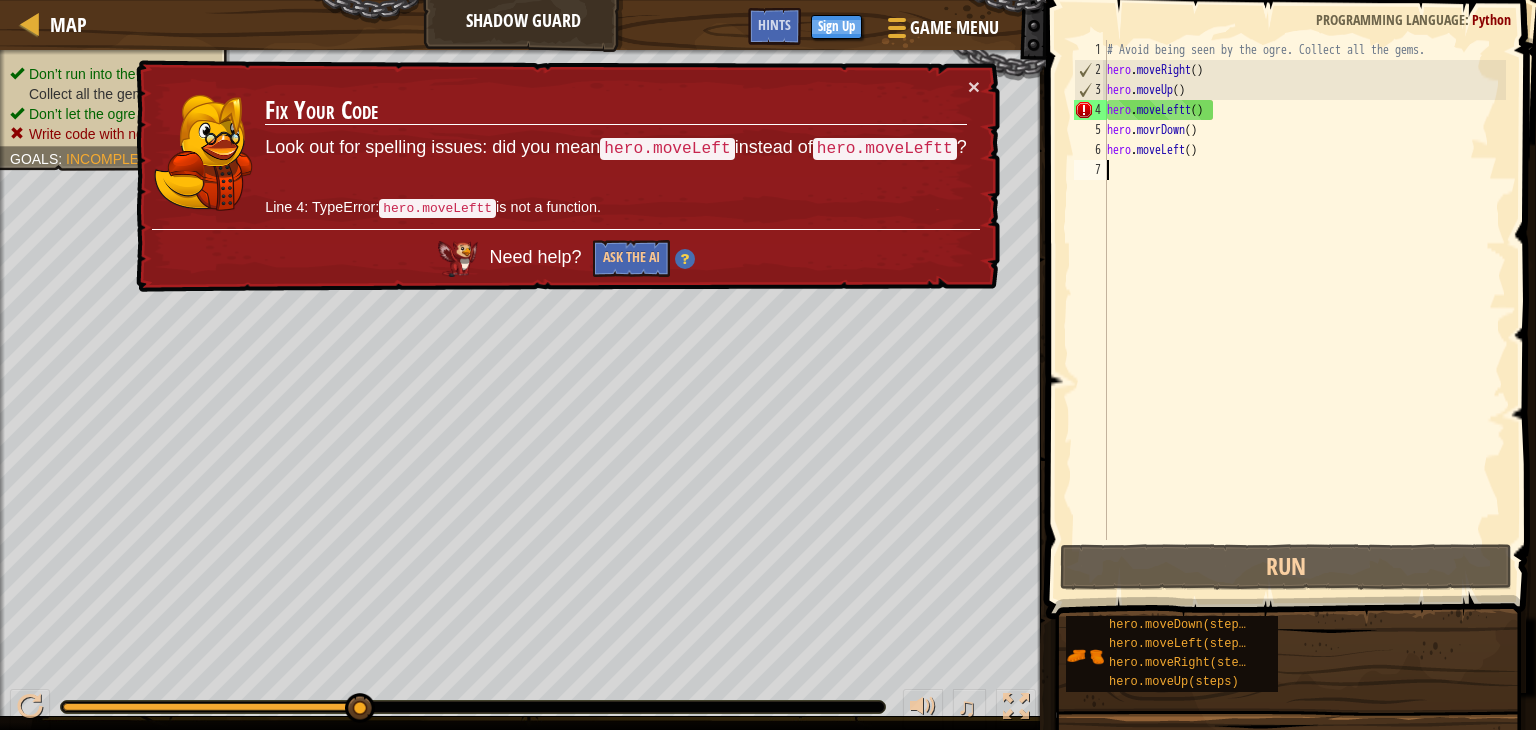 click on "# Avoid being seen by the ogre. Collect all the gems. hero . moveRight ( ) hero . moveUp ( ) hero . moveLeftt ( ) hero . movrDown ( ) hero . moveLeft ( )" at bounding box center [1304, 310] 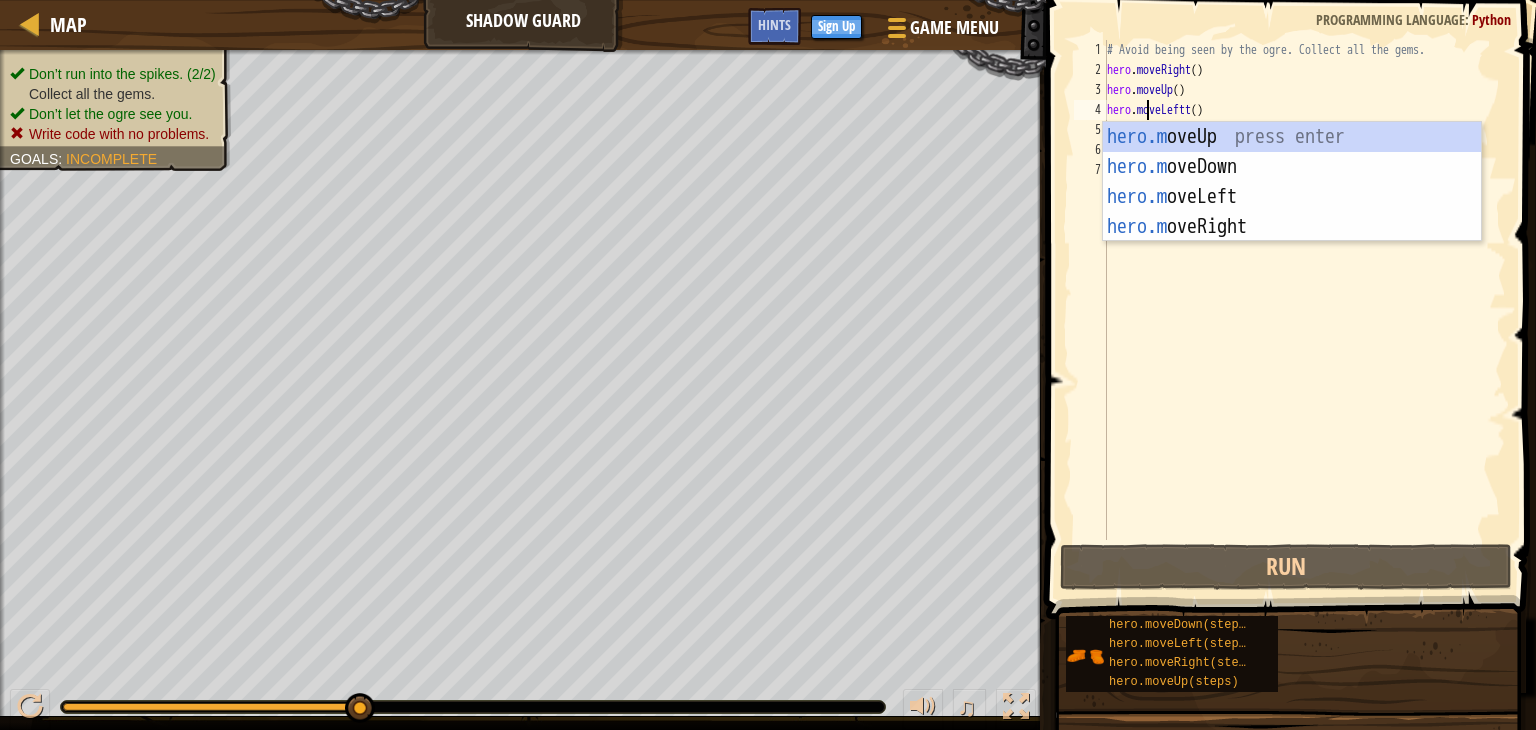 scroll, scrollTop: 9, scrollLeft: 4, axis: both 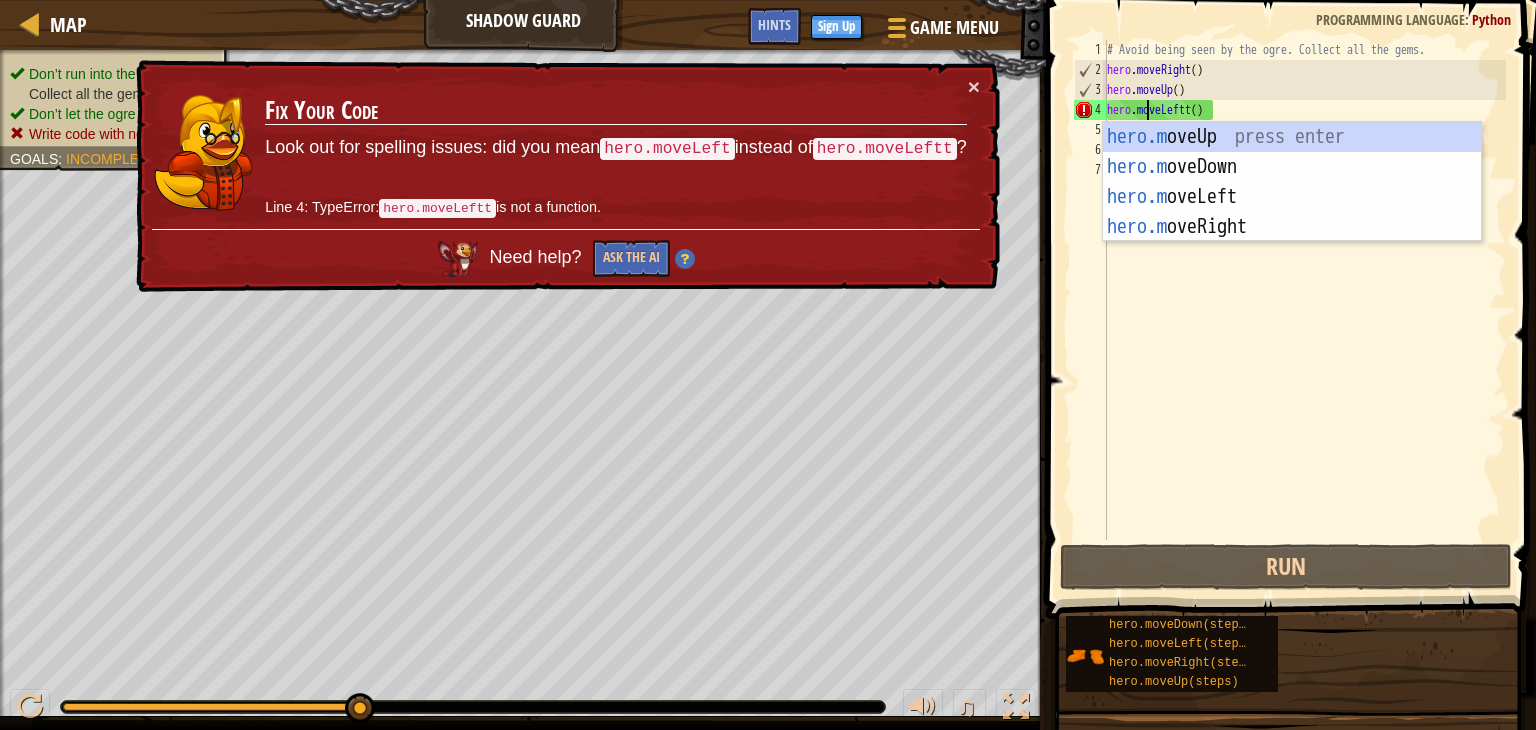 click on "# Avoid being seen by the ogre. Collect all the gems. hero . moveRight ( ) hero . moveUp ( ) hero . moveLeftt ( ) hero . movrDown ( ) hero . moveLeft ( )" at bounding box center (1304, 310) 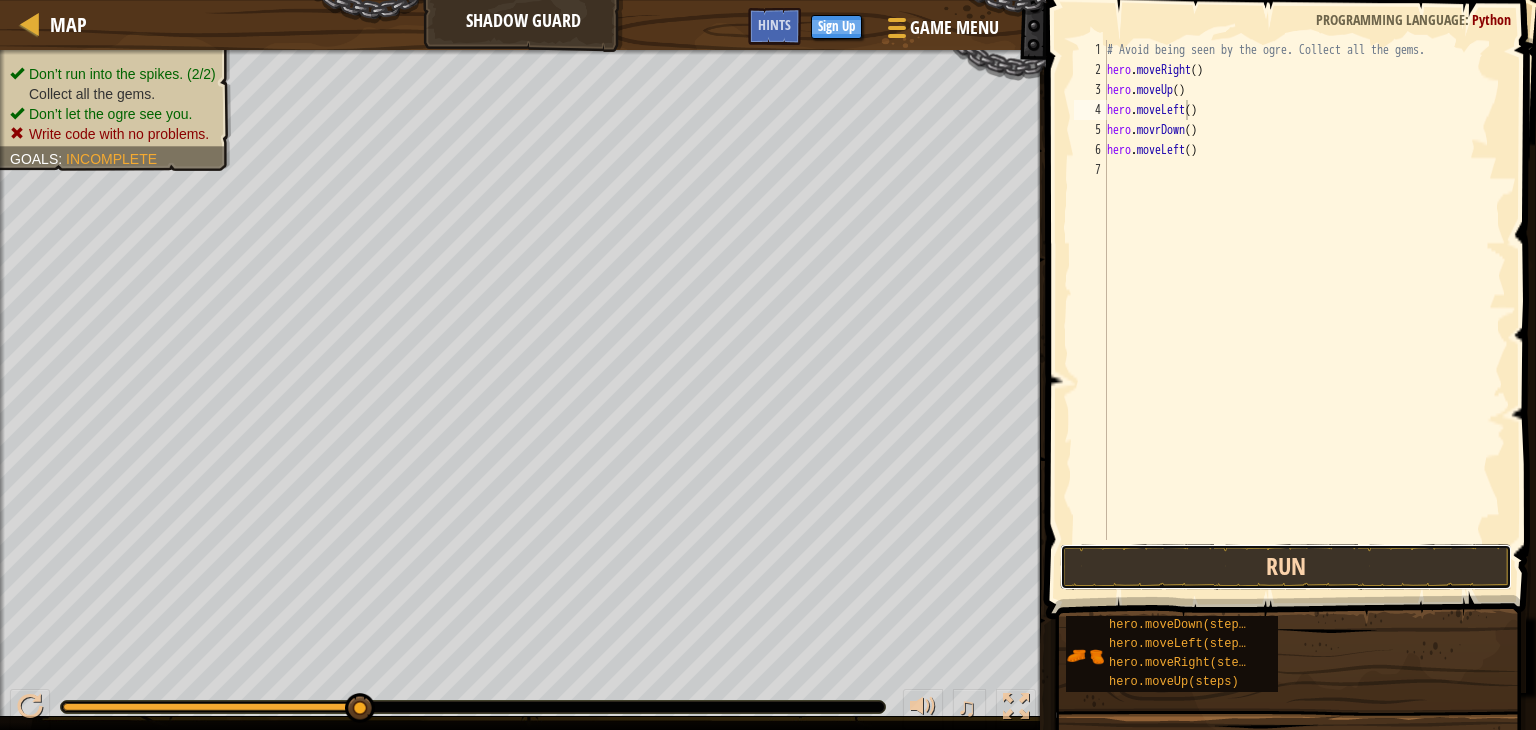 click on "Run" at bounding box center (1286, 567) 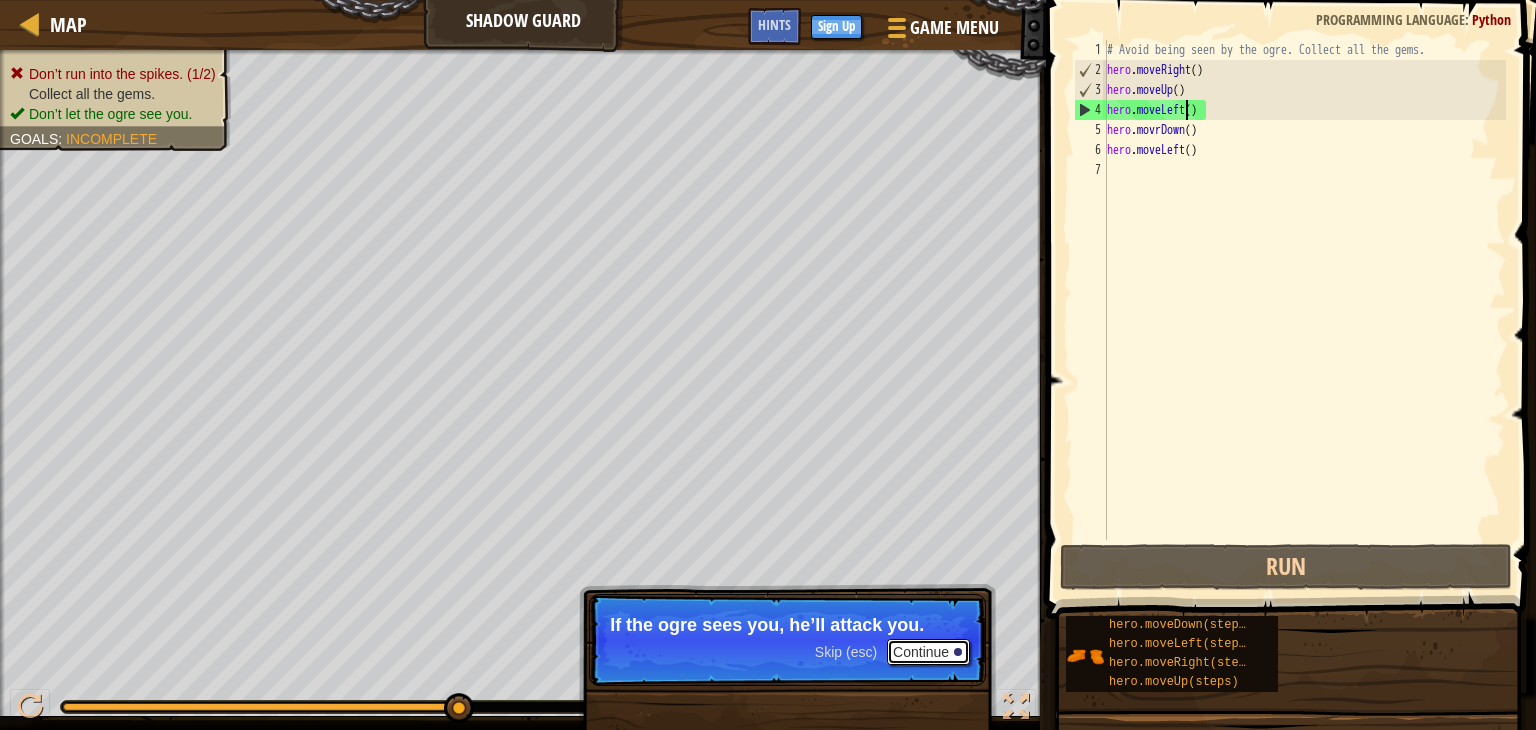 click on "Continue" at bounding box center (928, 652) 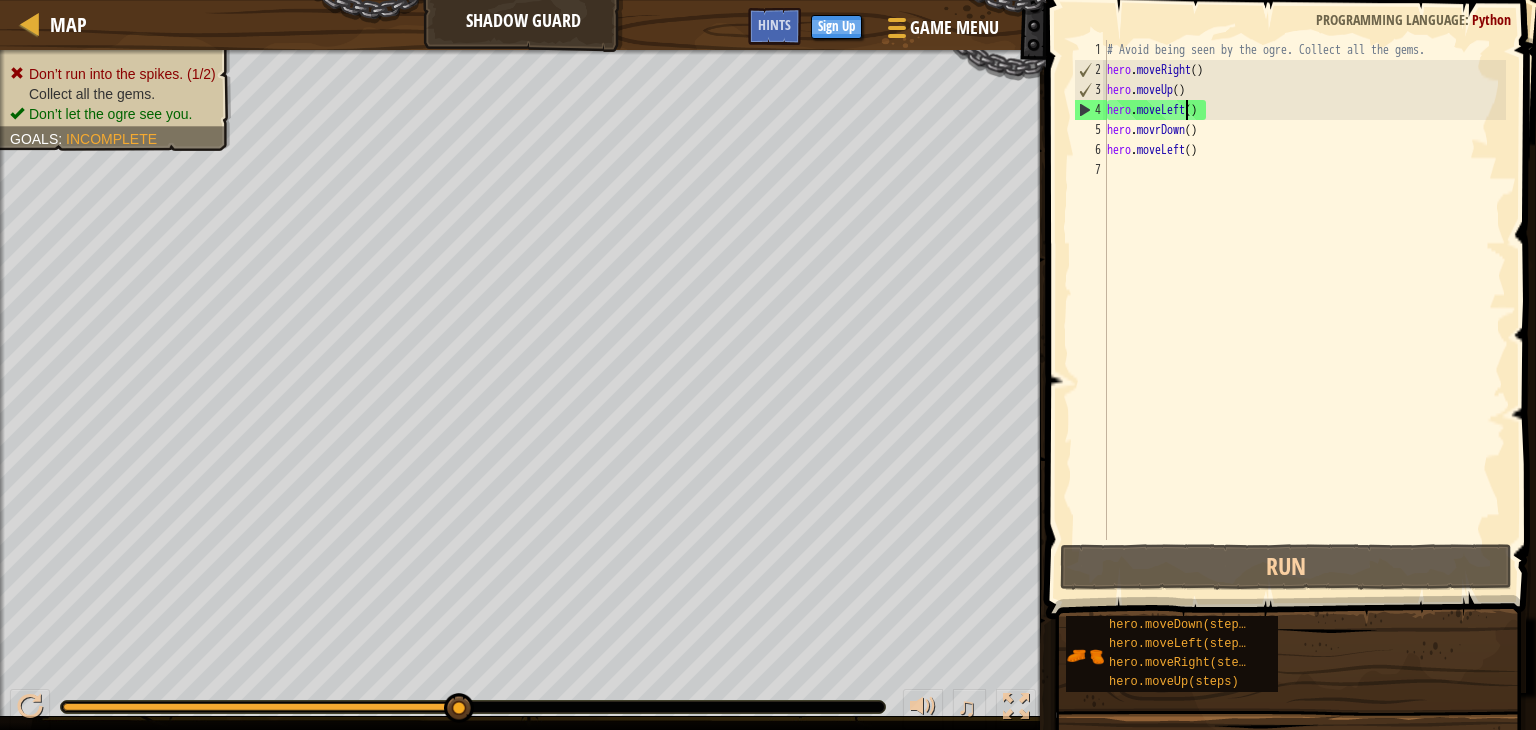 click on "# Avoid being seen by the ogre. Collect all the gems. hero . moveRight ( ) hero . moveUp ( ) hero . moveLeft ( ) hero . movrDown ( ) hero . moveLeft ( )" at bounding box center (1304, 310) 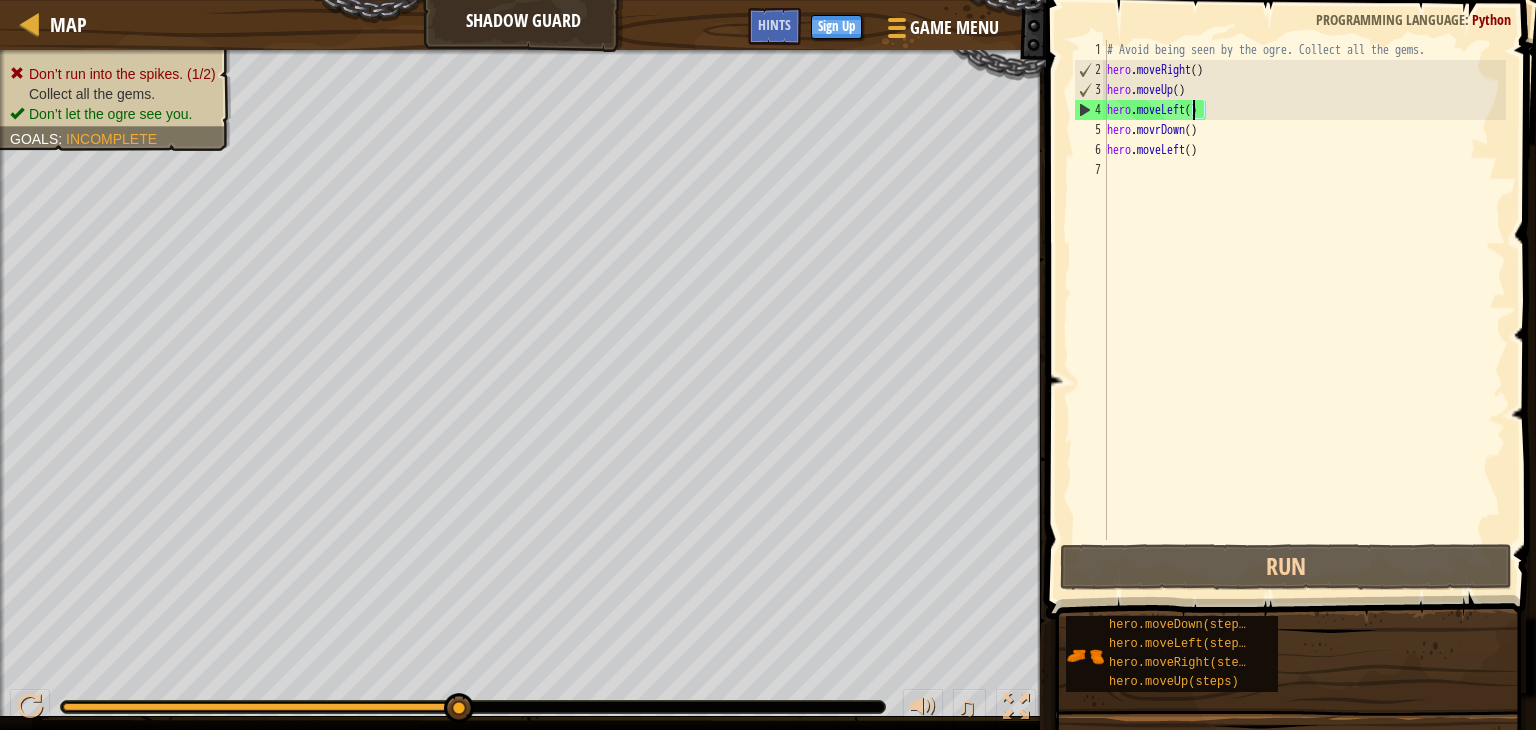 drag, startPoint x: 1196, startPoint y: 102, endPoint x: 1180, endPoint y: 101, distance: 16.03122 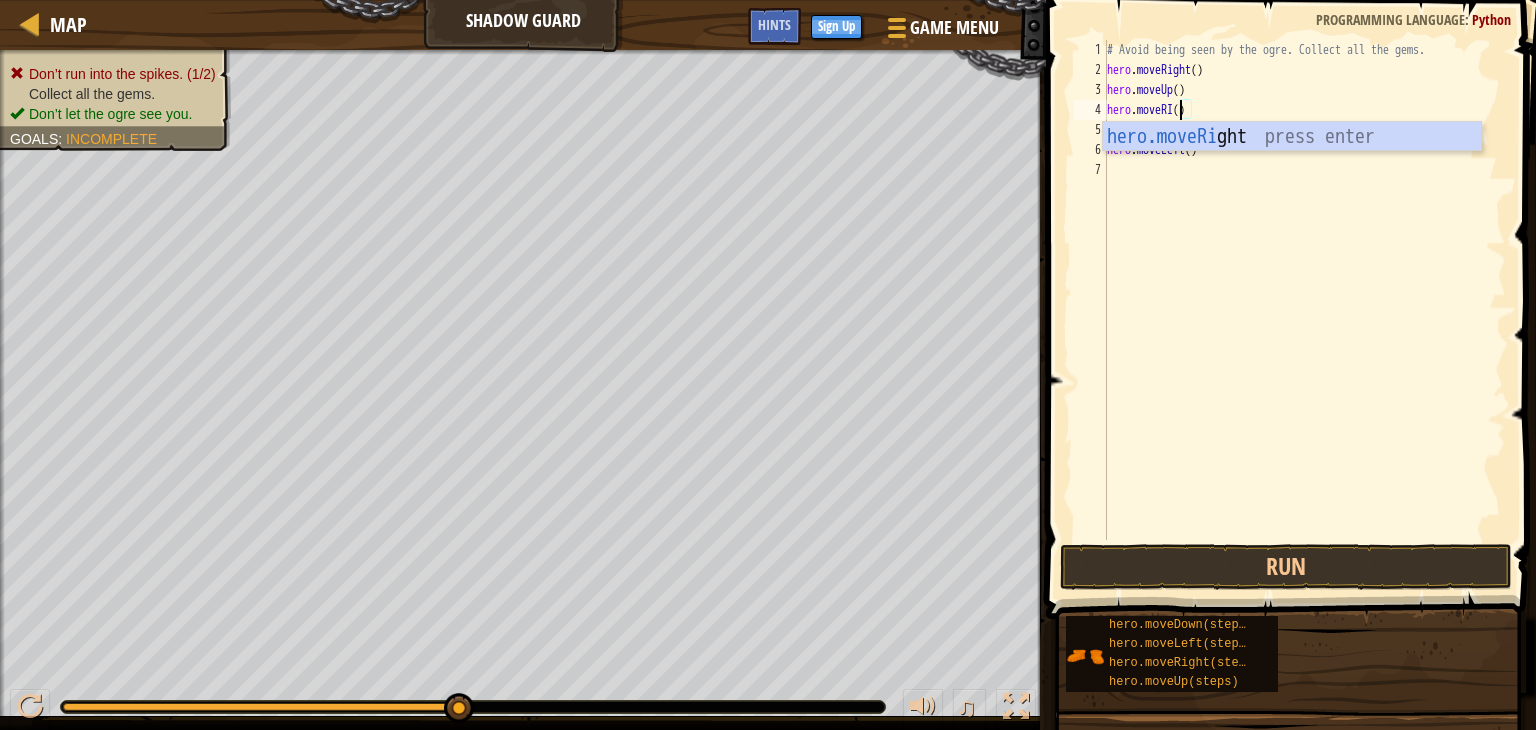 scroll, scrollTop: 9, scrollLeft: 6, axis: both 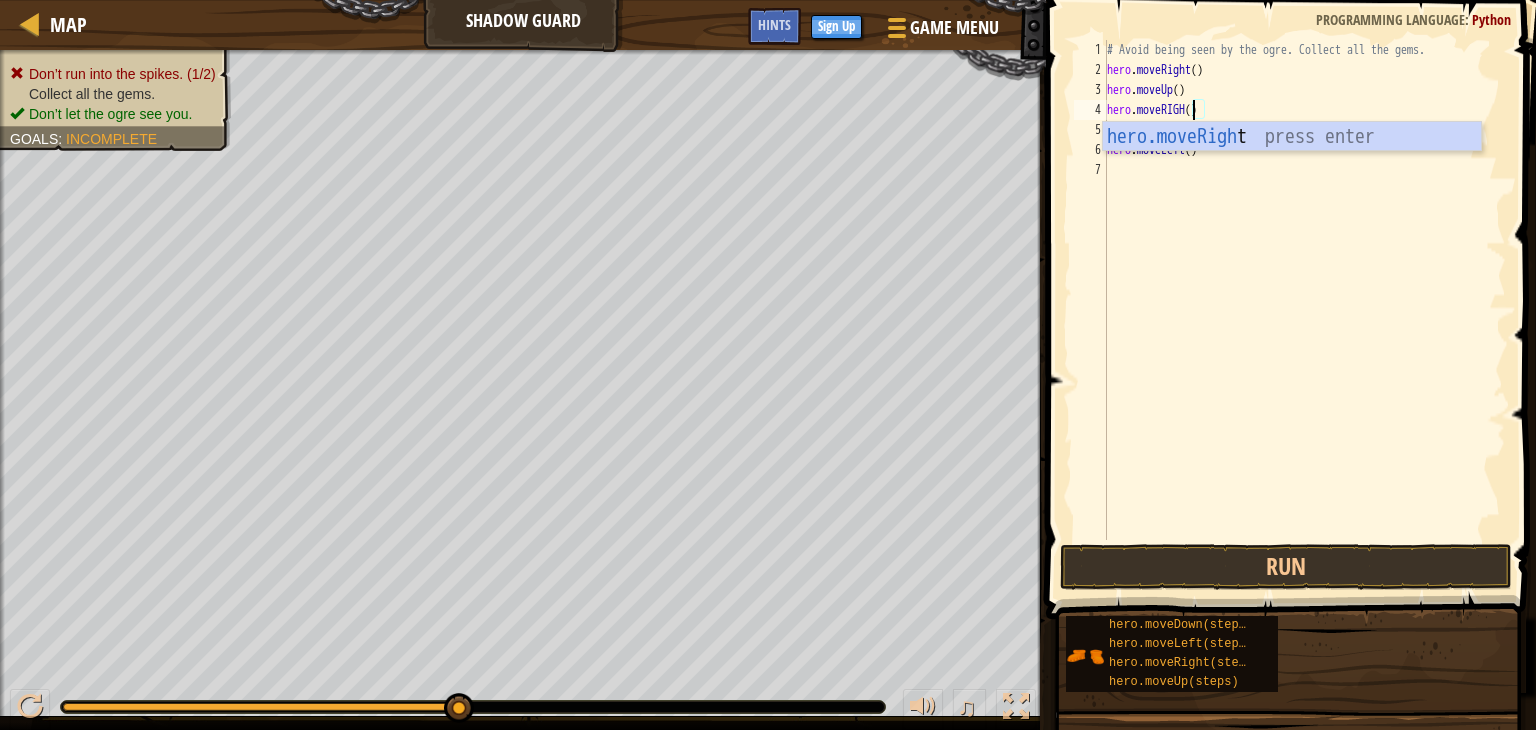 type on "hero.moveRIGHT()" 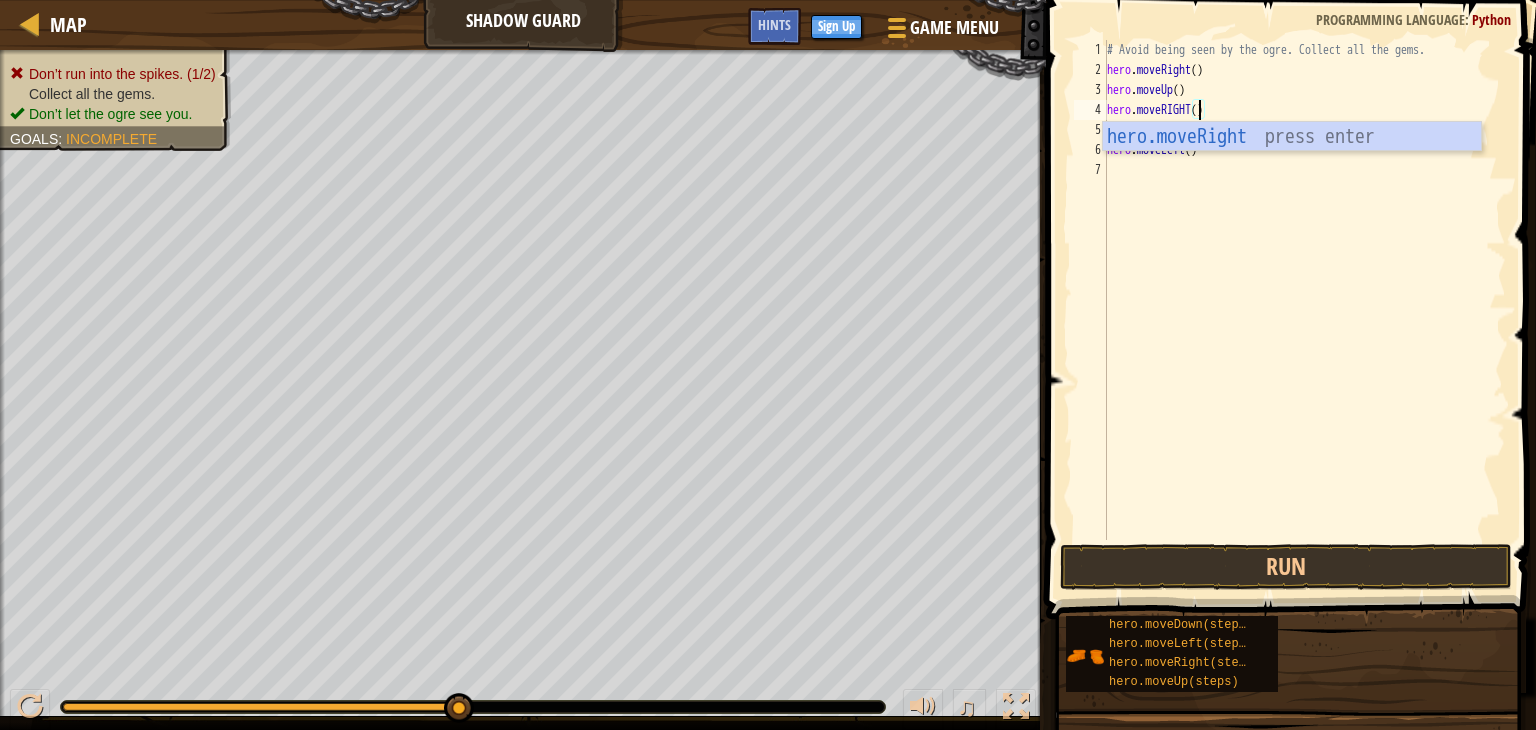 scroll, scrollTop: 9, scrollLeft: 7, axis: both 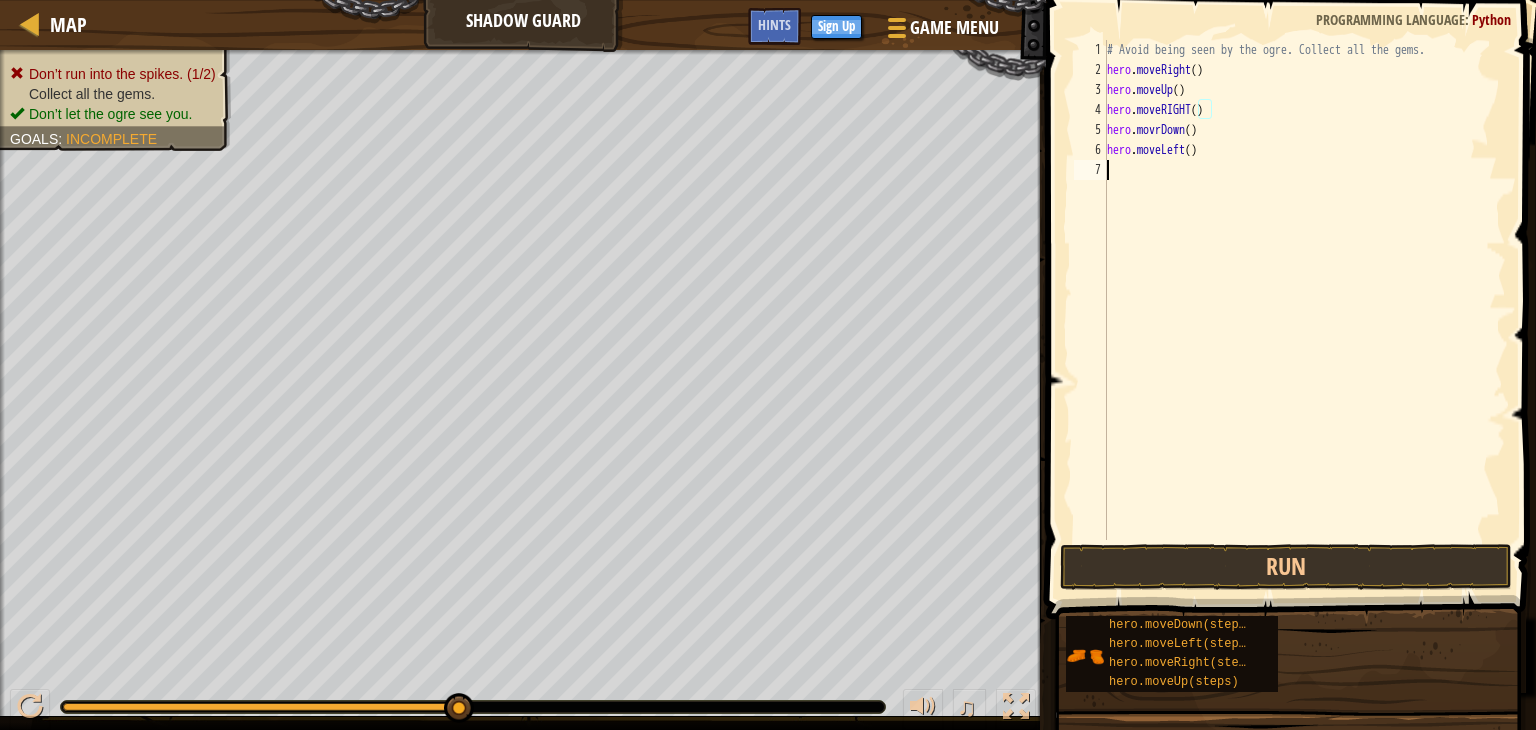 drag, startPoint x: 1308, startPoint y: 195, endPoint x: 1277, endPoint y: 173, distance: 38.013157 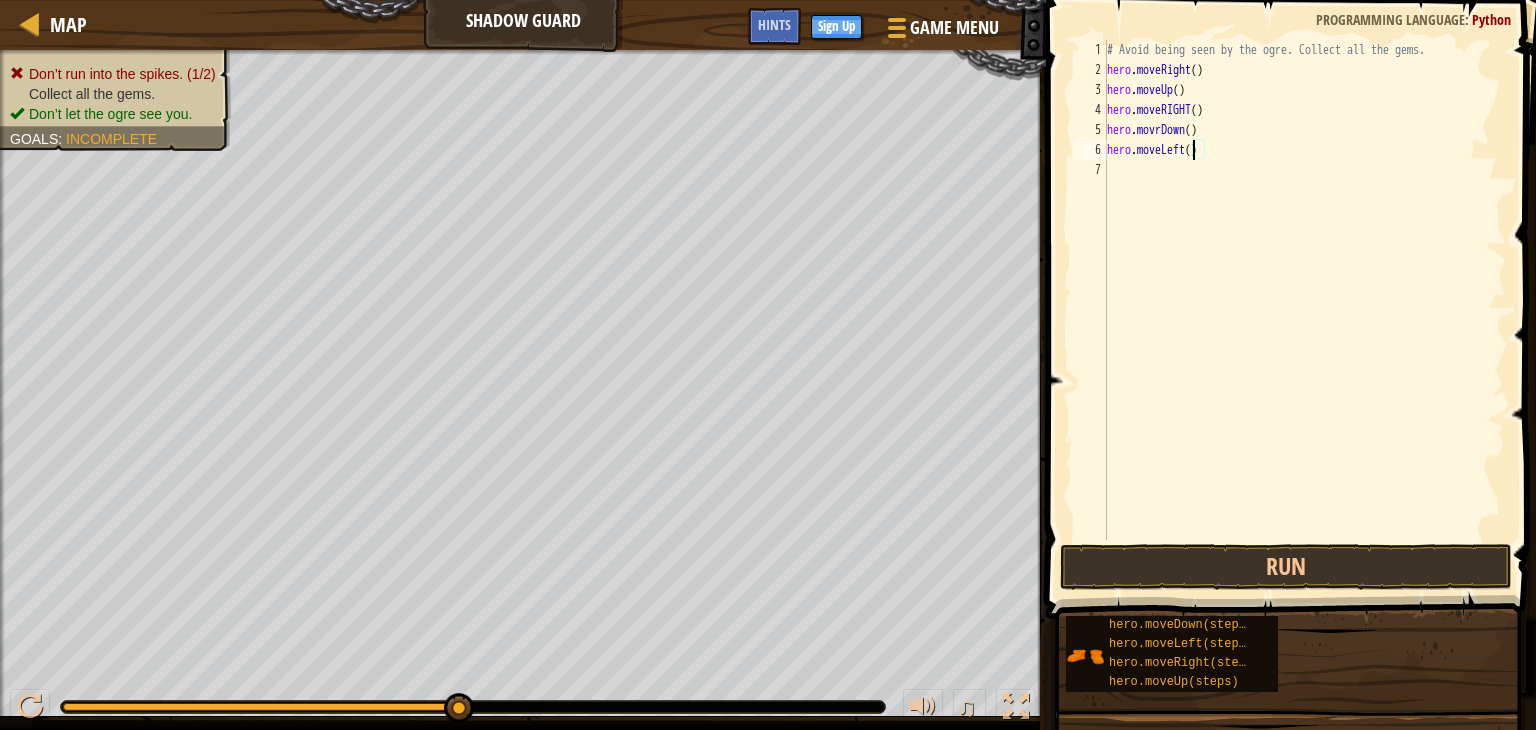 click on "# Avoid being seen by the ogre. Collect all the gems. hero . moveRight ( ) hero . moveUp ( ) hero . moveRIGHT ( ) hero . movrDown ( ) hero . moveLeft ( )" at bounding box center [1304, 310] 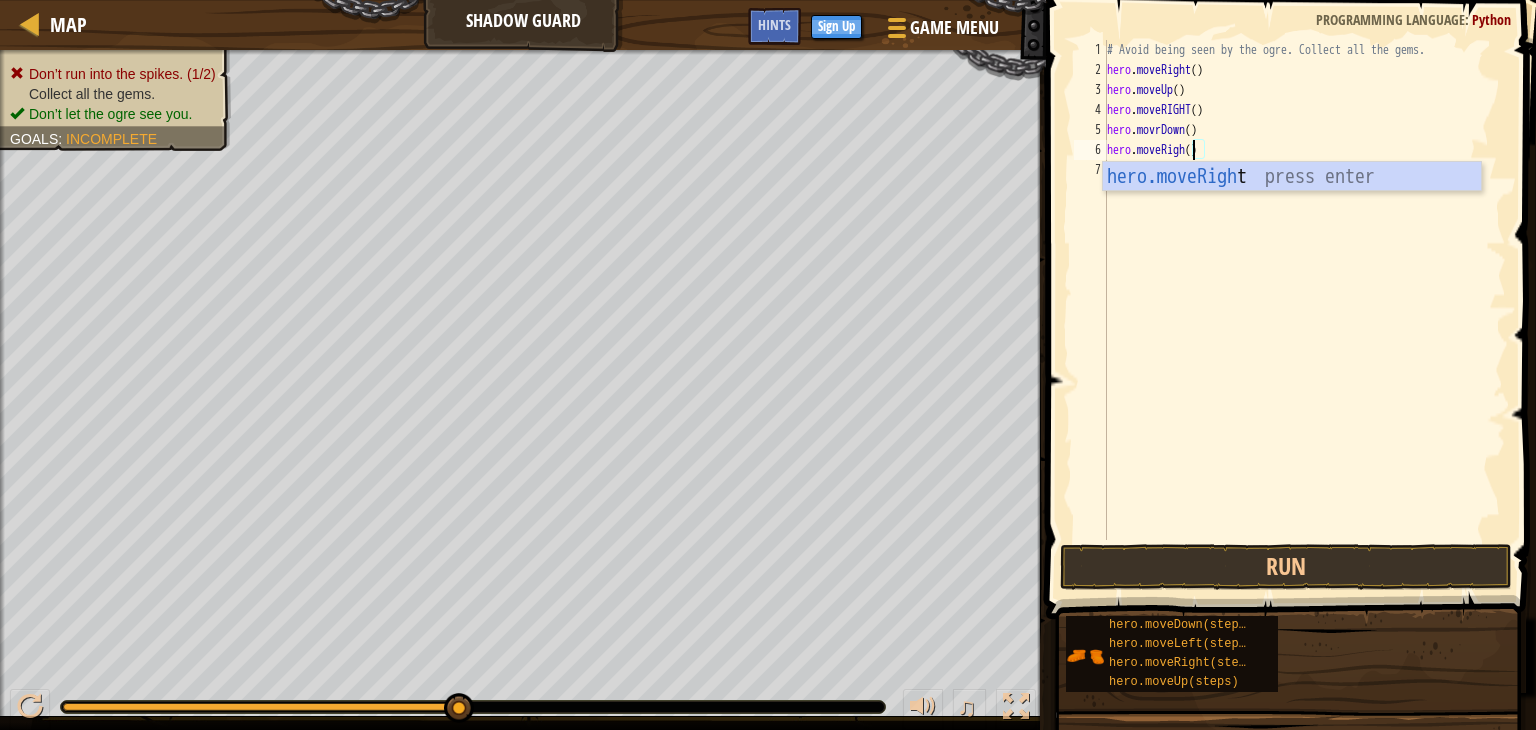 scroll, scrollTop: 9, scrollLeft: 7, axis: both 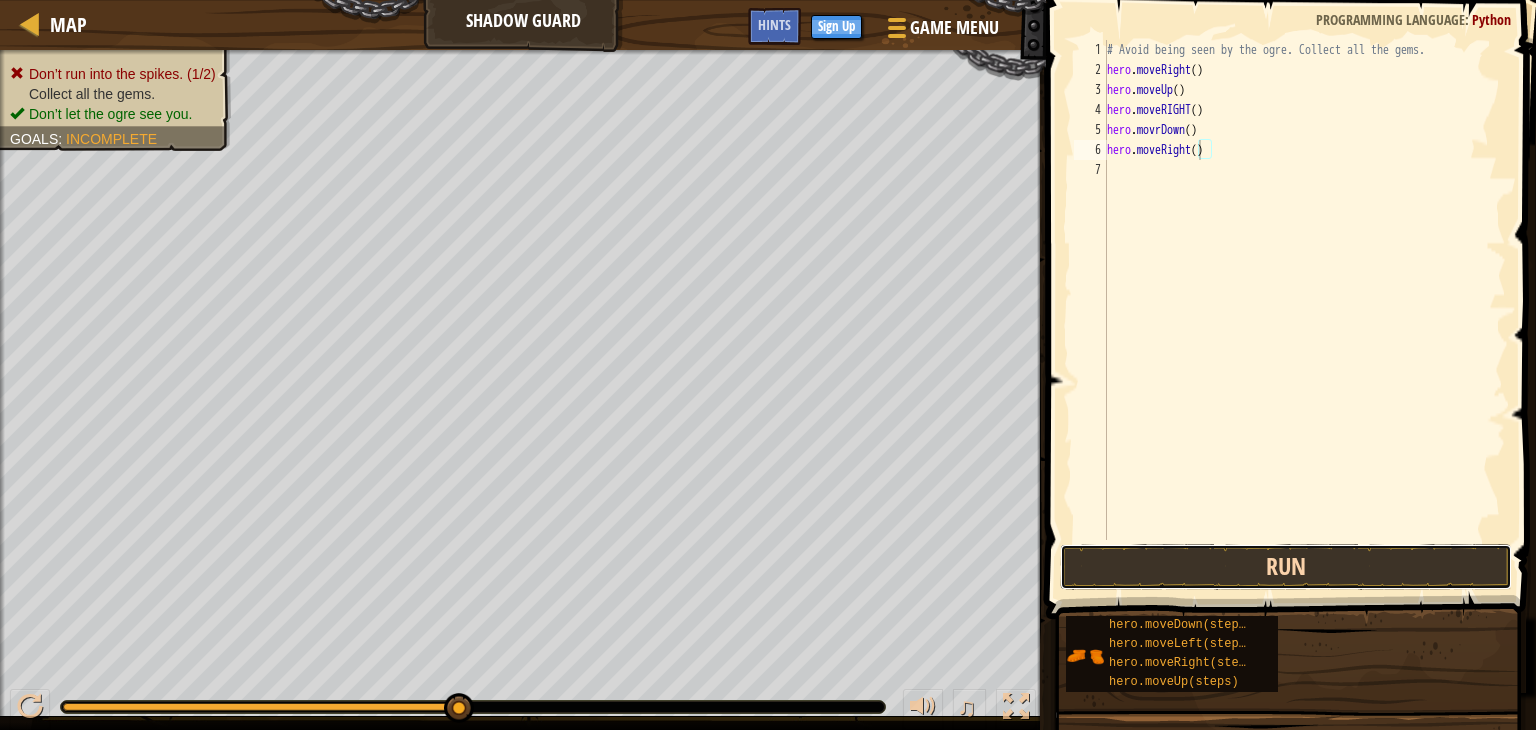 click on "Run" at bounding box center [1286, 567] 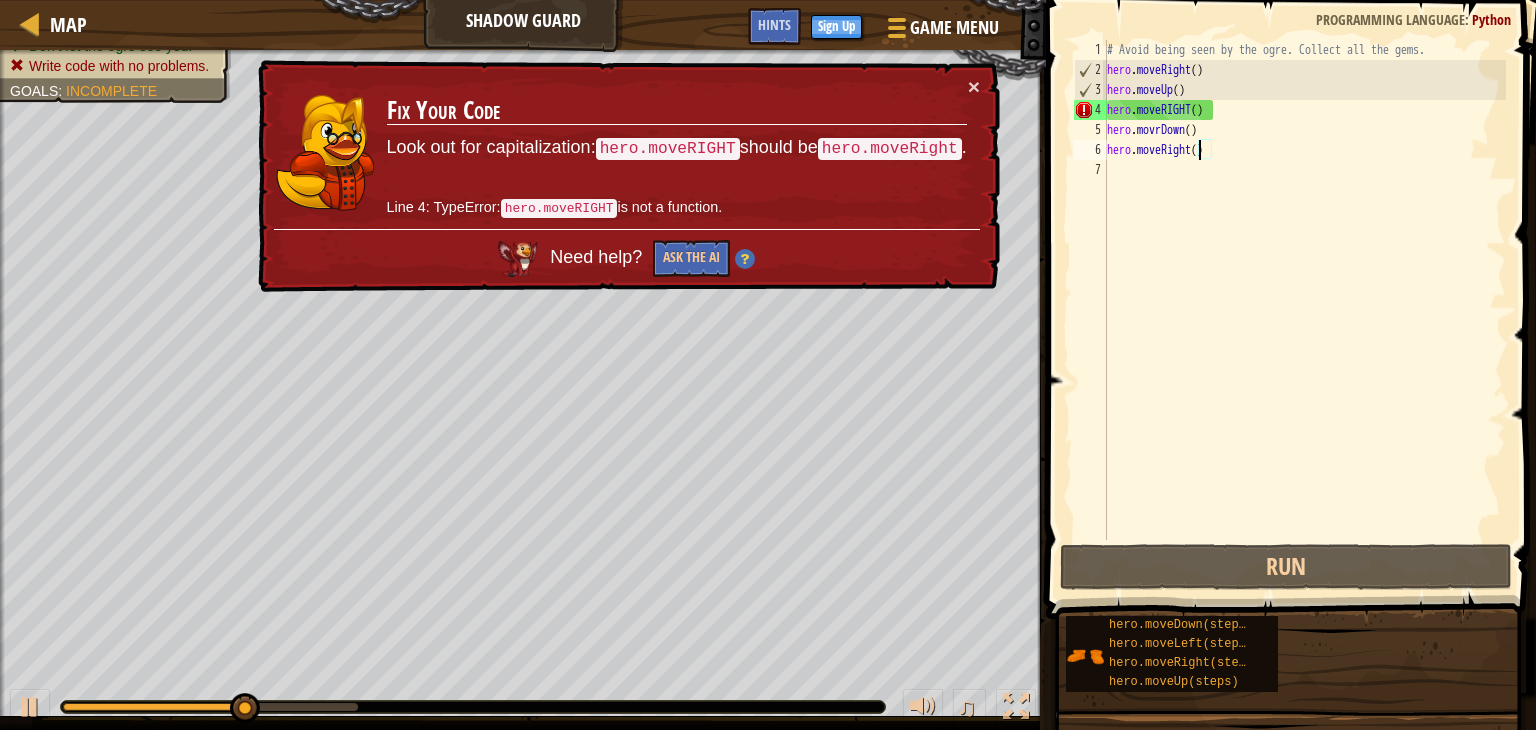 click on "Fix Your Code Look out for capitalization:  hero.moveRIGHT  should be  hero.moveRight .
Line 4: TypeError:  hero.moveRIGHT  is not a function." at bounding box center (677, 152) 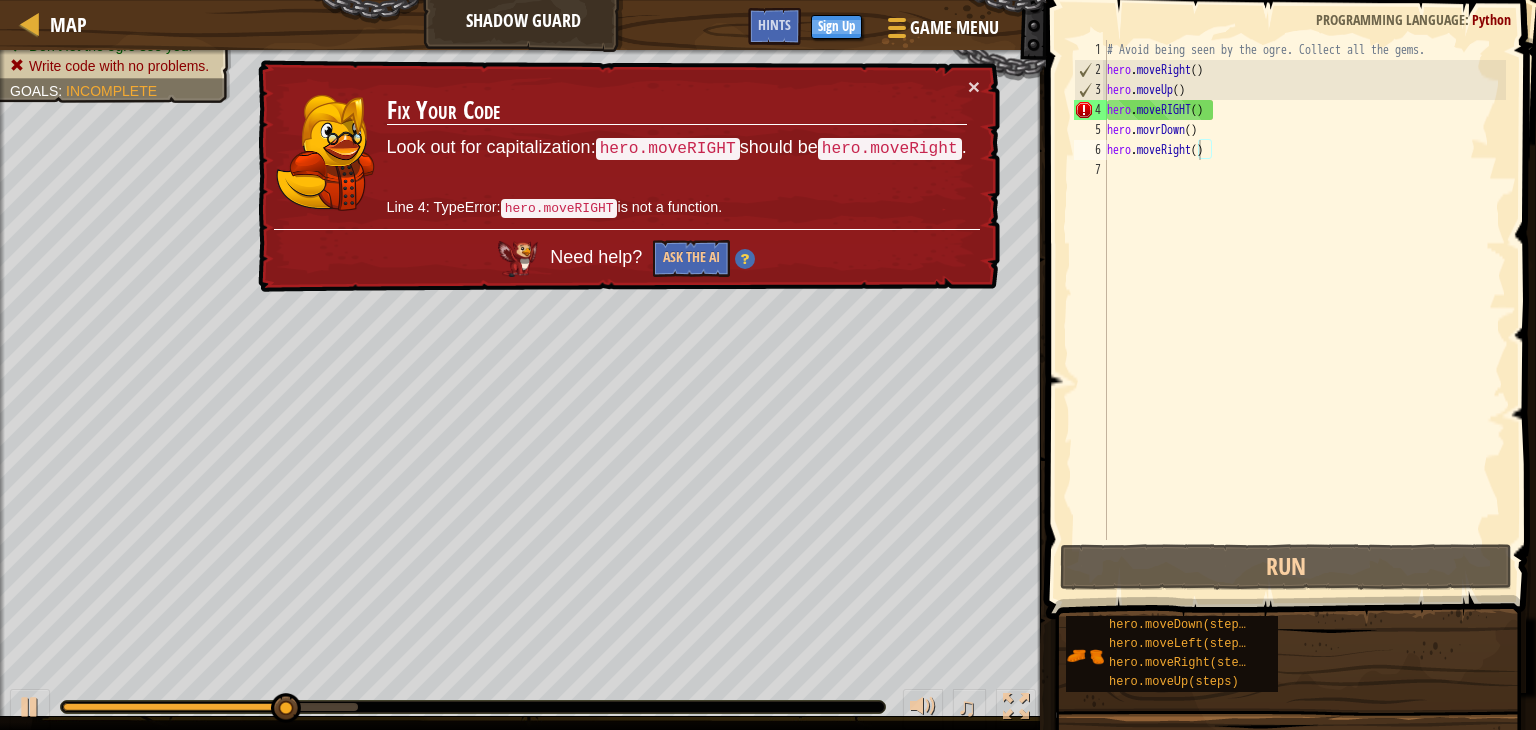 click on "× Fix Your Code Look out for capitalization:  hero.moveRIGHT  should be  hero.moveRight .
Line 4: TypeError:  hero.moveRIGHT  is not a function.
Need help? Ask the AI" at bounding box center (627, 176) 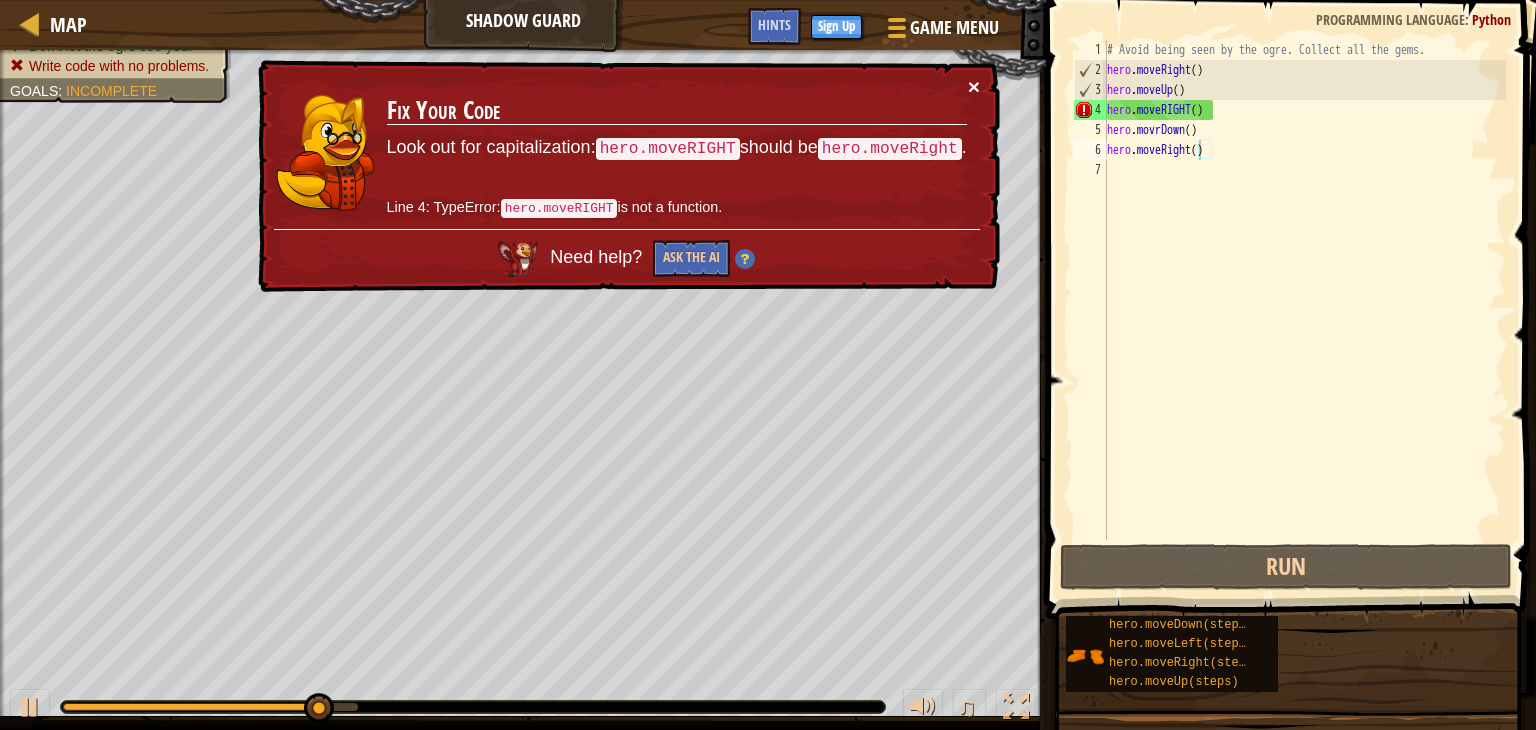 click on "×" at bounding box center [974, 86] 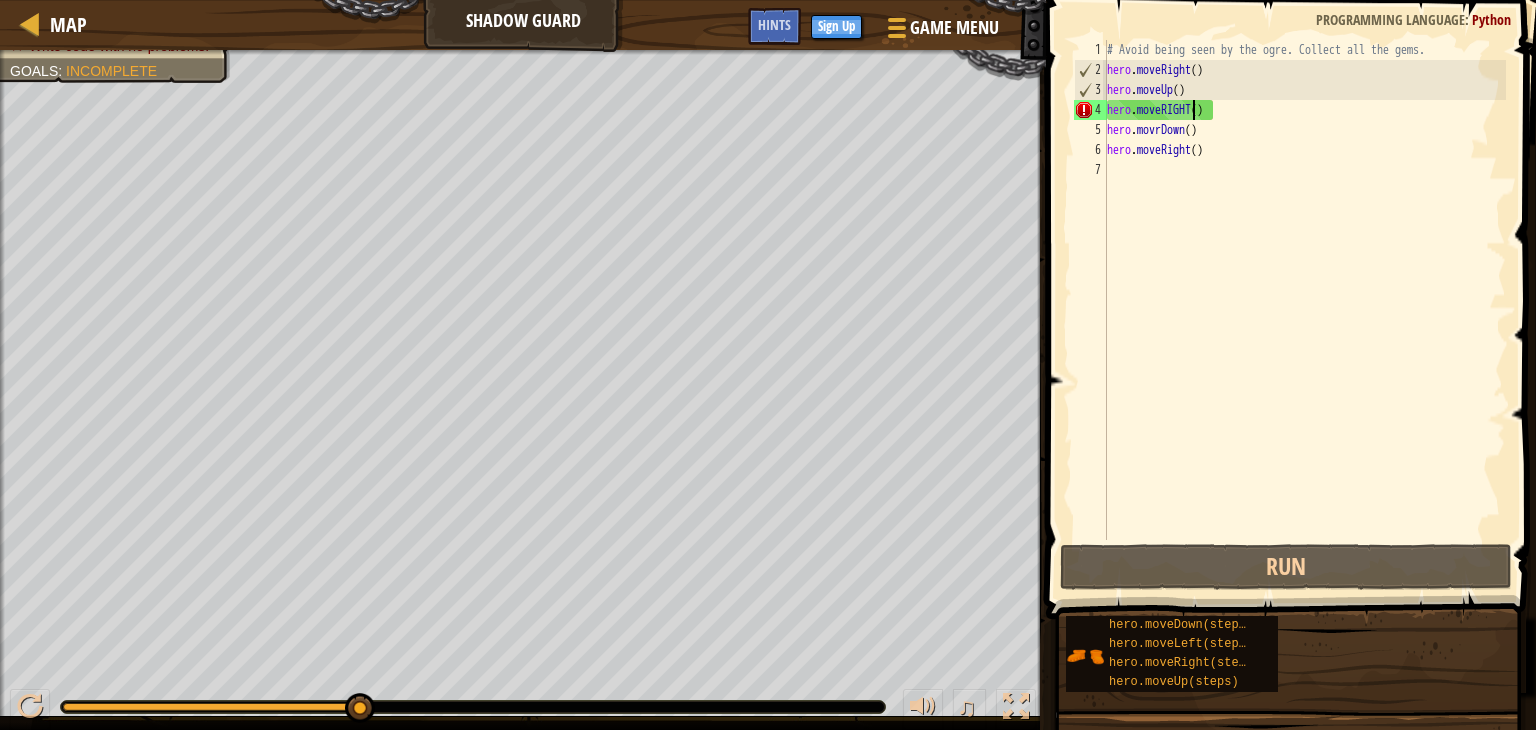 click on "# Avoid being seen by the ogre. Collect all the gems. hero . moveRight ( ) hero . moveUp ( ) hero . moveRIGHT ( ) hero . movrDown ( ) hero . moveRight ( )" at bounding box center (1304, 310) 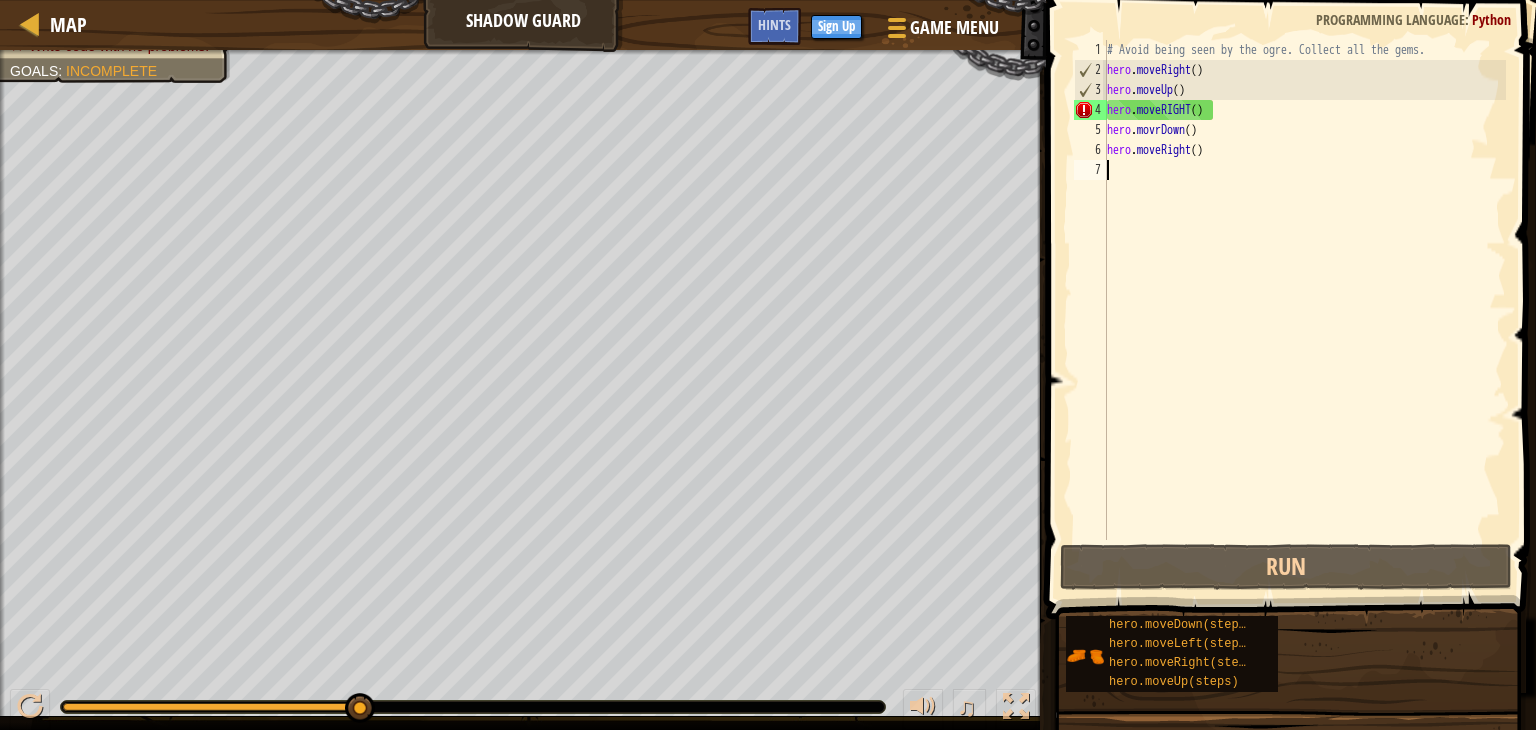 drag, startPoint x: 1296, startPoint y: 161, endPoint x: 1283, endPoint y: 157, distance: 13.601471 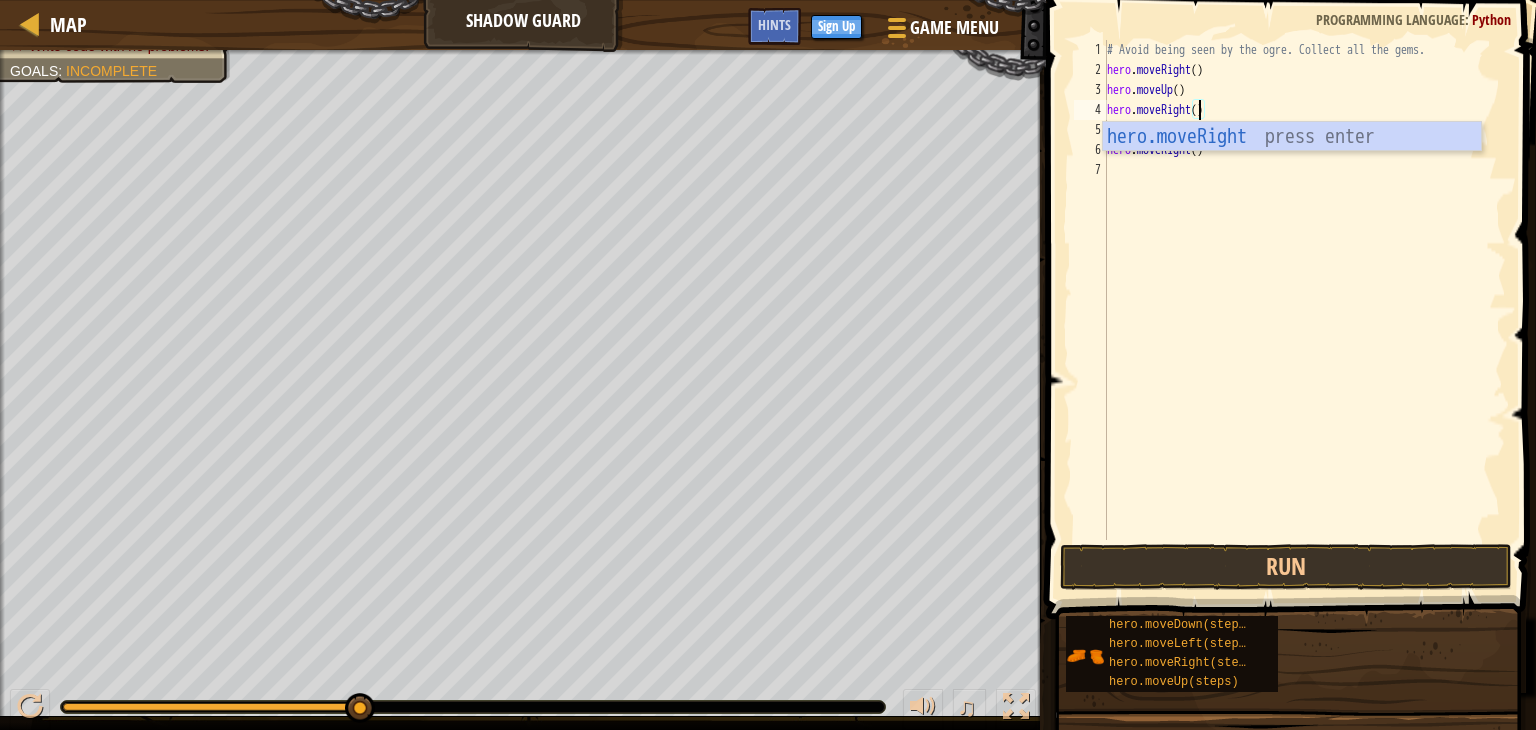 scroll, scrollTop: 9, scrollLeft: 7, axis: both 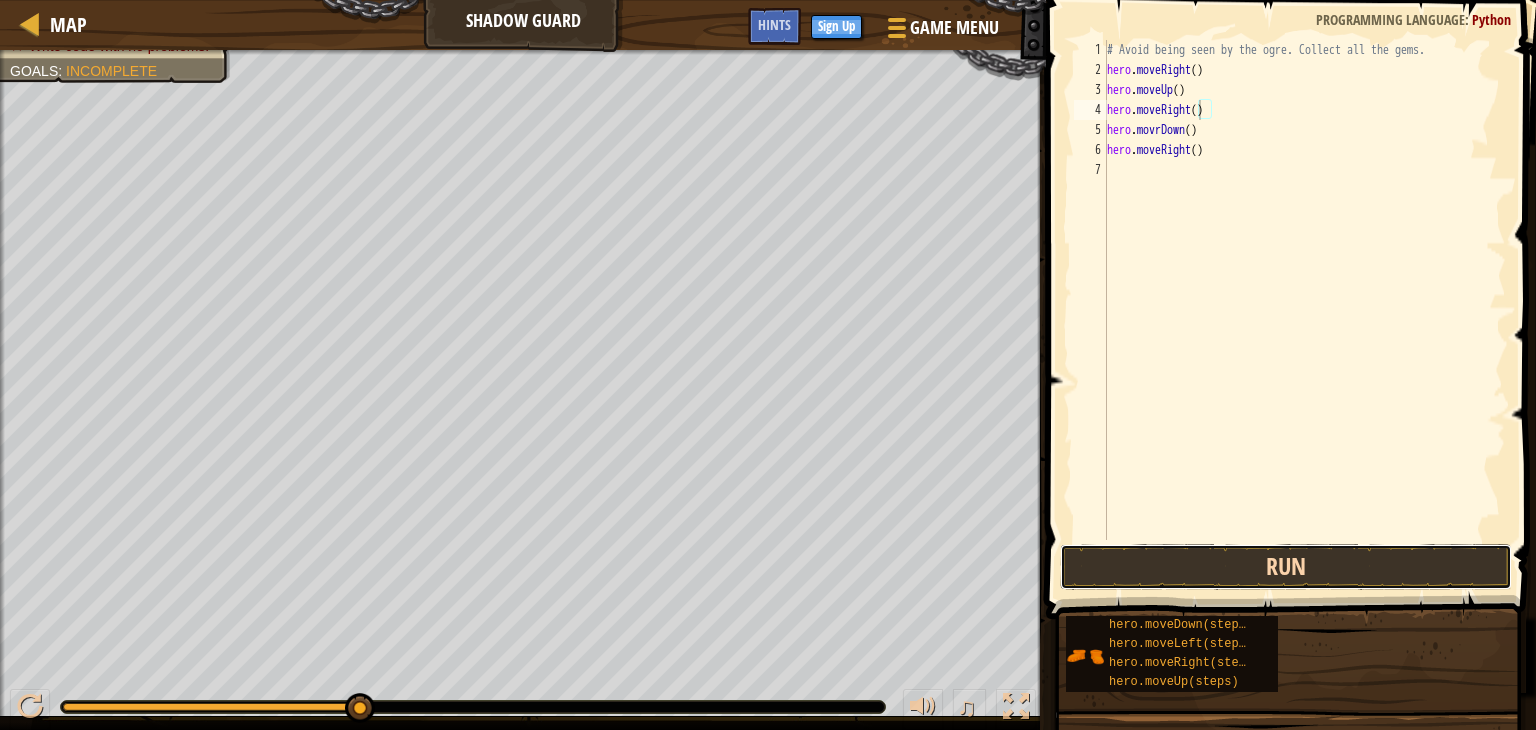 click on "Run" at bounding box center [1286, 567] 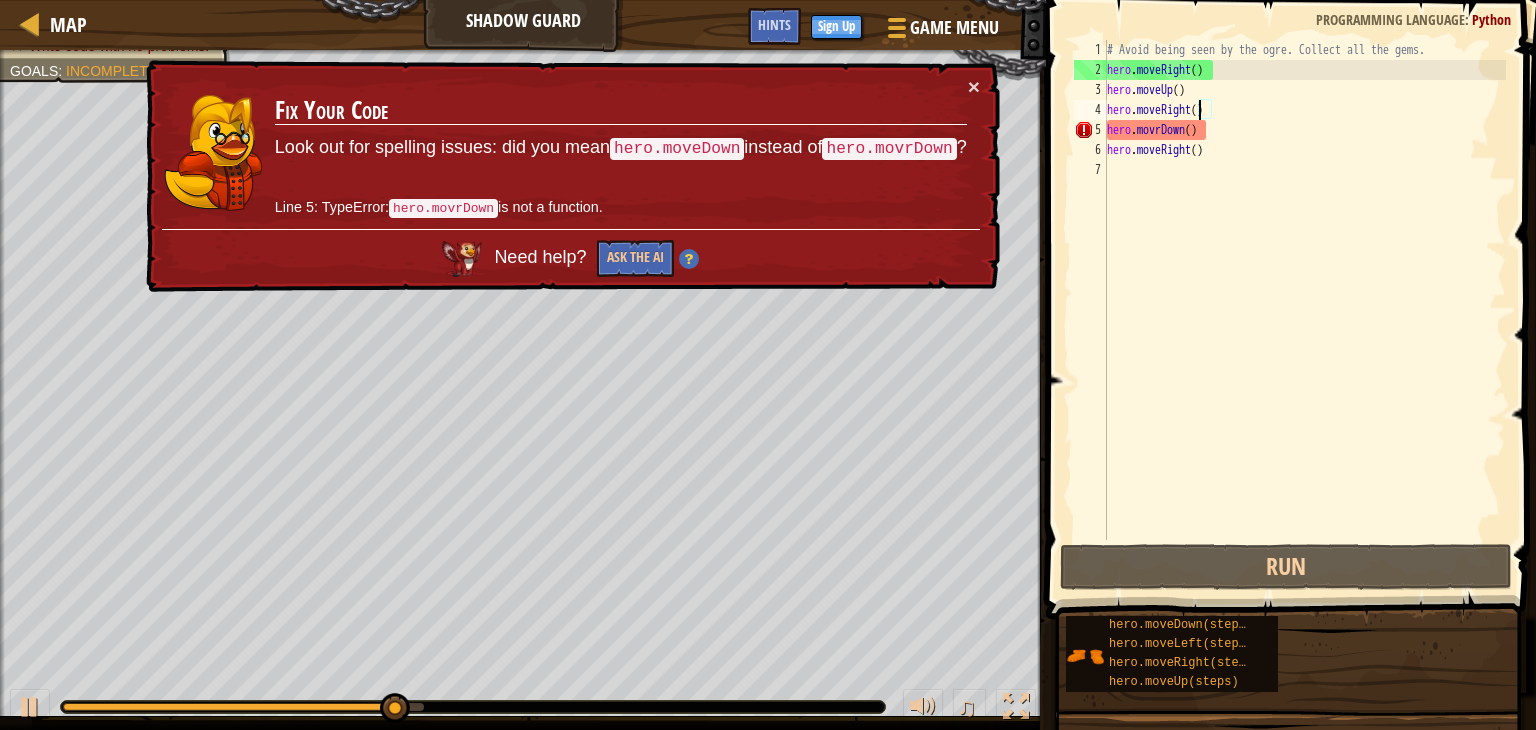 click on "× Fix Your Code Look out for spelling issues: did you mean  hero.moveDown  instead of  hero.movrDown ?
Line 5: TypeError:  hero.movrDown  is not a function.
Need help? Ask the AI" at bounding box center [571, 176] 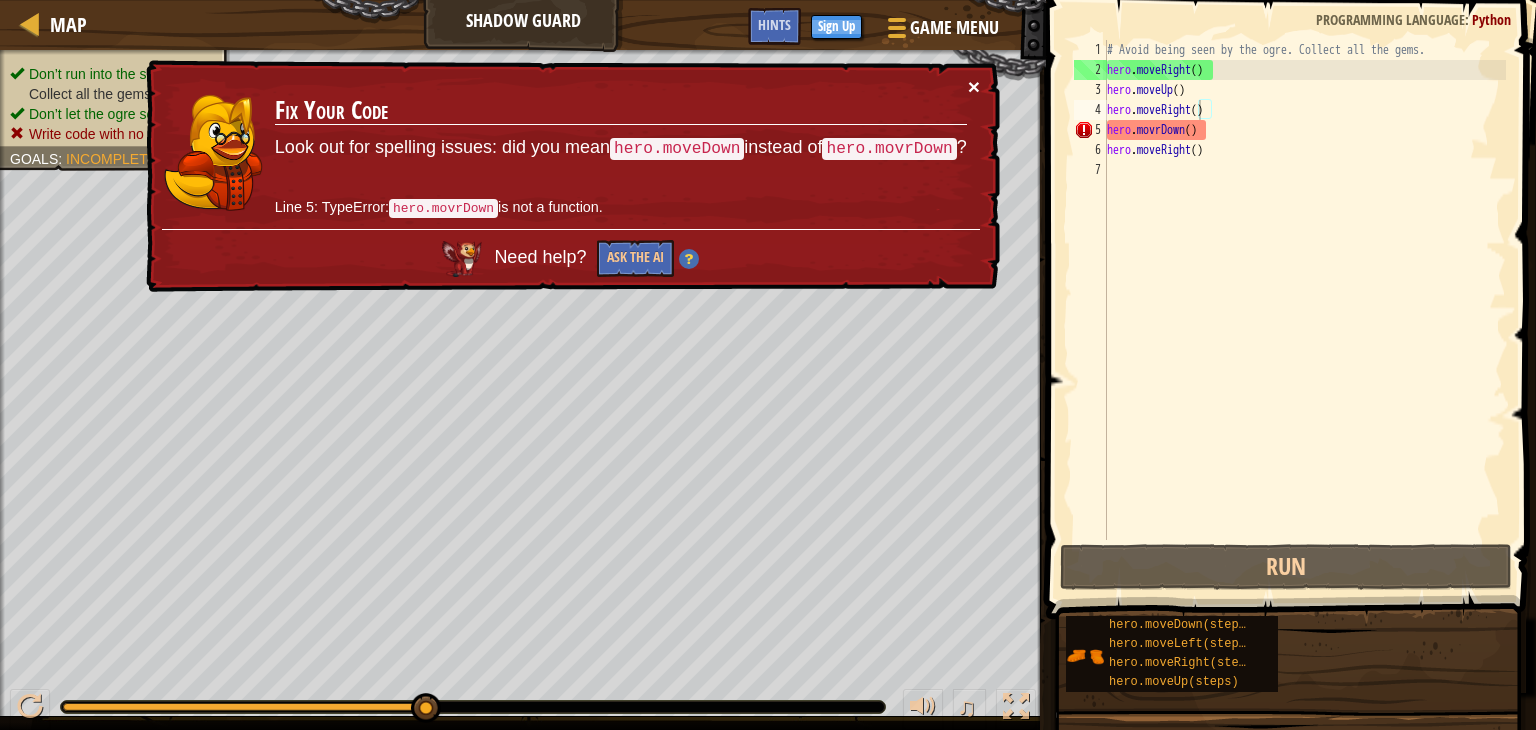 click on "×" at bounding box center [974, 86] 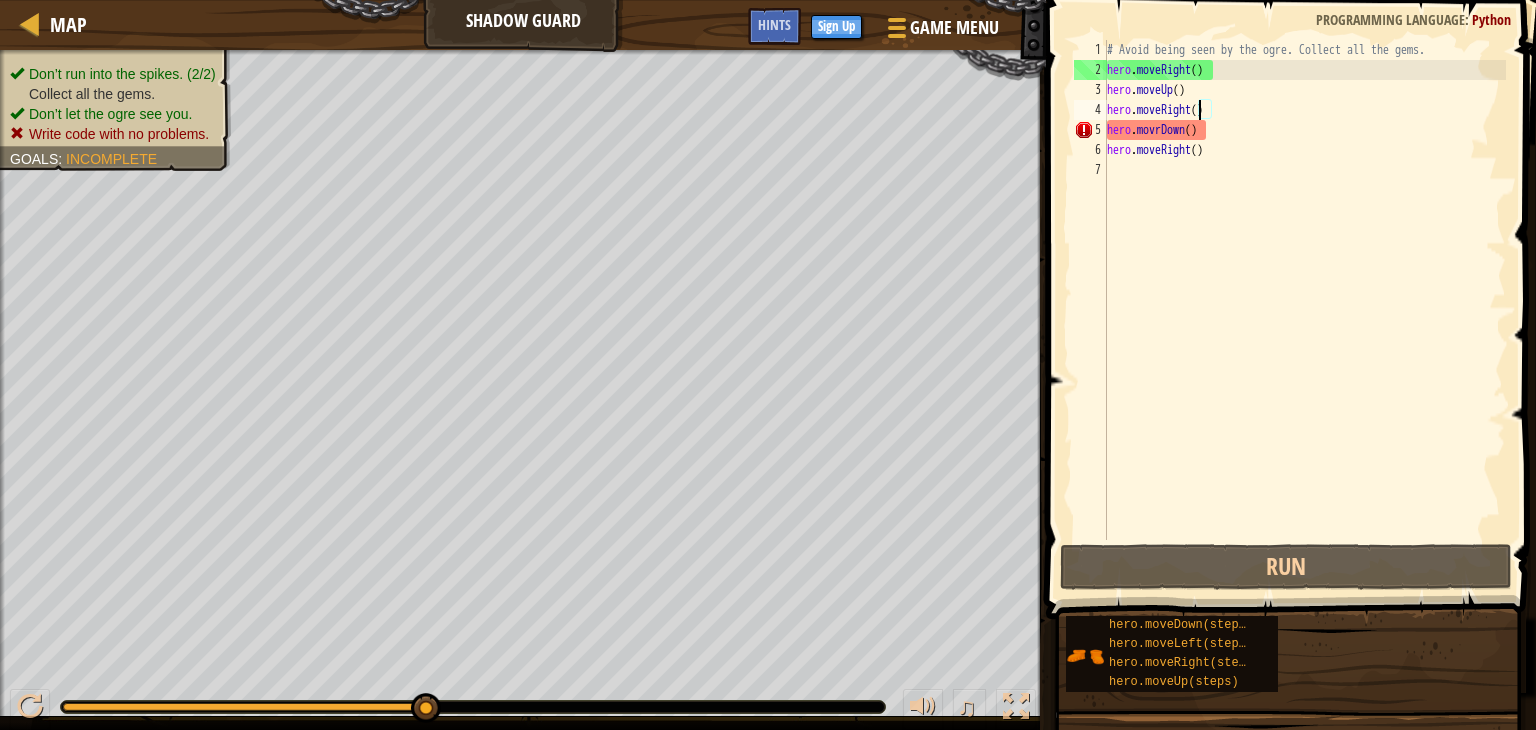 click on "# Avoid being seen by the ogre. Collect all the gems. hero . moveRight ( ) hero . moveUp ( ) hero . moveRight ( ) hero . movrDown ( ) hero . moveRight ( )" at bounding box center (1304, 310) 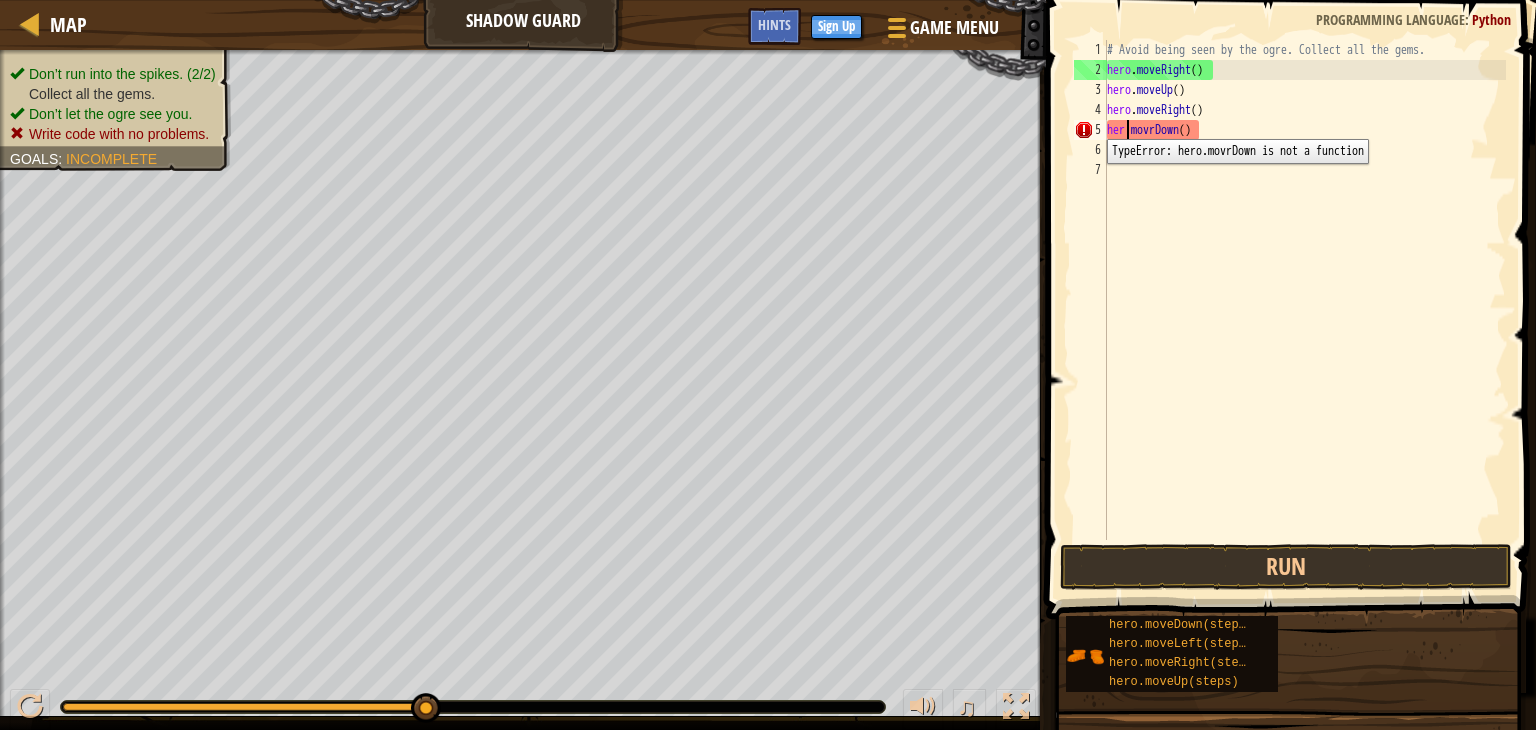 scroll, scrollTop: 9, scrollLeft: 6, axis: both 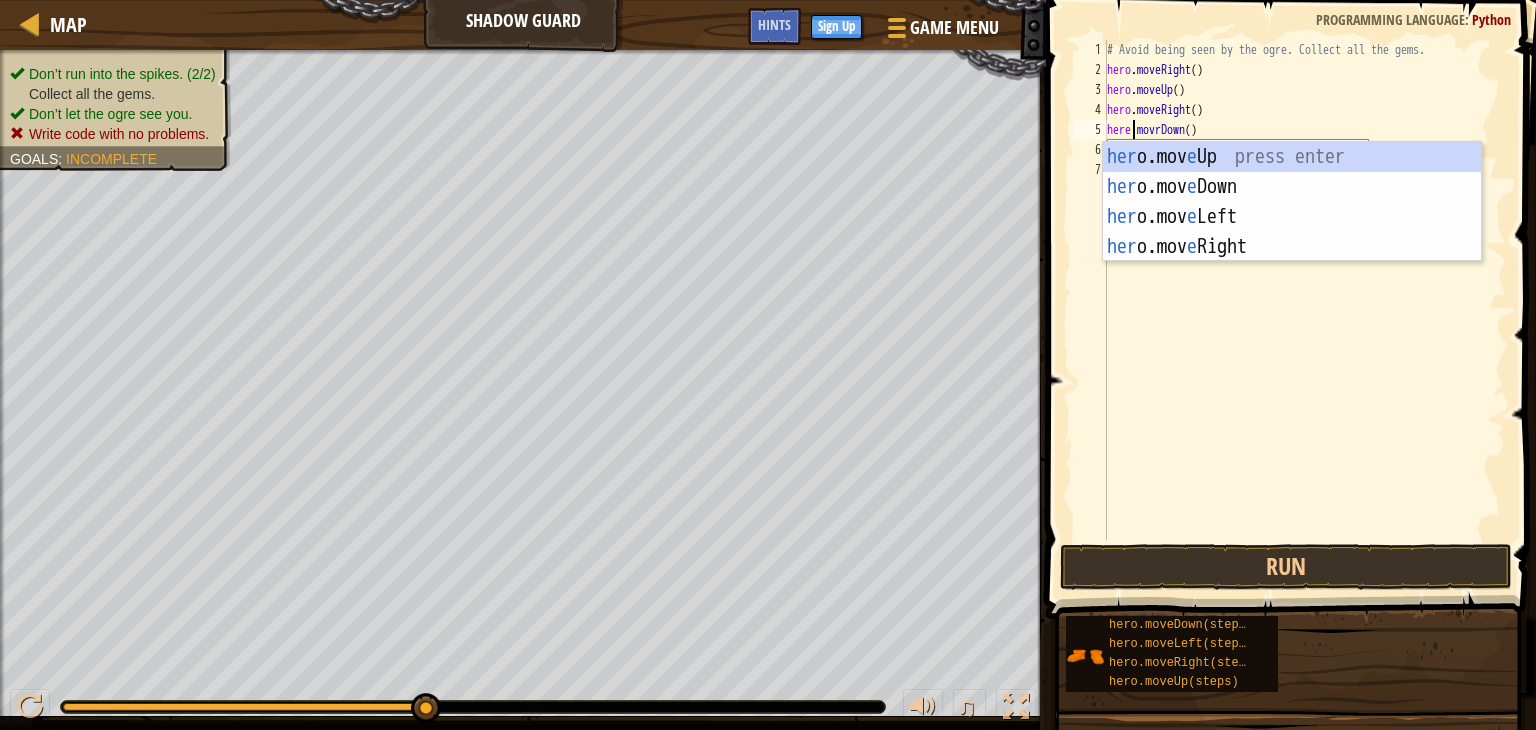 type on "here.movrDown()" 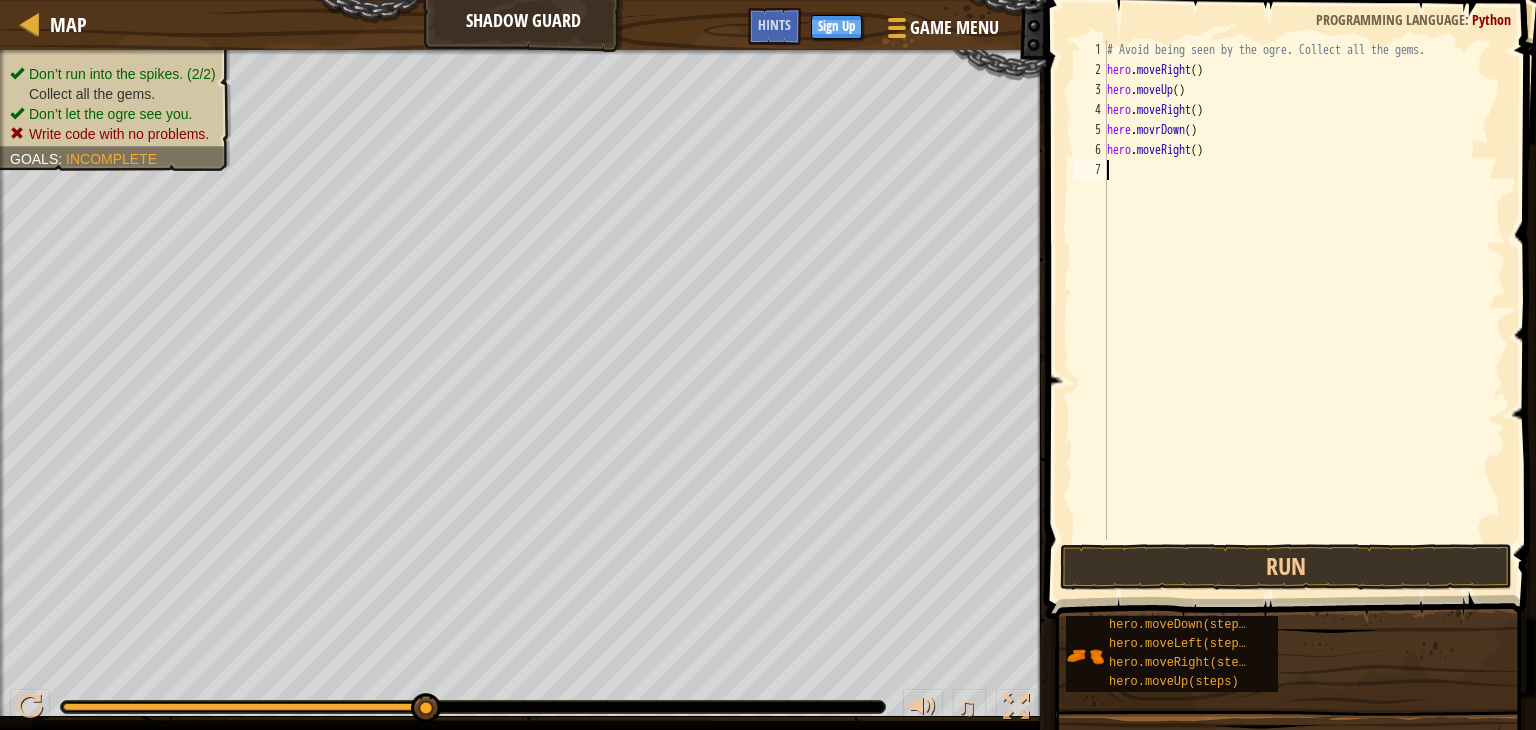 click on "# Avoid being seen by the ogre. Collect all the gems. hero . moveRight ( ) hero . moveUp ( ) hero . moveRight ( ) here . movrDown ( ) hero . moveRight ( )" at bounding box center [1304, 310] 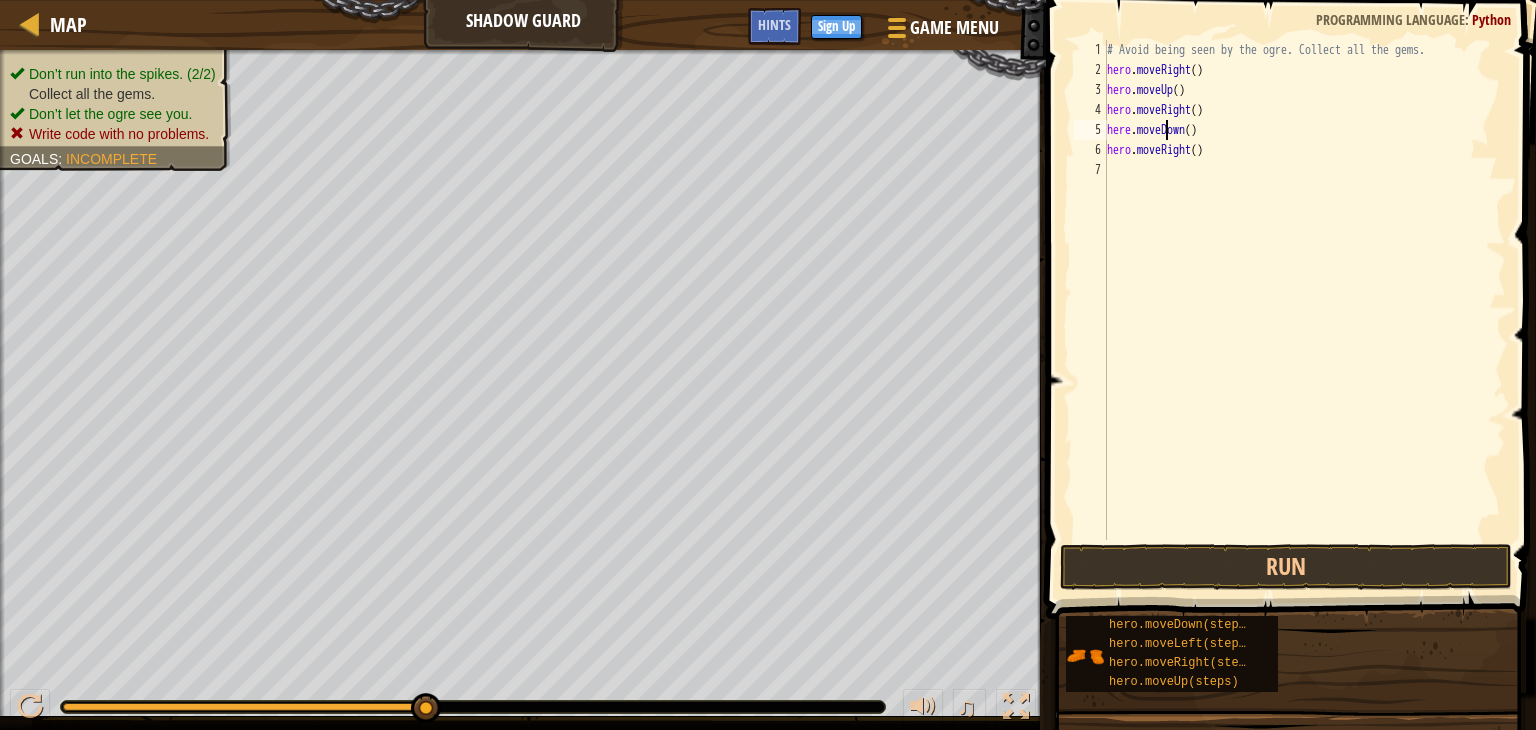scroll, scrollTop: 9, scrollLeft: 5, axis: both 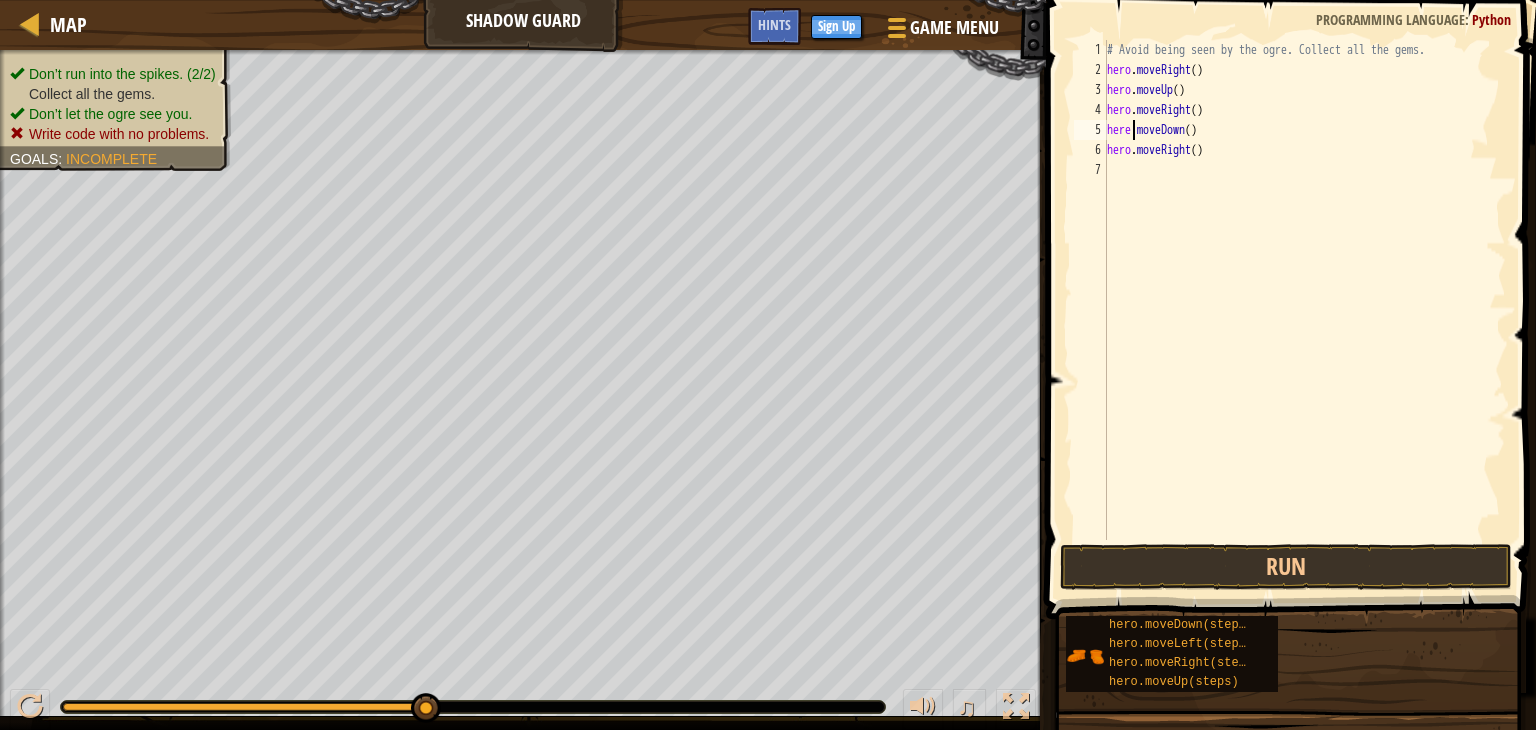 click on "# Avoid being seen by the ogre. Collect all the gems. hero . moveRight ( ) hero . moveUp ( ) hero . moveRight ( ) here . moveDown ( ) hero . moveRight ( )" at bounding box center [1304, 310] 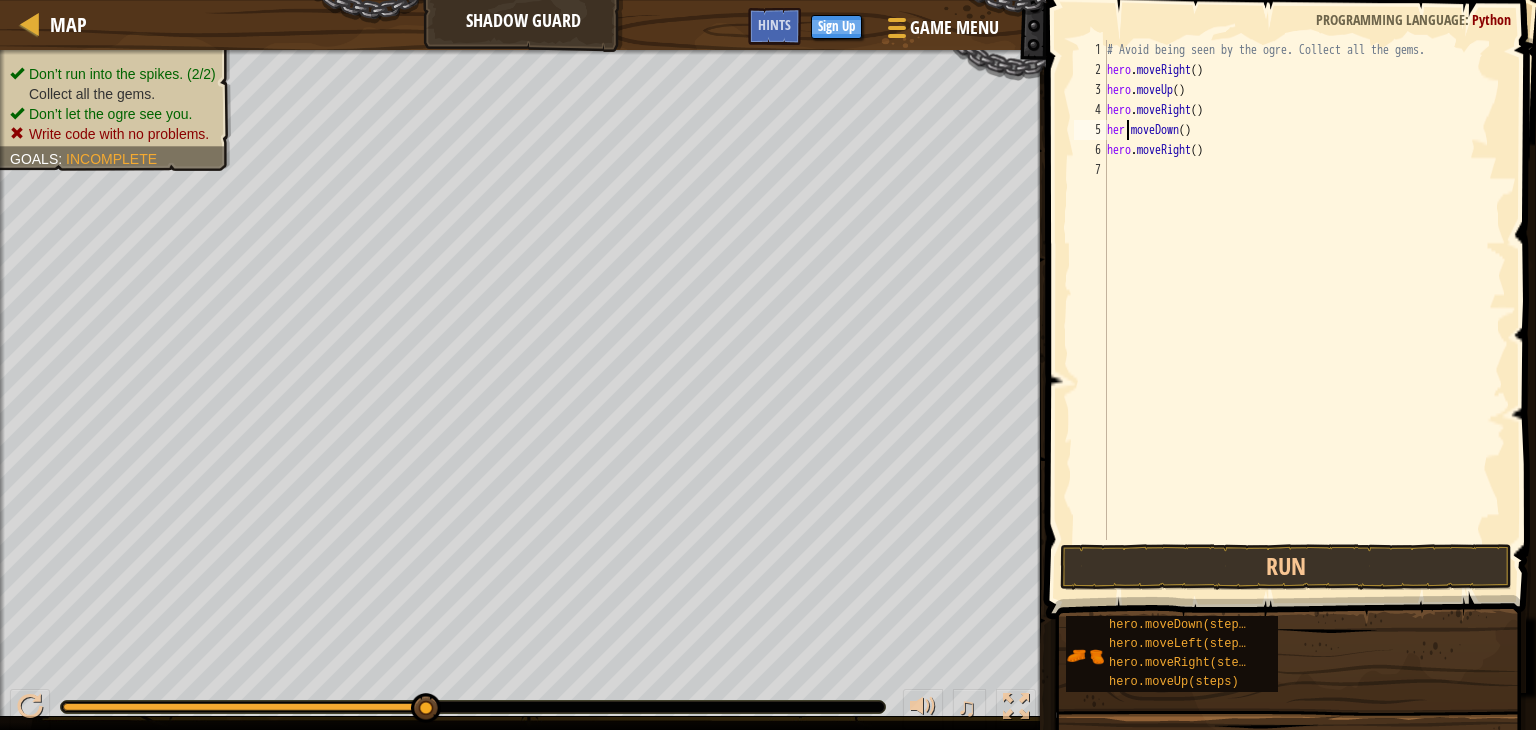 type on "hero.moveDown()" 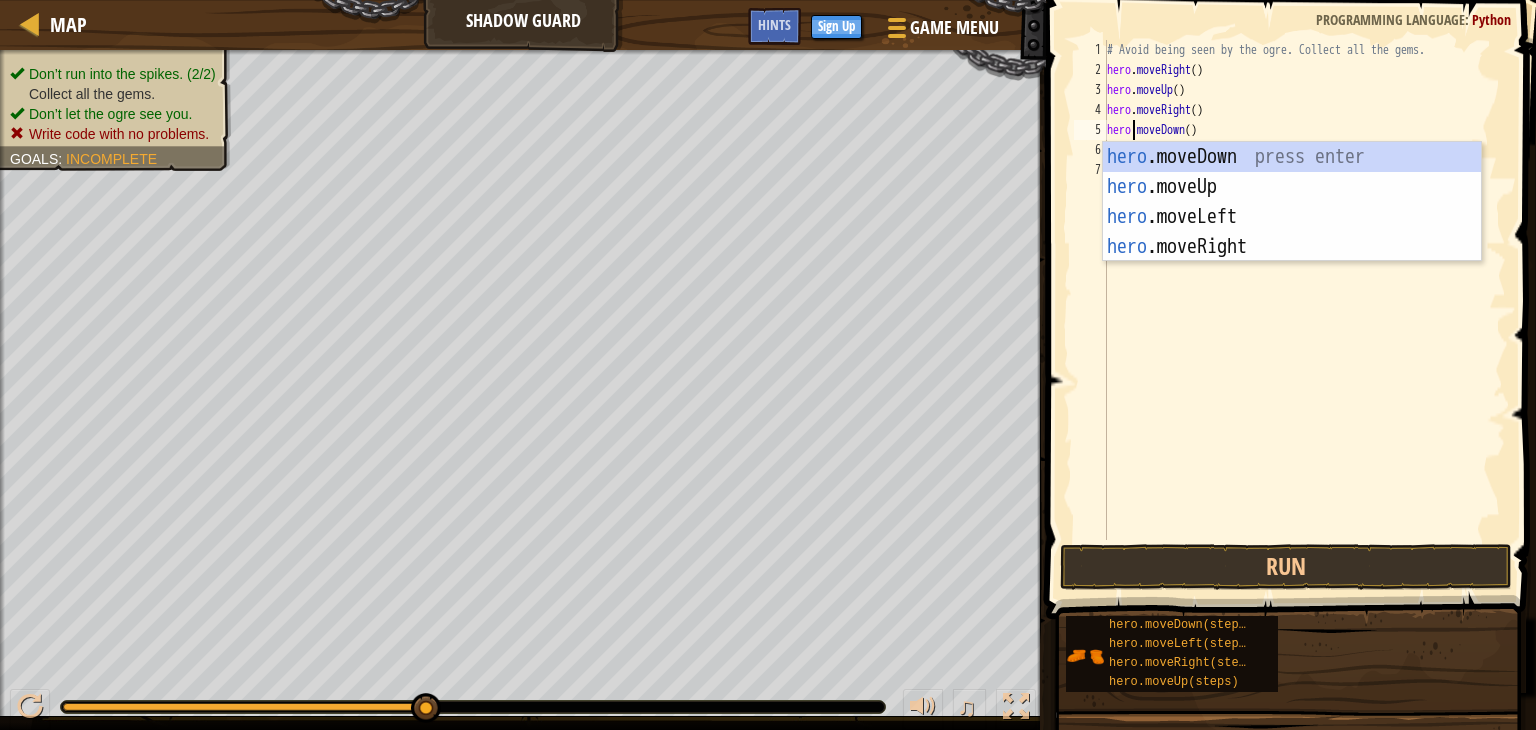 scroll, scrollTop: 9, scrollLeft: 2, axis: both 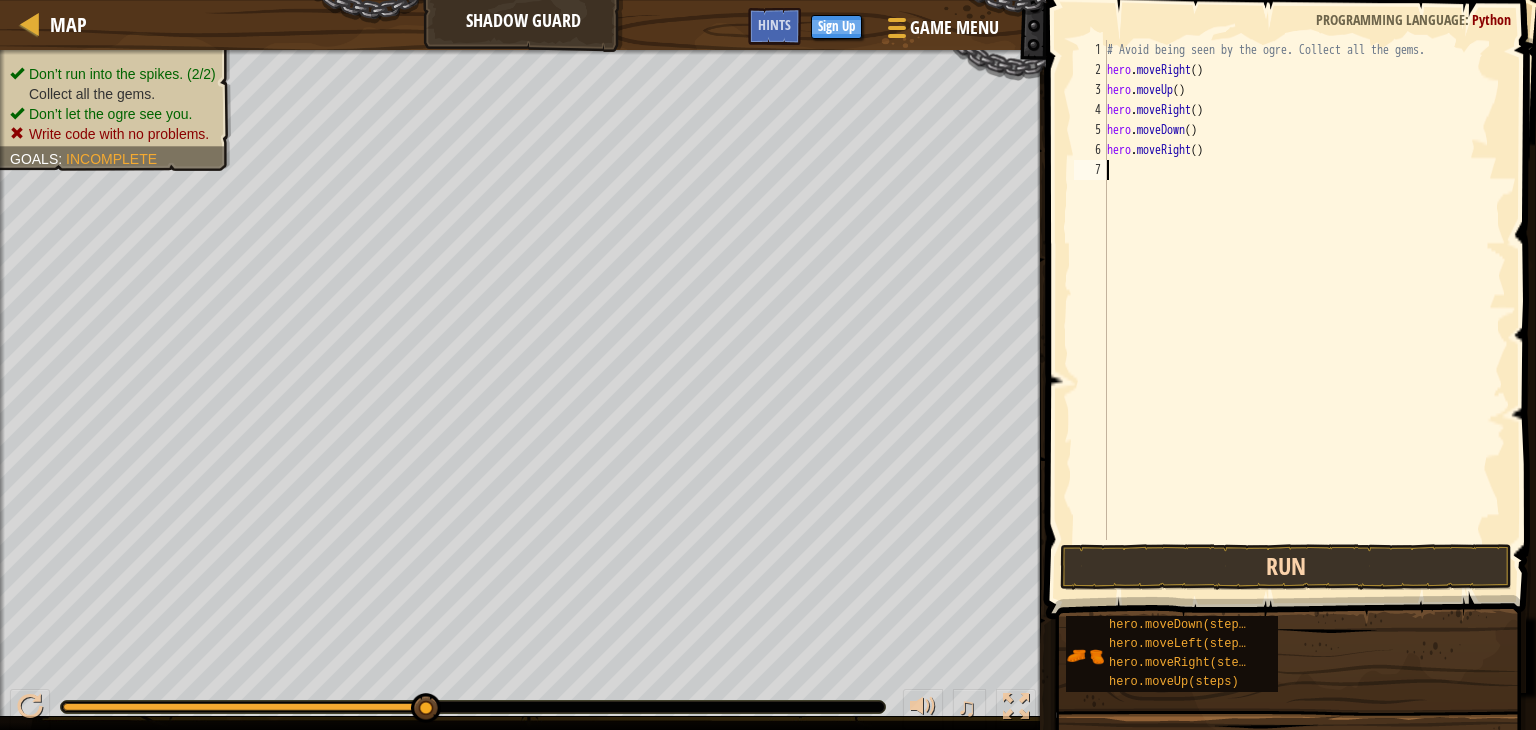 type 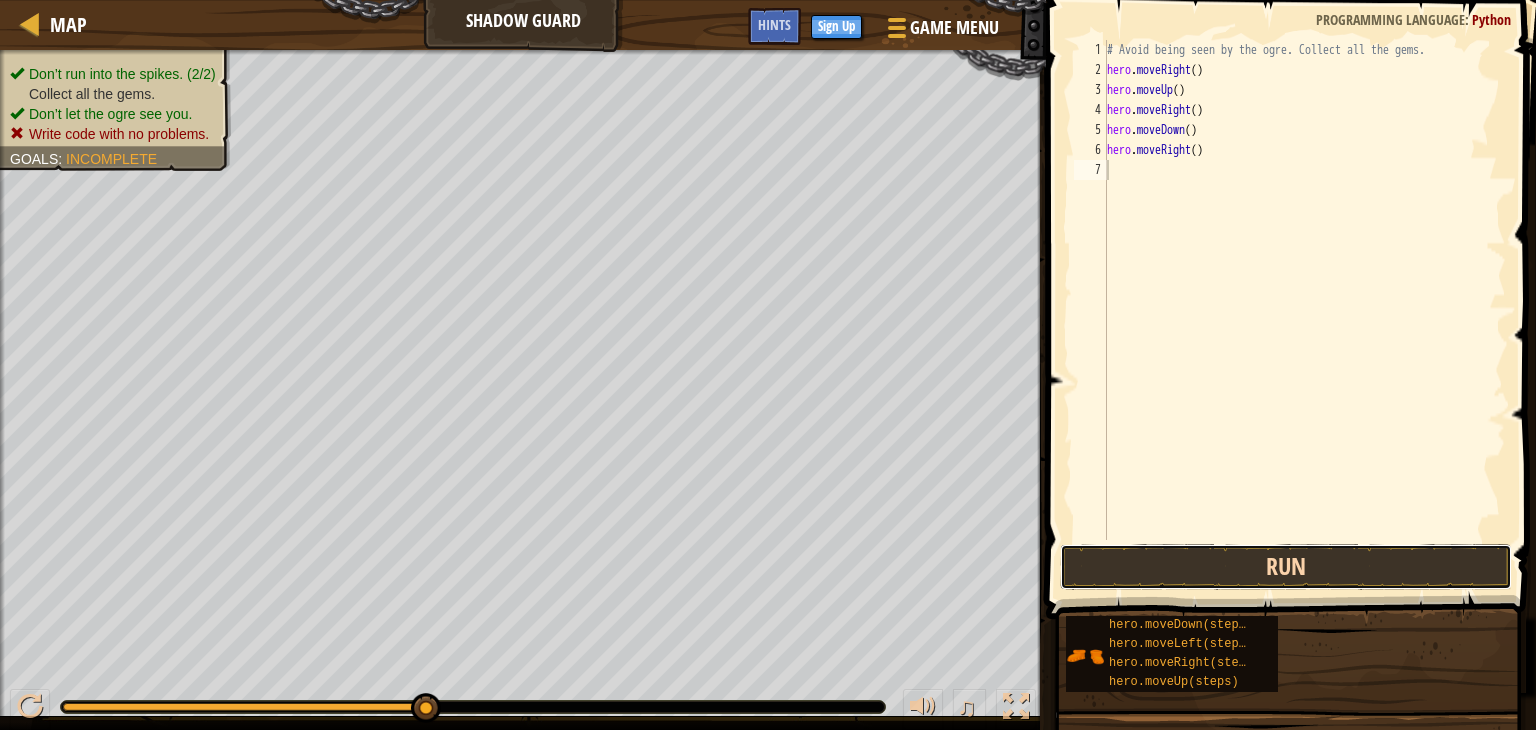 click on "Run" at bounding box center [1286, 567] 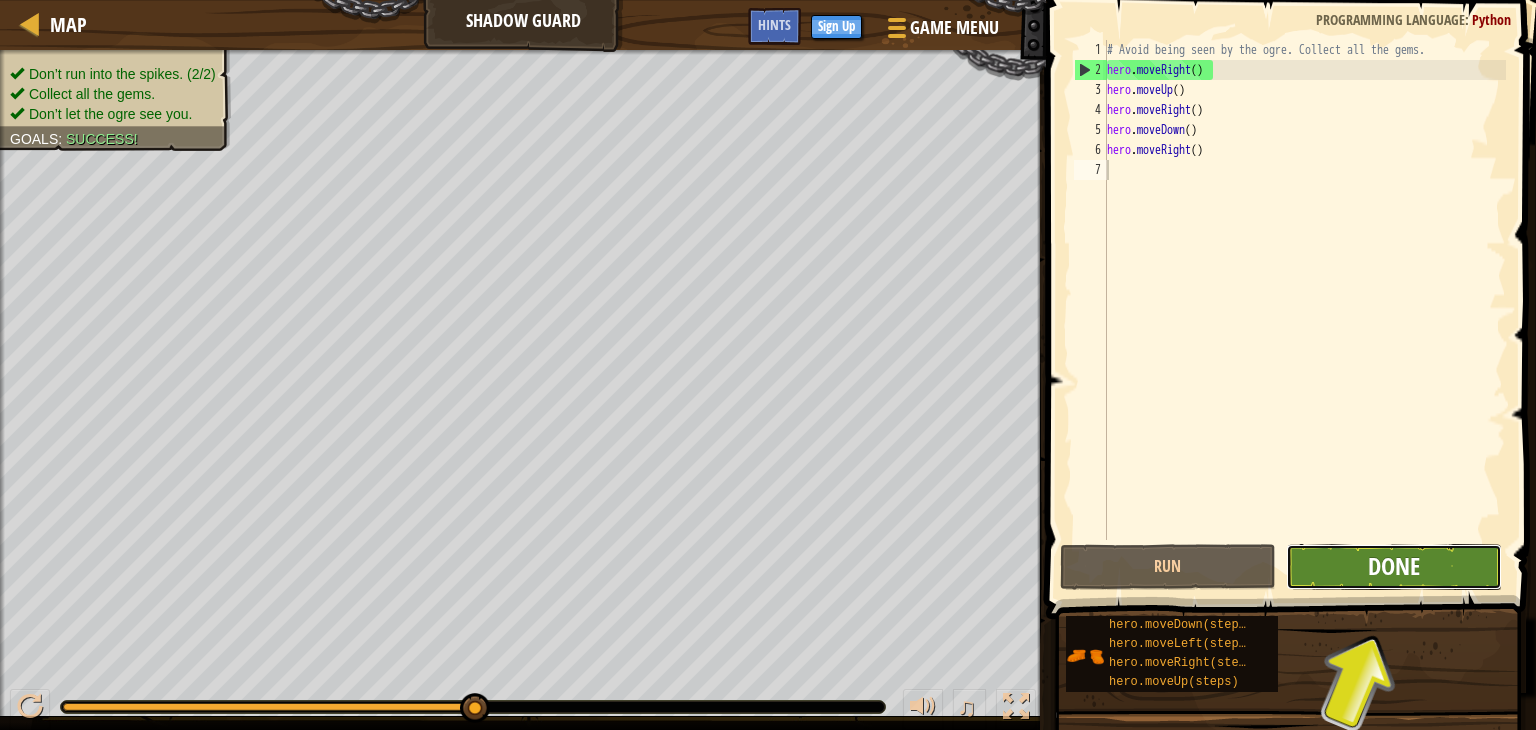 click on "Done" at bounding box center [1394, 566] 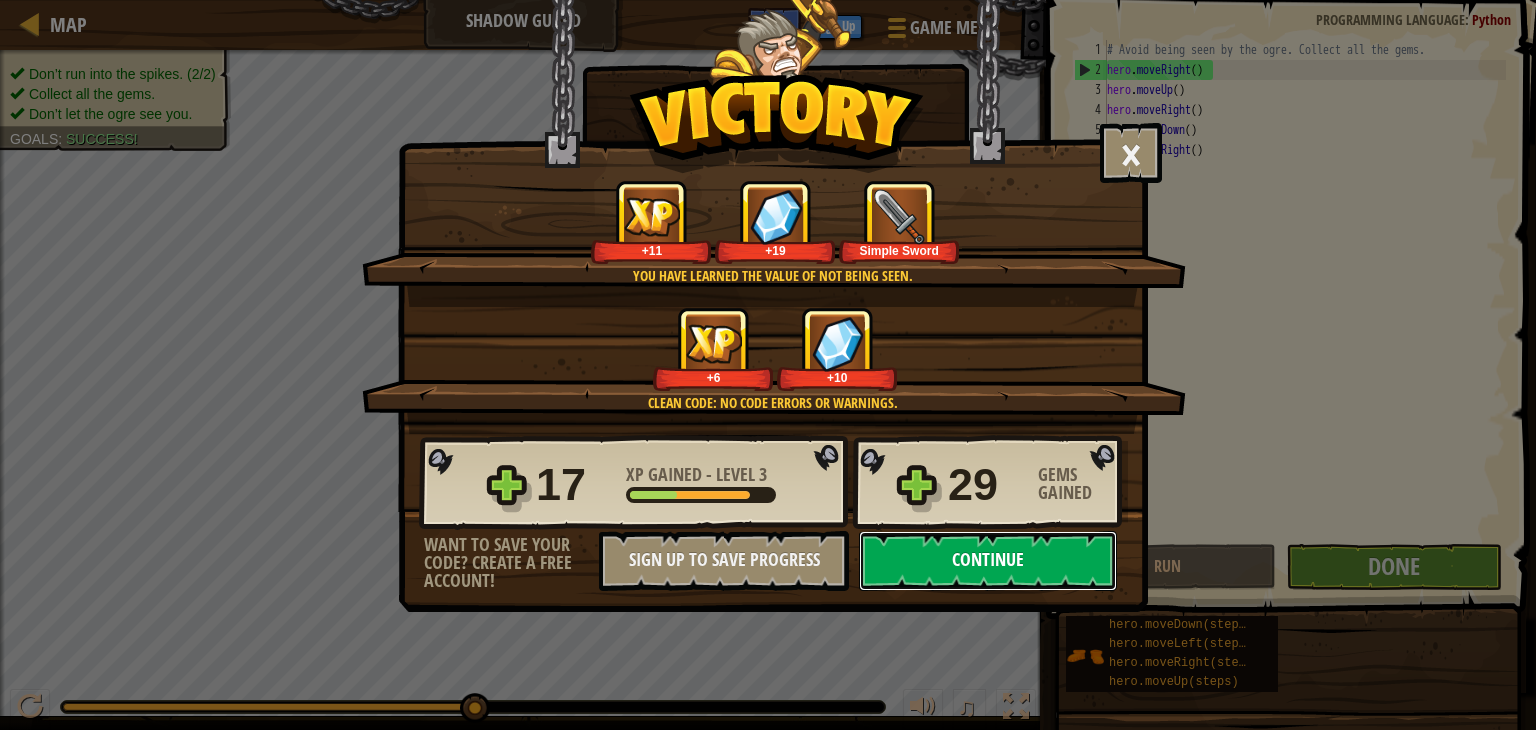 click on "Continue" at bounding box center [988, 561] 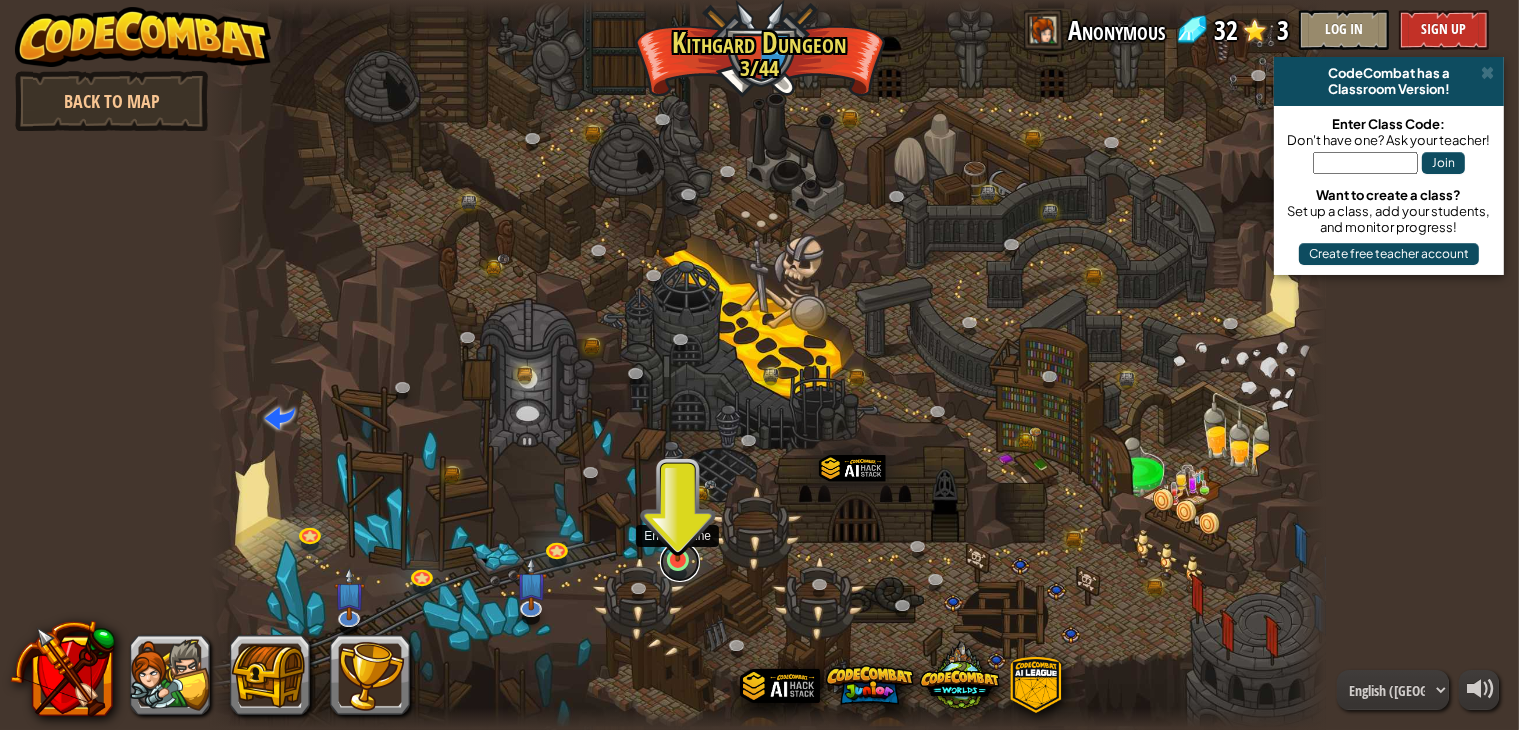 click at bounding box center [680, 562] 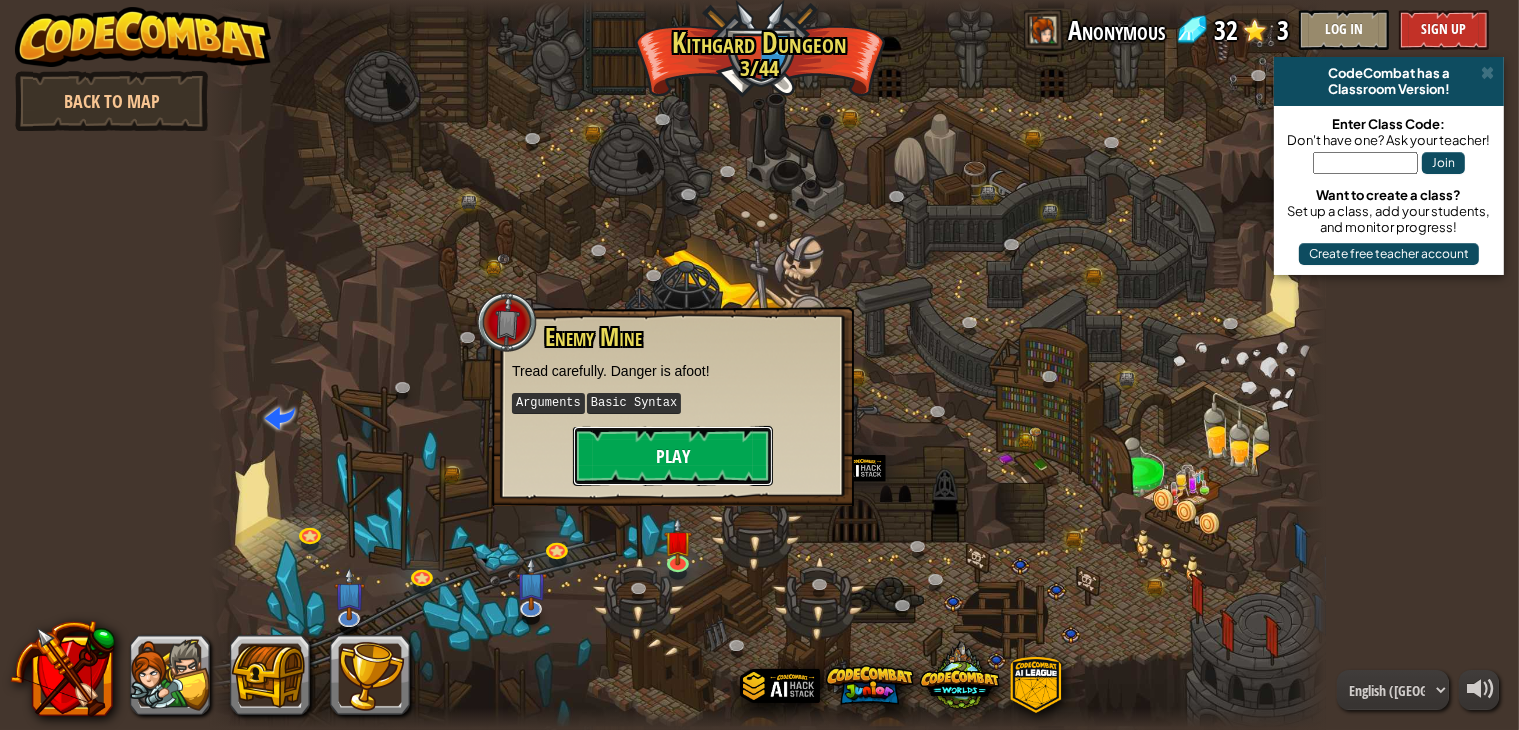 click on "Play" at bounding box center [673, 456] 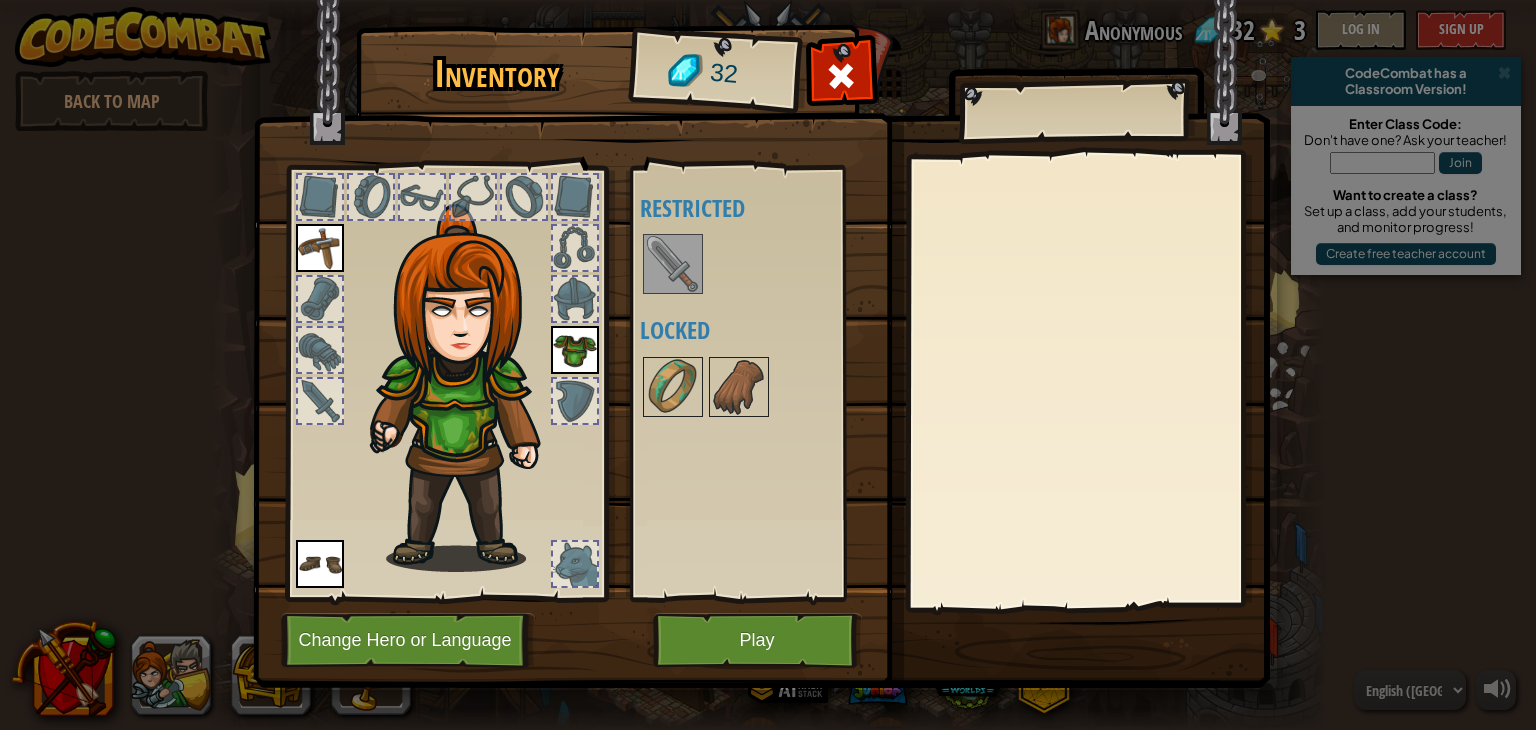 click at bounding box center [673, 264] 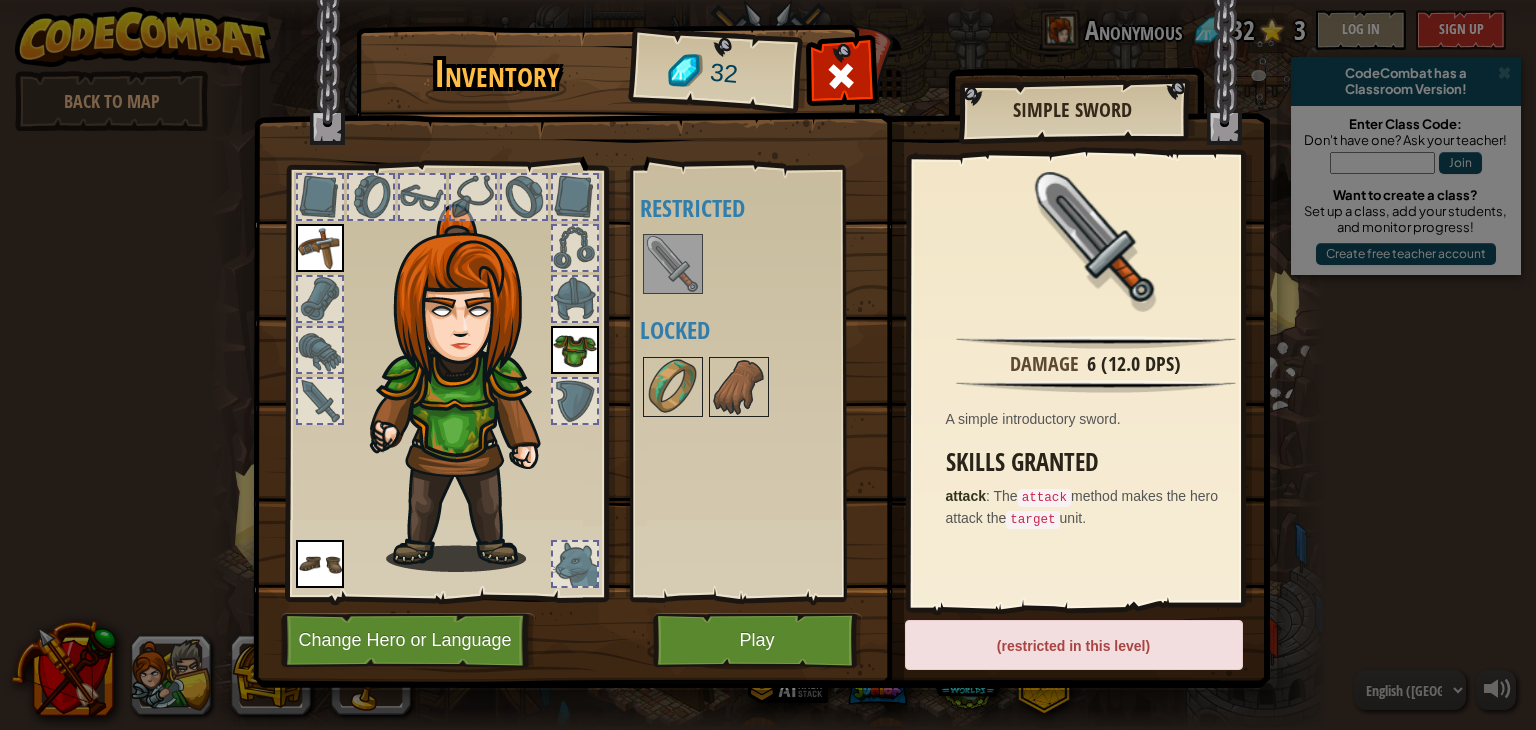 click on "(restricted in this level)" at bounding box center [1074, 645] 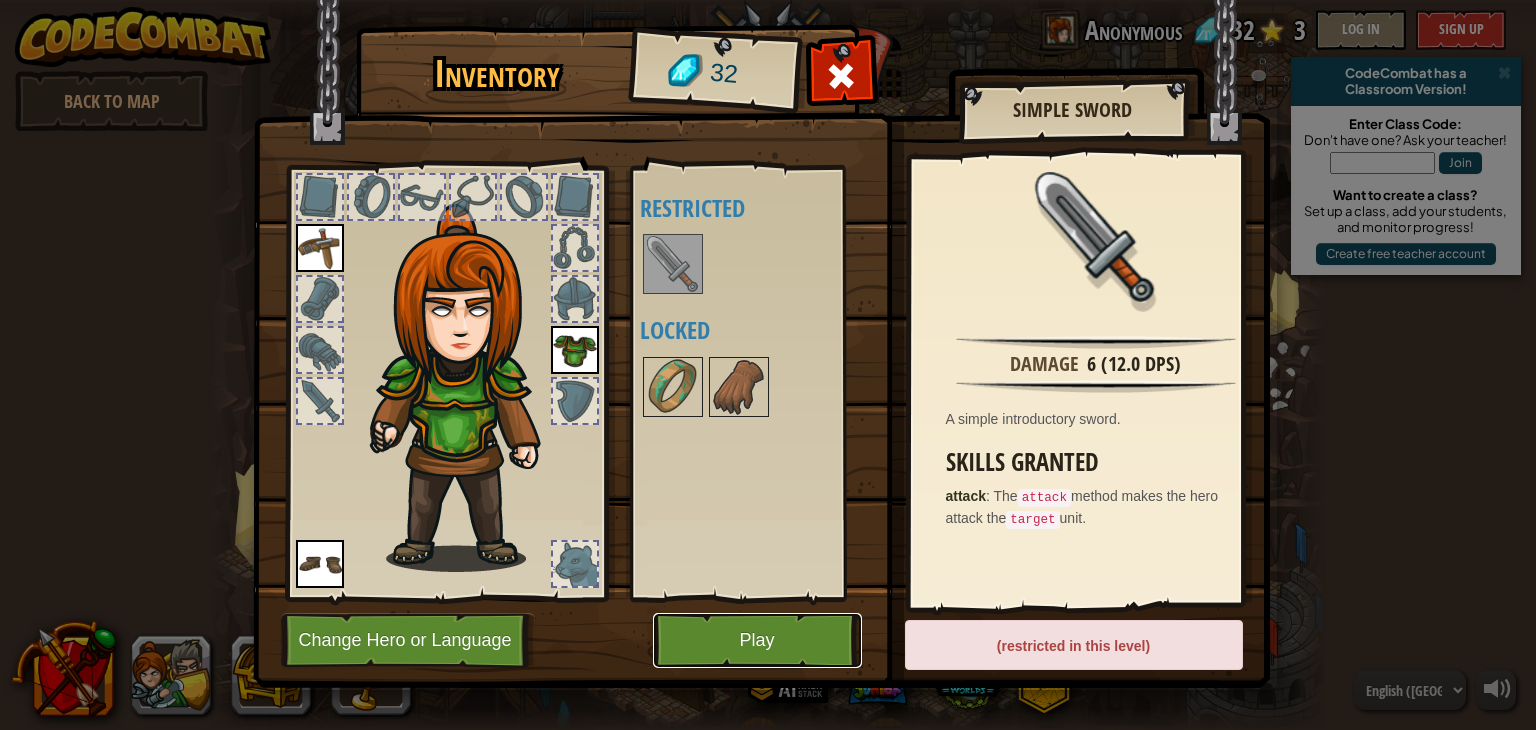 drag, startPoint x: 732, startPoint y: 629, endPoint x: 723, endPoint y: 617, distance: 15 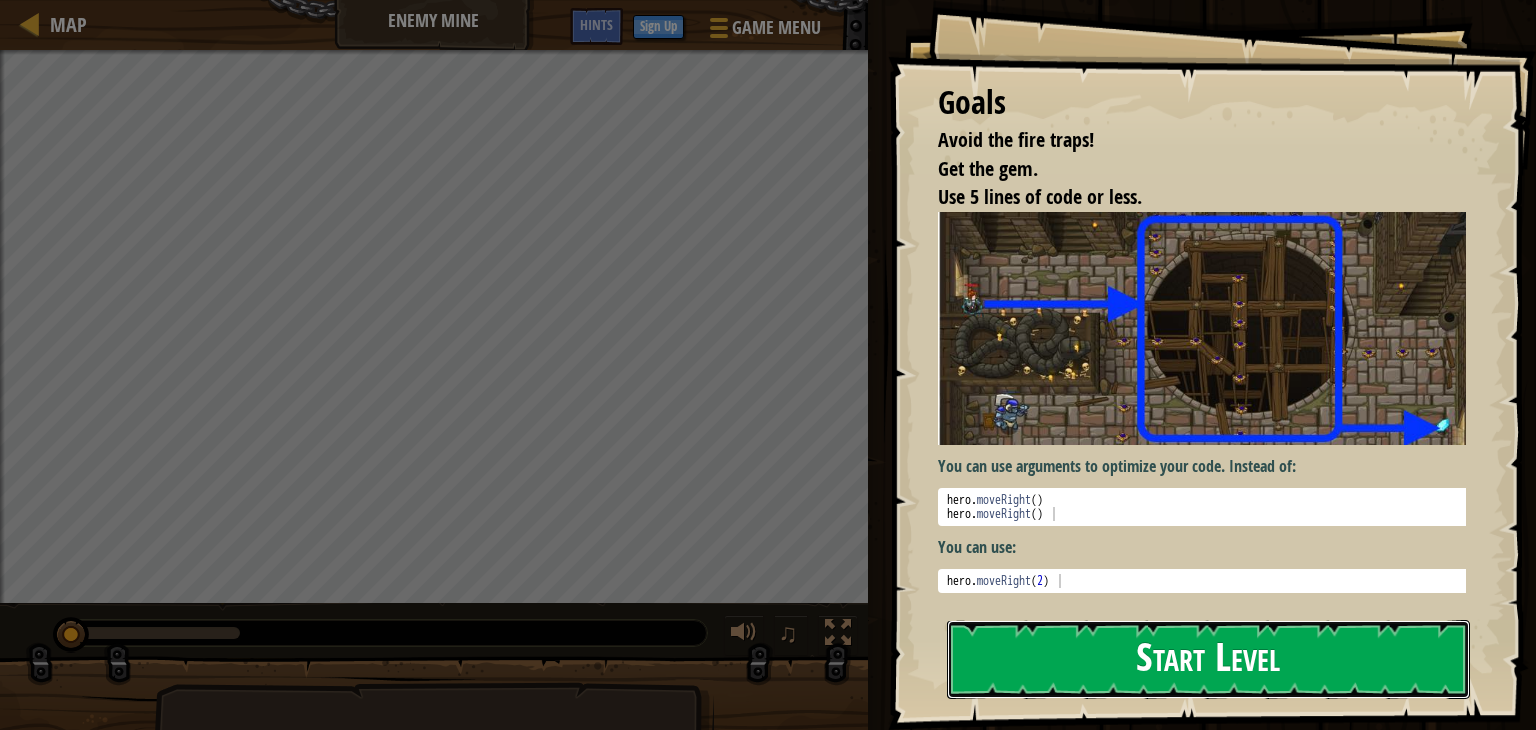 click on "Start Level" at bounding box center [1208, 659] 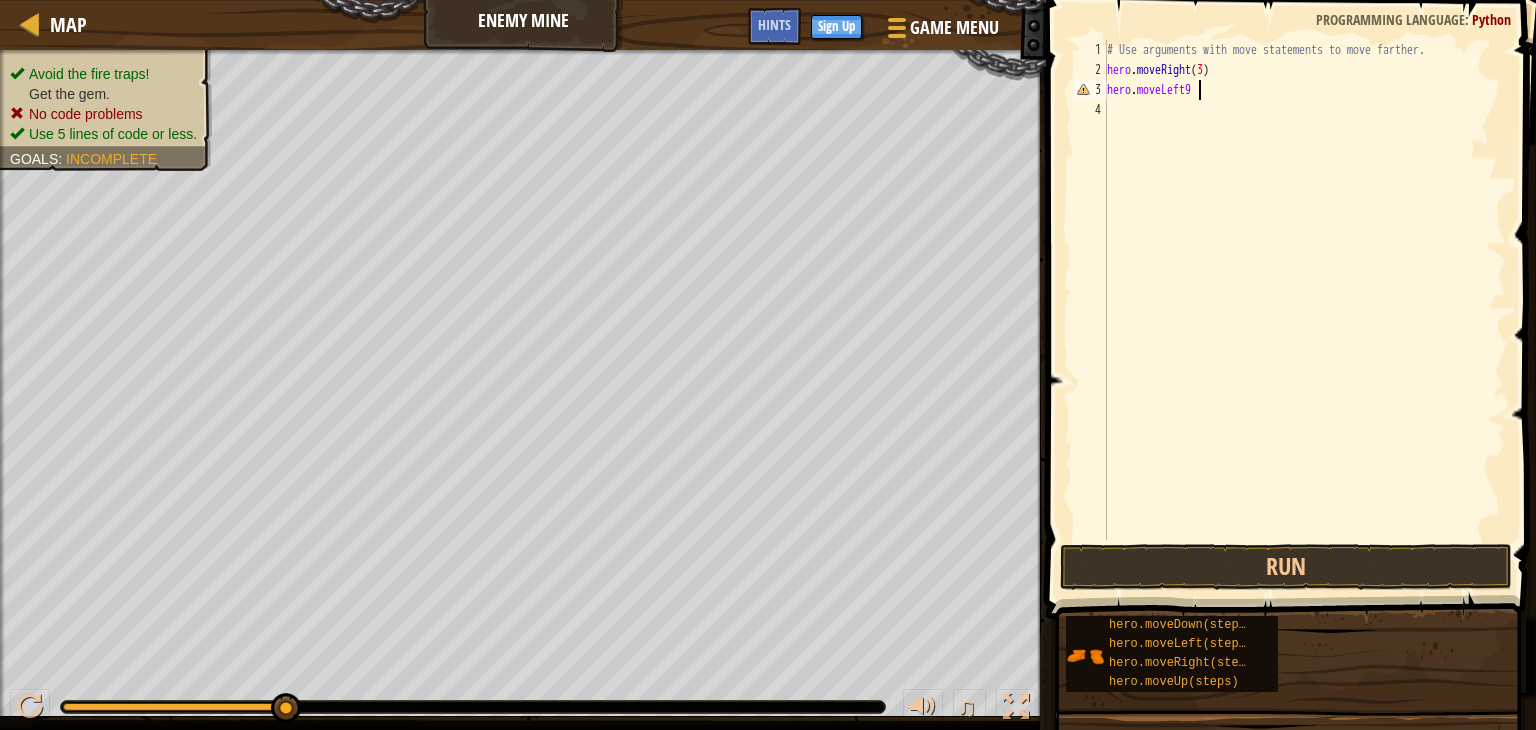 scroll, scrollTop: 9, scrollLeft: 5, axis: both 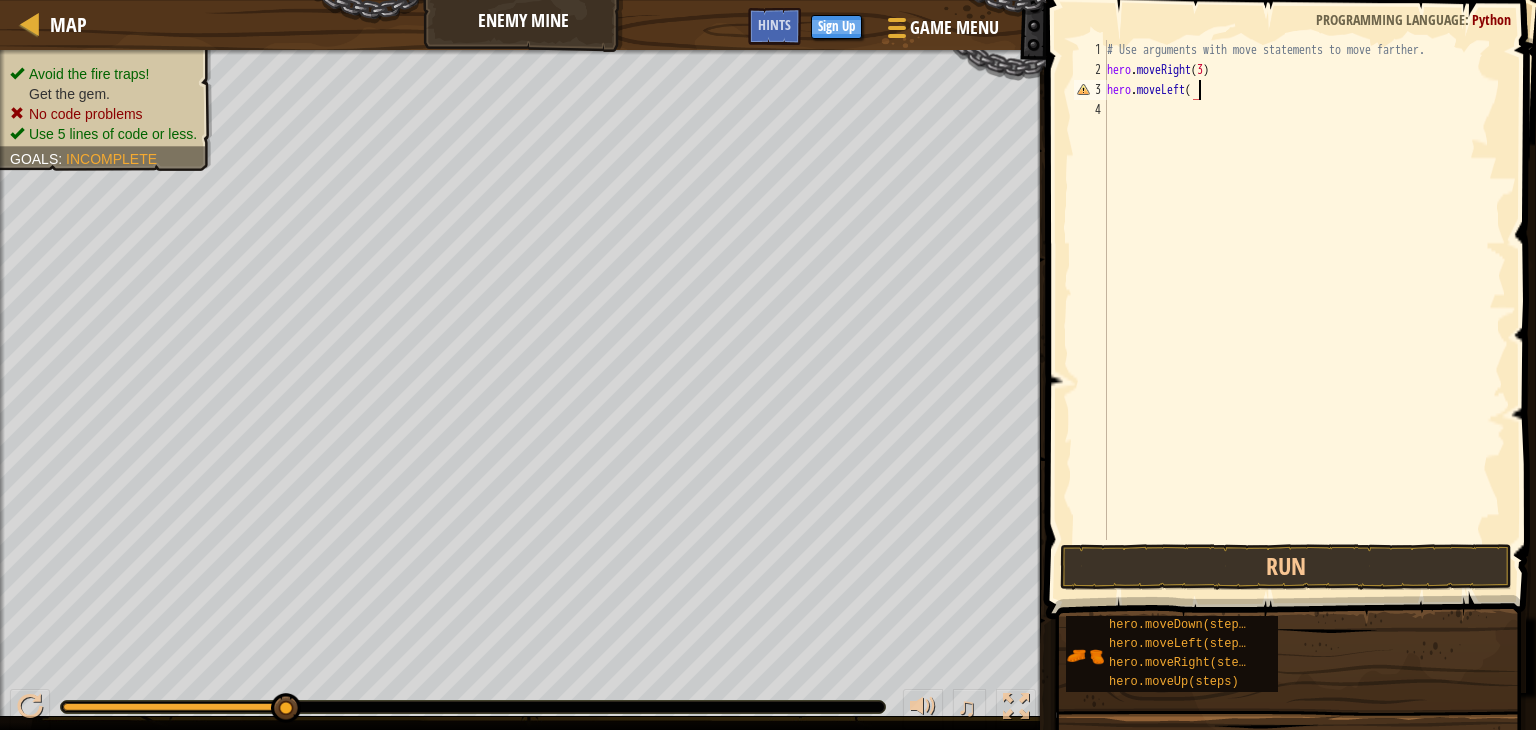 type on "hero.moveLeft()" 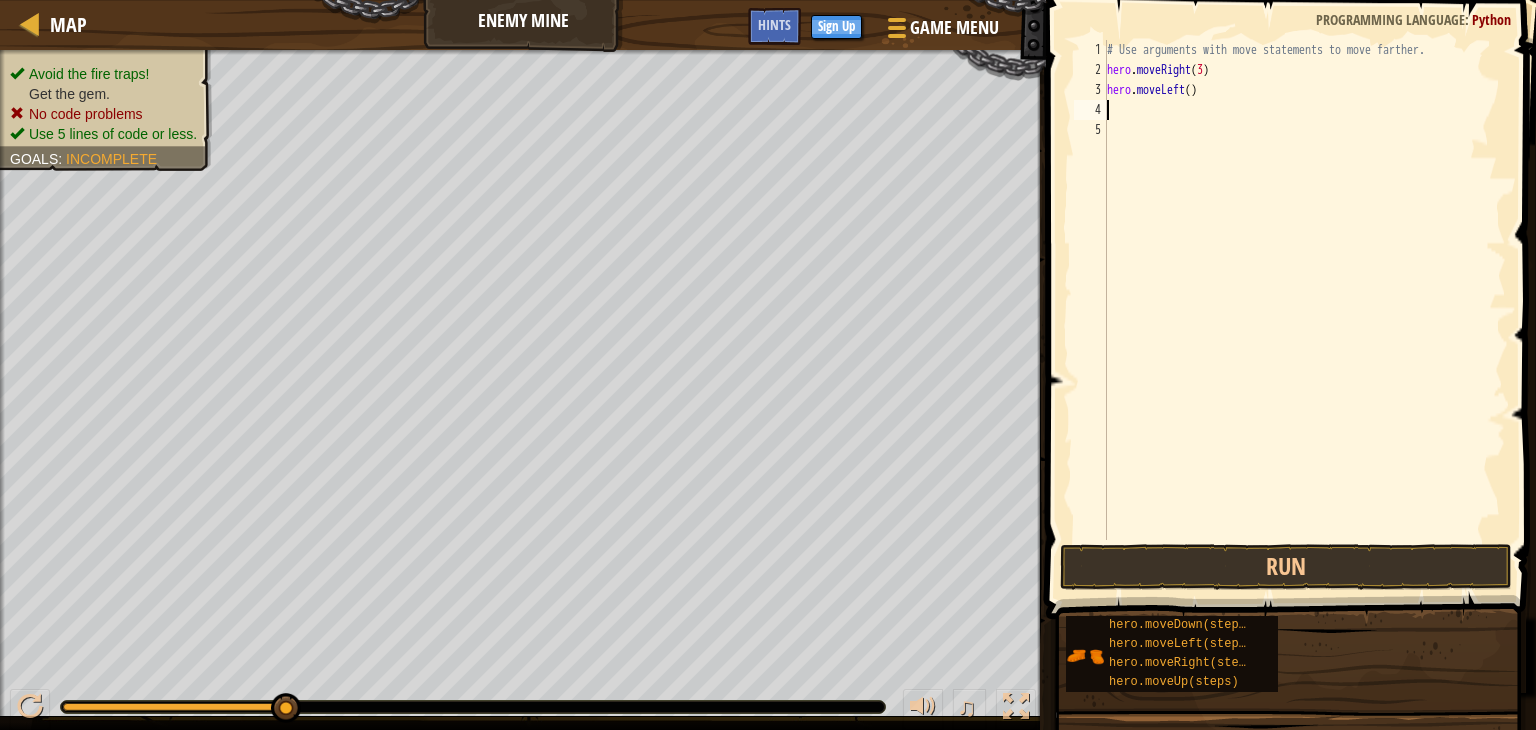 scroll, scrollTop: 9, scrollLeft: 0, axis: vertical 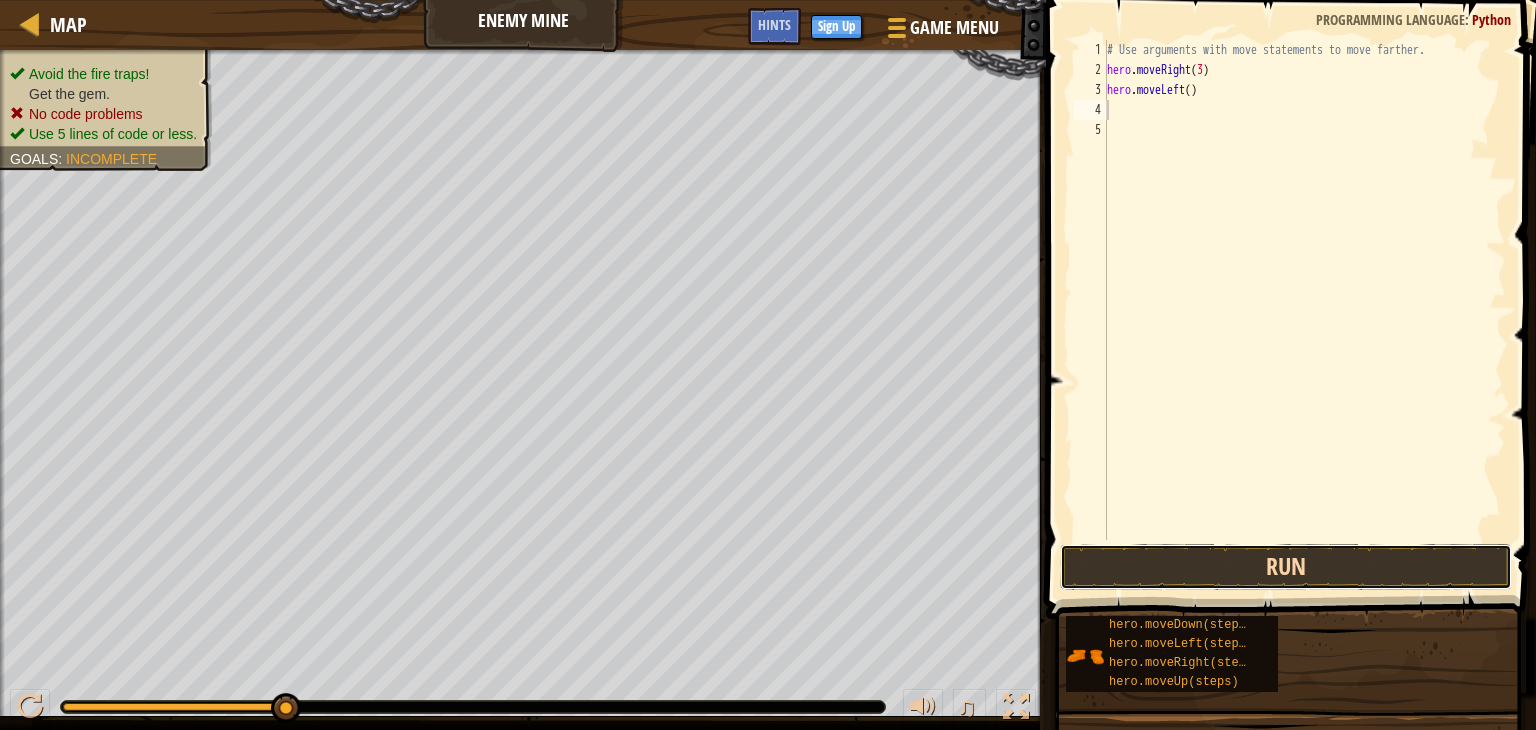 click on "Run" at bounding box center [1286, 567] 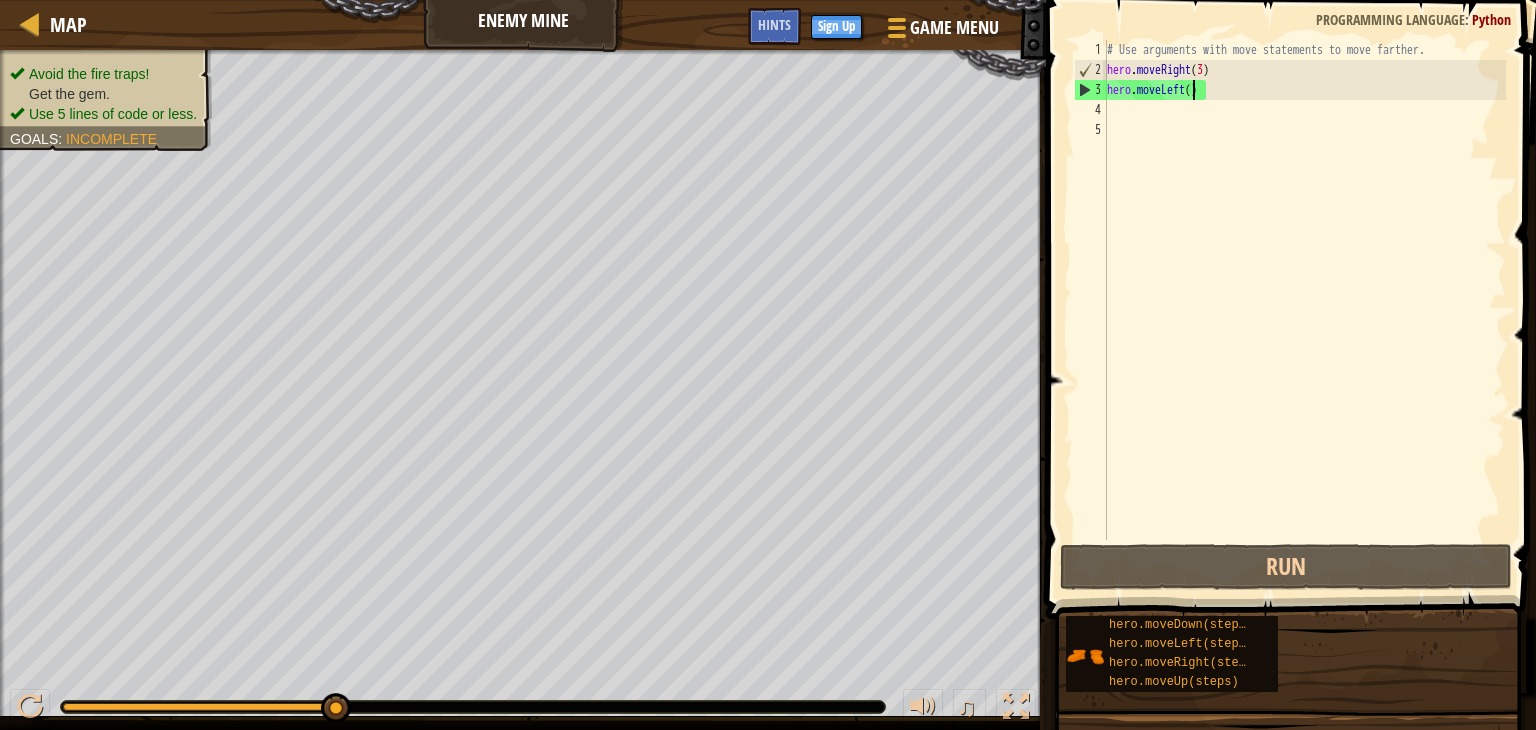 click on "# Use arguments with move statements to move farther. hero . moveRight ( 3 ) hero . moveLeft ( )" at bounding box center [1304, 310] 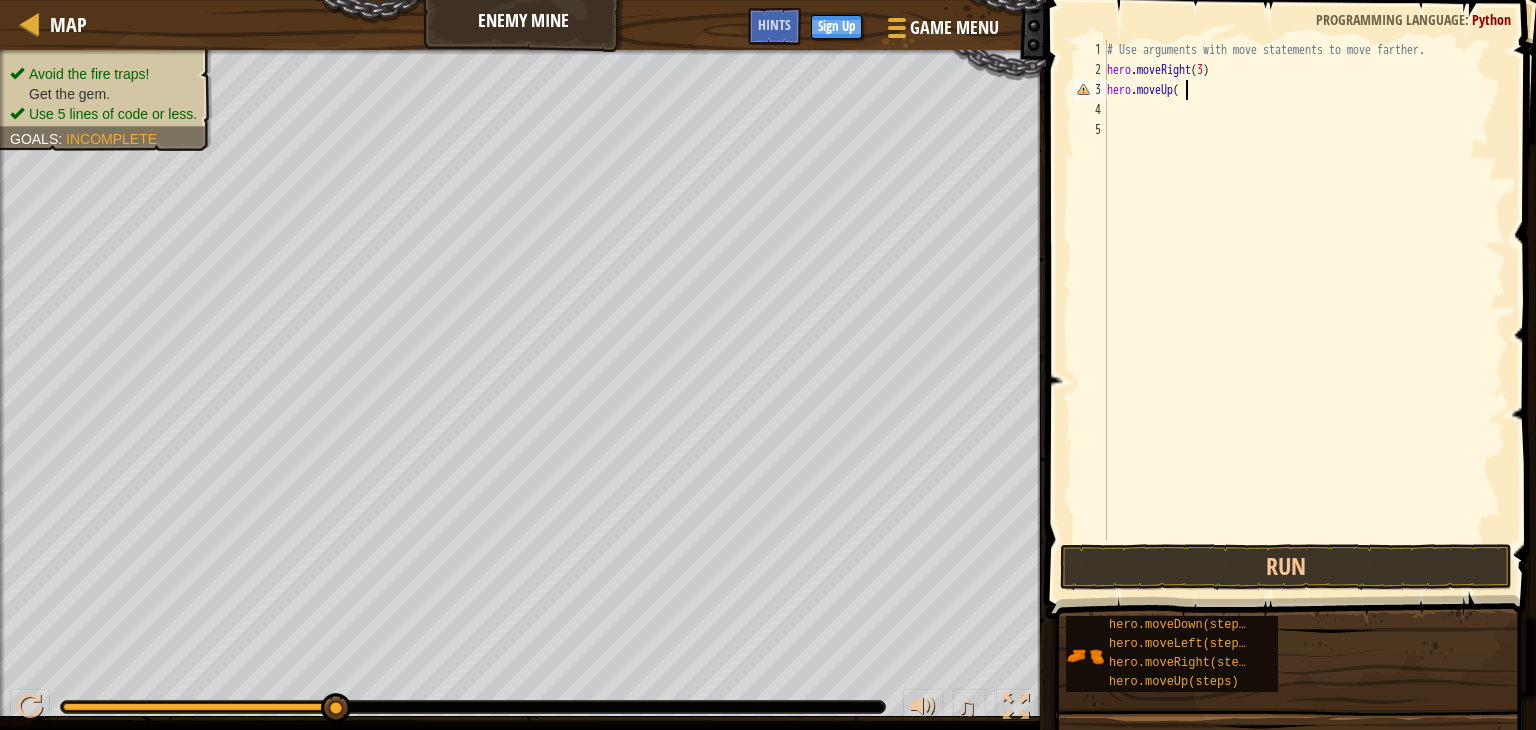 scroll, scrollTop: 9, scrollLeft: 5, axis: both 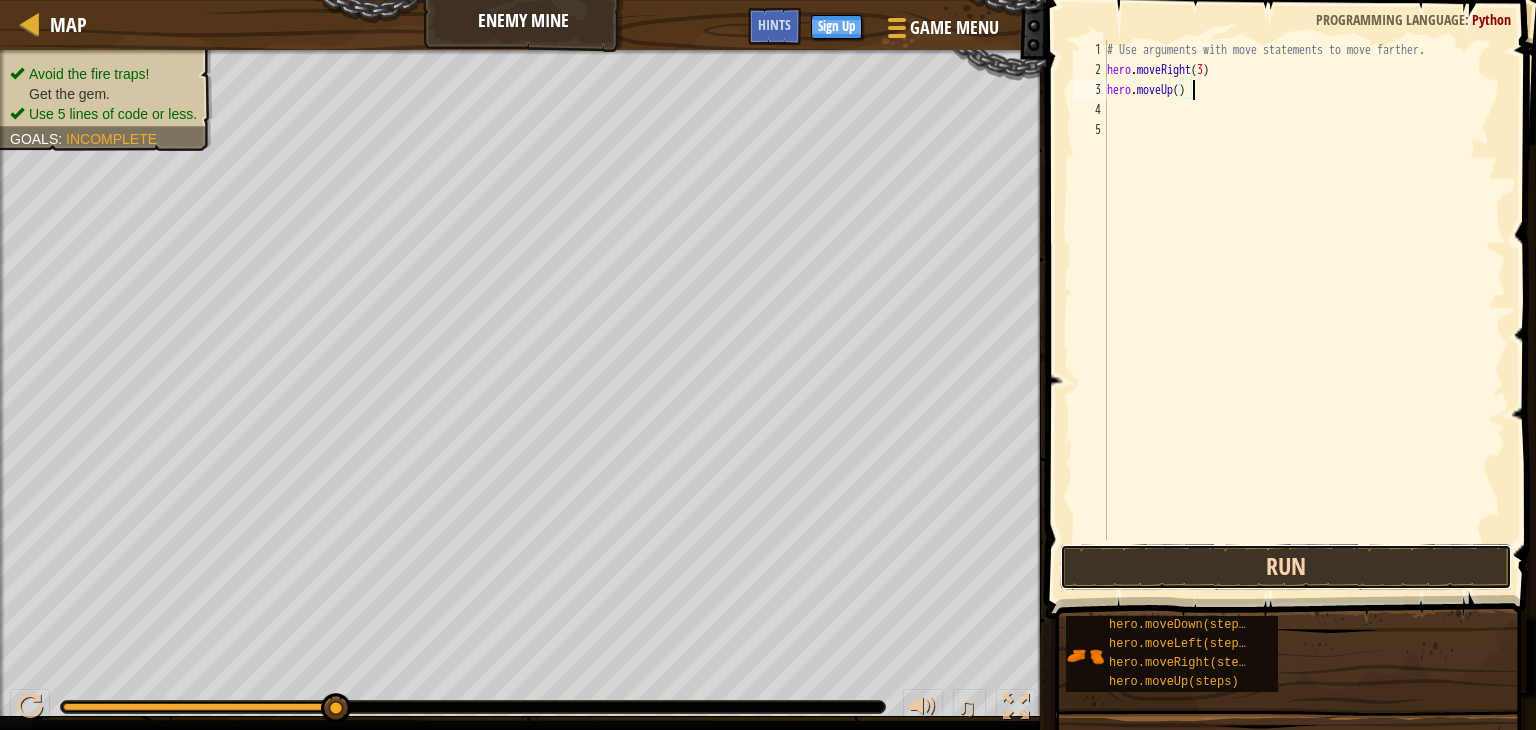 click on "Run" at bounding box center [1286, 567] 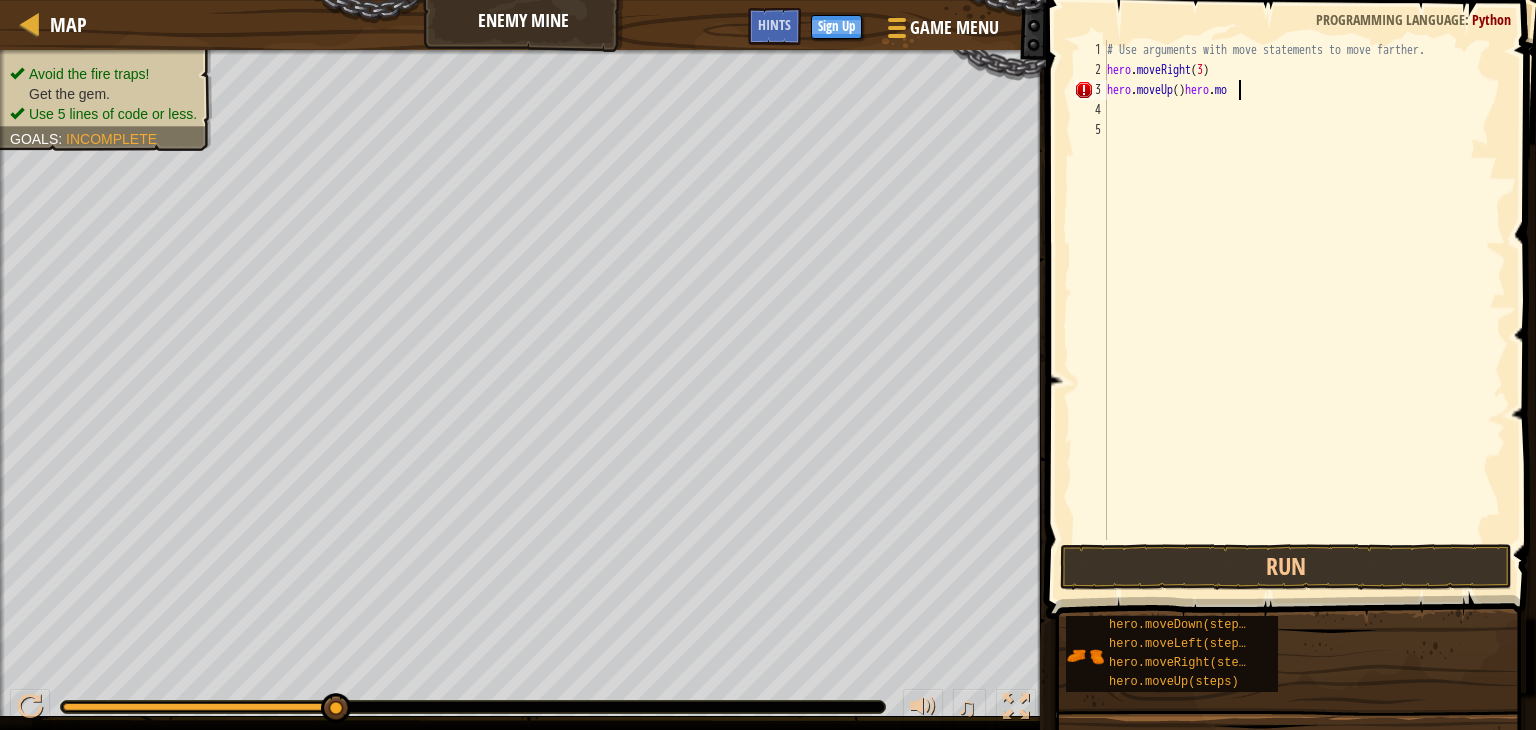 scroll, scrollTop: 9, scrollLeft: 10, axis: both 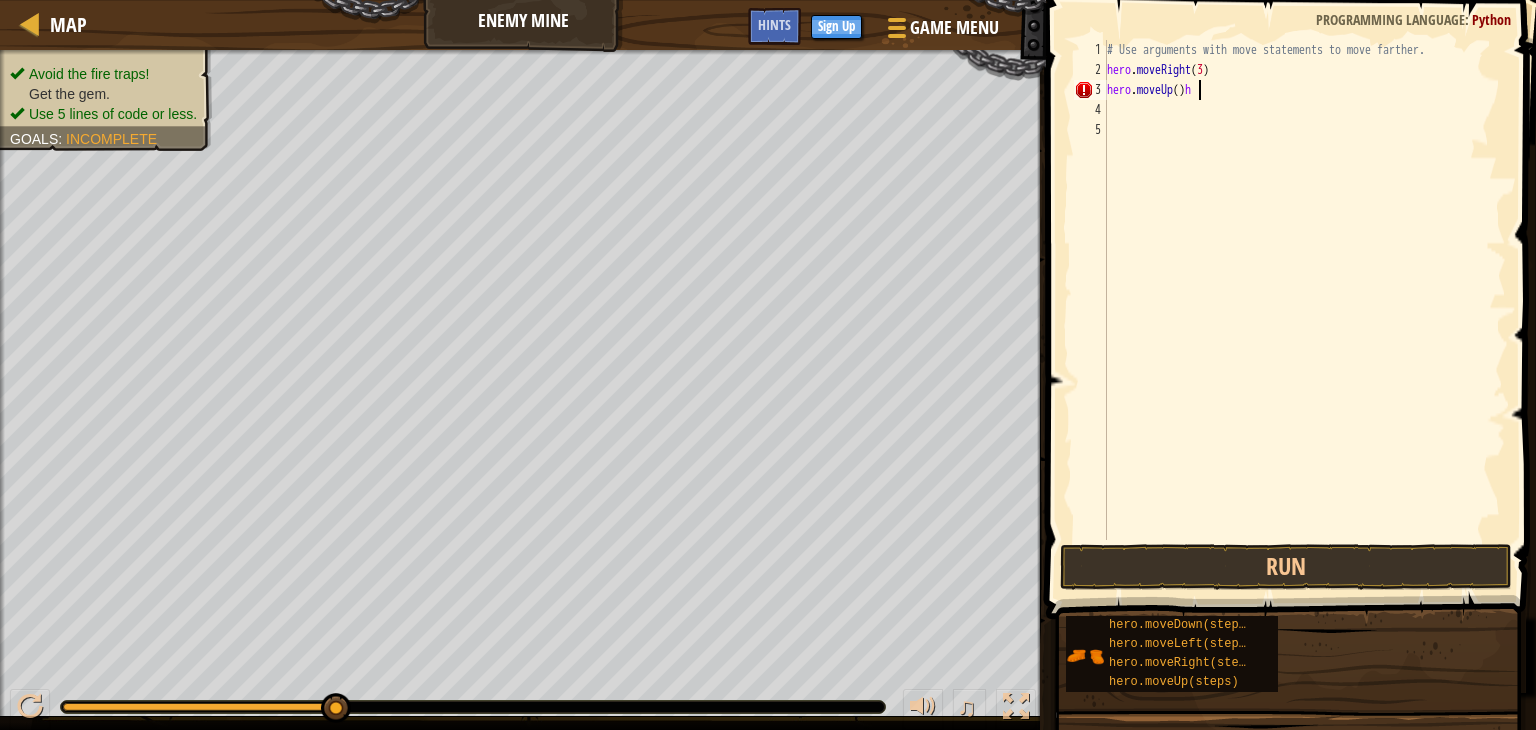 type on "hero.moveUp()" 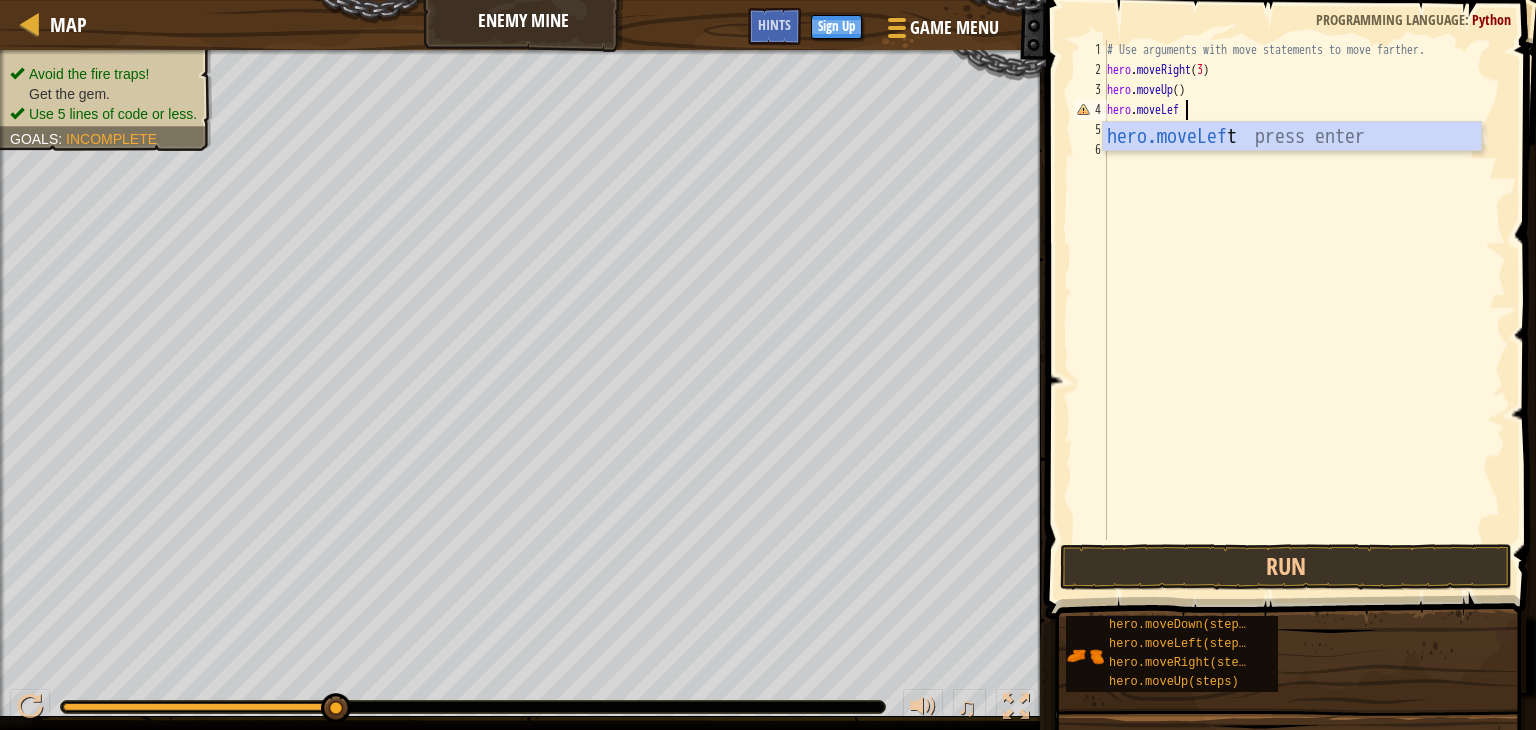 scroll, scrollTop: 9, scrollLeft: 5, axis: both 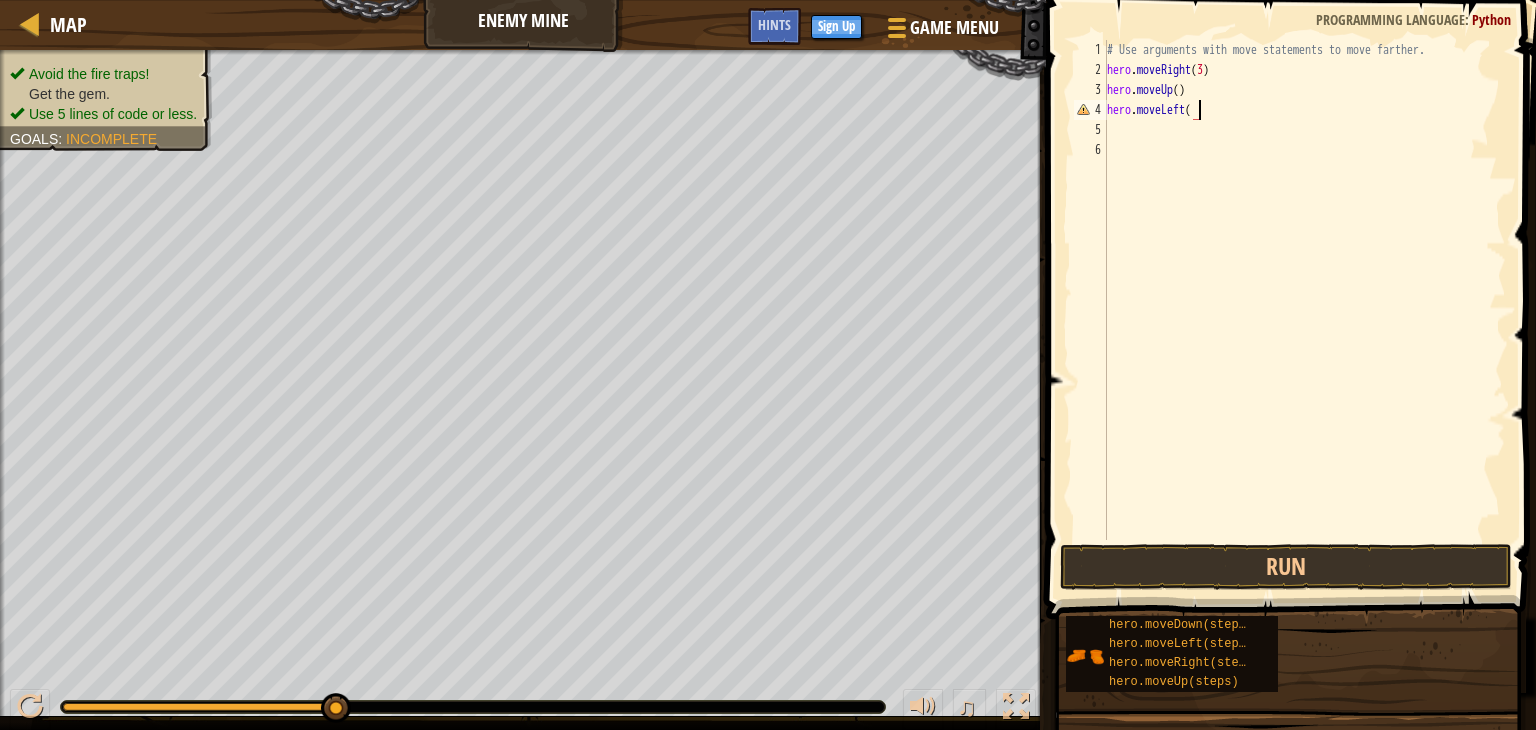 type on "hero.moveLeft()" 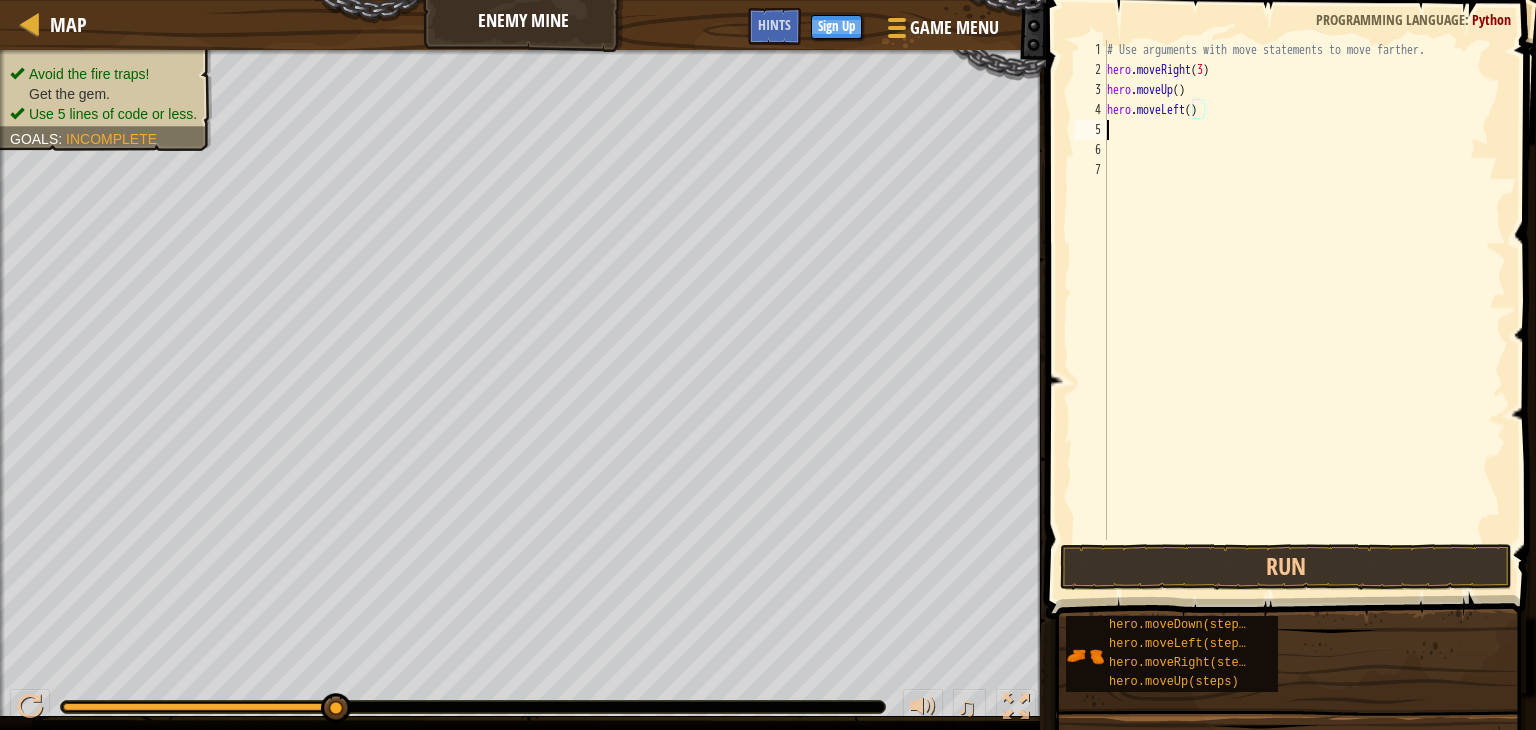 scroll, scrollTop: 9, scrollLeft: 0, axis: vertical 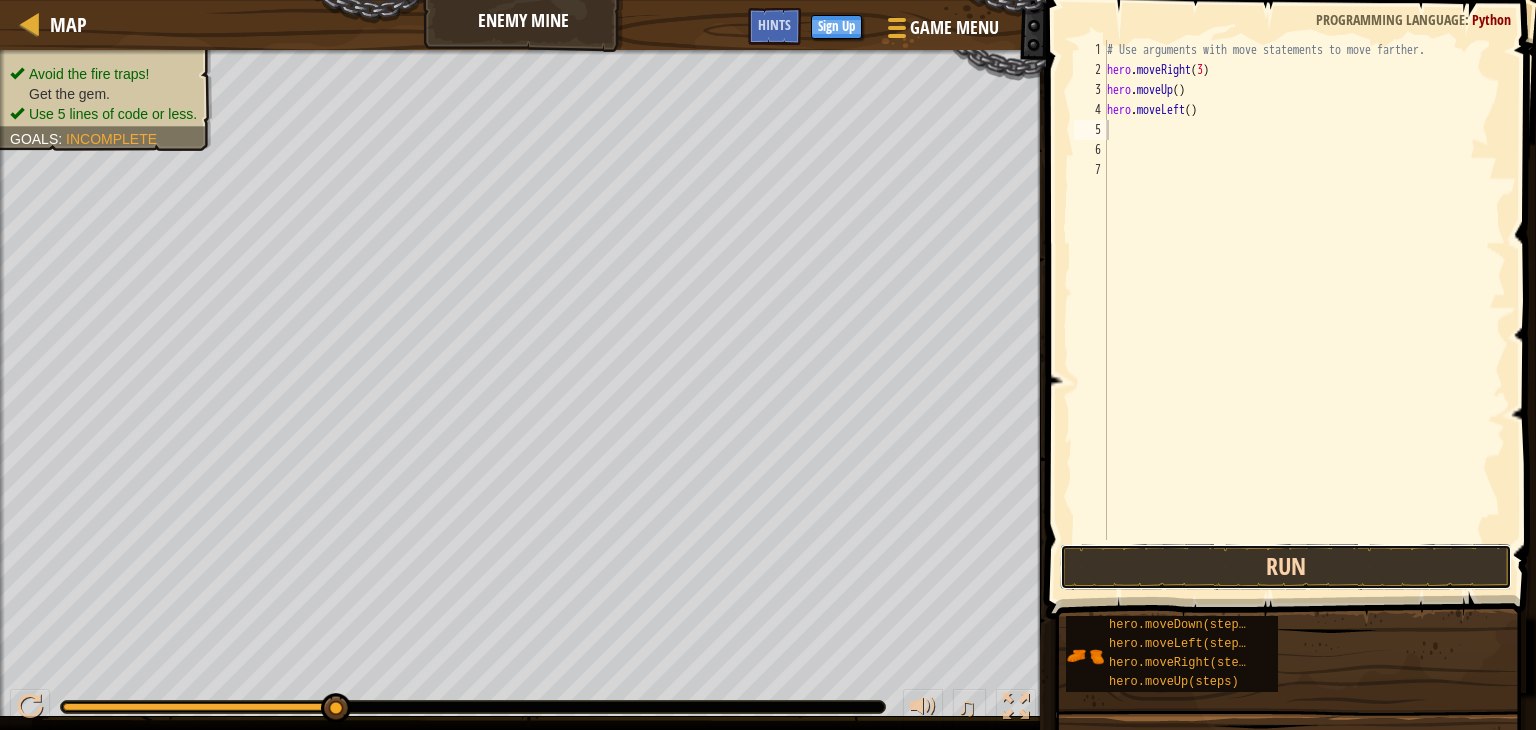 click on "Run" at bounding box center [1286, 567] 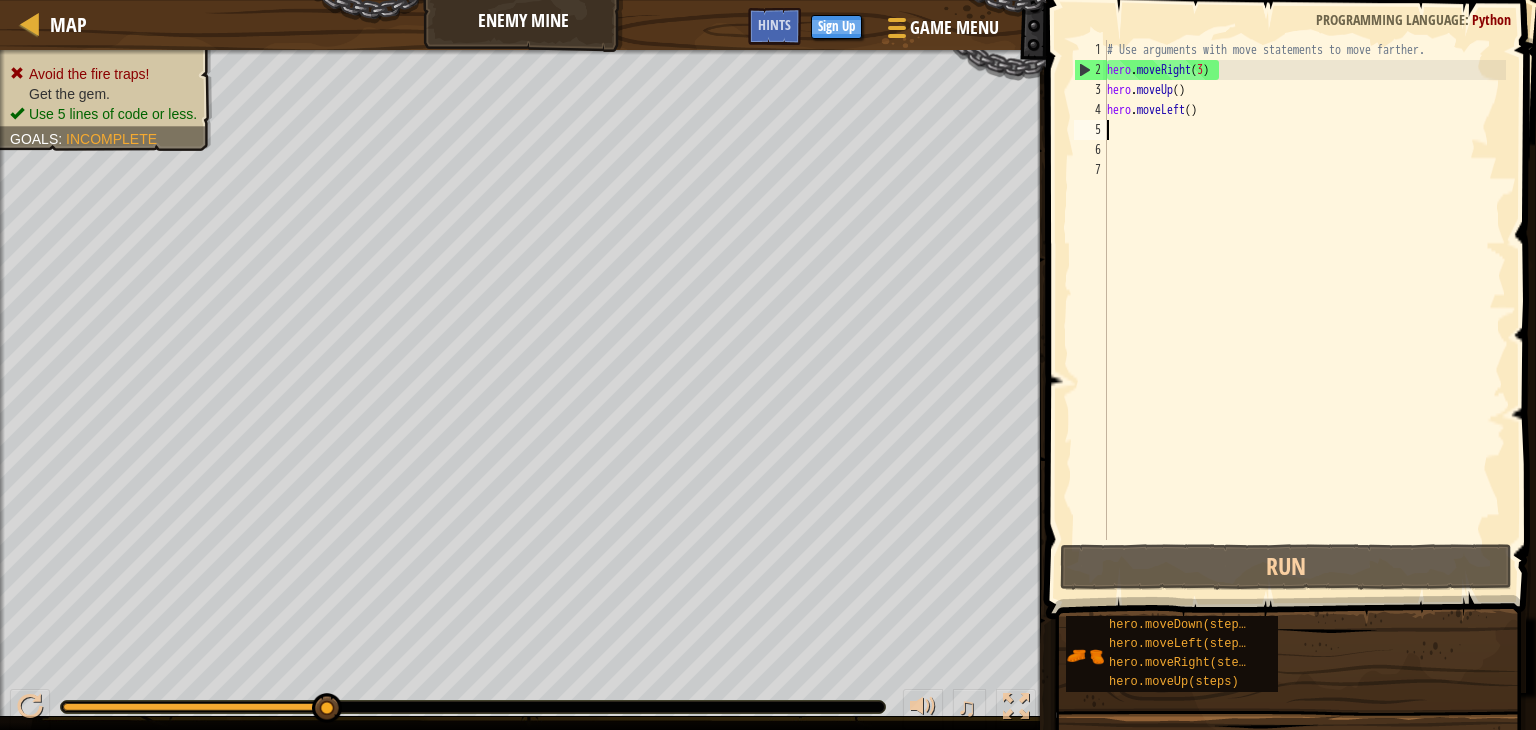 click on "# Use arguments with move statements to move farther. hero . moveRight ( 3 ) hero . moveUp ( ) hero . moveLeft ( )" at bounding box center [1304, 310] 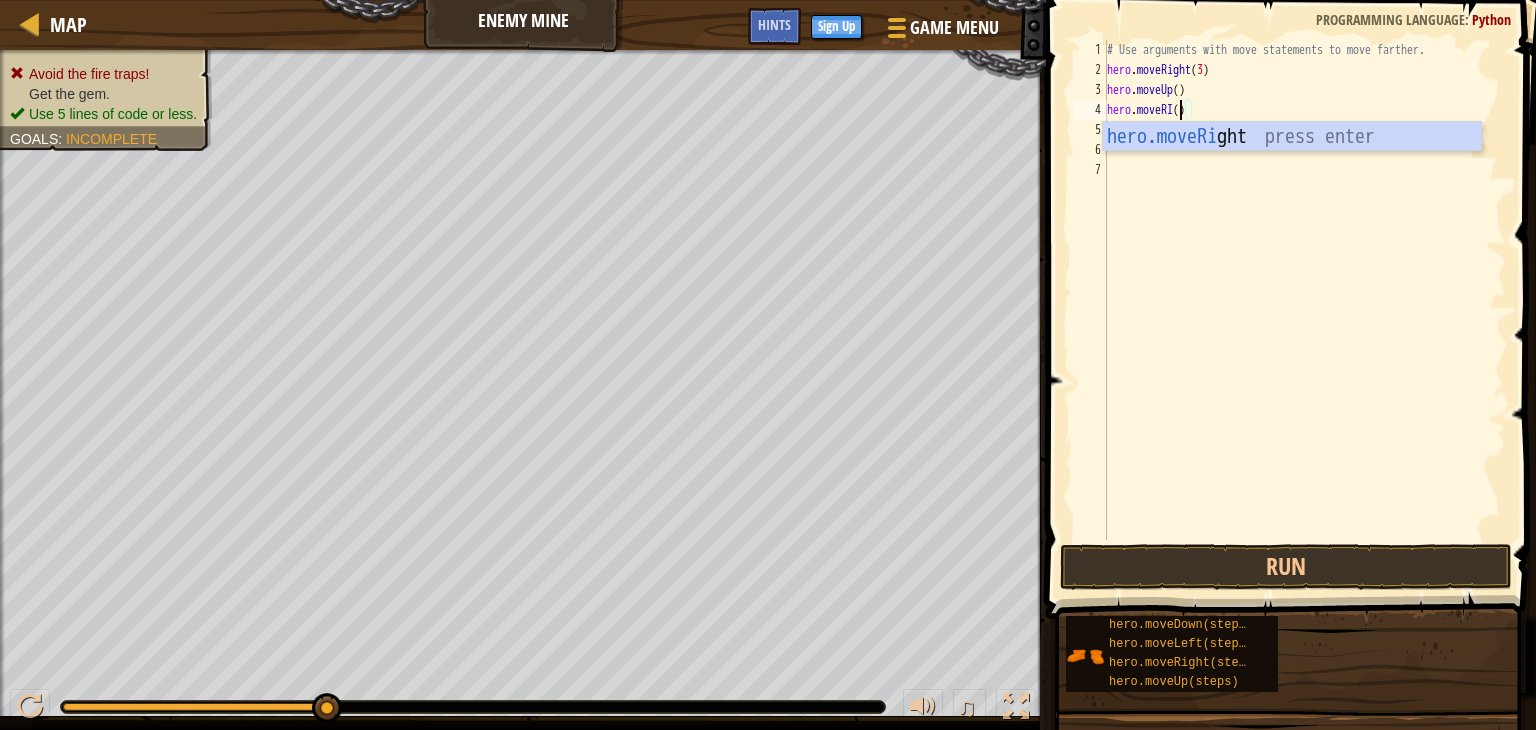 scroll, scrollTop: 9, scrollLeft: 5, axis: both 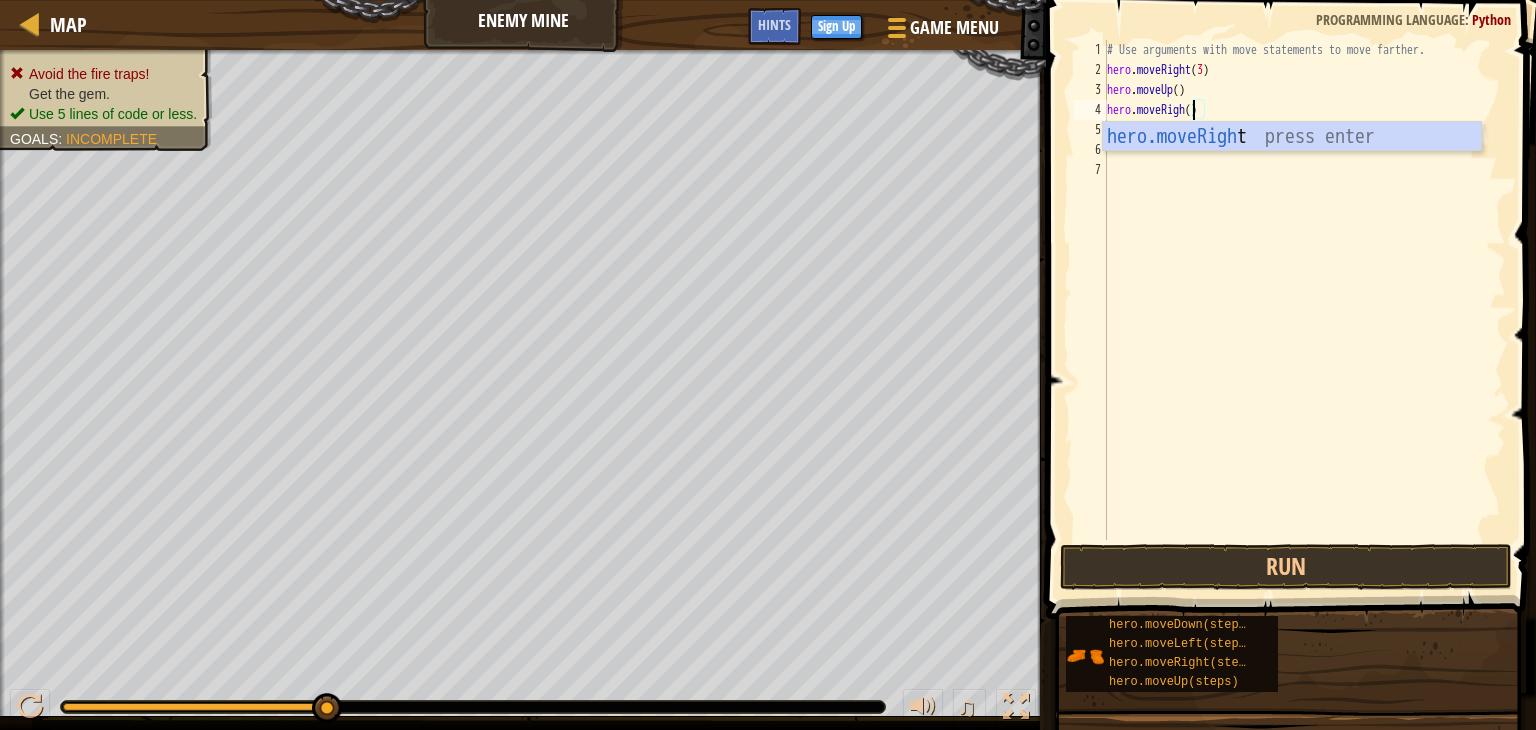 type on "hero.moveRight()" 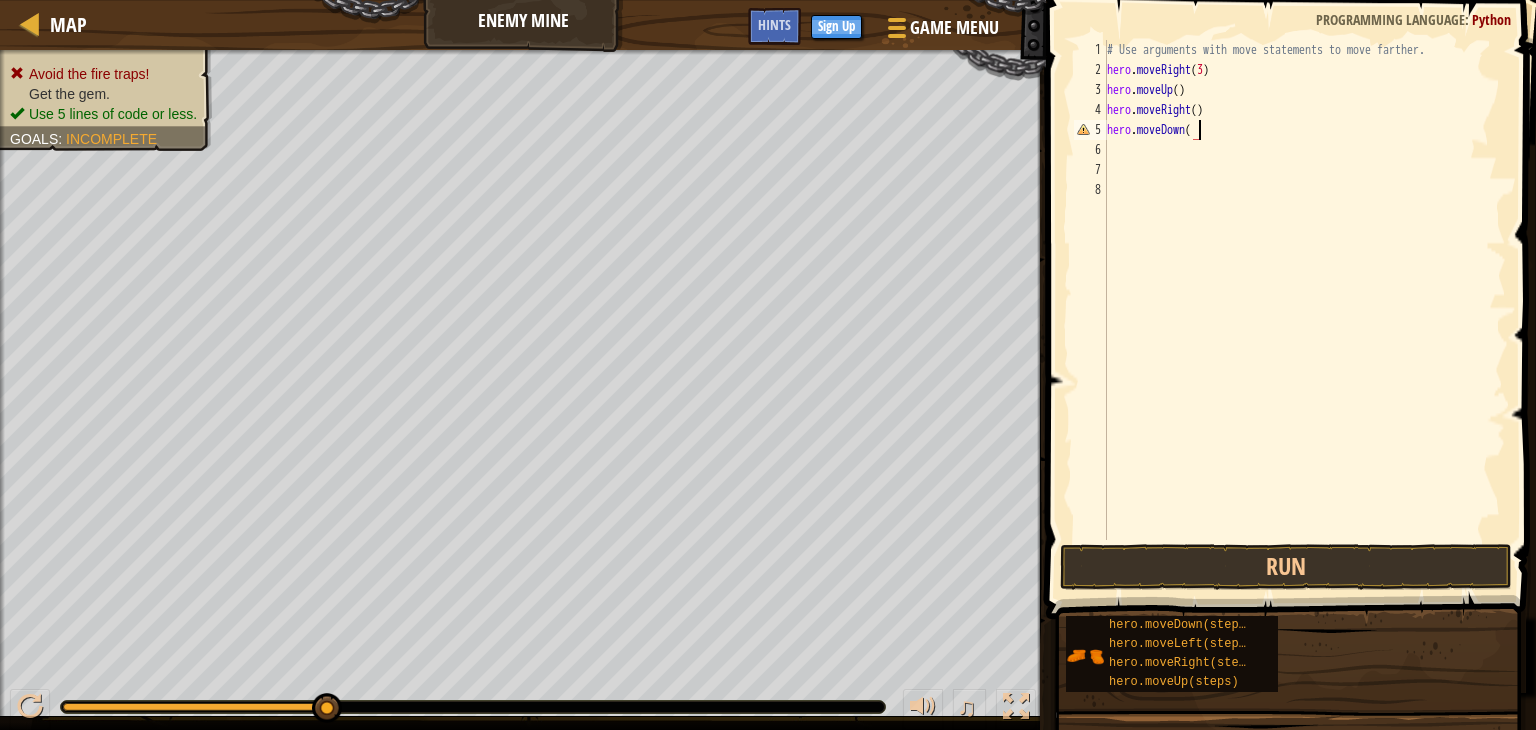 scroll, scrollTop: 9, scrollLeft: 7, axis: both 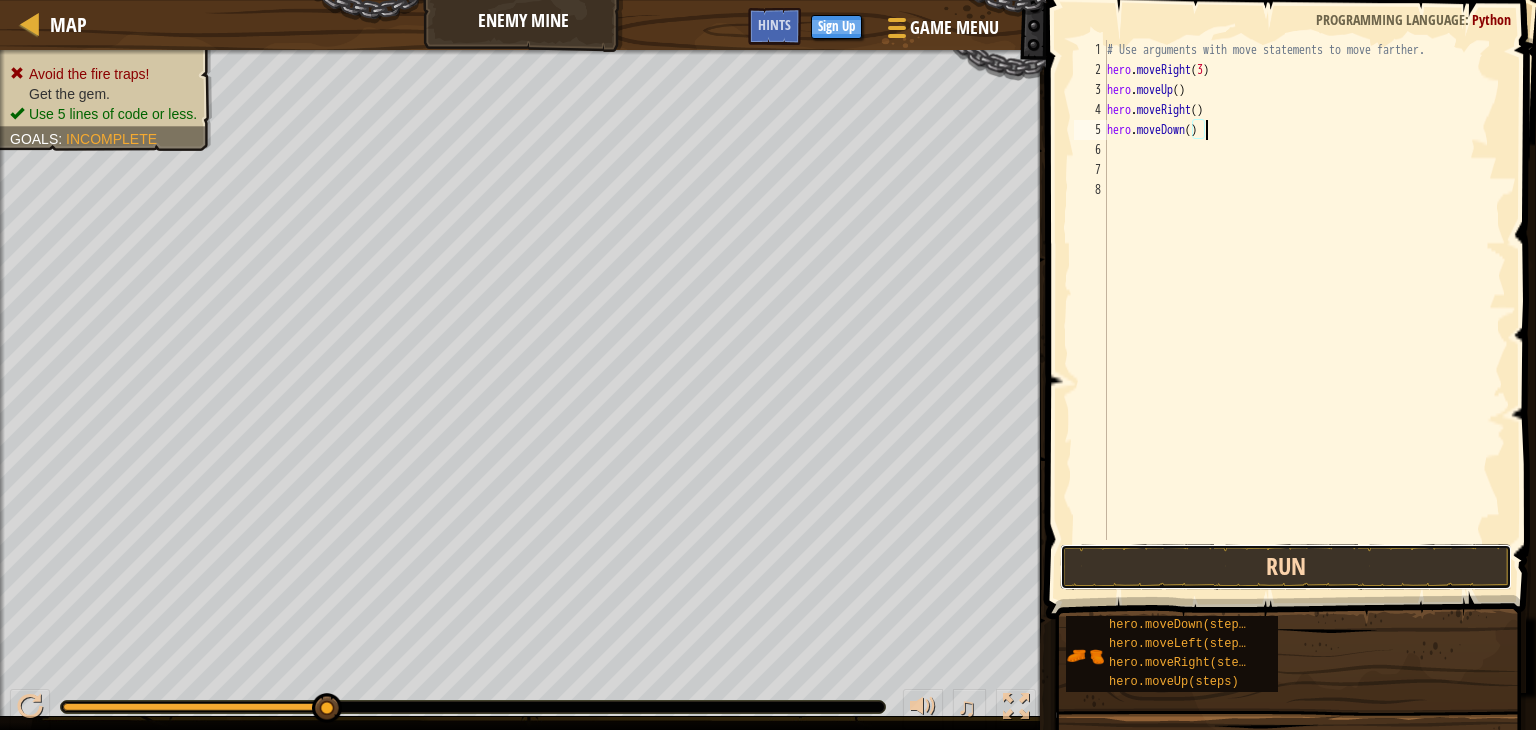 drag, startPoint x: 1265, startPoint y: 553, endPoint x: 1275, endPoint y: 559, distance: 11.661903 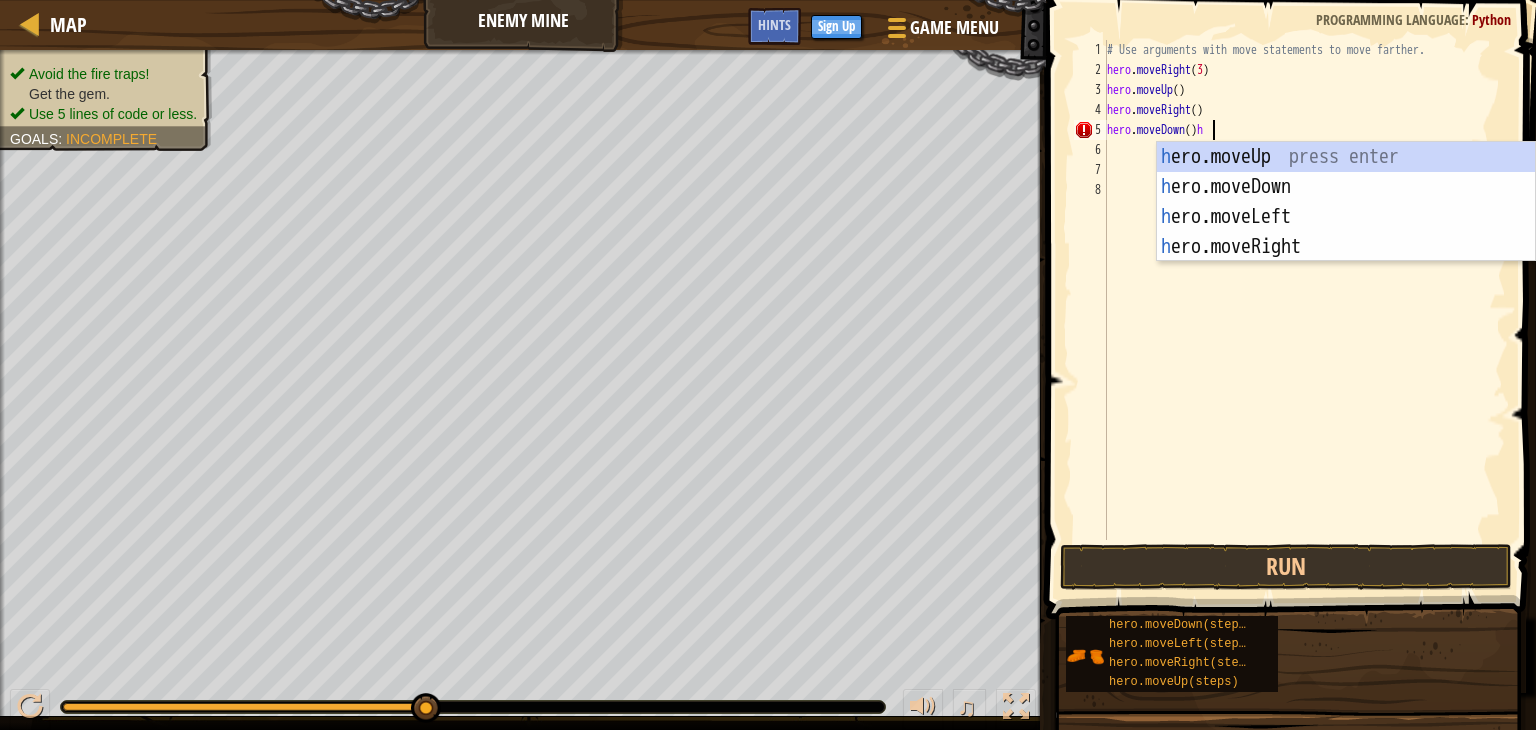 scroll, scrollTop: 9, scrollLeft: 7, axis: both 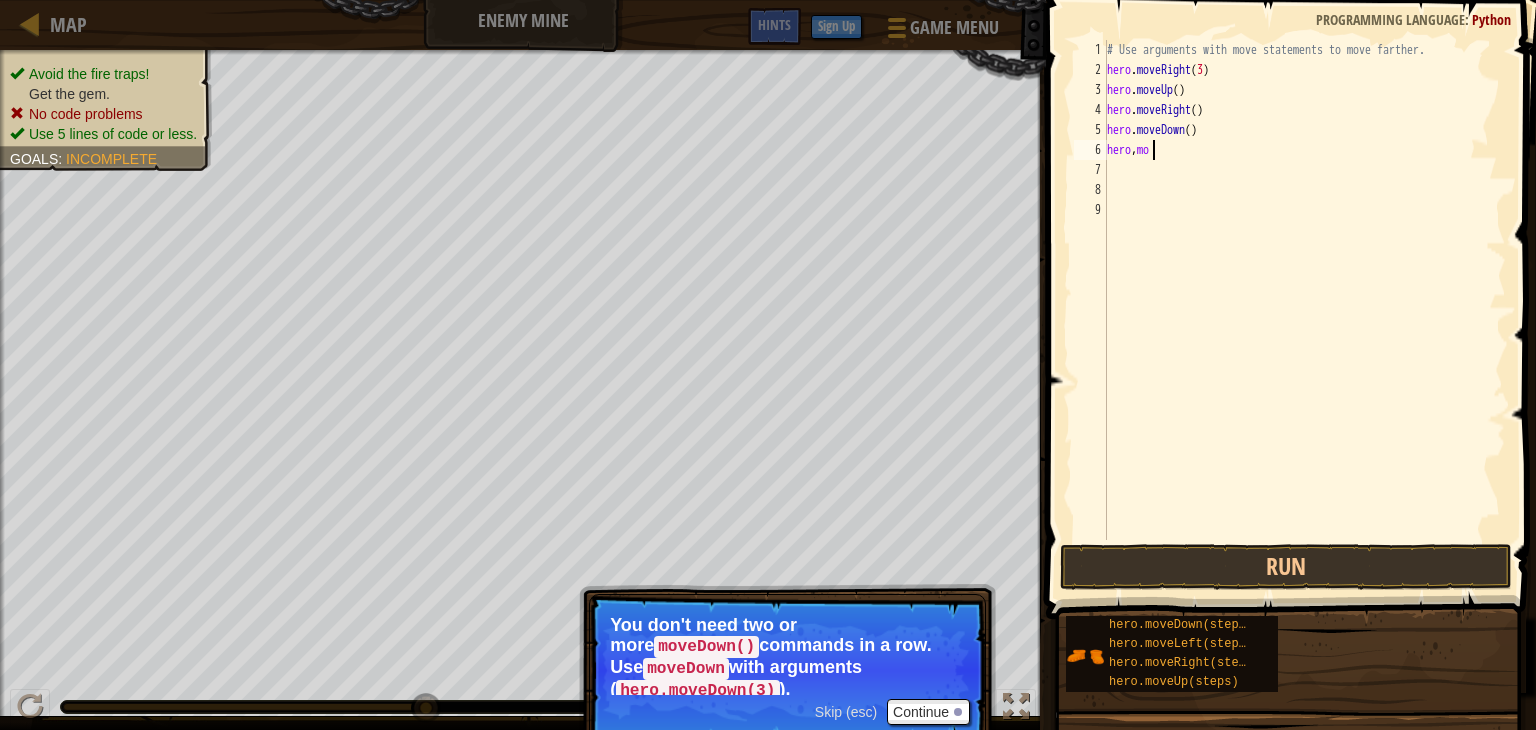 type on "h" 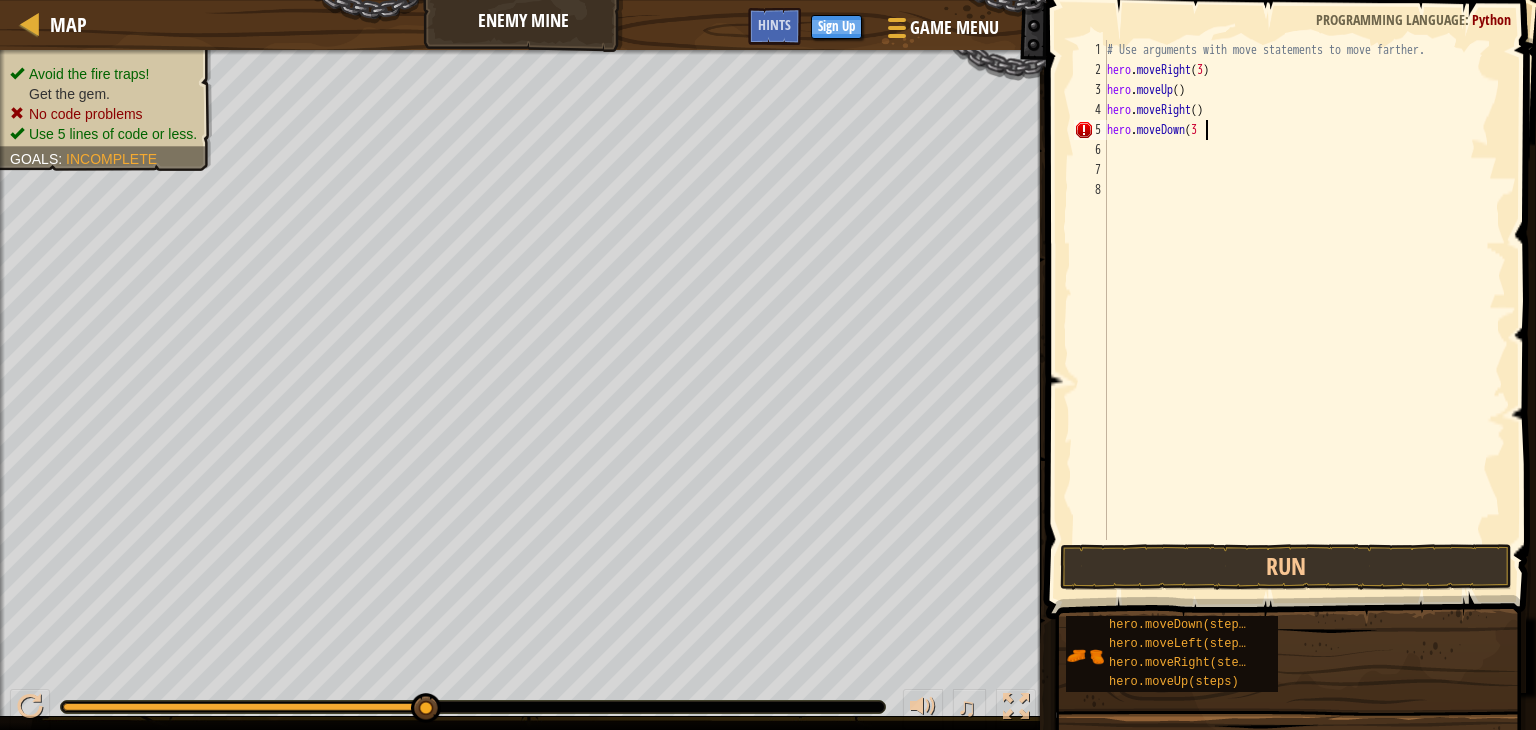 scroll, scrollTop: 9, scrollLeft: 7, axis: both 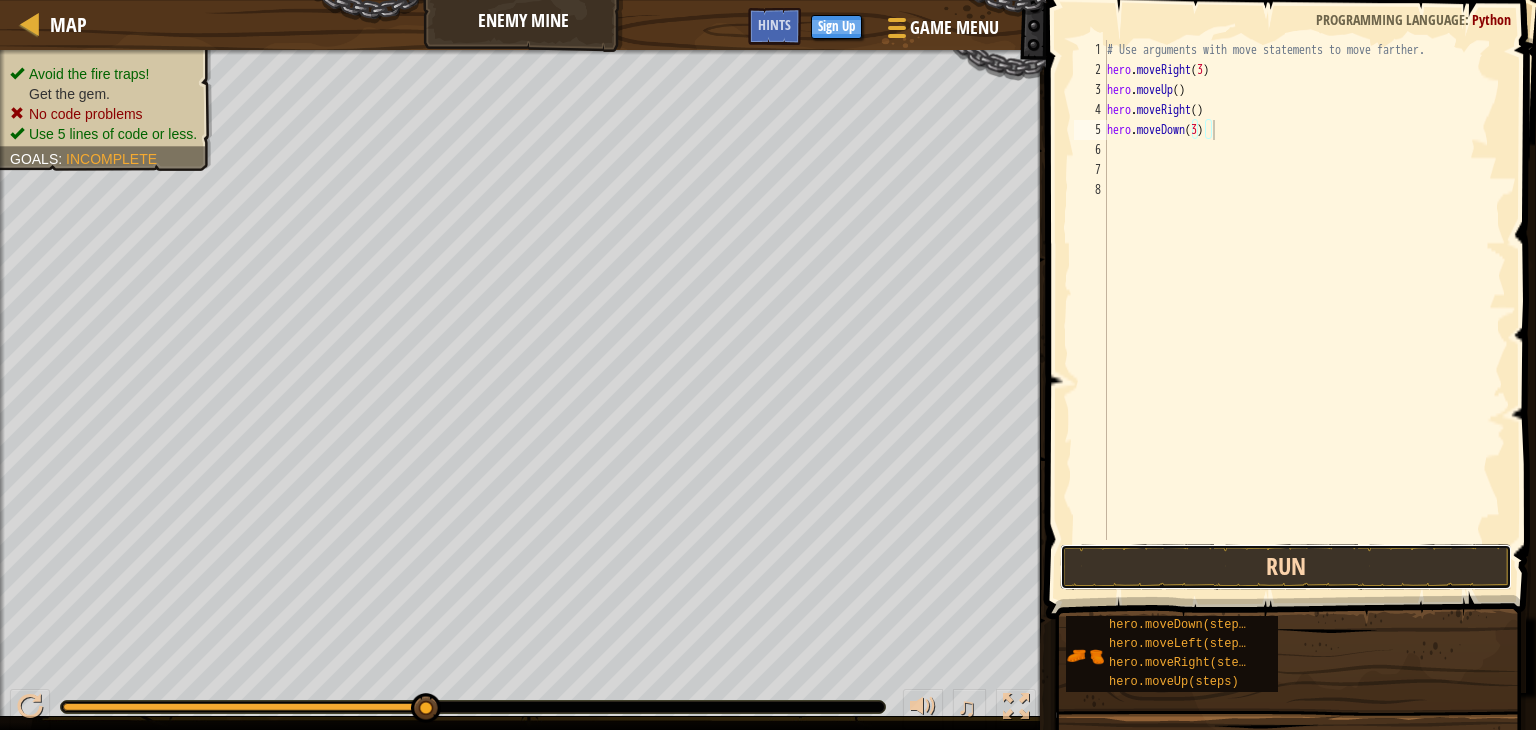 click on "Run" at bounding box center (1286, 567) 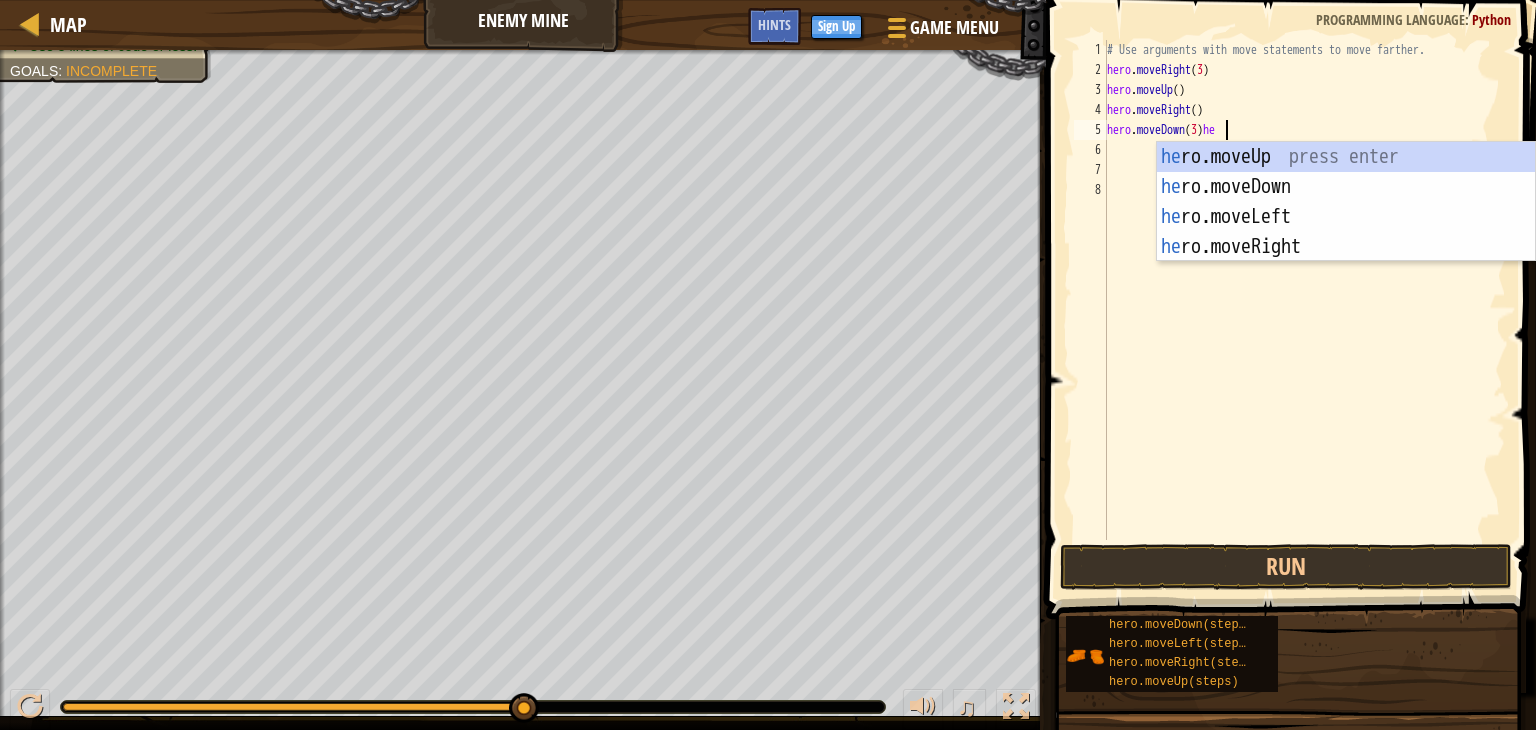 scroll, scrollTop: 9, scrollLeft: 8, axis: both 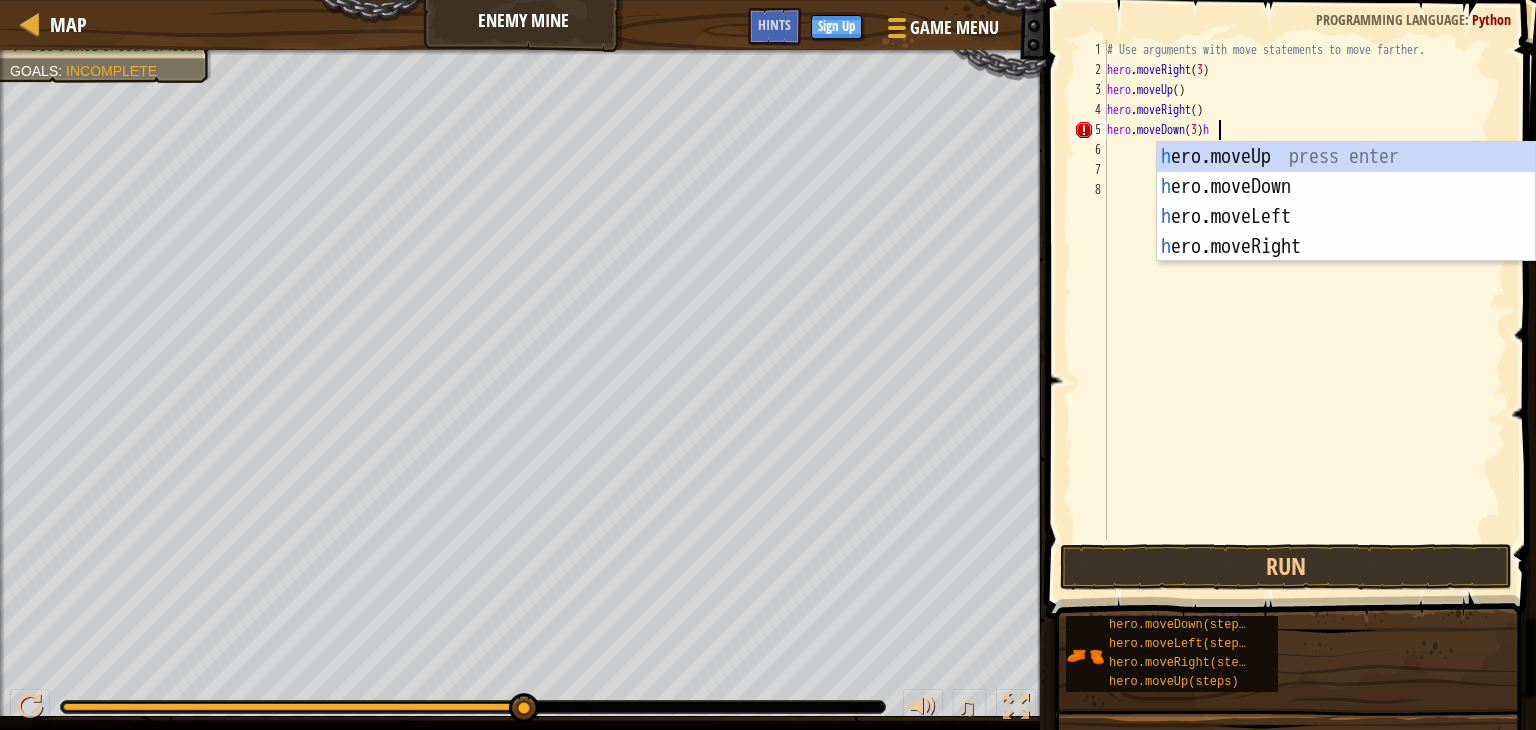 type on "hero.moveDown(3)" 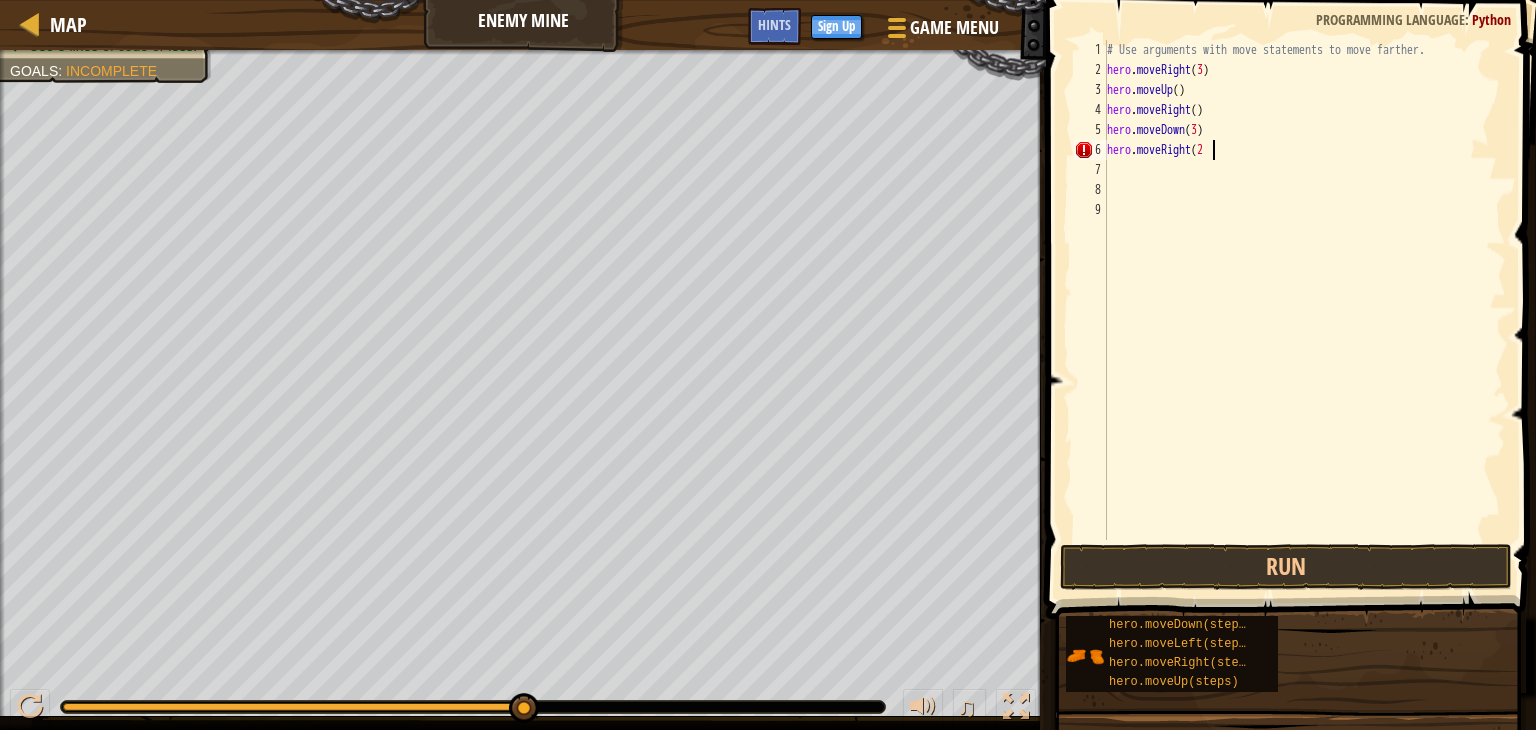 scroll, scrollTop: 9, scrollLeft: 8, axis: both 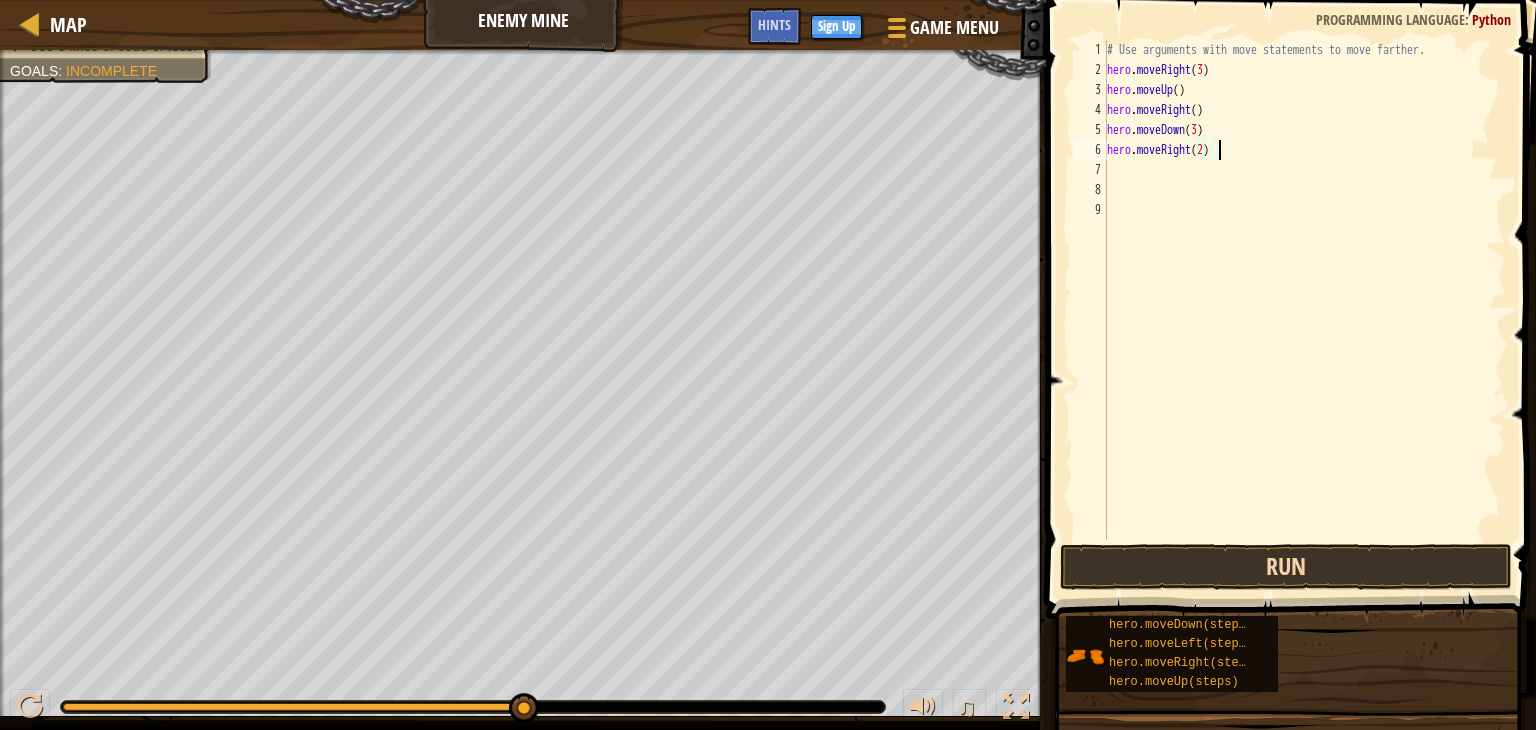 type on "hero.moveRight(2)" 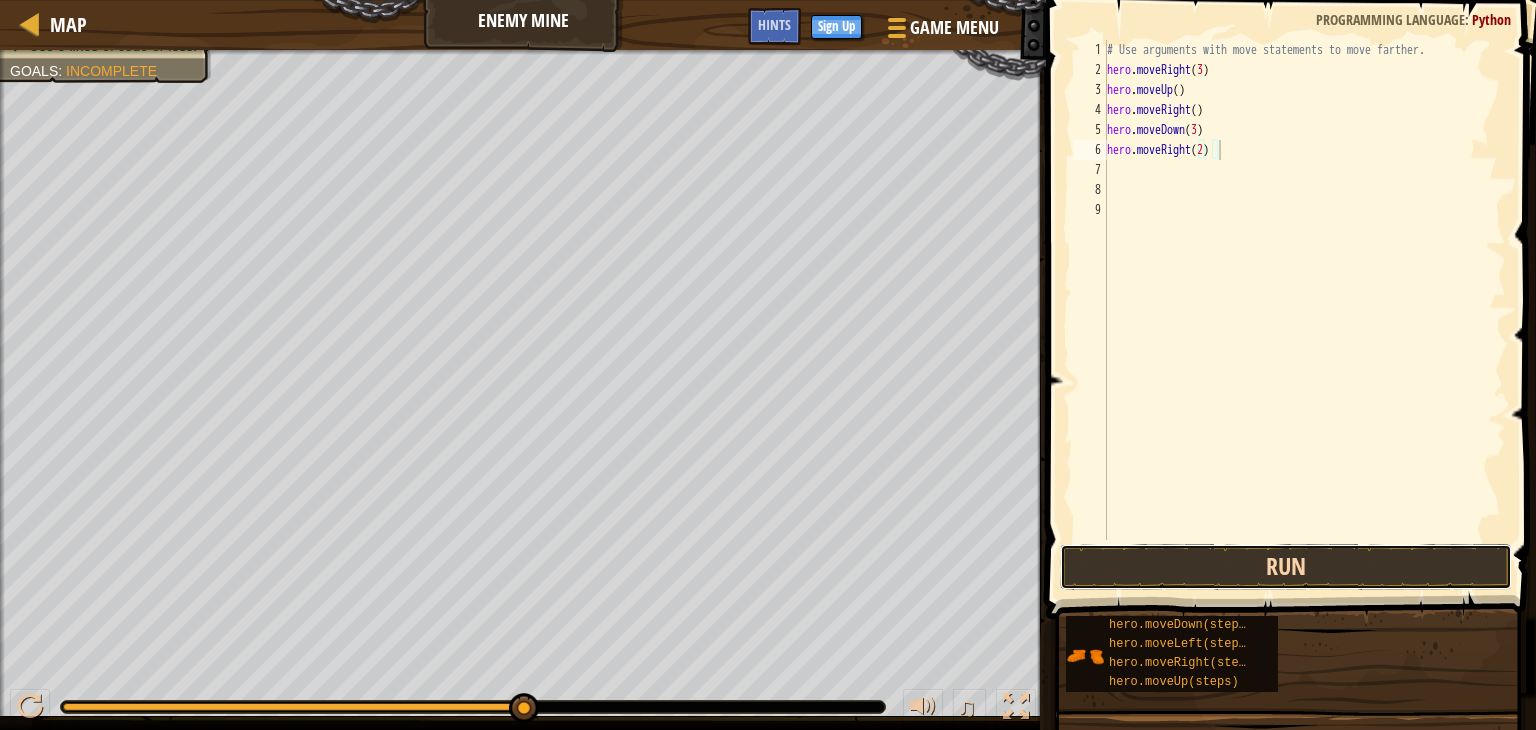 drag, startPoint x: 1136, startPoint y: 549, endPoint x: 1149, endPoint y: 562, distance: 18.384777 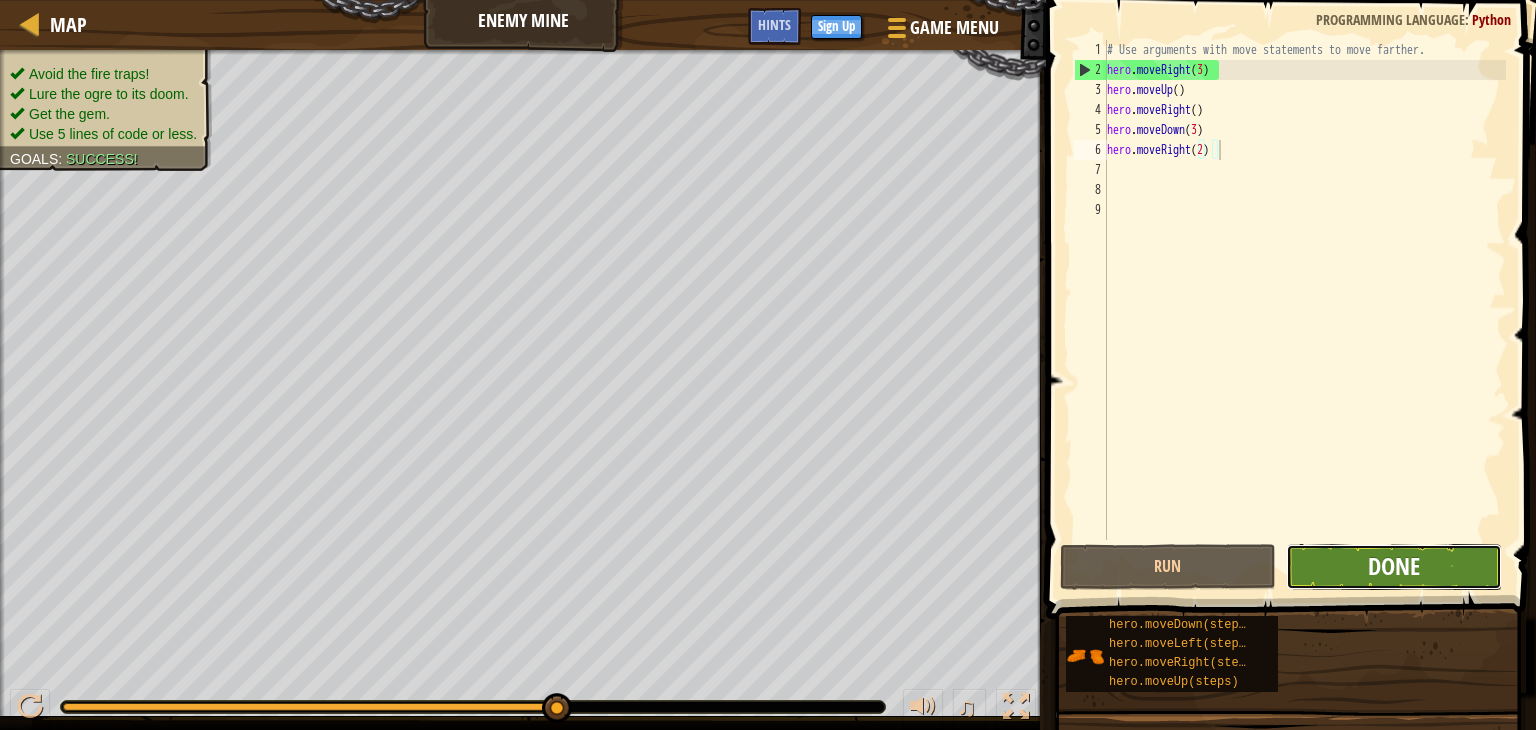 click on "Done" at bounding box center [1394, 566] 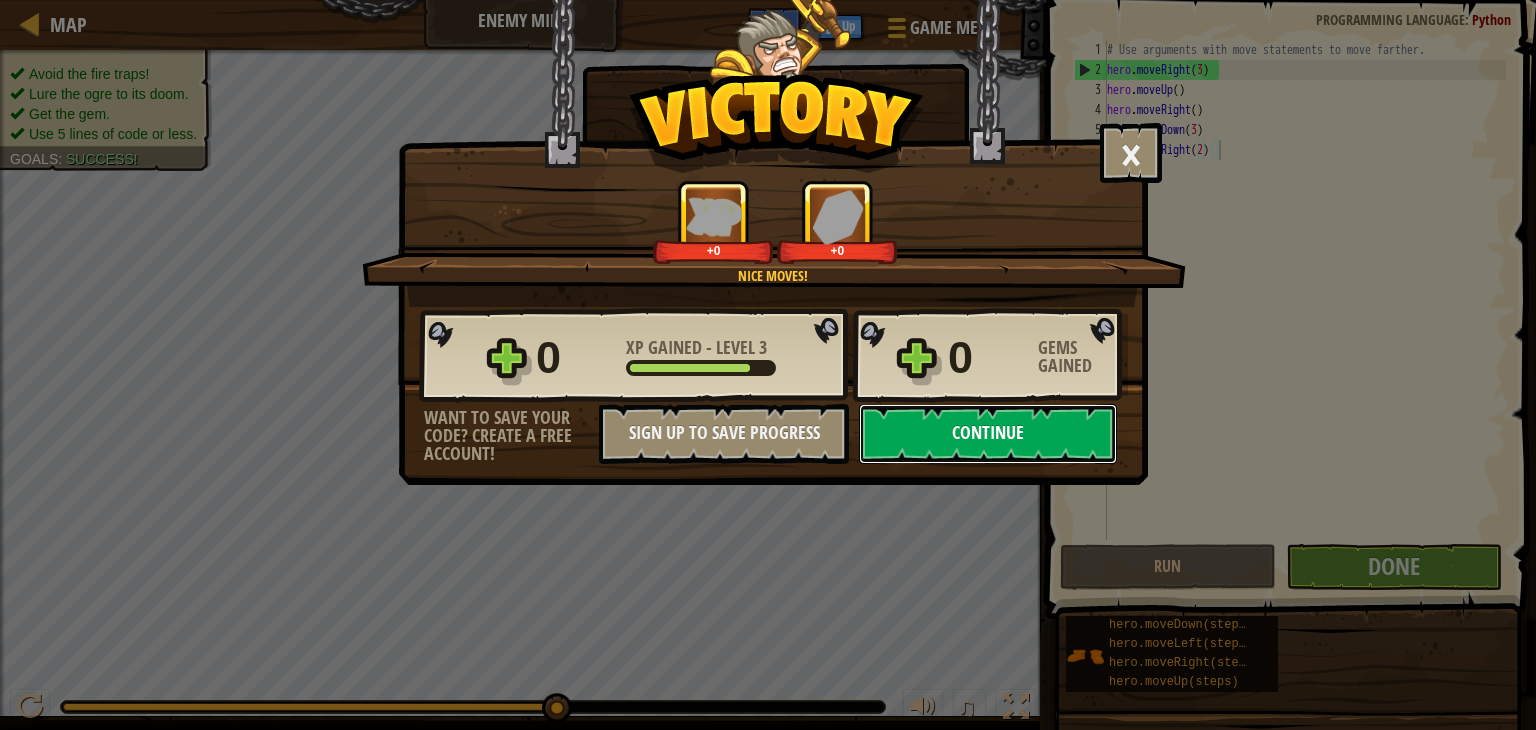 click on "Continue" at bounding box center [988, 434] 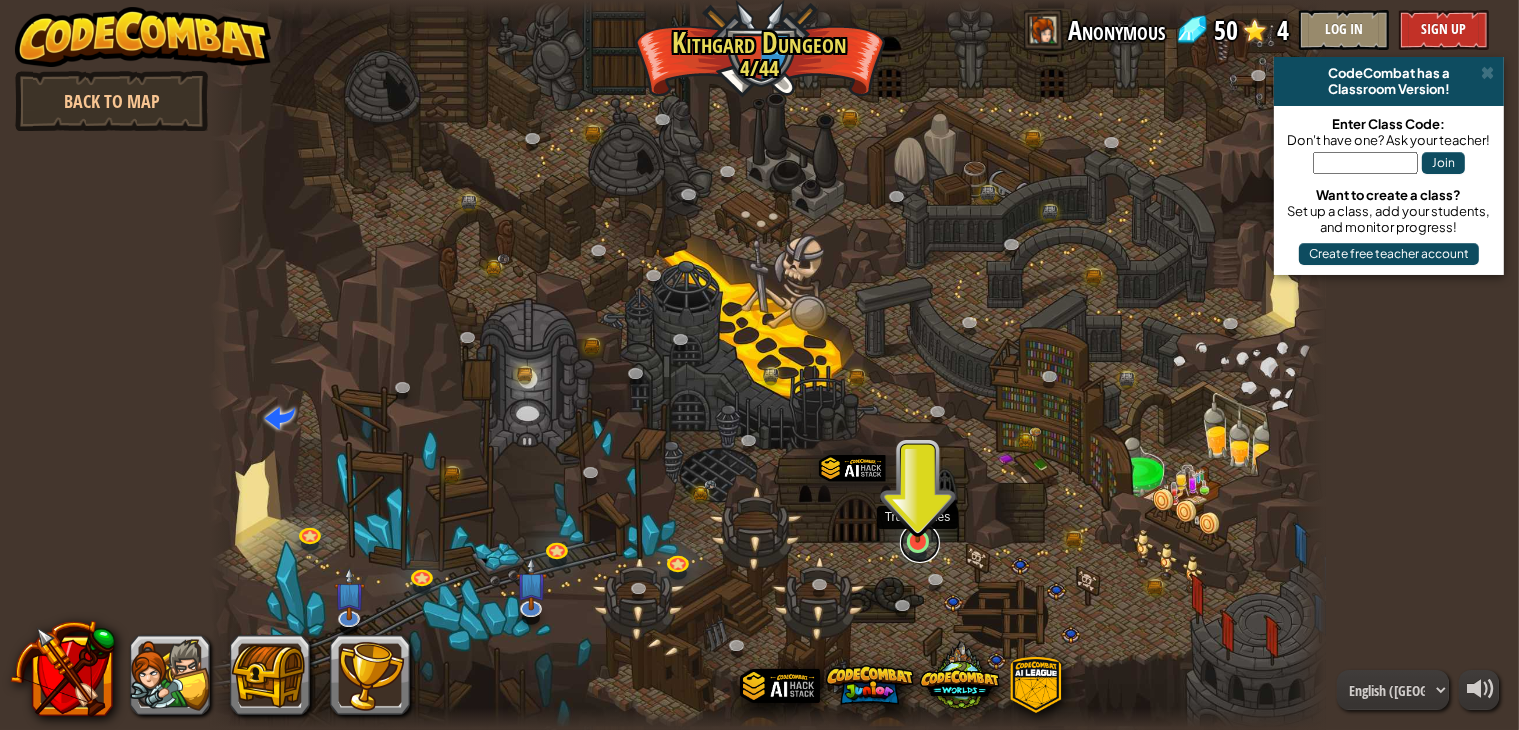 click at bounding box center [920, 543] 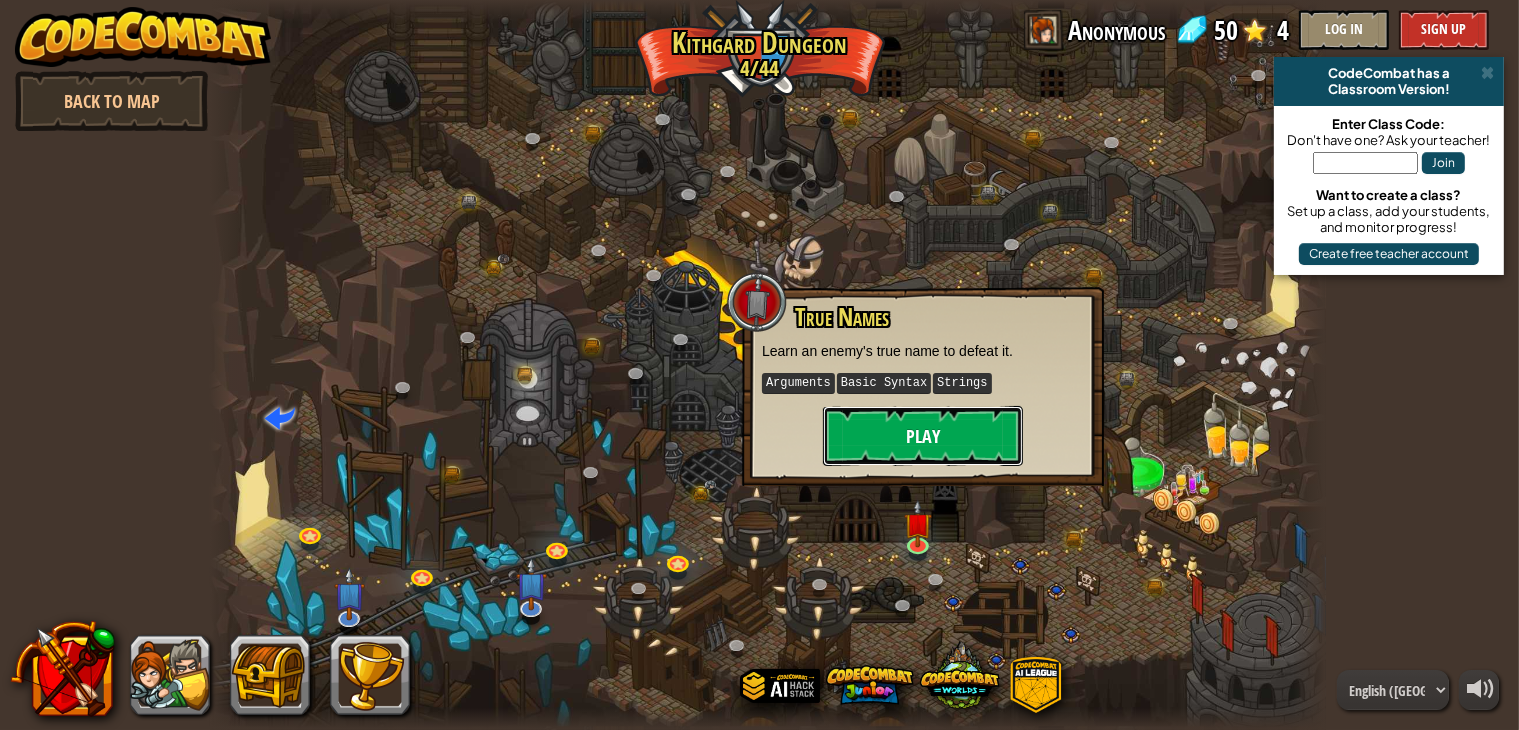 click on "Play" at bounding box center [923, 436] 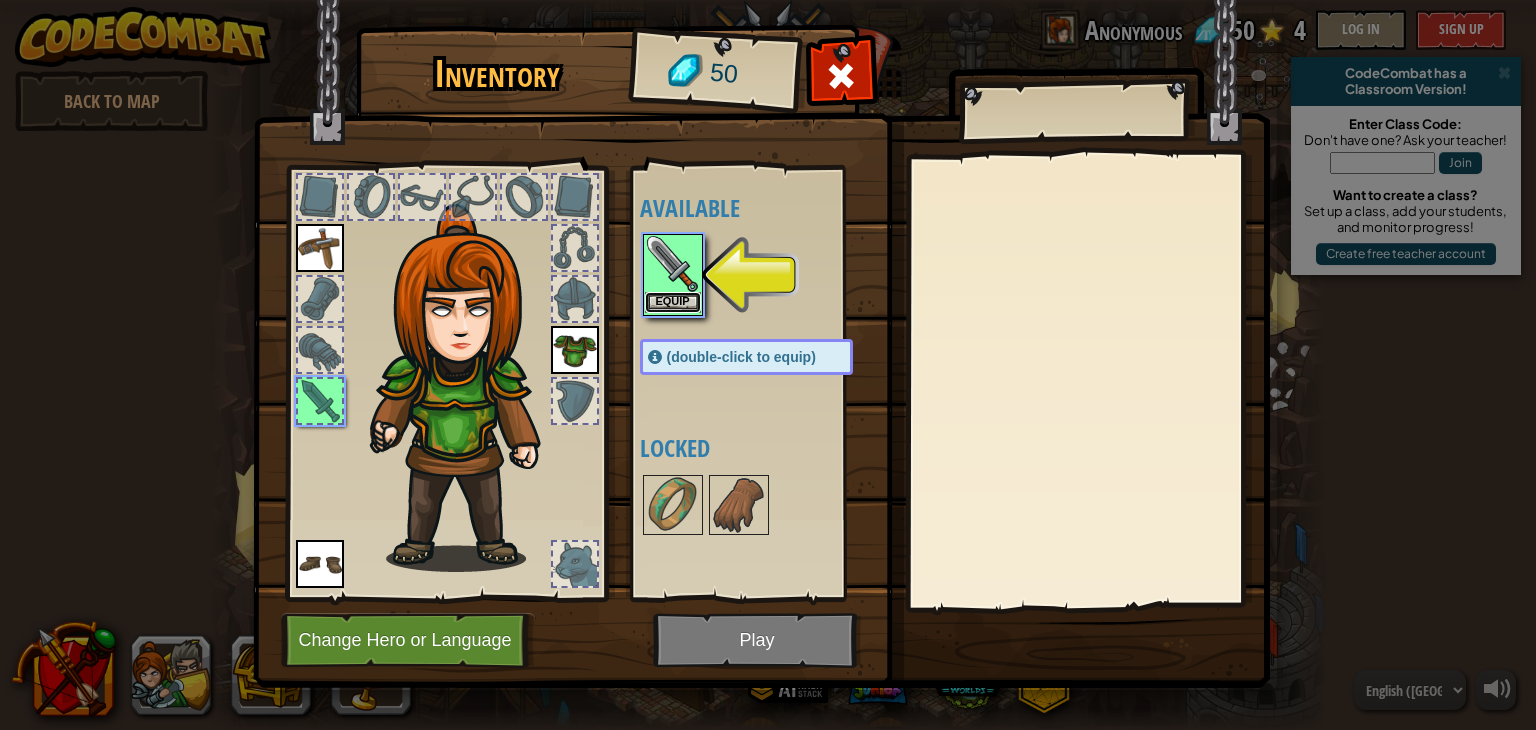 click on "Equip" at bounding box center [673, 302] 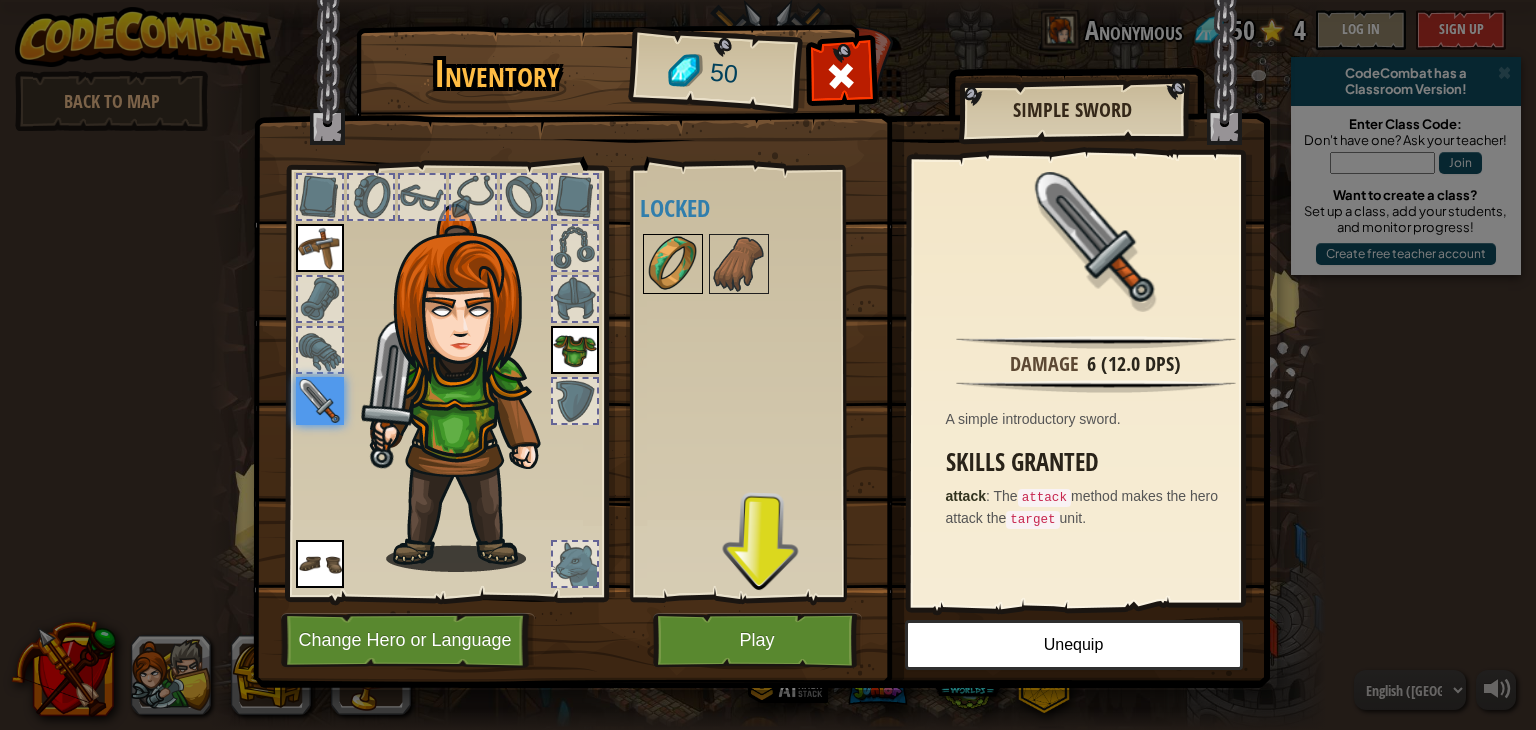 click at bounding box center (673, 264) 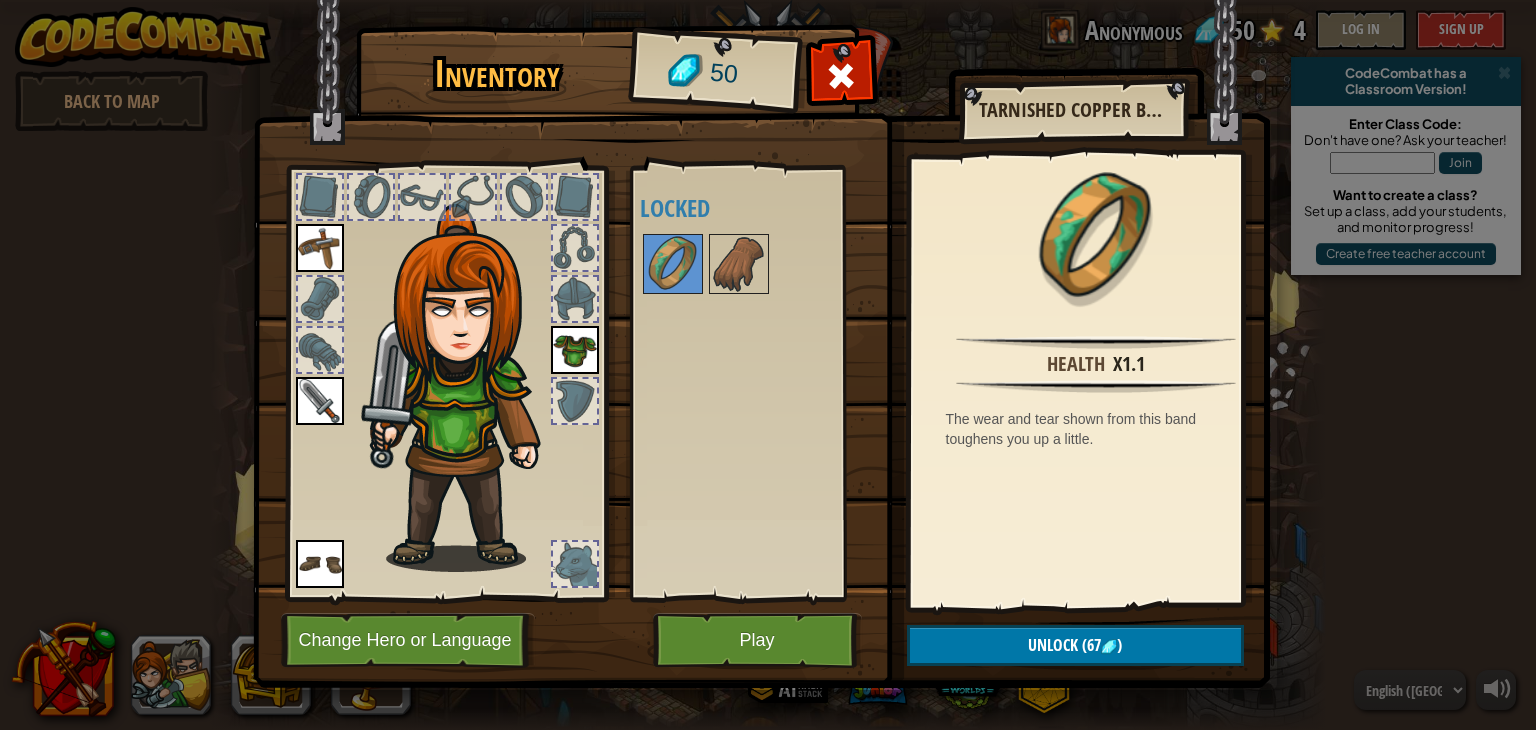 click on "Available Equip Equip Equip Equip (double-click to equip) Locked" at bounding box center (766, 383) 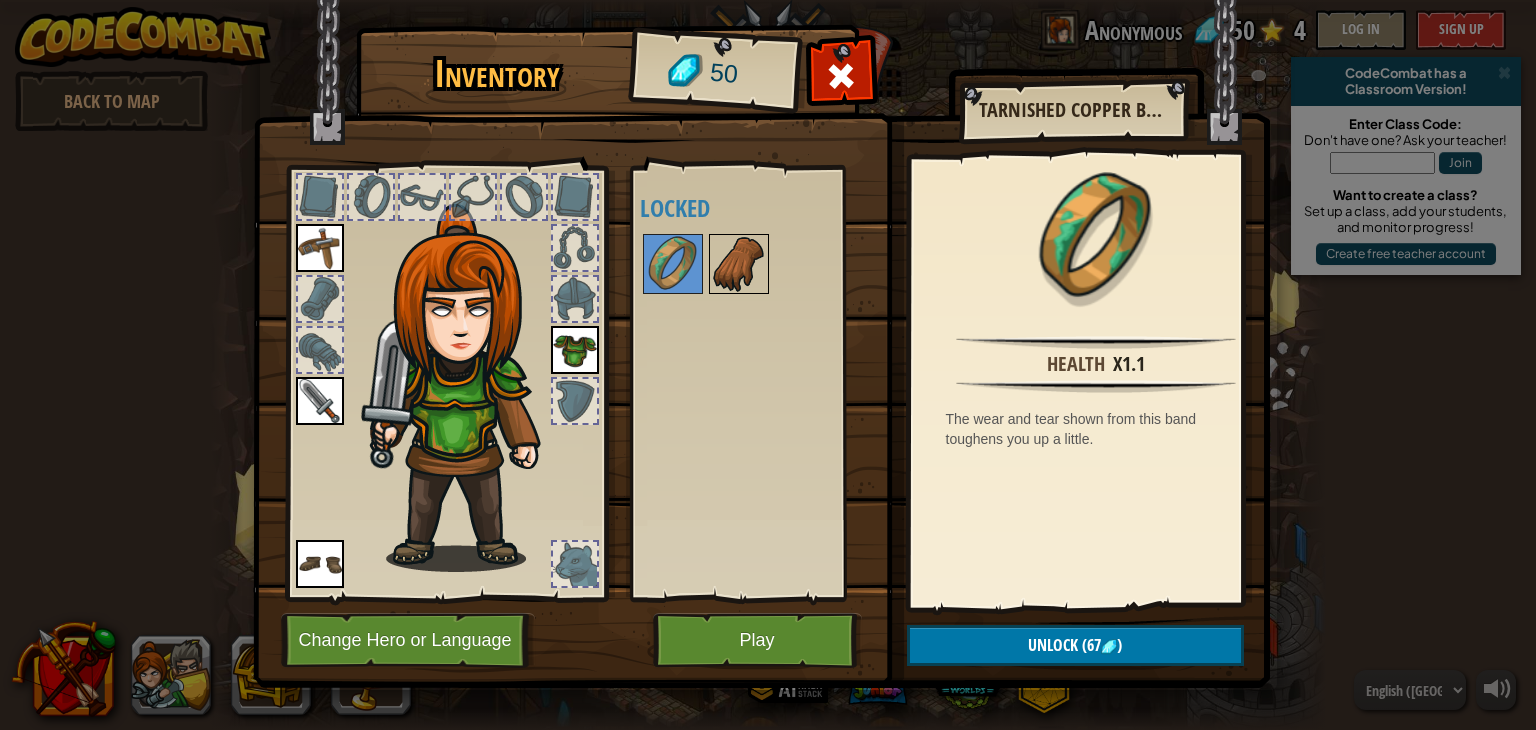click at bounding box center (739, 264) 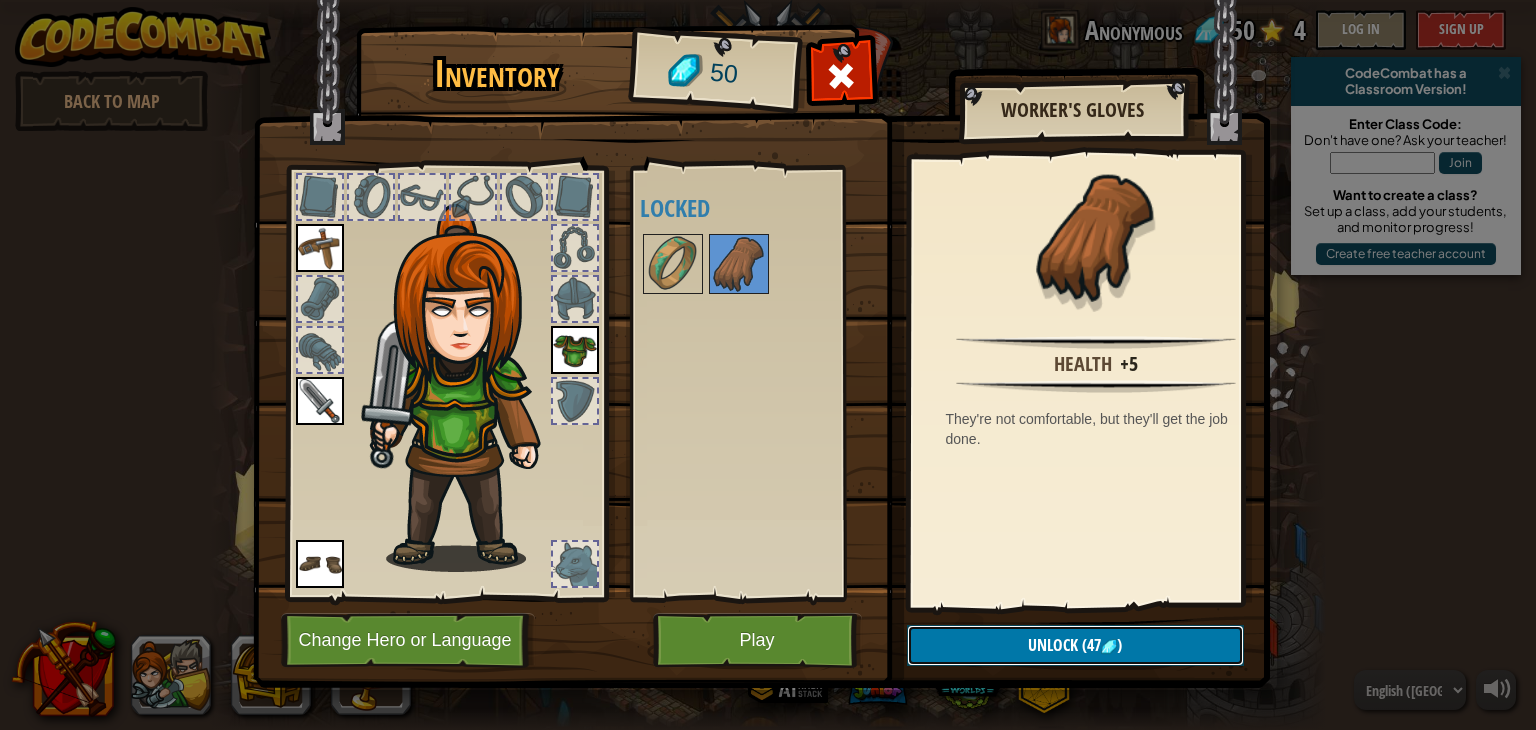 click on "Unlock" at bounding box center (1053, 645) 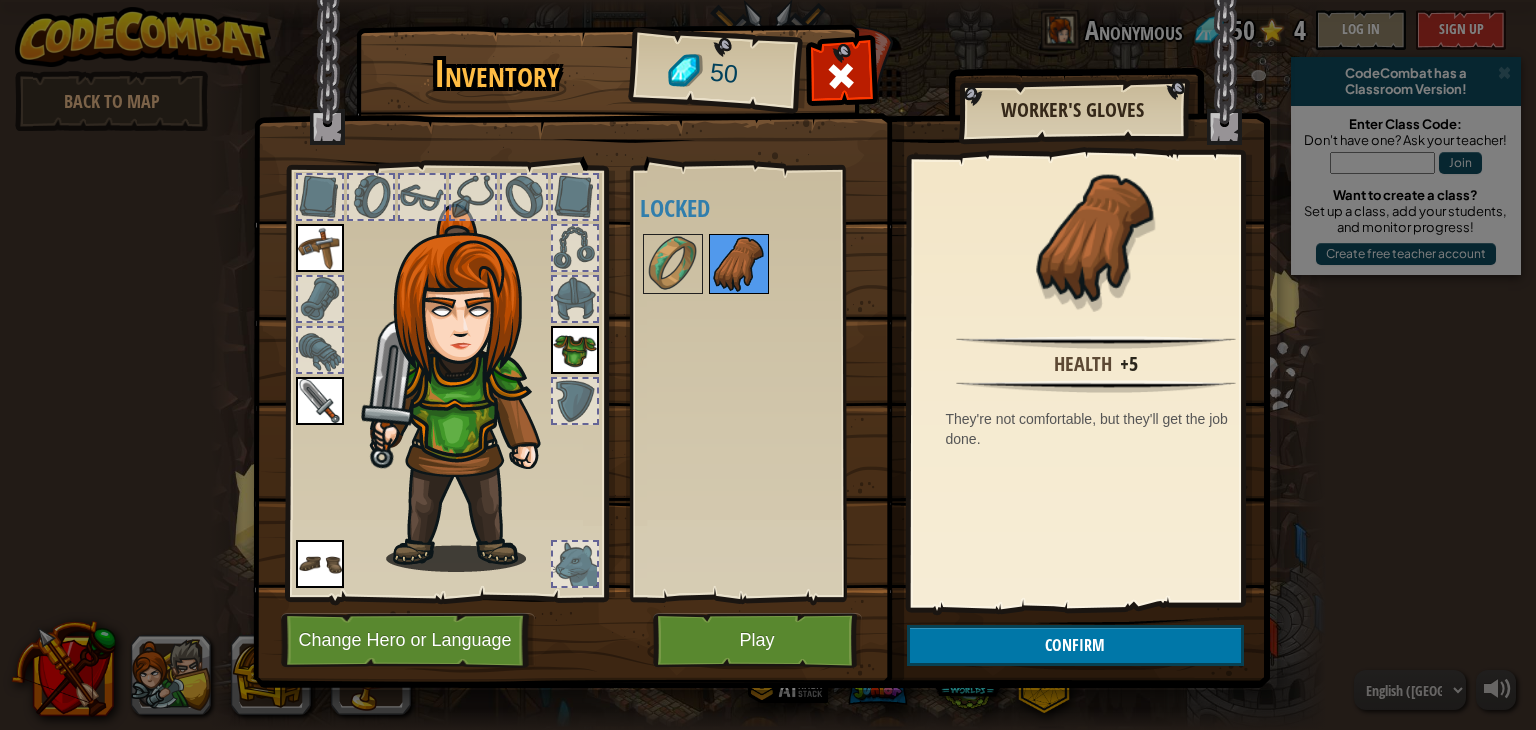 click at bounding box center (739, 264) 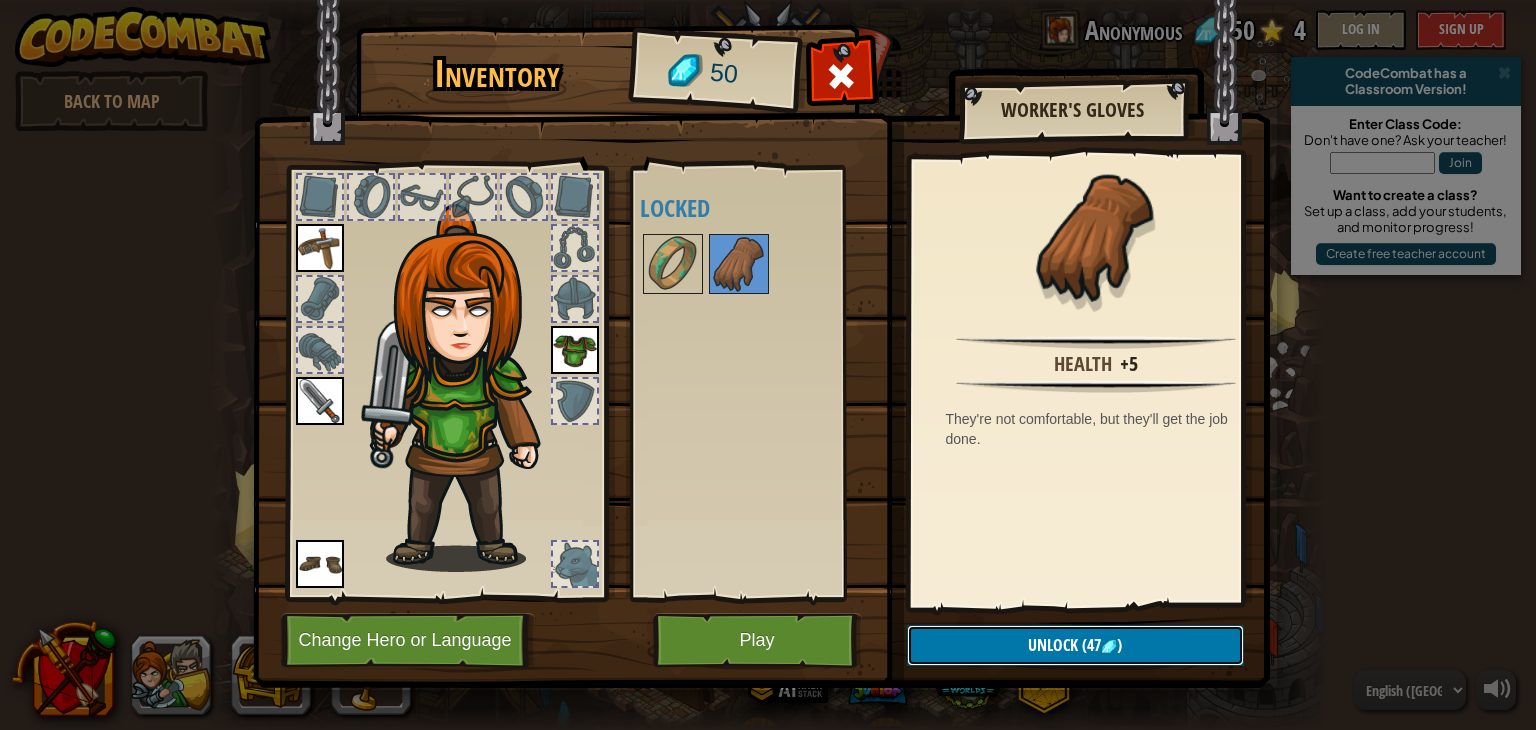 click on "Unlock (47 )" at bounding box center [1075, 645] 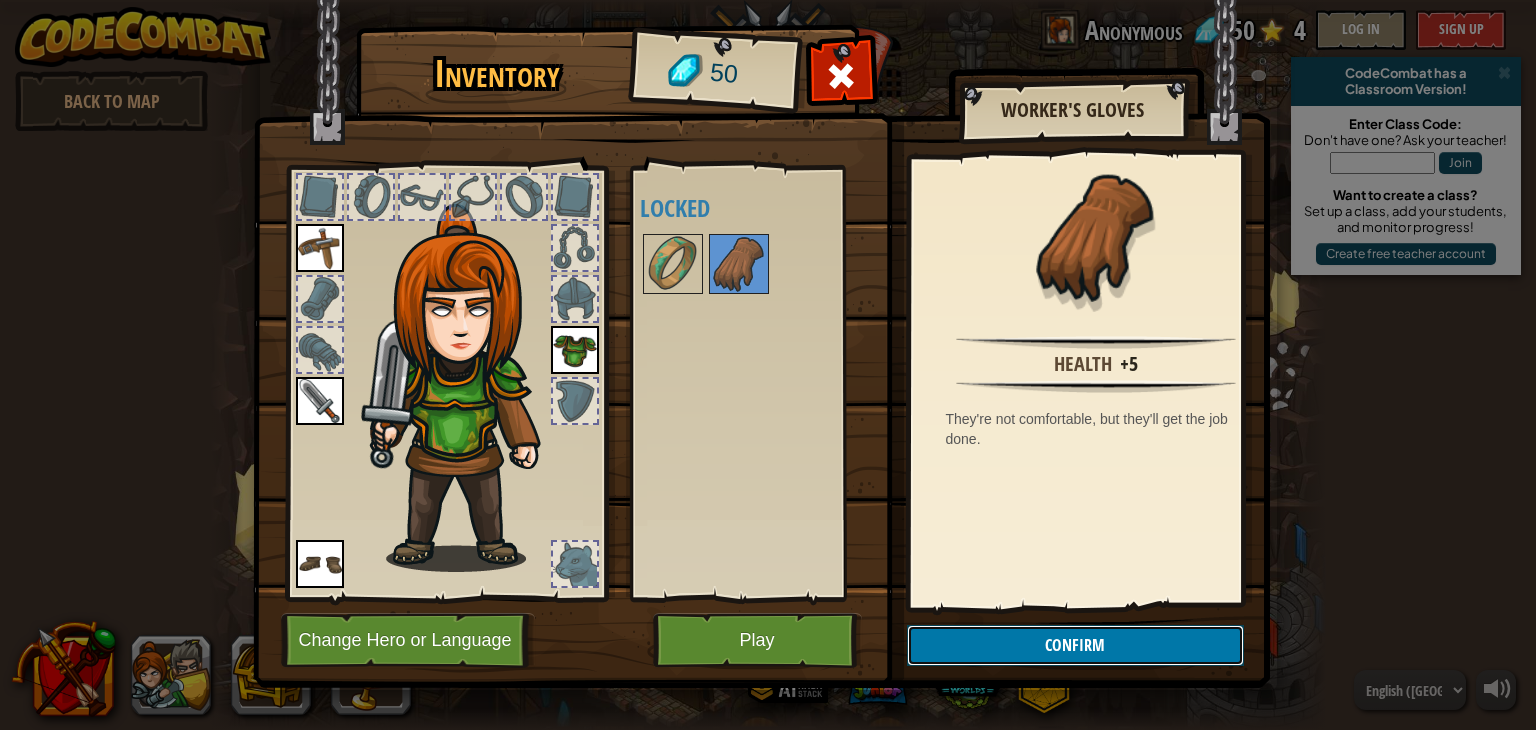 click on "Confirm" at bounding box center [1075, 645] 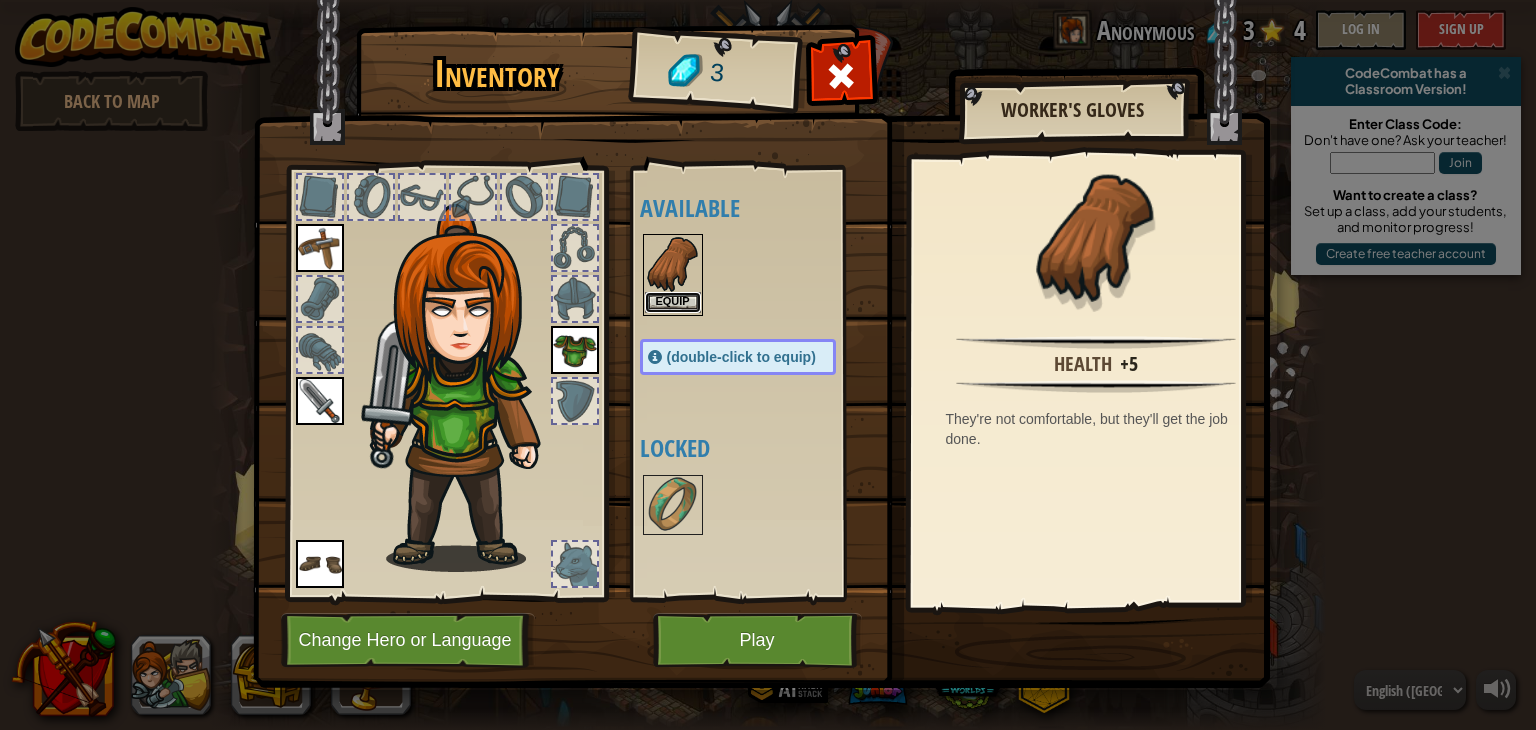 click on "Equip" at bounding box center (673, 302) 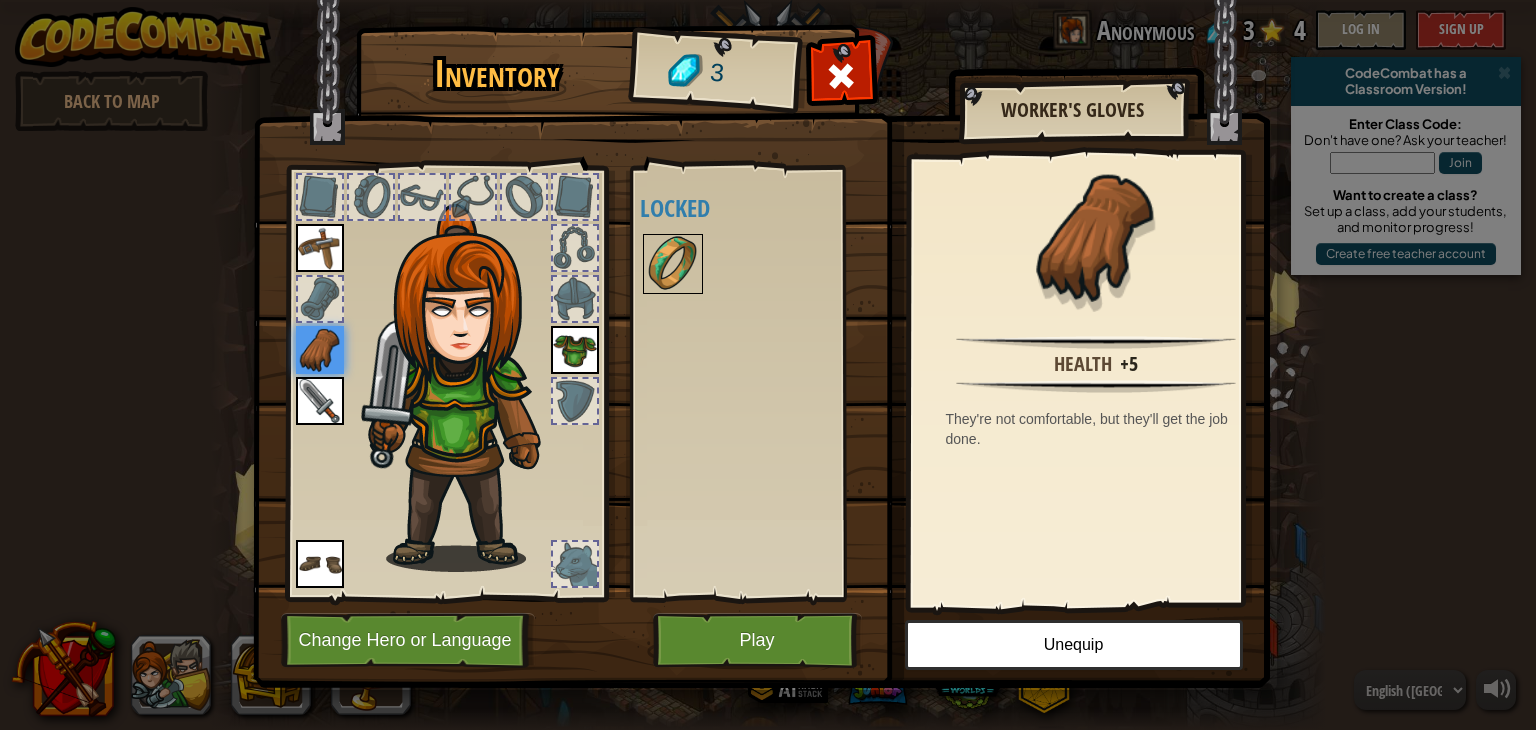 click at bounding box center (673, 264) 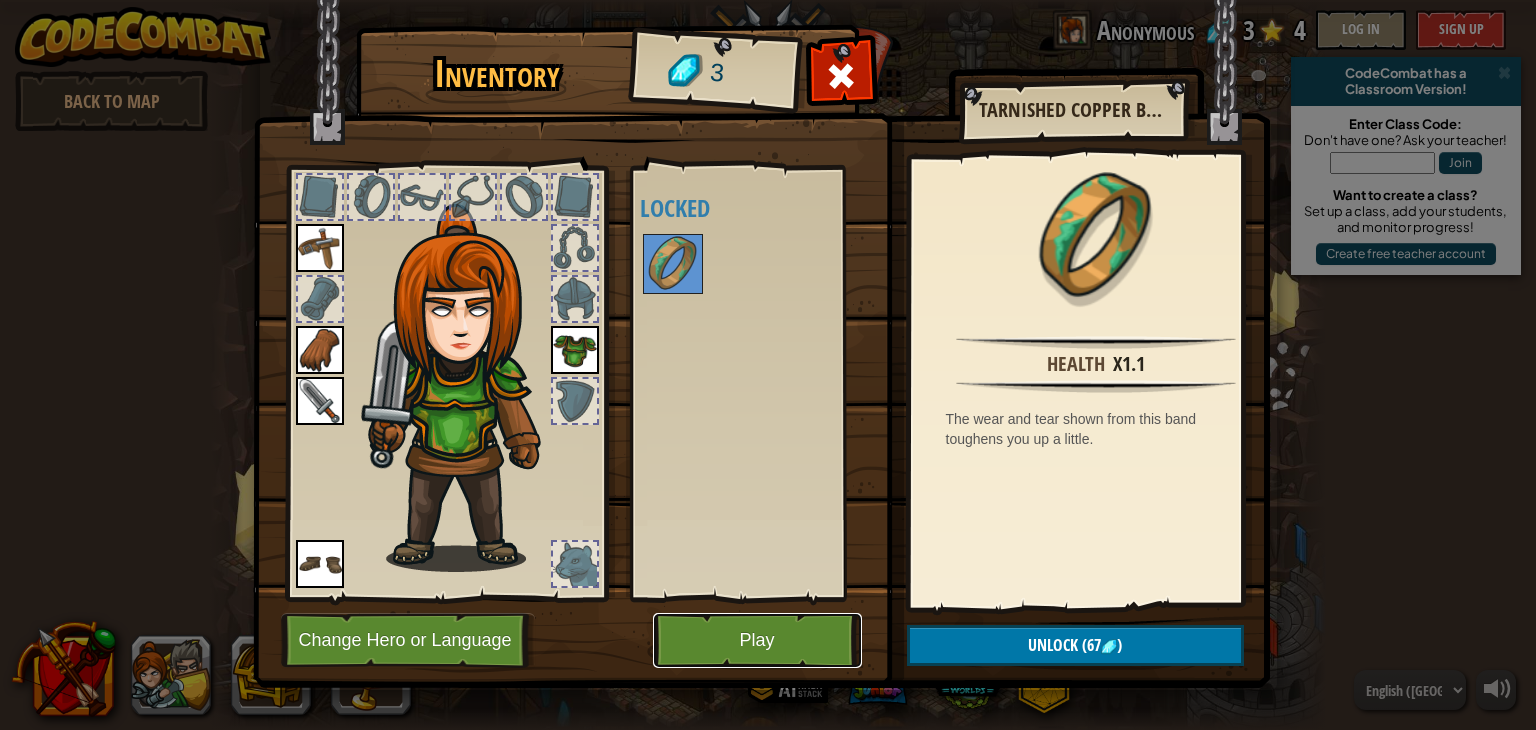 click on "Play" at bounding box center [757, 640] 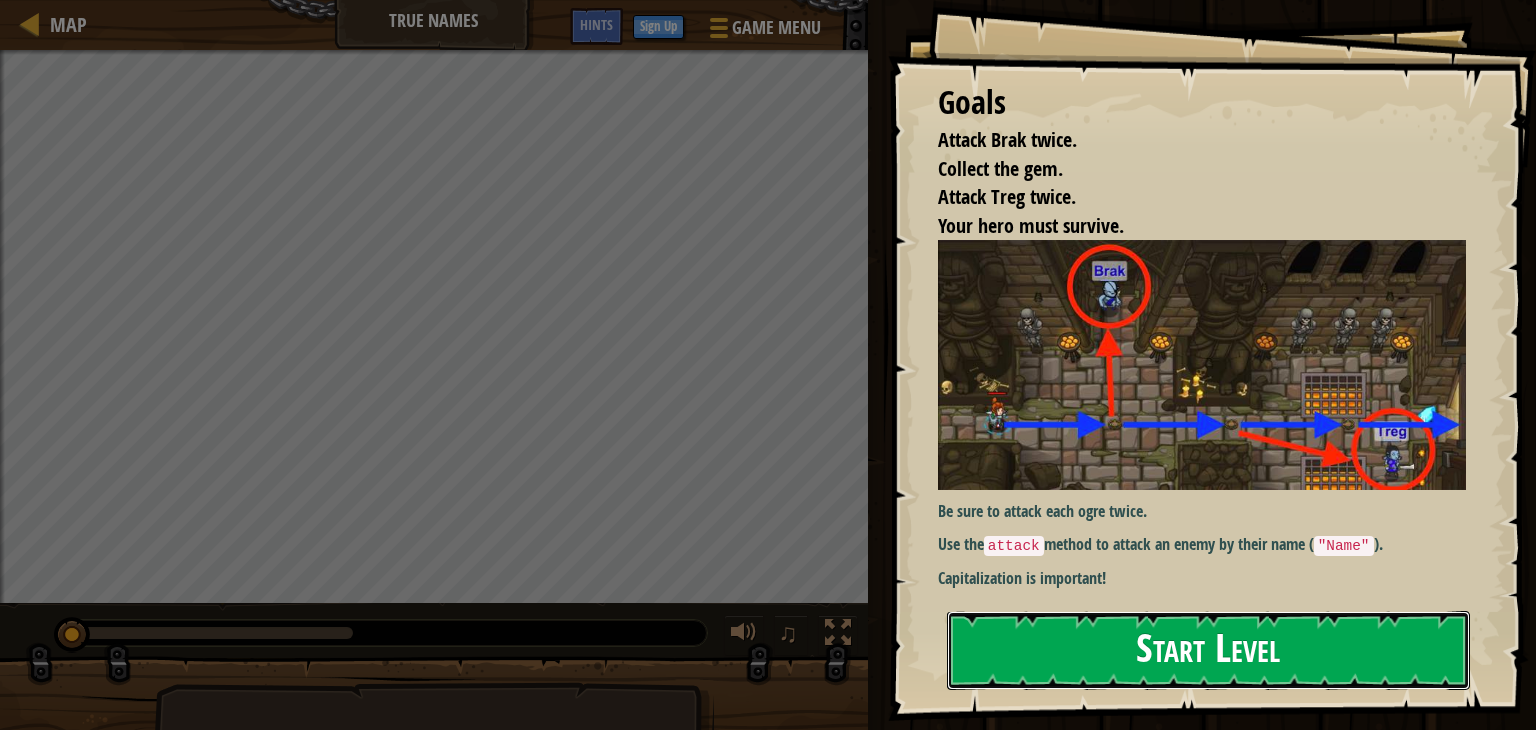 drag, startPoint x: 1317, startPoint y: 633, endPoint x: 1305, endPoint y: 610, distance: 25.942244 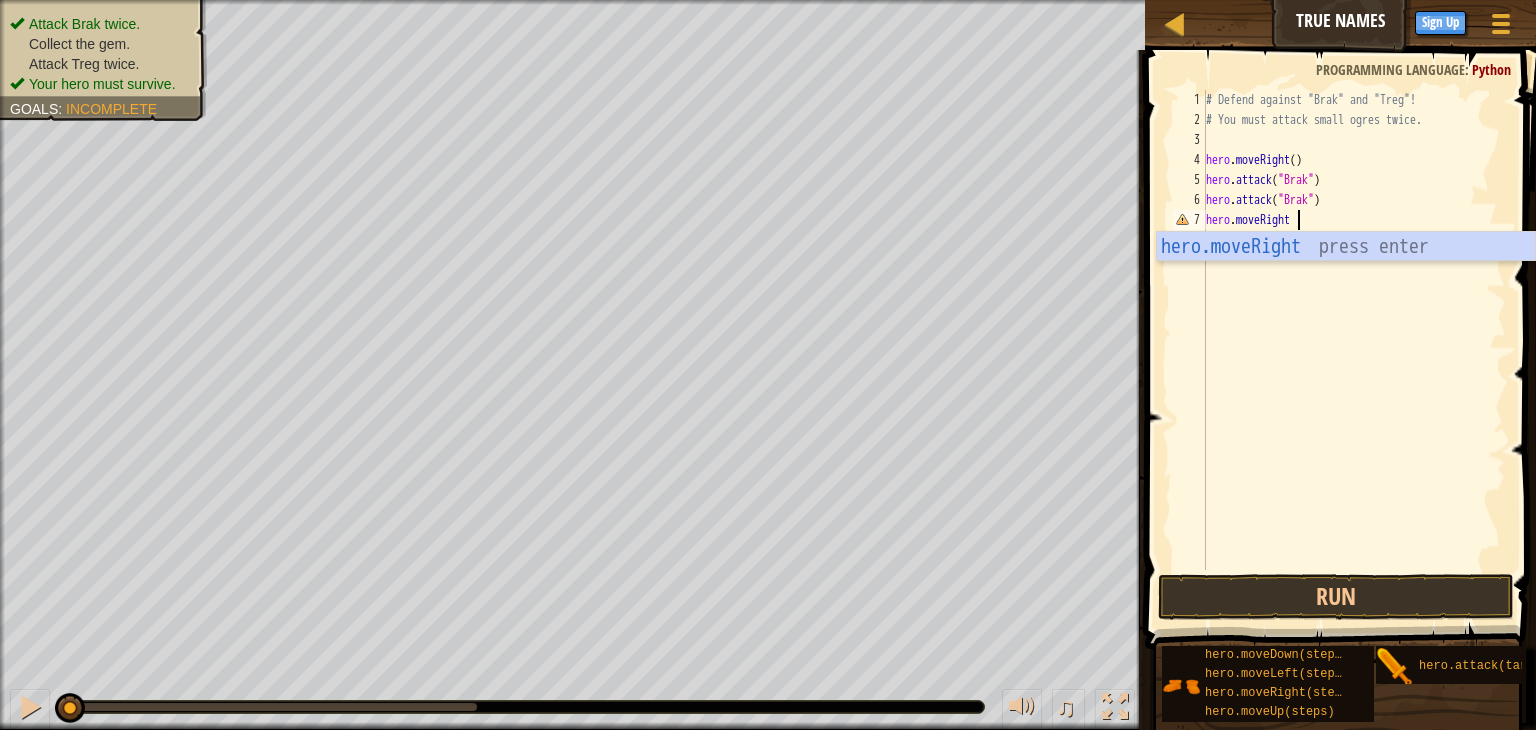 scroll, scrollTop: 9, scrollLeft: 7, axis: both 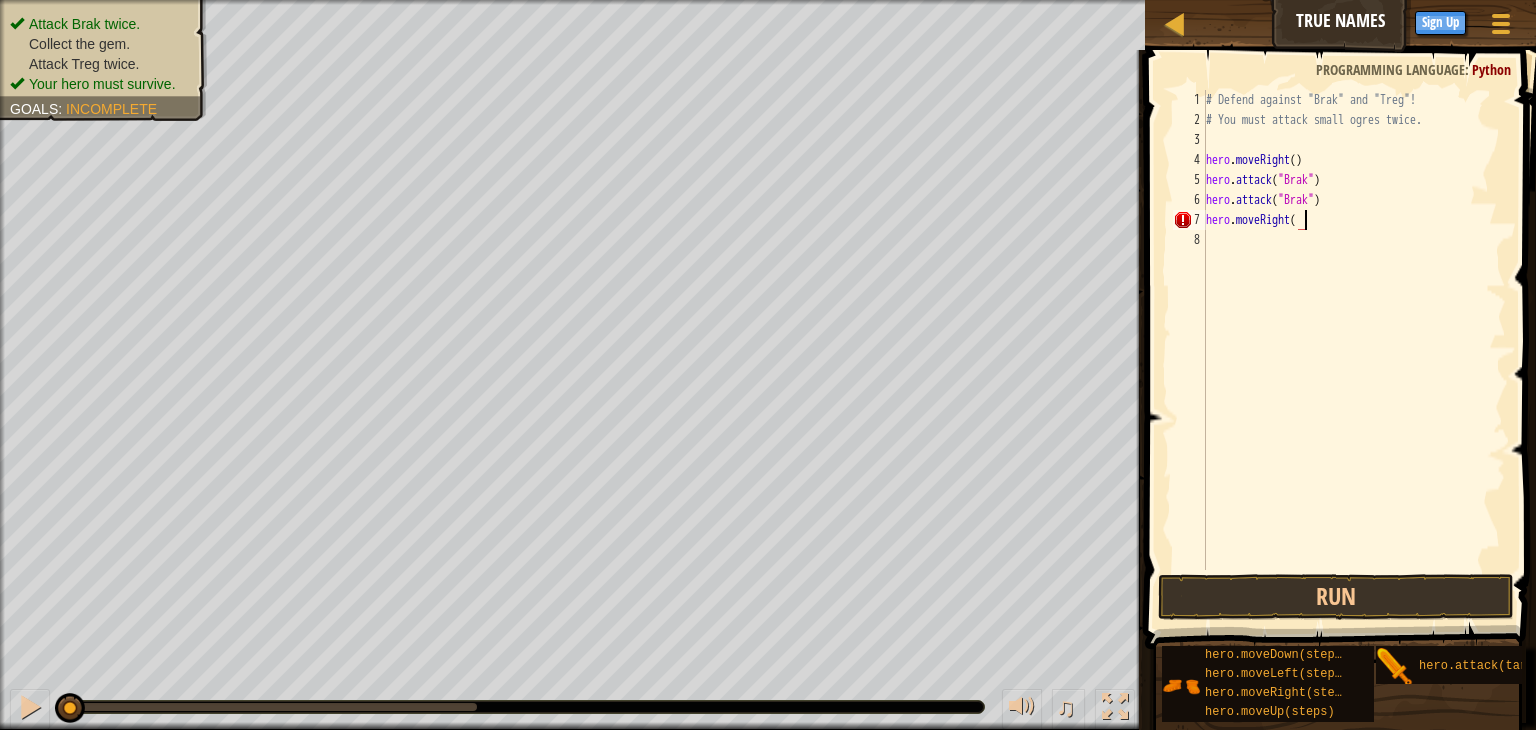 type on "hero.moveRight()" 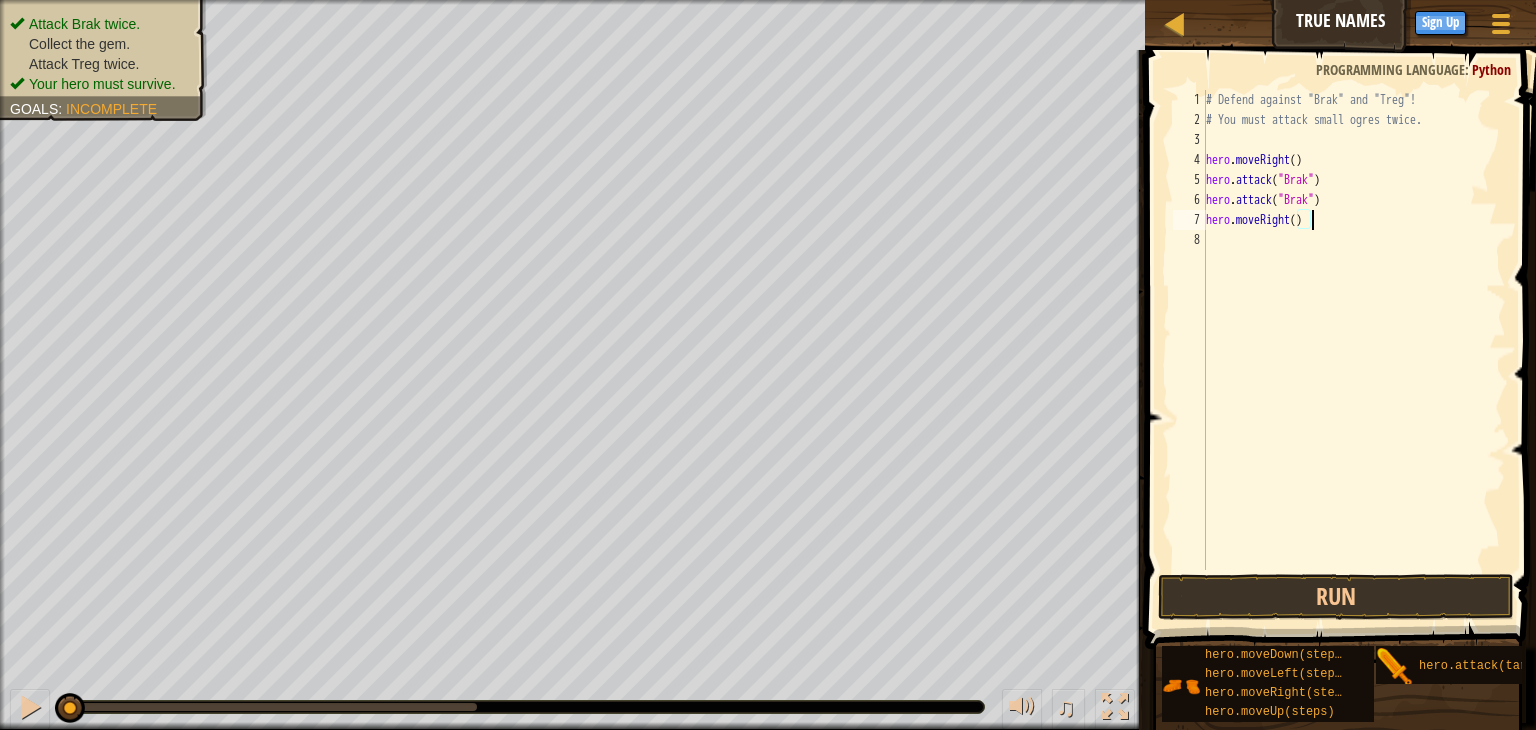 drag, startPoint x: 904, startPoint y: 488, endPoint x: 1380, endPoint y: 498, distance: 476.10504 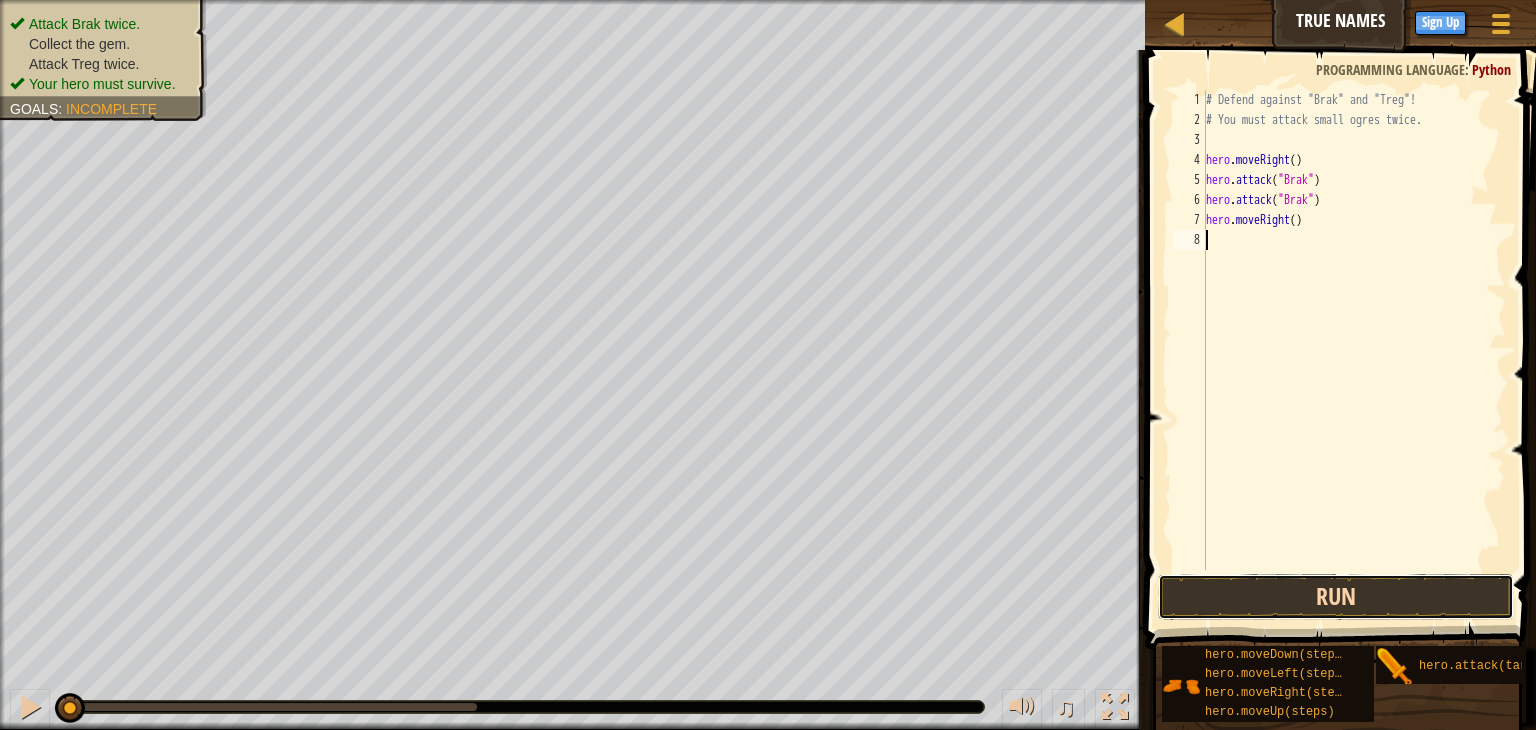 click on "Run" at bounding box center [1336, 597] 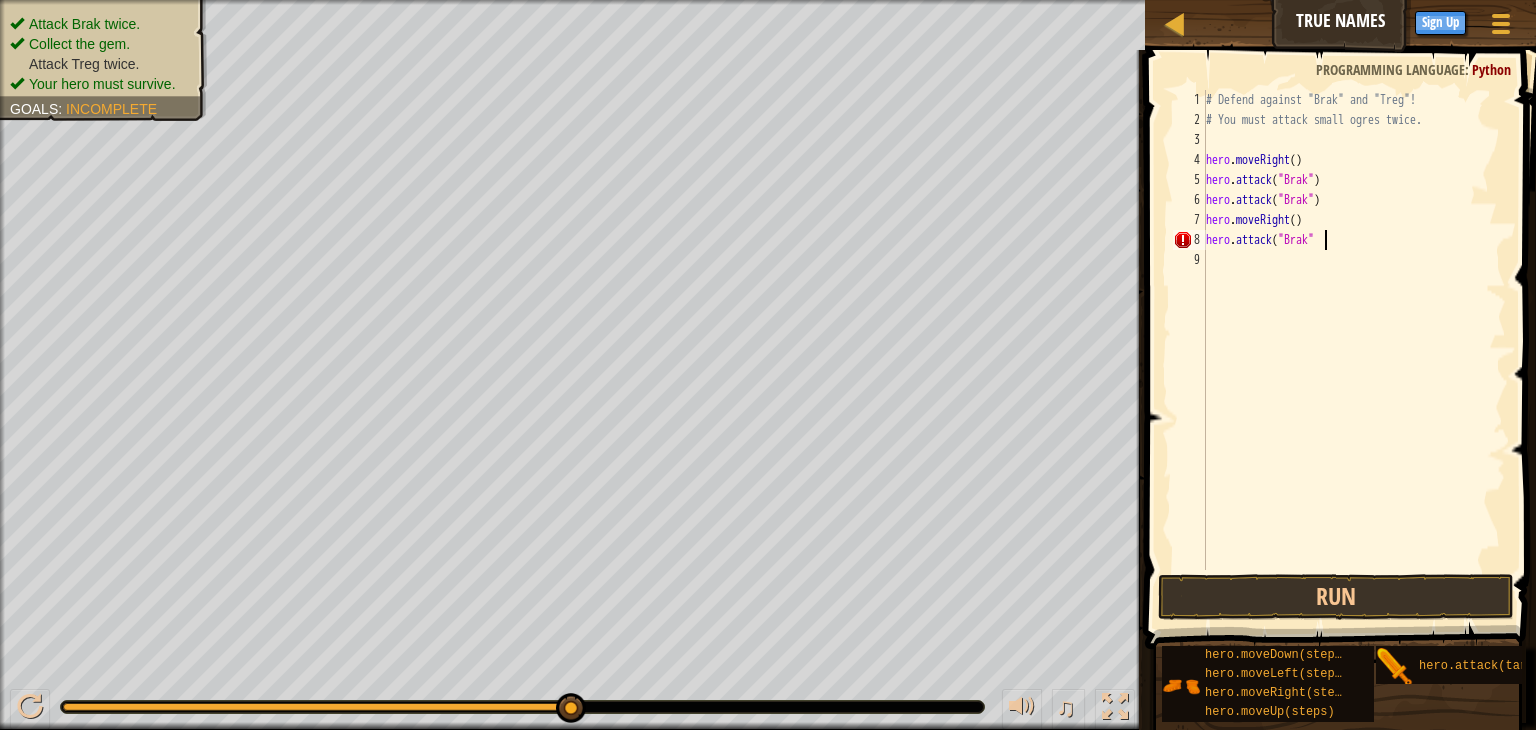 scroll, scrollTop: 9, scrollLeft: 8, axis: both 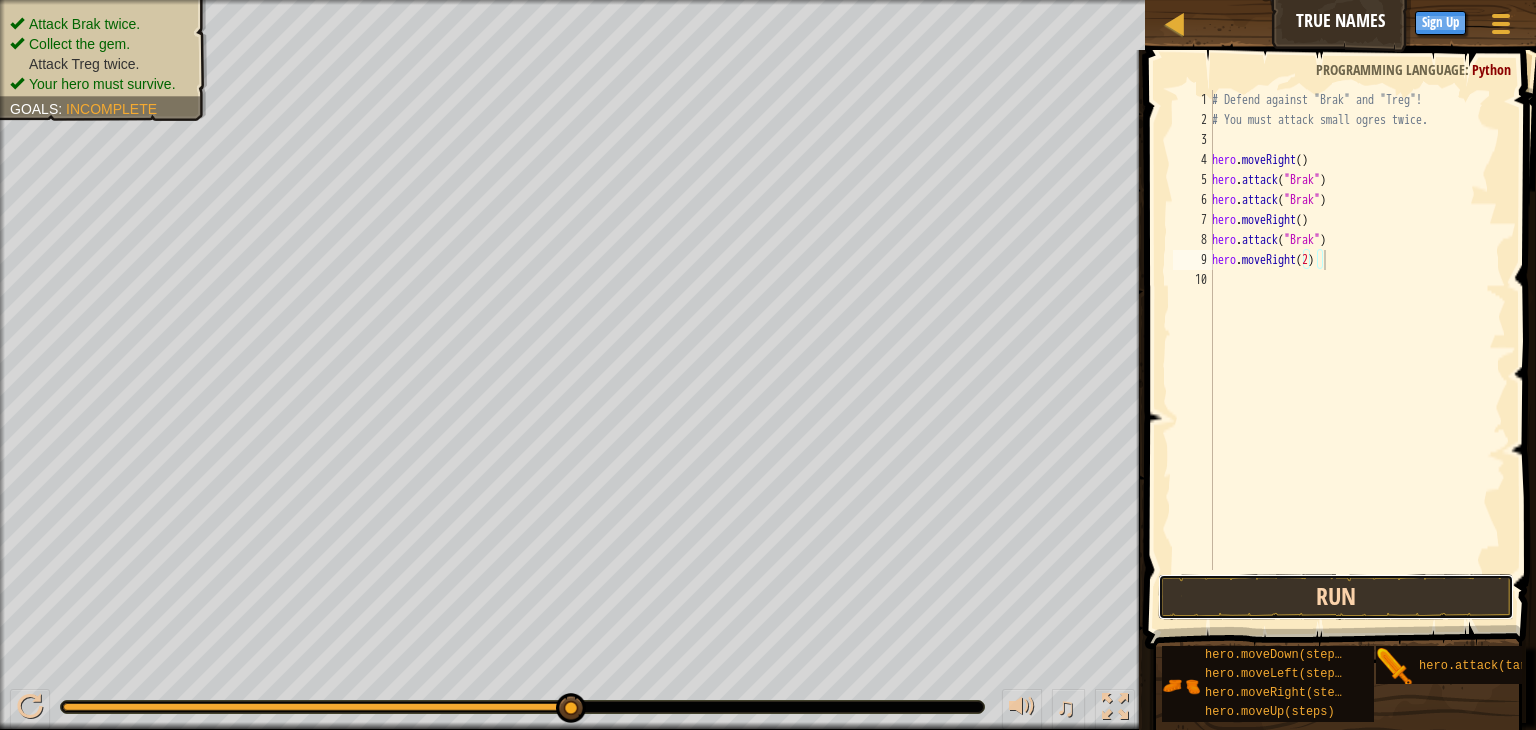 click on "Run" at bounding box center [1336, 597] 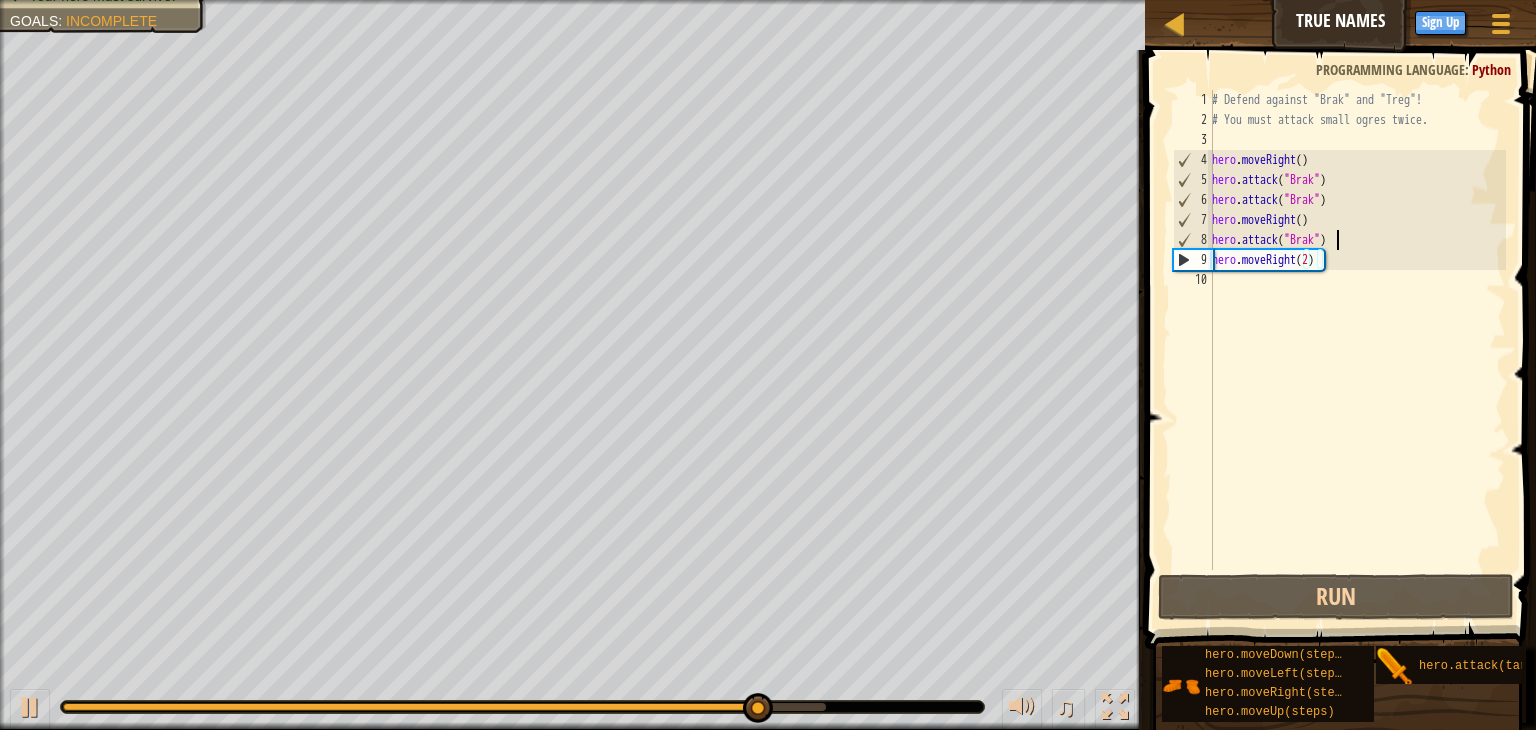 click on "# Defend against "Brak" and "Treg"! # You must attack small ogres twice. hero . moveRight ( ) hero . attack ( "Brak" ) hero . attack ( "Brak" ) hero . moveRight ( ) hero . attack ( "Brak" ) hero . moveRight ( 2 )" at bounding box center (1357, 350) 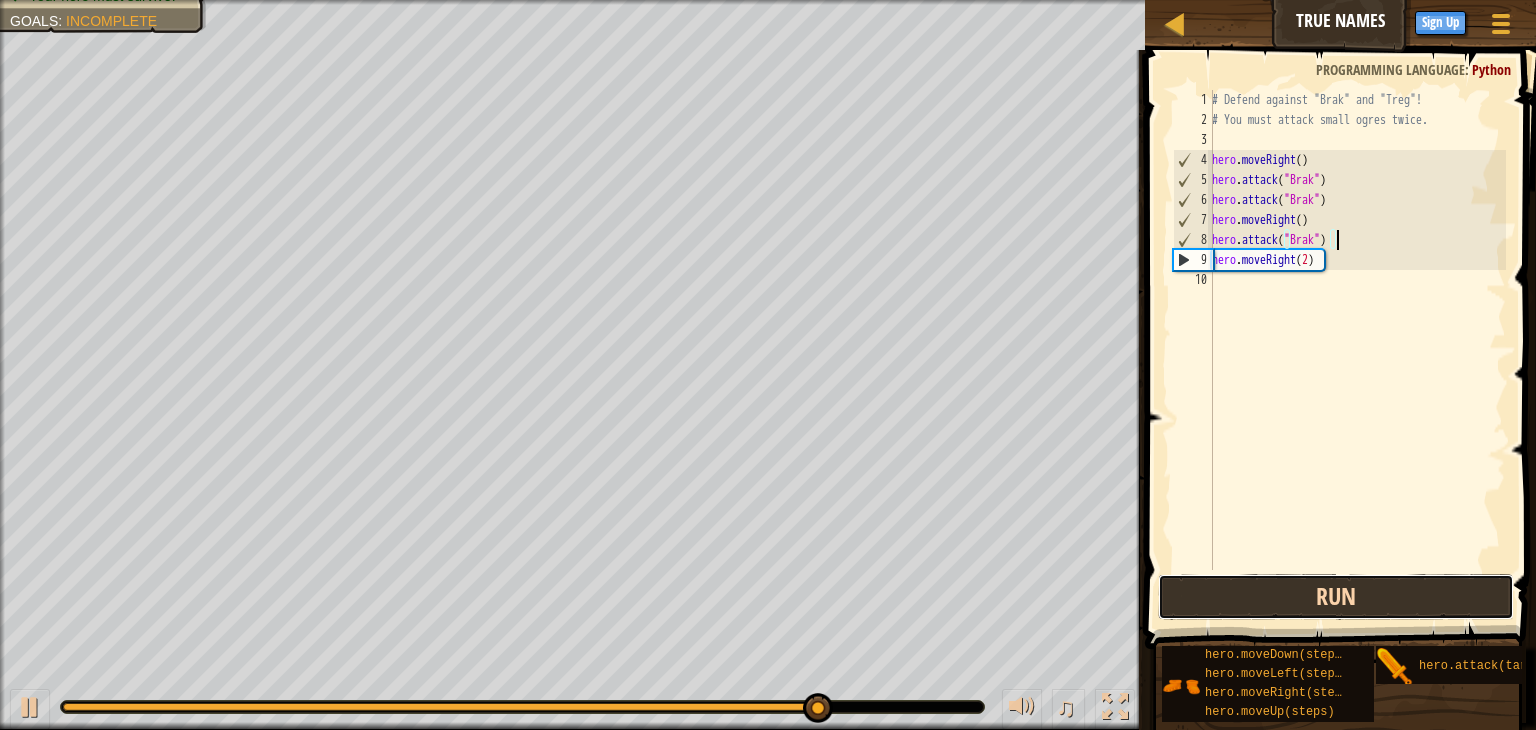 click on "Run" at bounding box center (1336, 597) 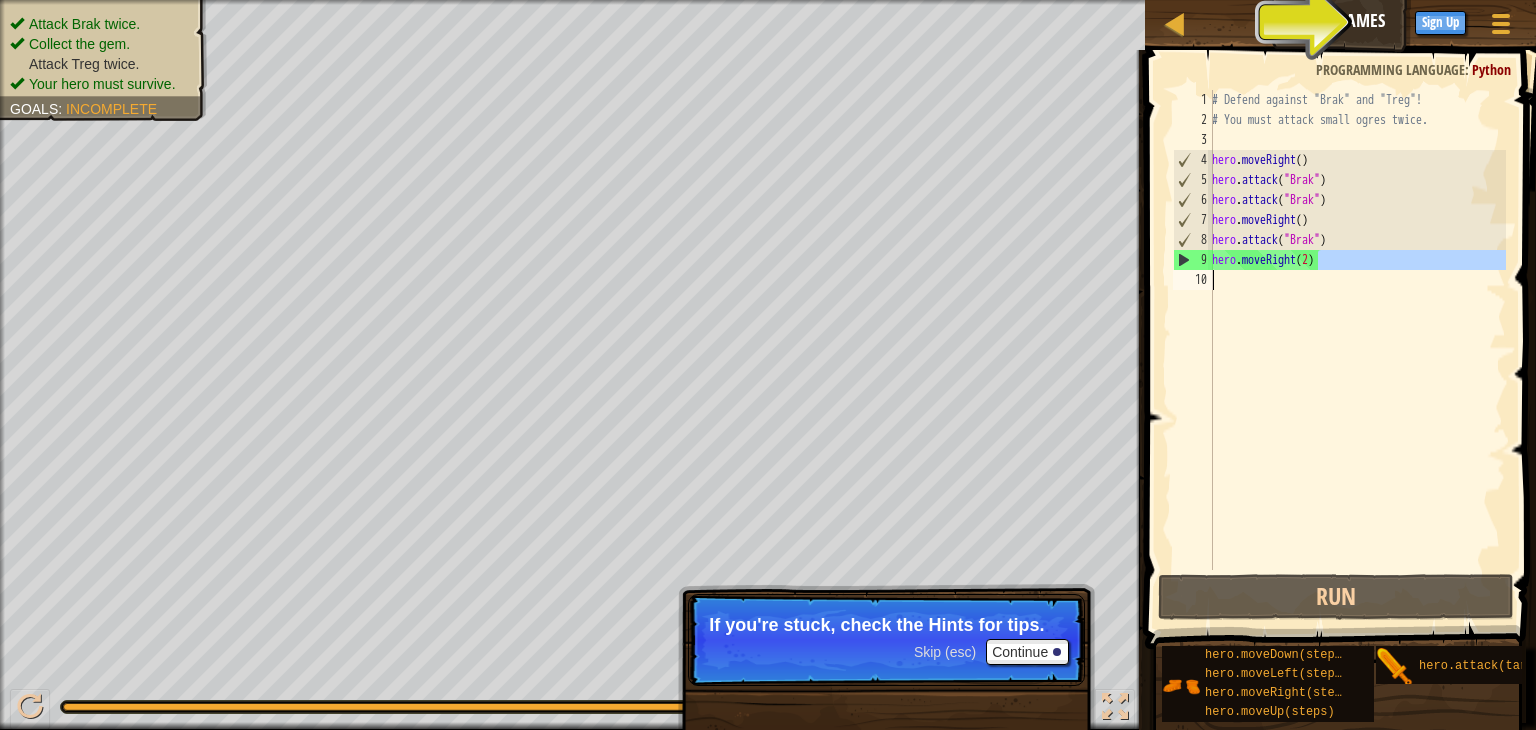 drag, startPoint x: 1319, startPoint y: 259, endPoint x: 1216, endPoint y: 281, distance: 105.32331 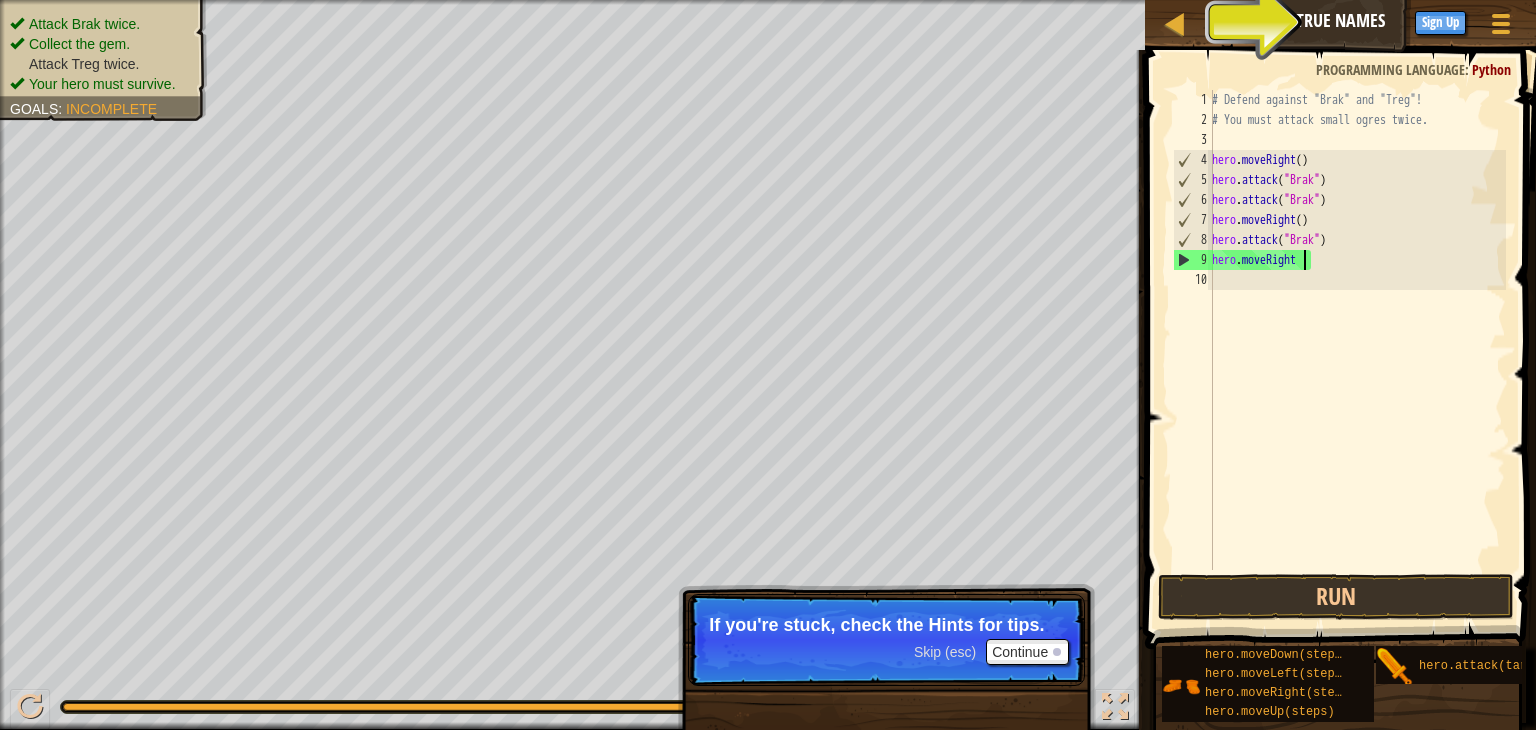 scroll, scrollTop: 9, scrollLeft: 2, axis: both 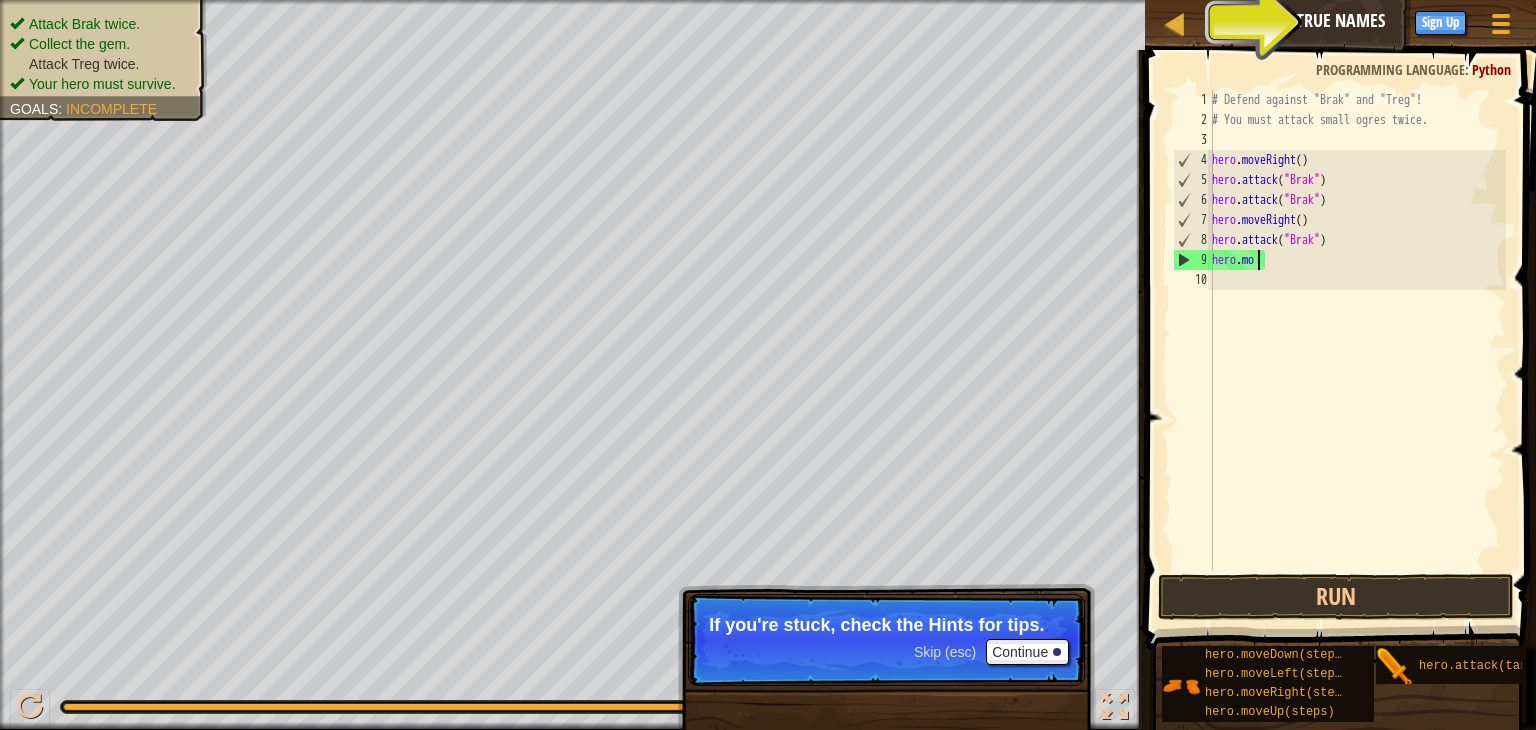 type on "h" 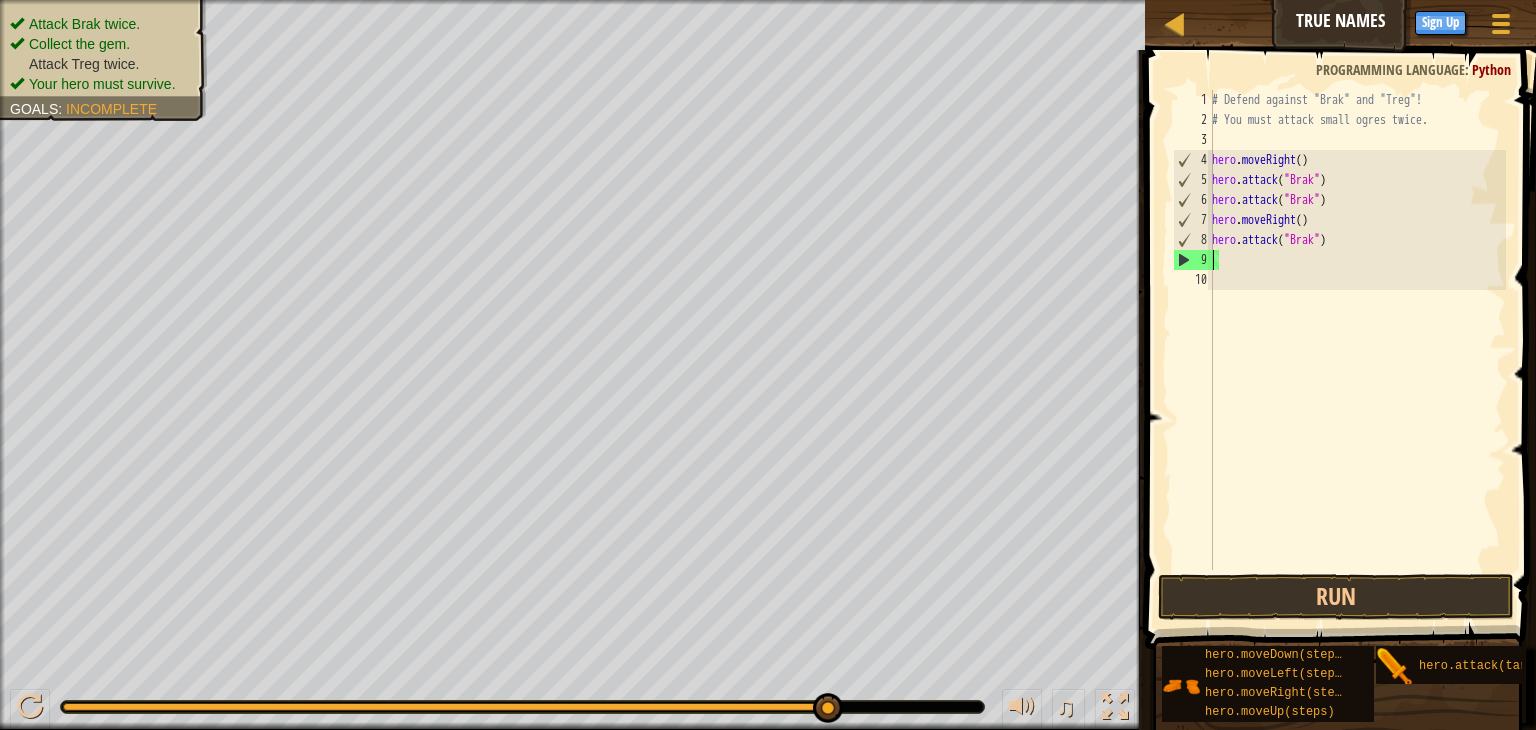 scroll, scrollTop: 9, scrollLeft: 0, axis: vertical 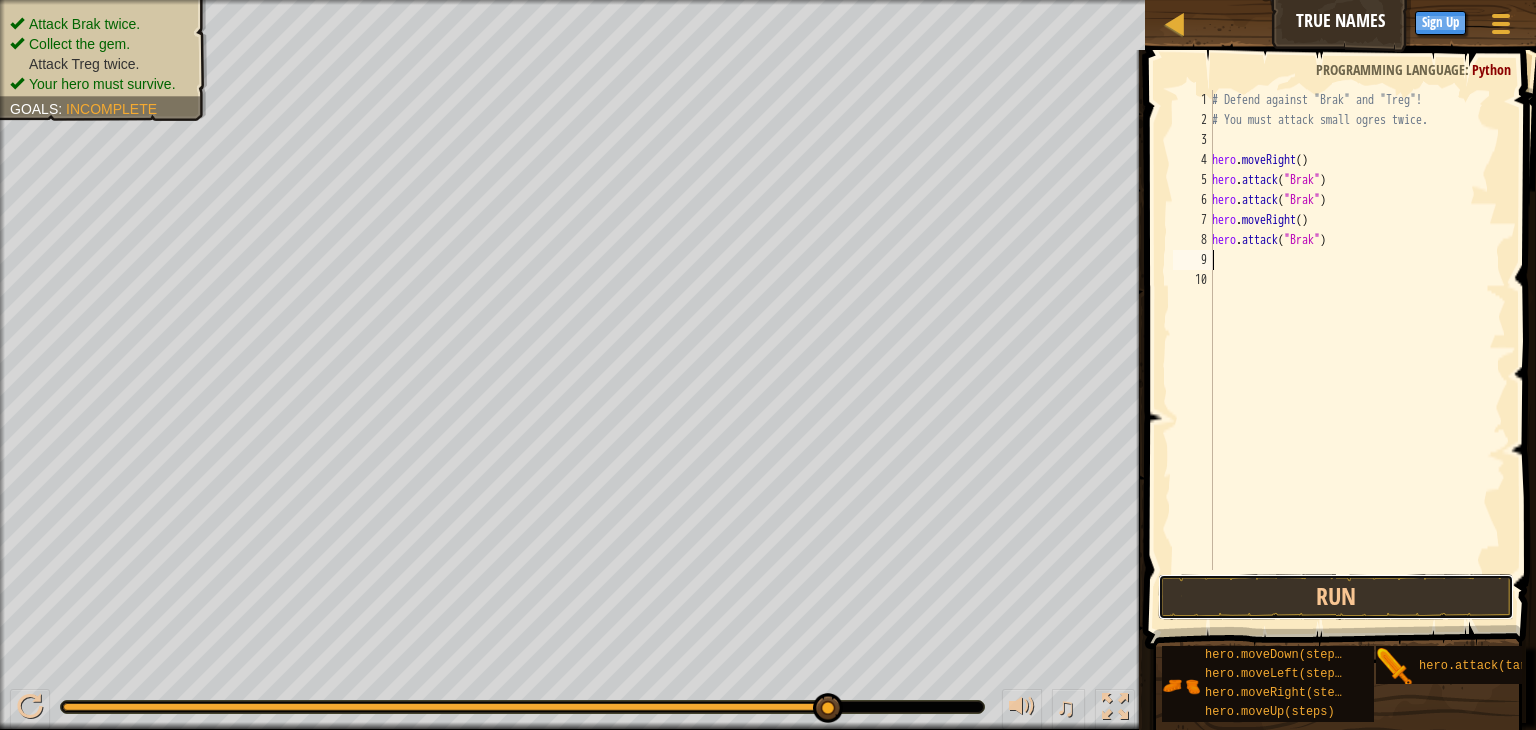 drag, startPoint x: 1338, startPoint y: 575, endPoint x: 1334, endPoint y: 565, distance: 10.770329 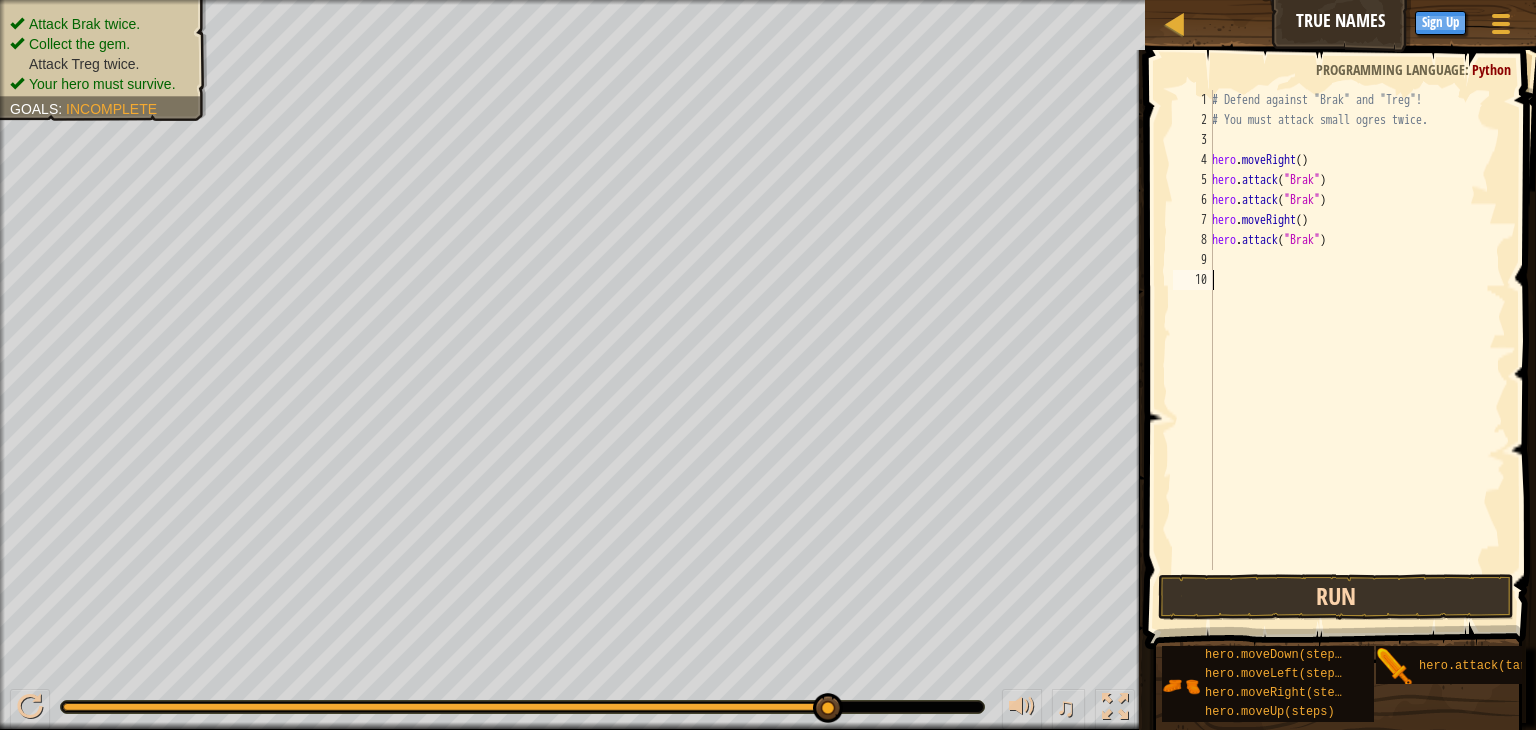 drag, startPoint x: 1341, startPoint y: 558, endPoint x: 1344, endPoint y: 601, distance: 43.104523 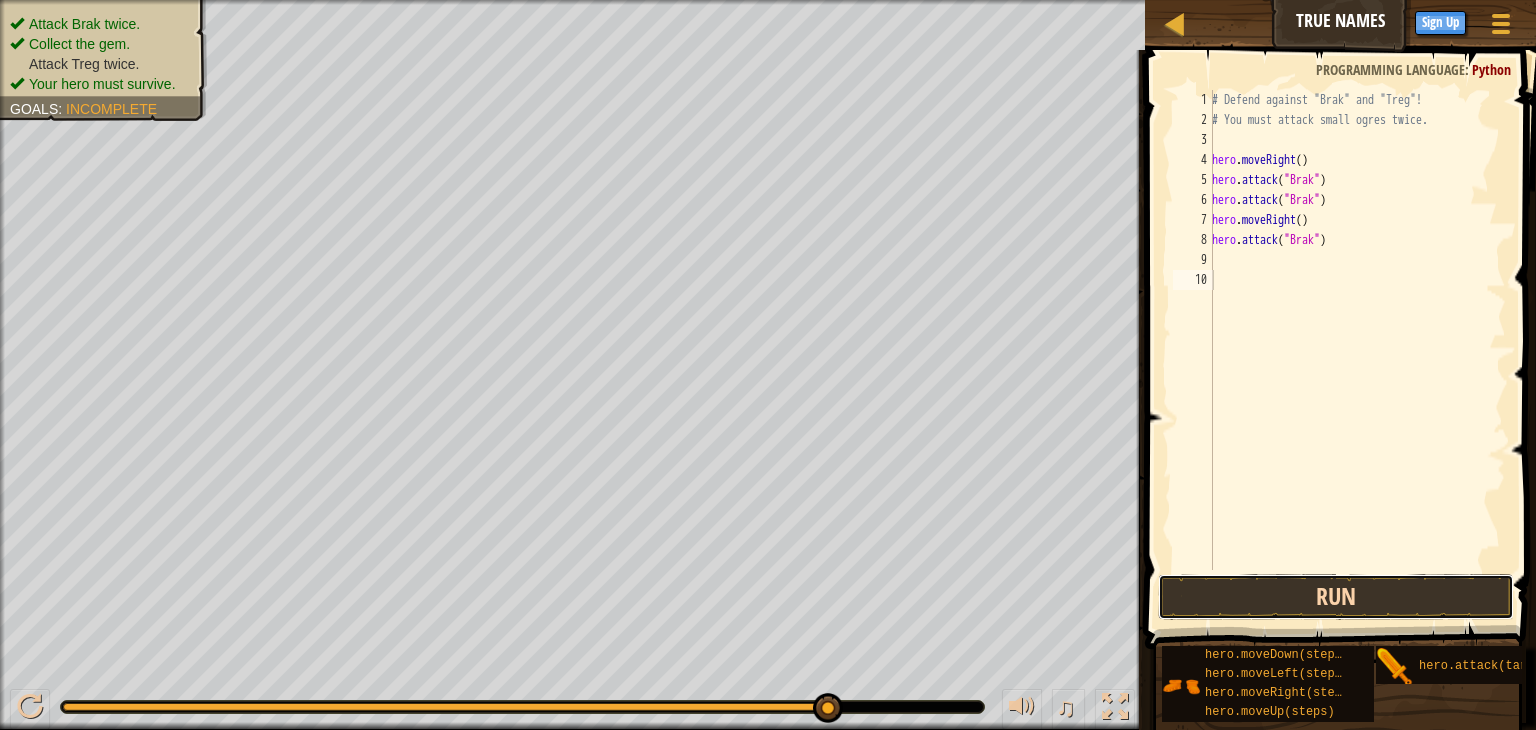 drag, startPoint x: 1341, startPoint y: 598, endPoint x: 1345, endPoint y: 580, distance: 18.439089 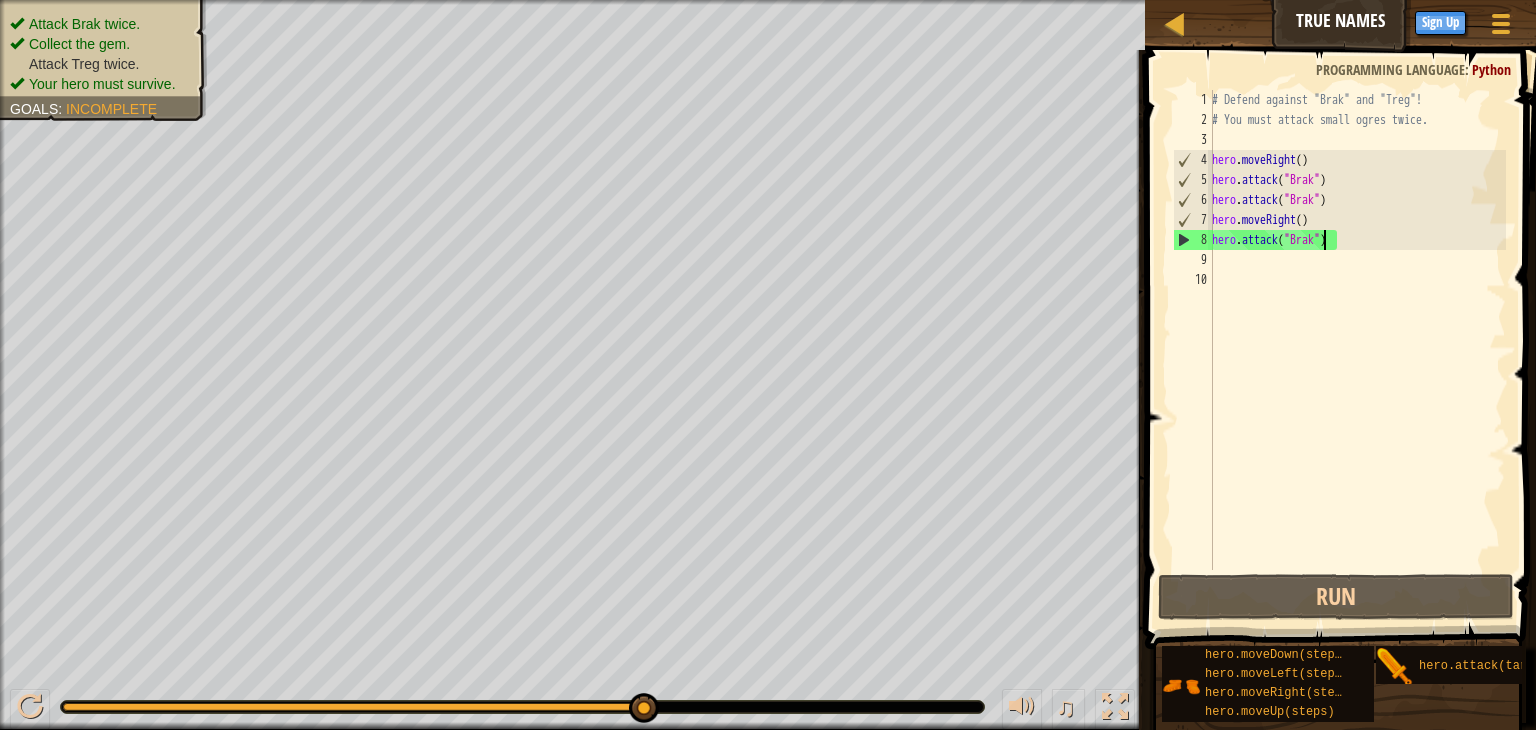 click on "# Defend against "Brak" and "Treg"! # You must attack small ogres twice. hero . moveRight ( ) hero . attack ( "Brak" ) hero . attack ( "Brak" ) hero . moveRight ( ) hero . attack ( "Brak" )" at bounding box center (1357, 350) 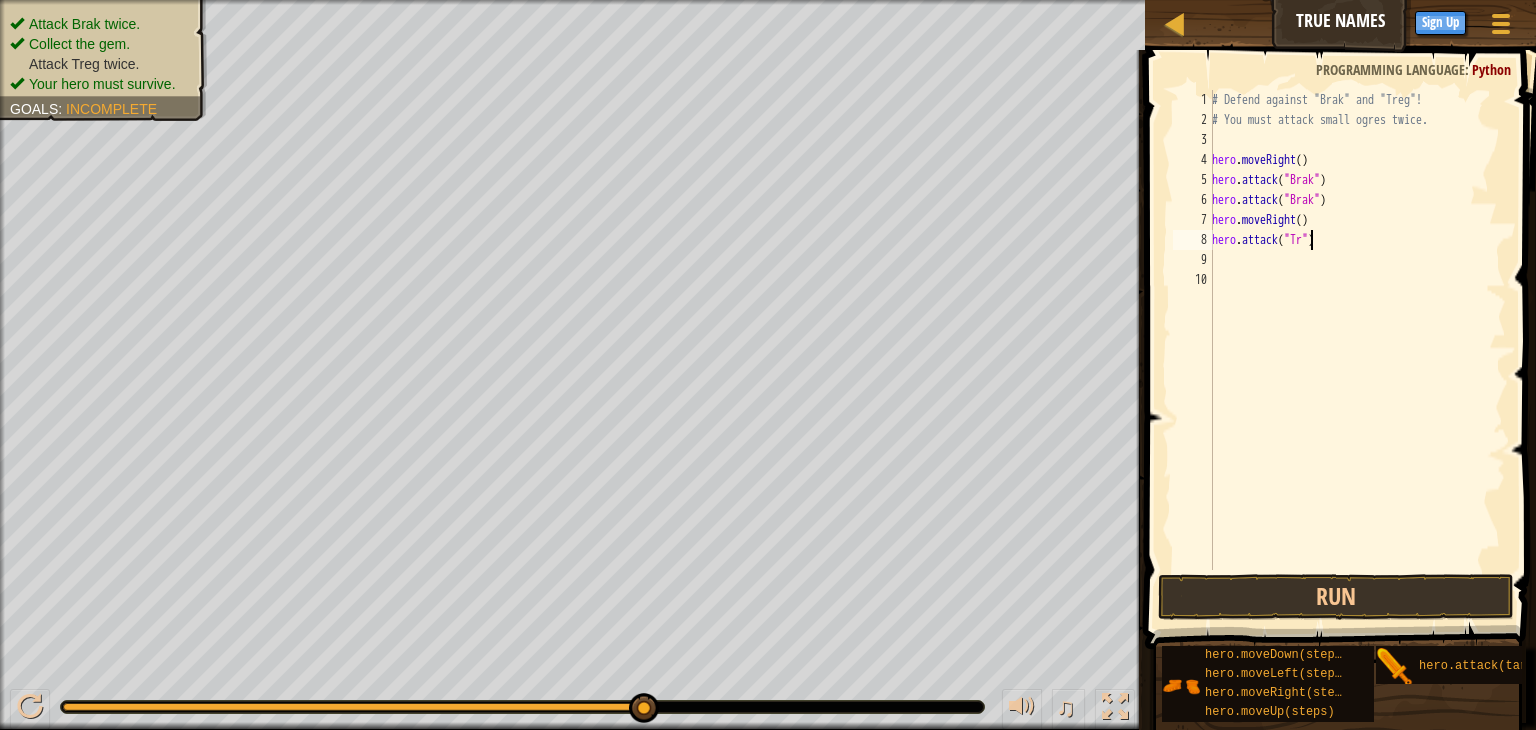 scroll, scrollTop: 9, scrollLeft: 8, axis: both 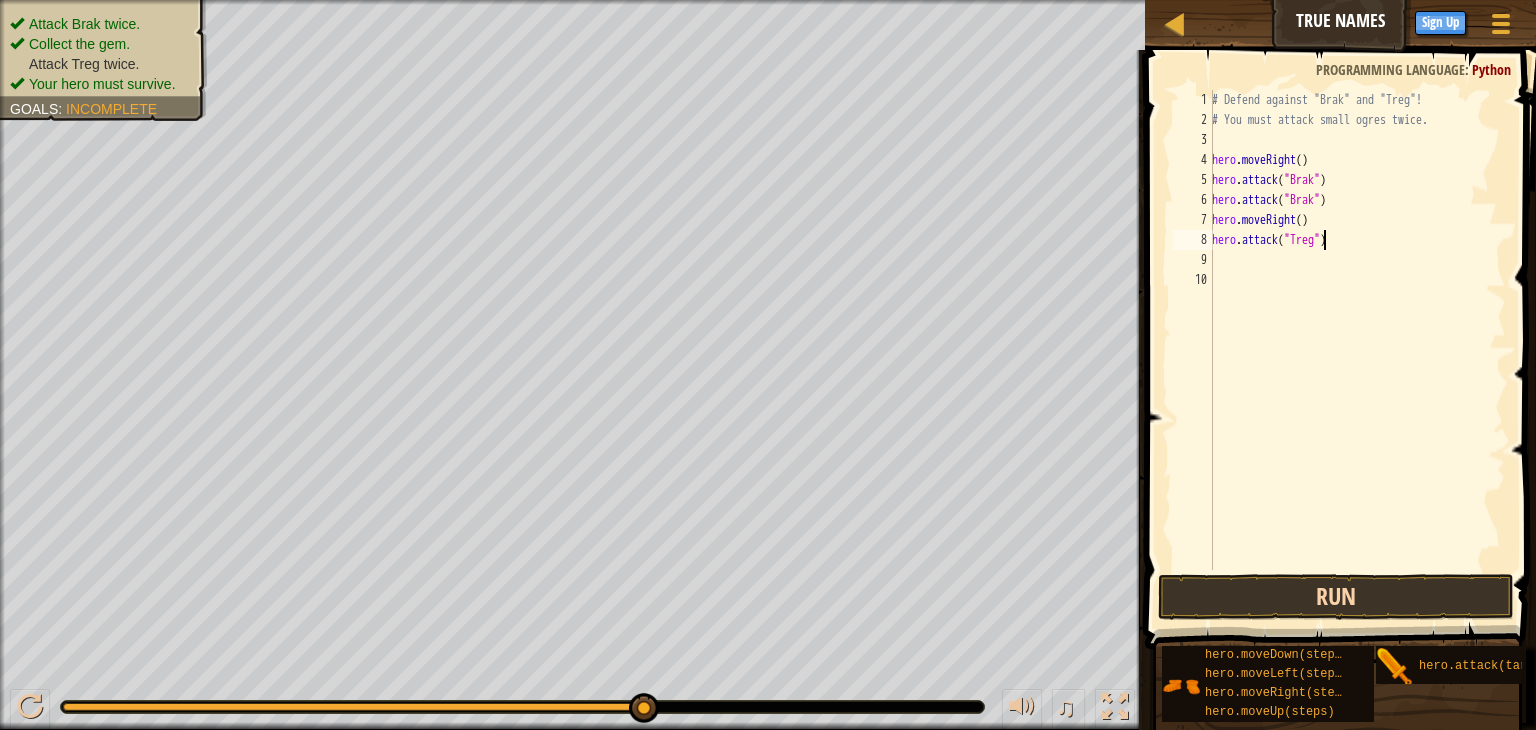 type on "hero.attack("Treg")" 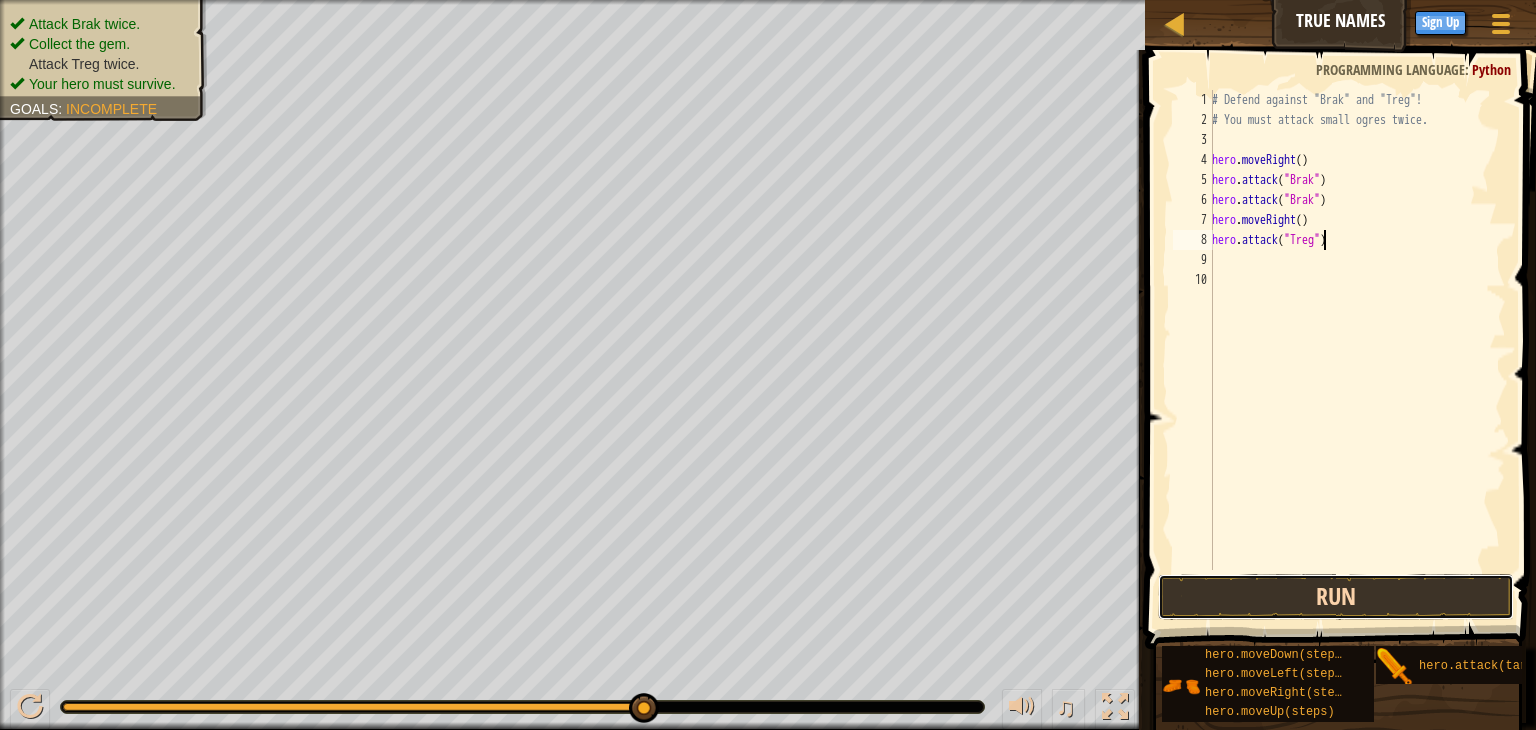 click on "Run" at bounding box center [1336, 597] 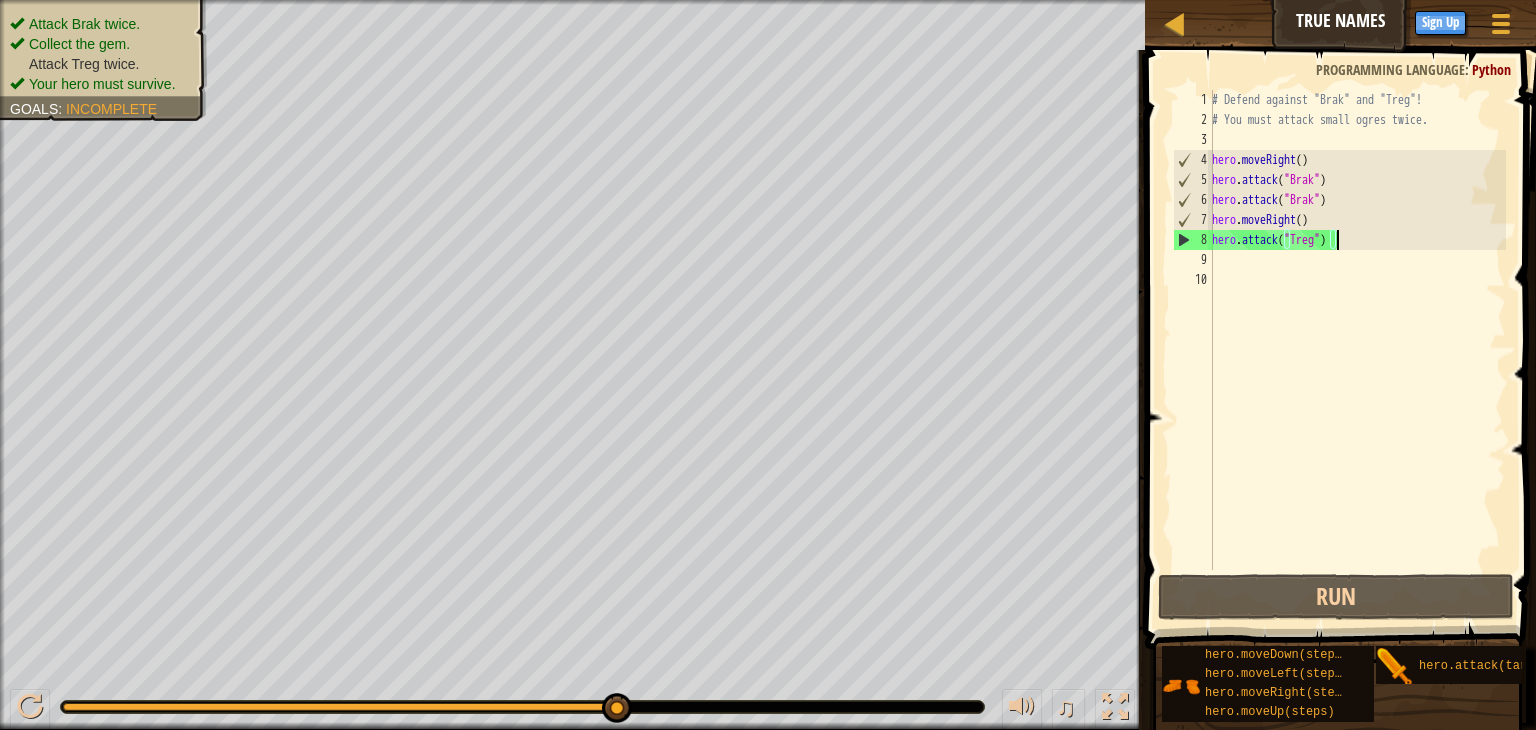 click on "# Defend against "Brak" and "Treg"! # You must attack small ogres twice. hero . moveRight ( ) hero . attack ( "Brak" ) hero . attack ( "Brak" ) hero . moveRight ( ) hero . attack ( "Treg" )" at bounding box center [1357, 350] 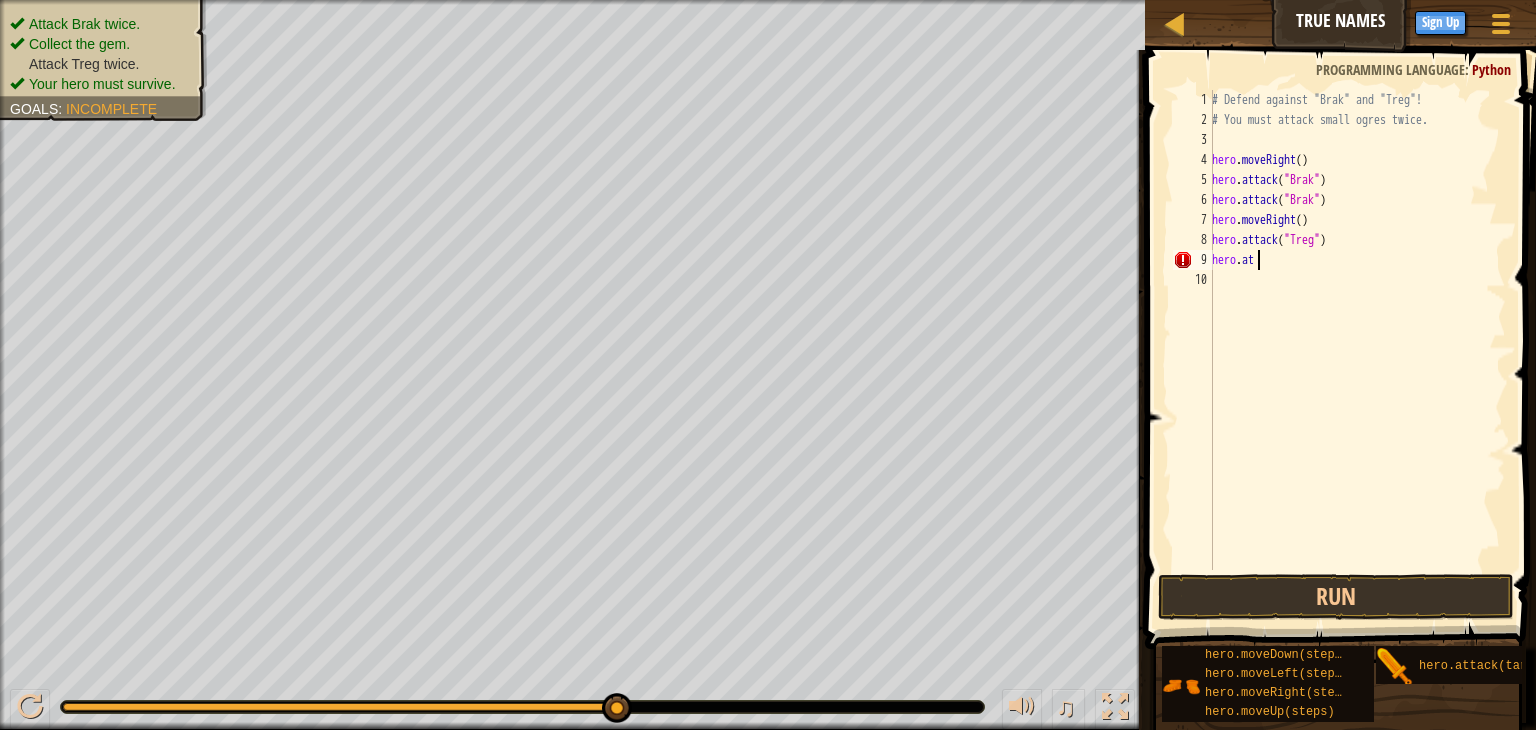 scroll, scrollTop: 9, scrollLeft: 1, axis: both 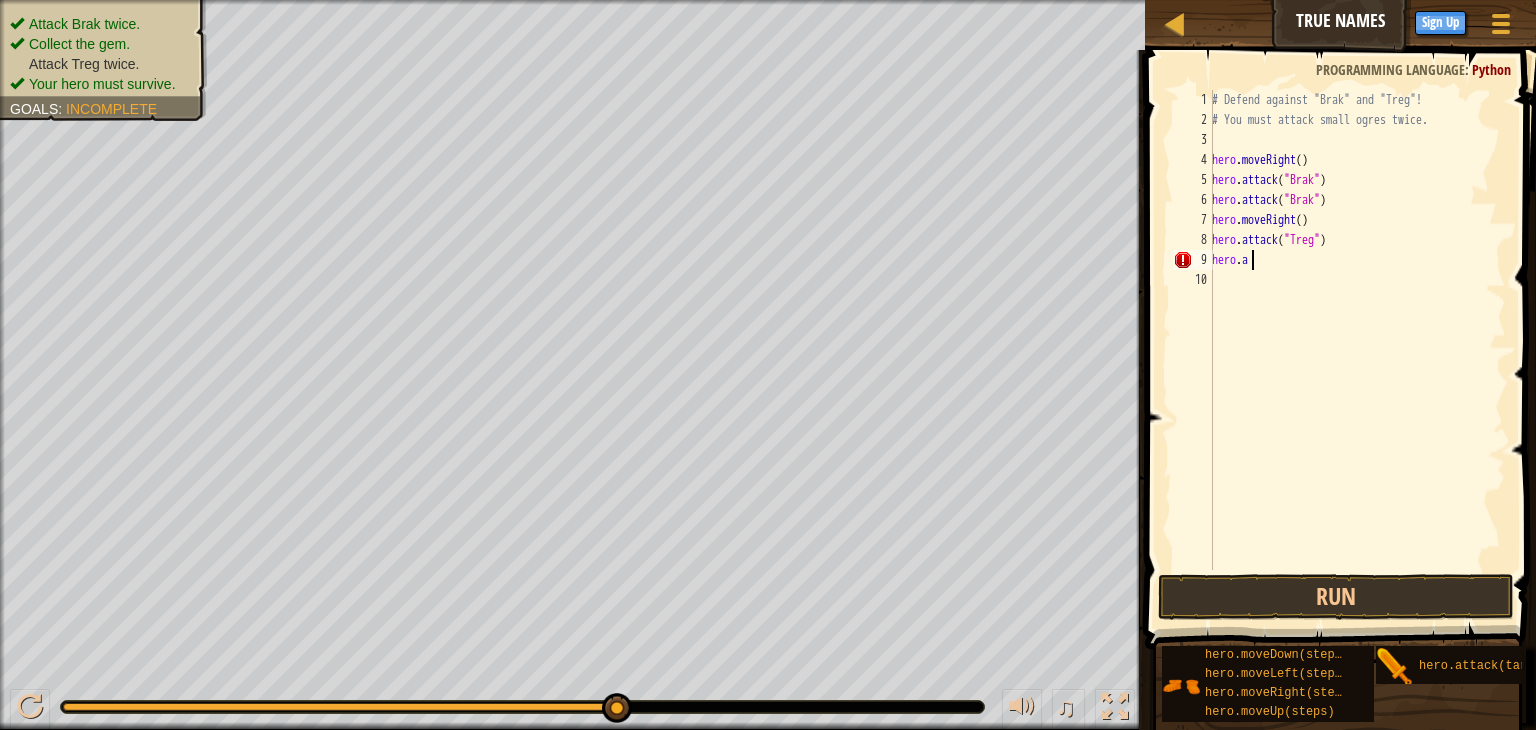 type on "hero." 